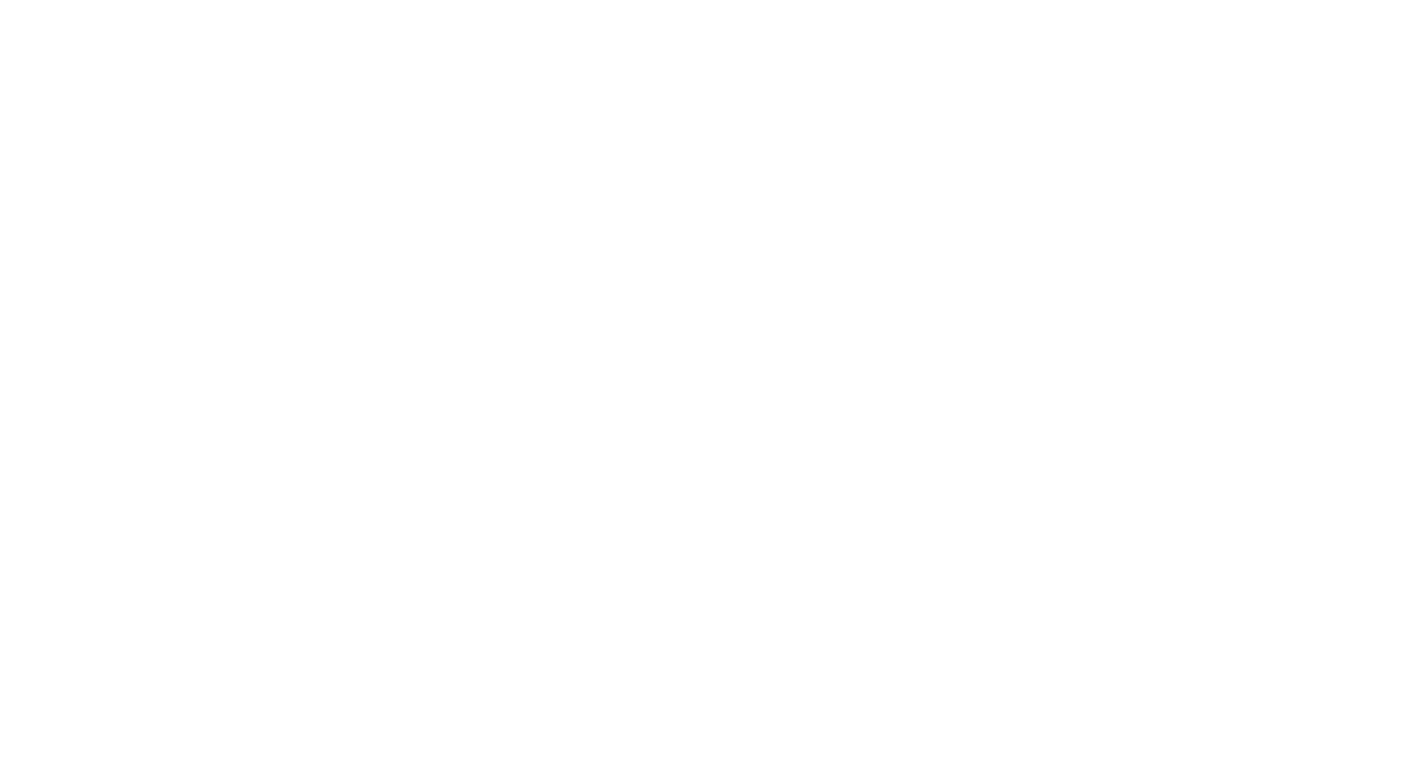scroll, scrollTop: 0, scrollLeft: 0, axis: both 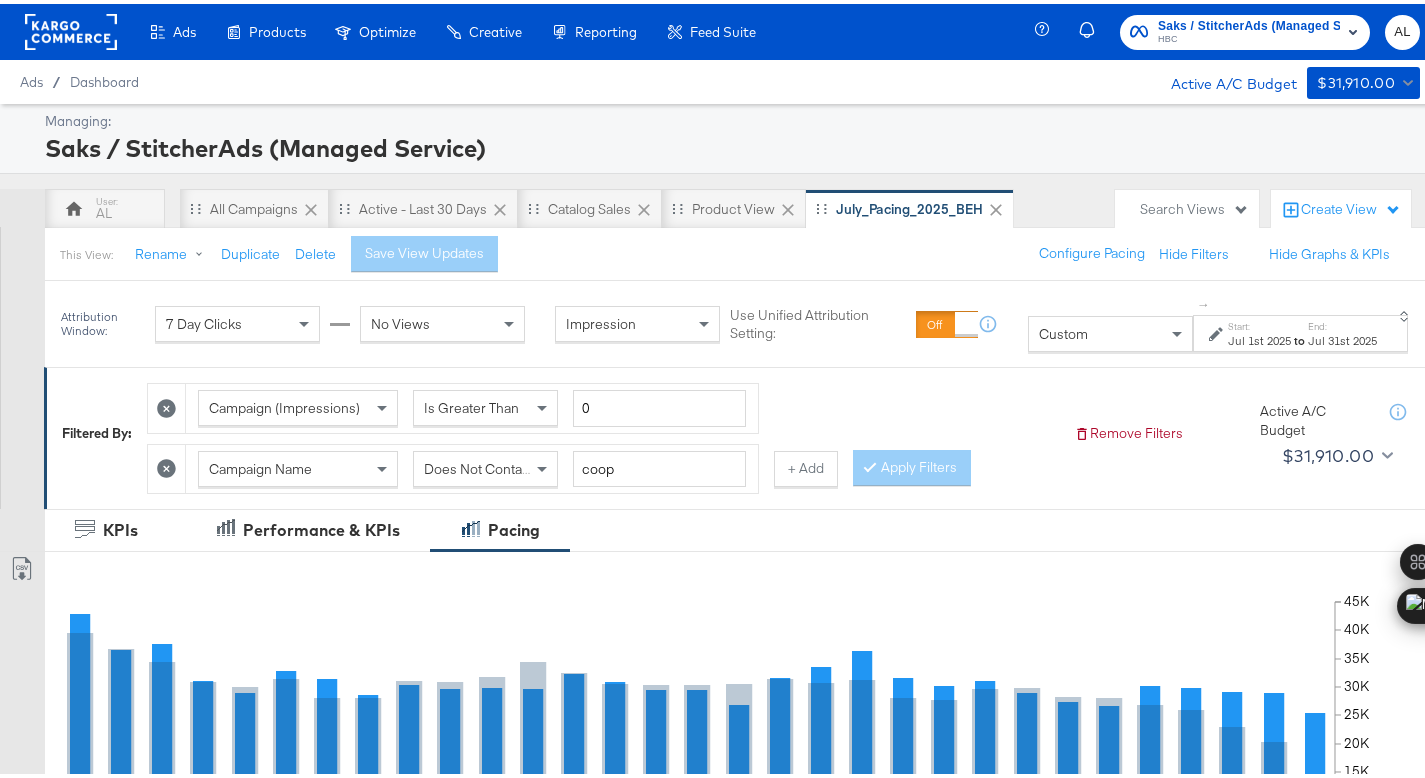 click on "Custom" at bounding box center [1110, 330] 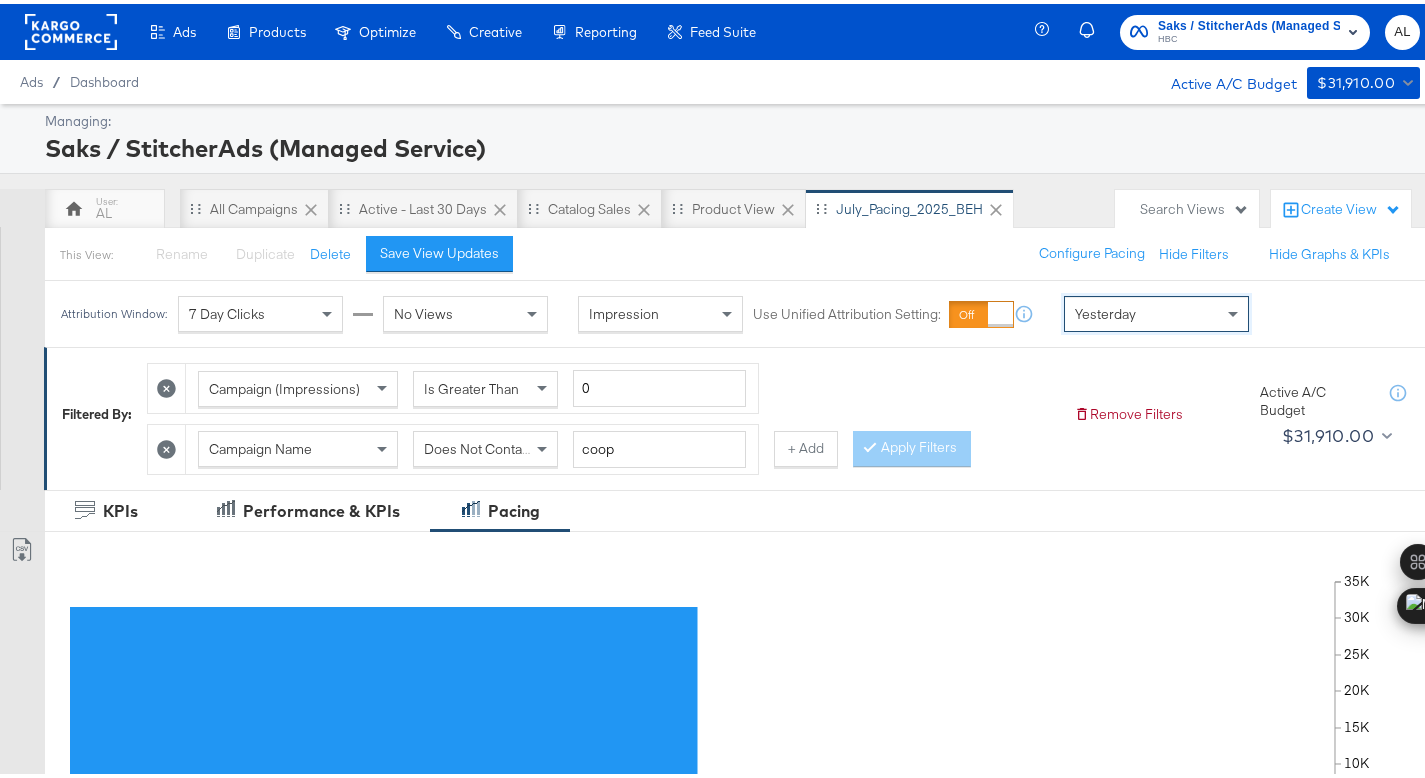 scroll, scrollTop: 778, scrollLeft: 0, axis: vertical 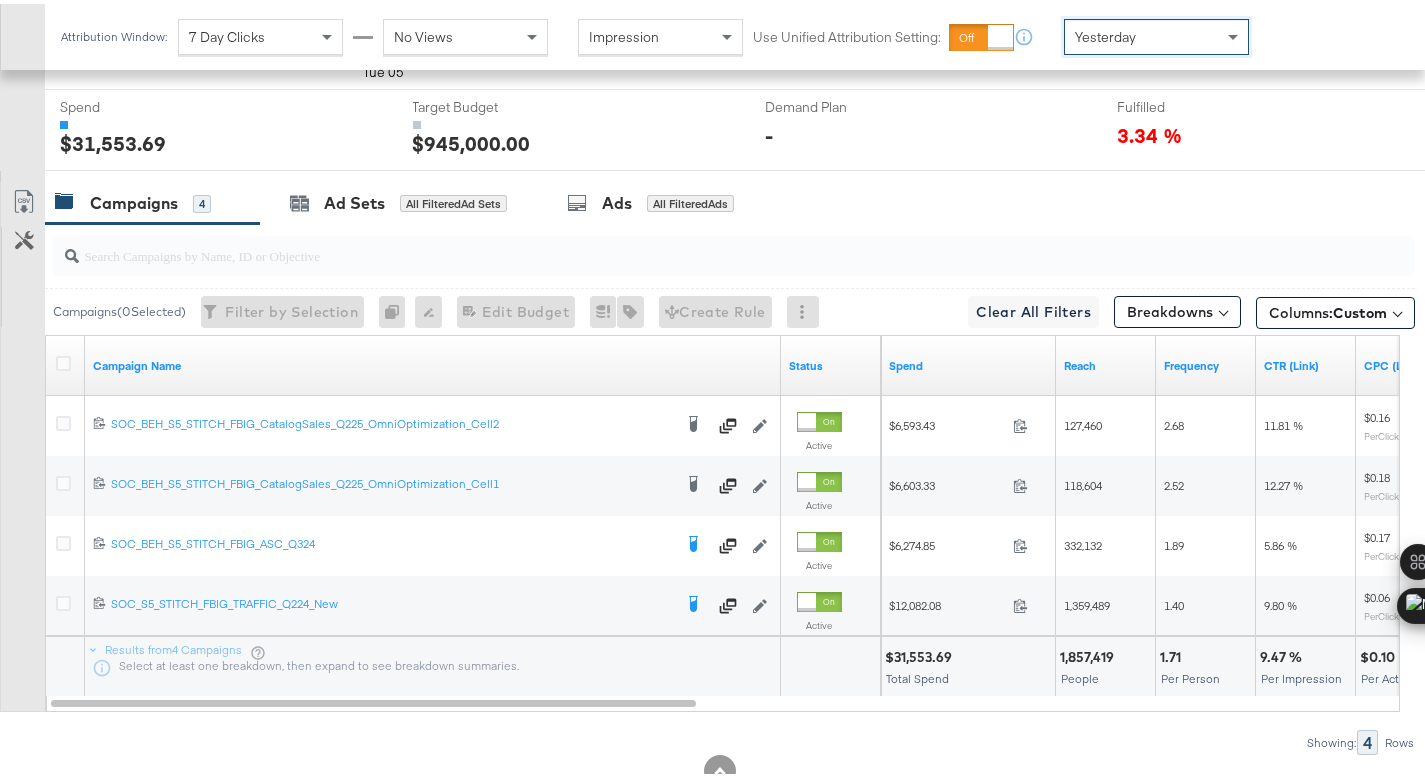 click on "$31,553.69" at bounding box center (921, 653) 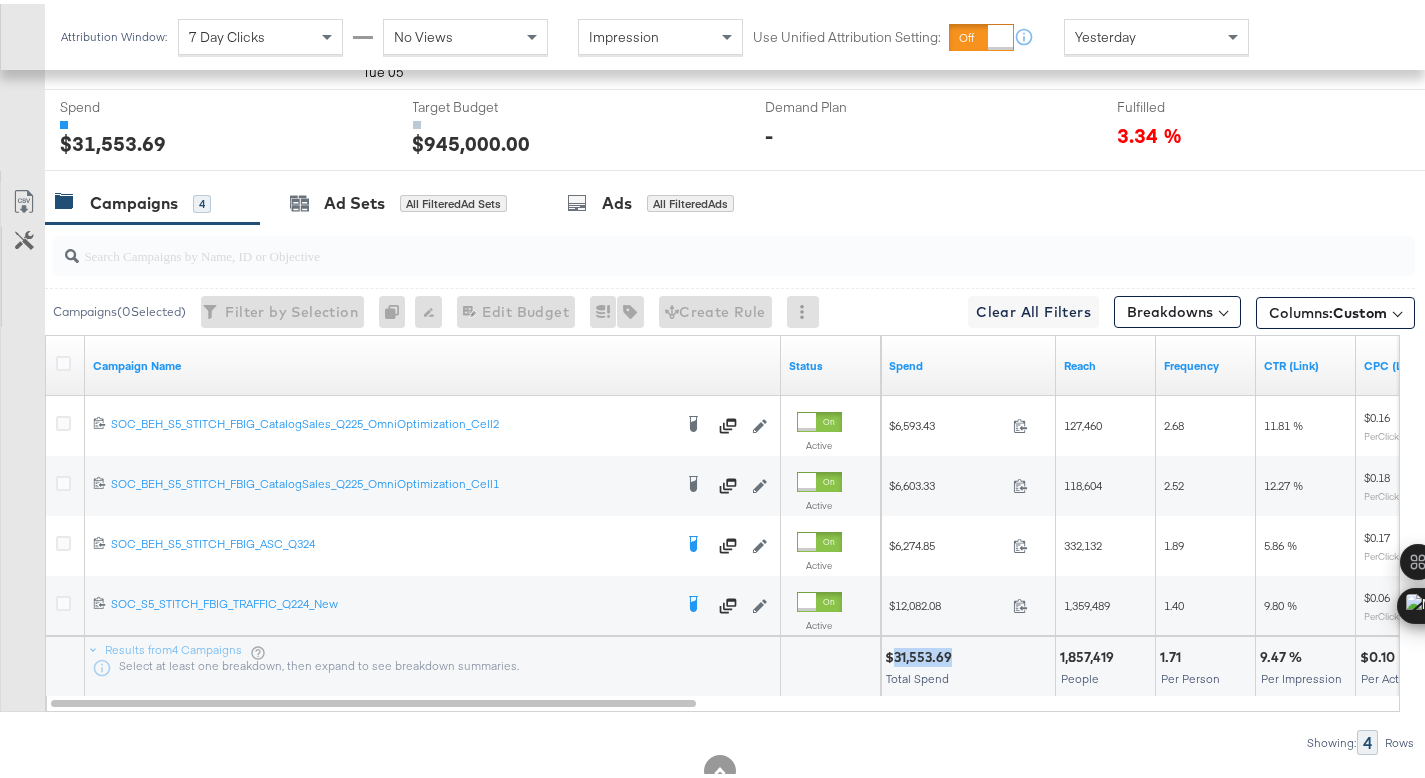 click on "$31,553.69" at bounding box center [921, 653] 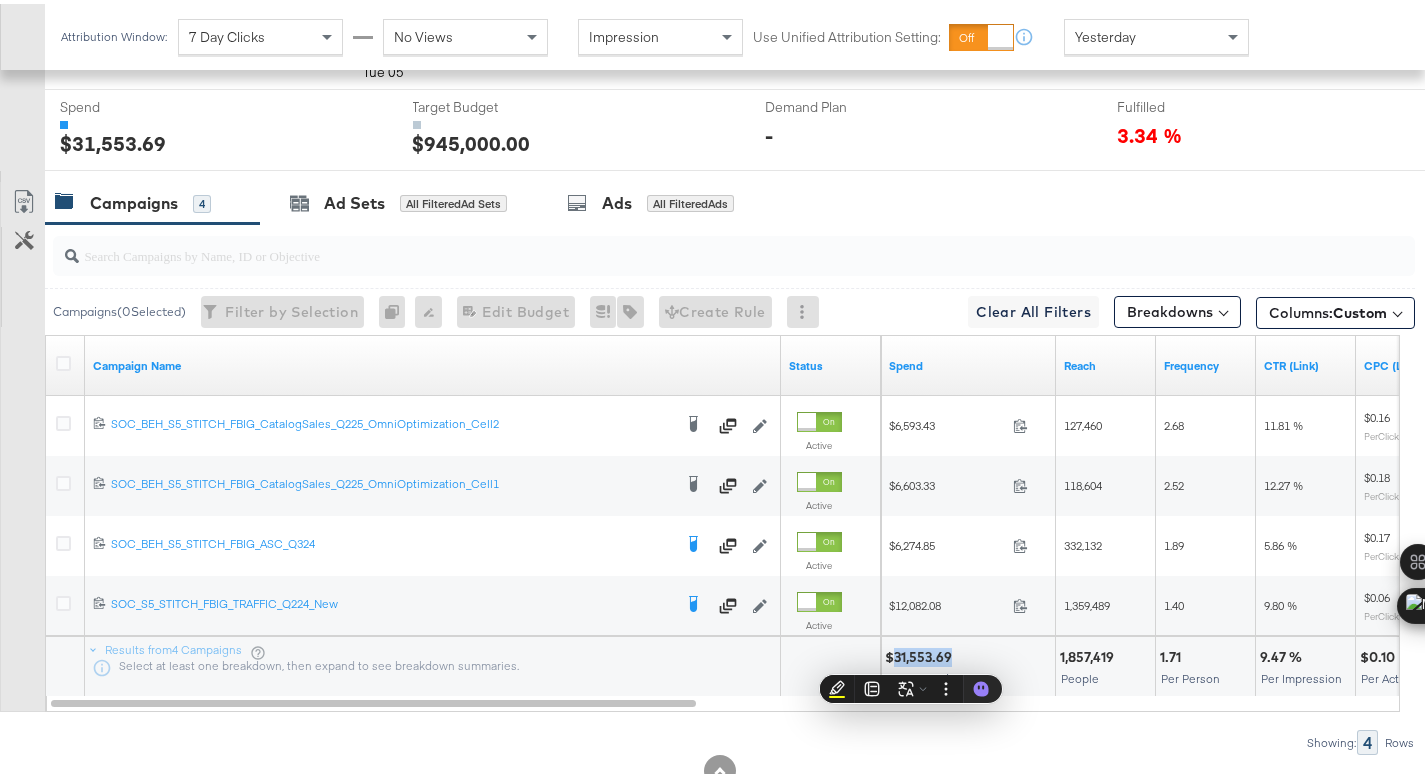 copy on "31,553.69" 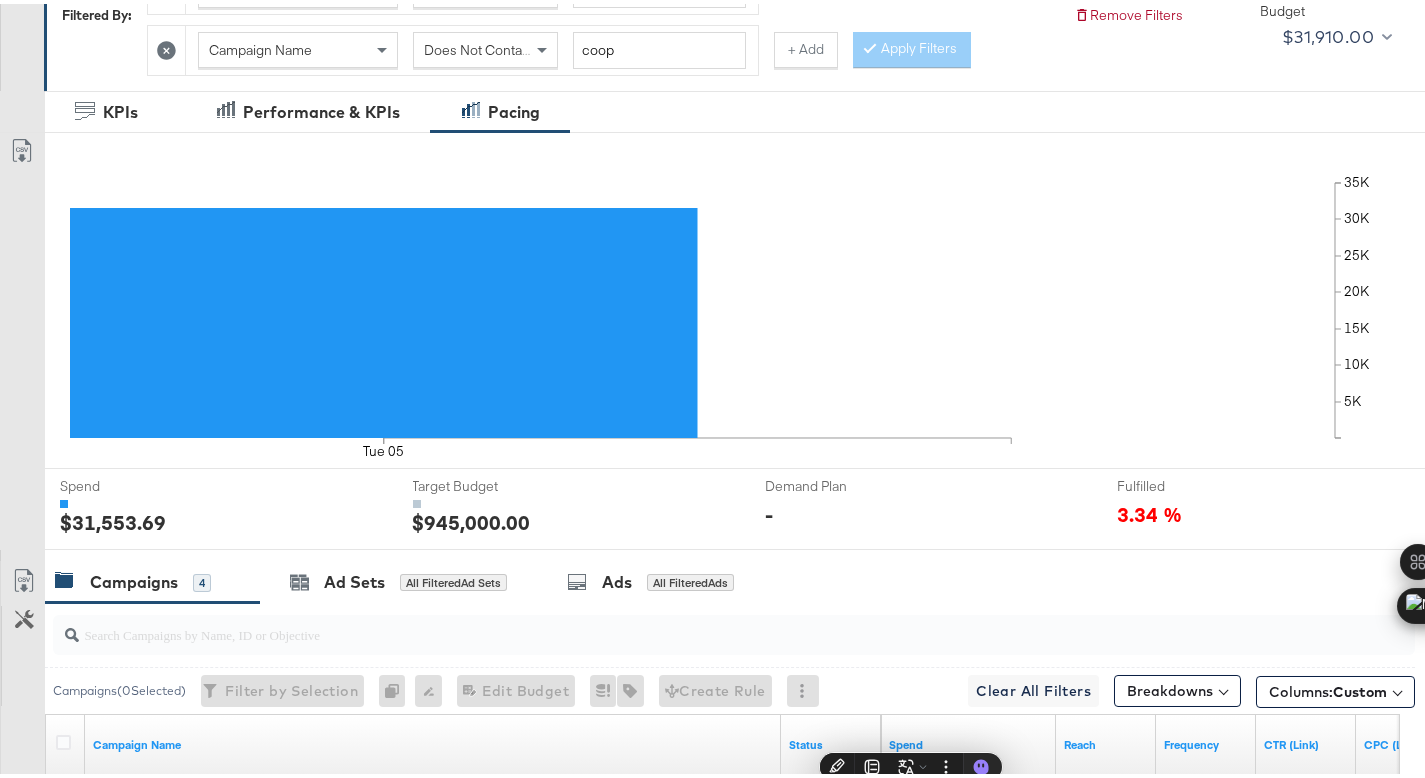 scroll, scrollTop: 0, scrollLeft: 0, axis: both 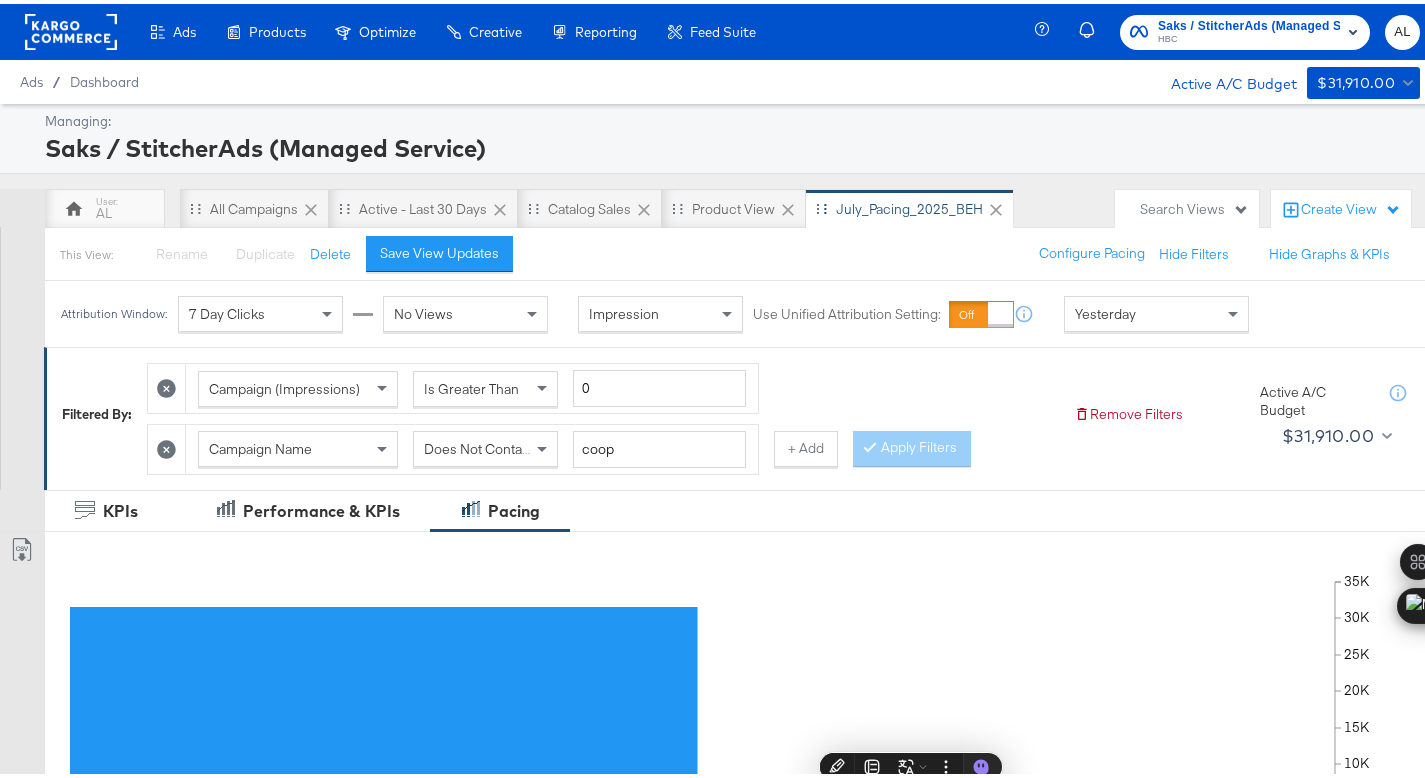 click on "July_Pacing_2025_BEH" at bounding box center (909, 205) 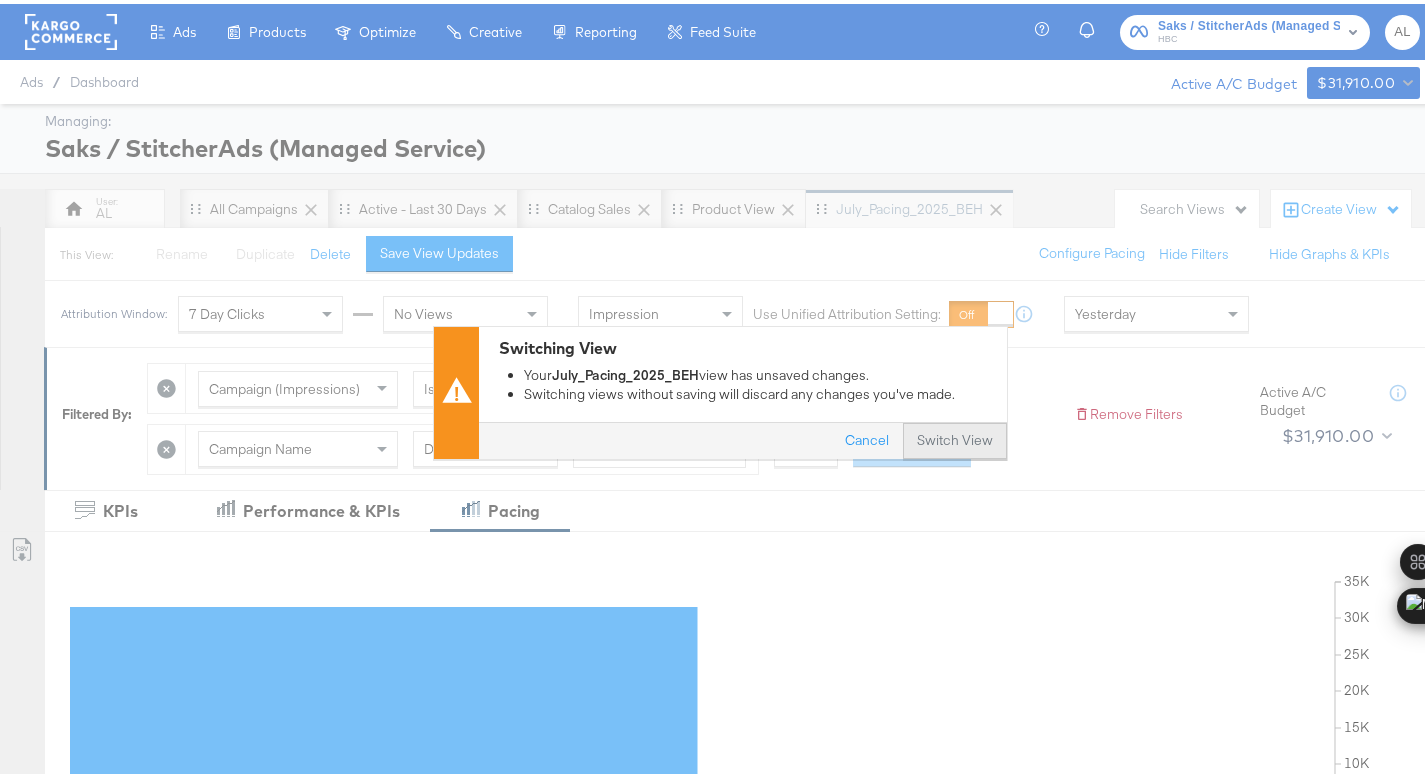 click on "Switch View" at bounding box center [955, 438] 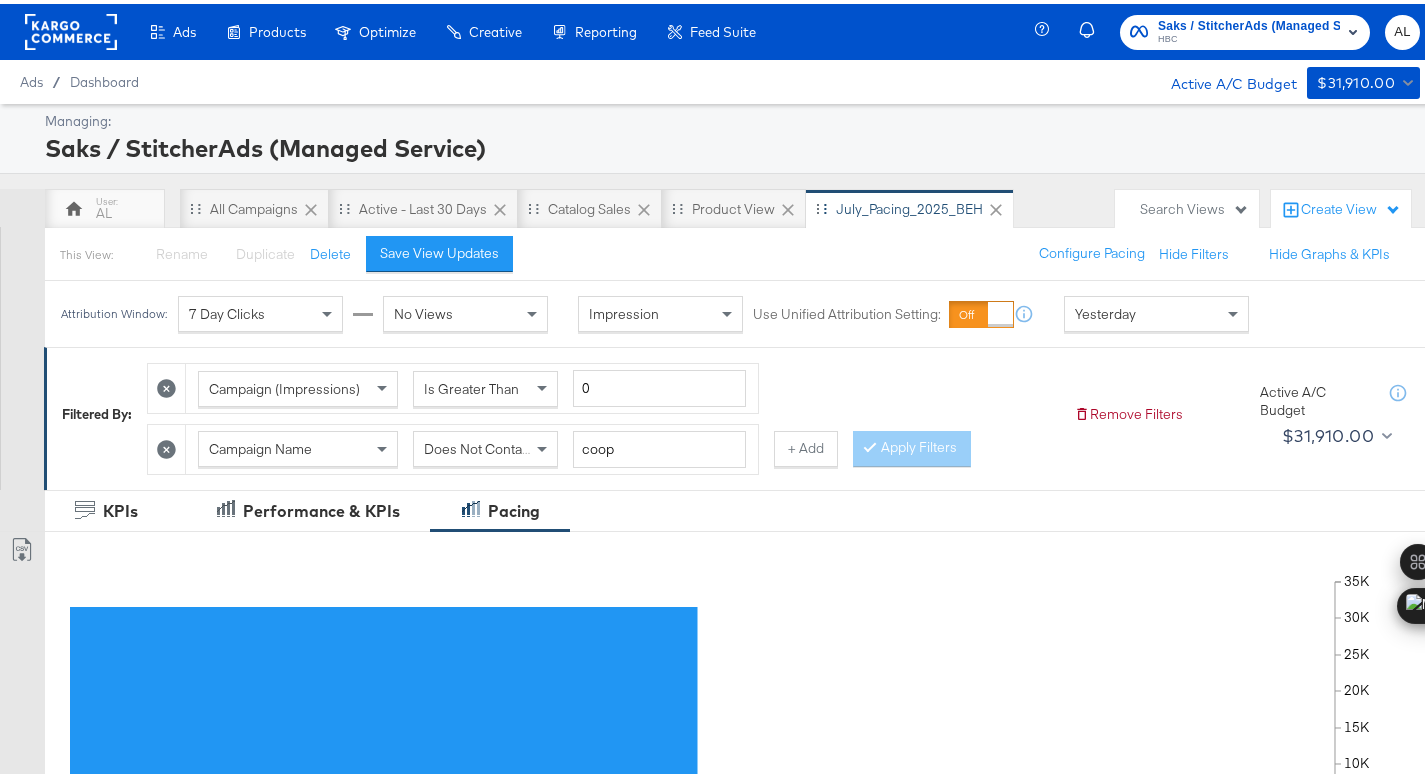 click at bounding box center [821, 204] 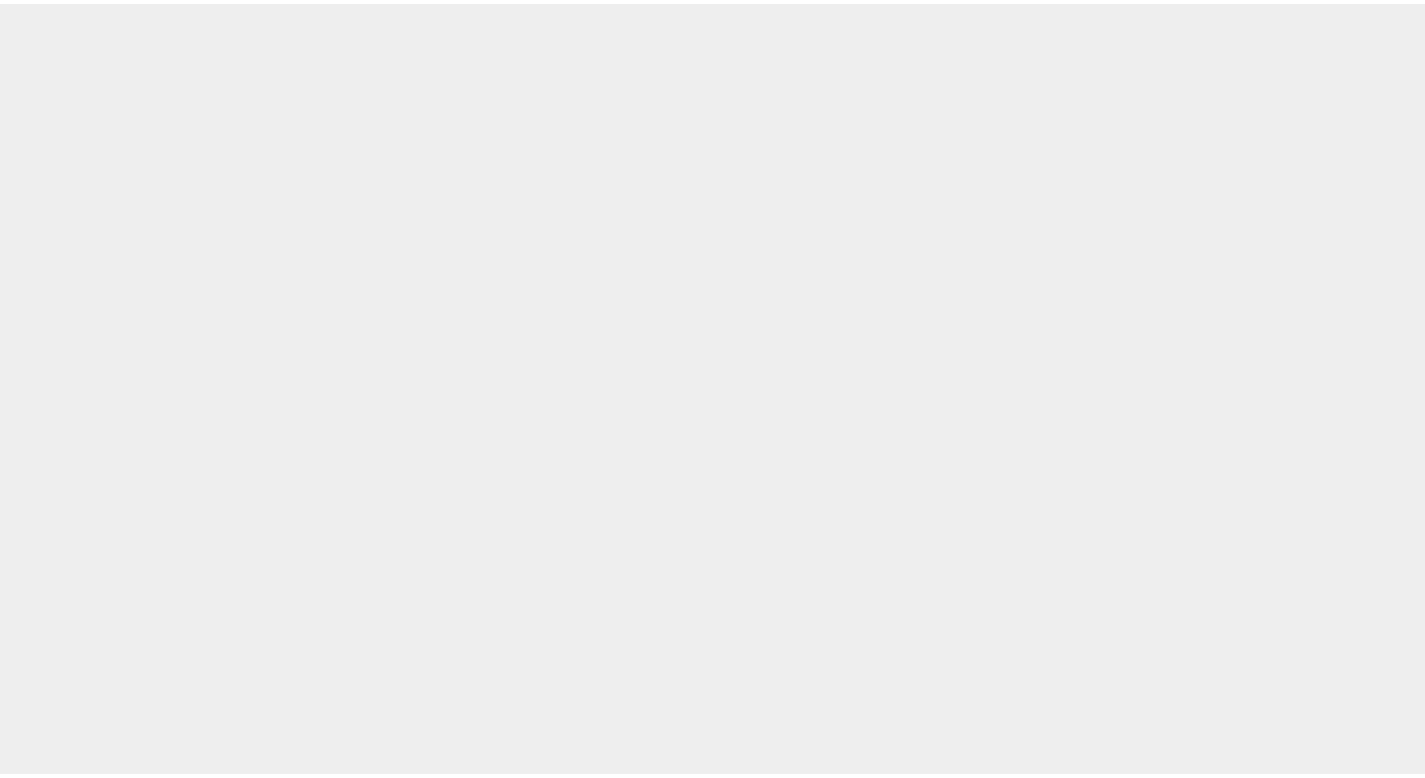 scroll, scrollTop: 0, scrollLeft: 0, axis: both 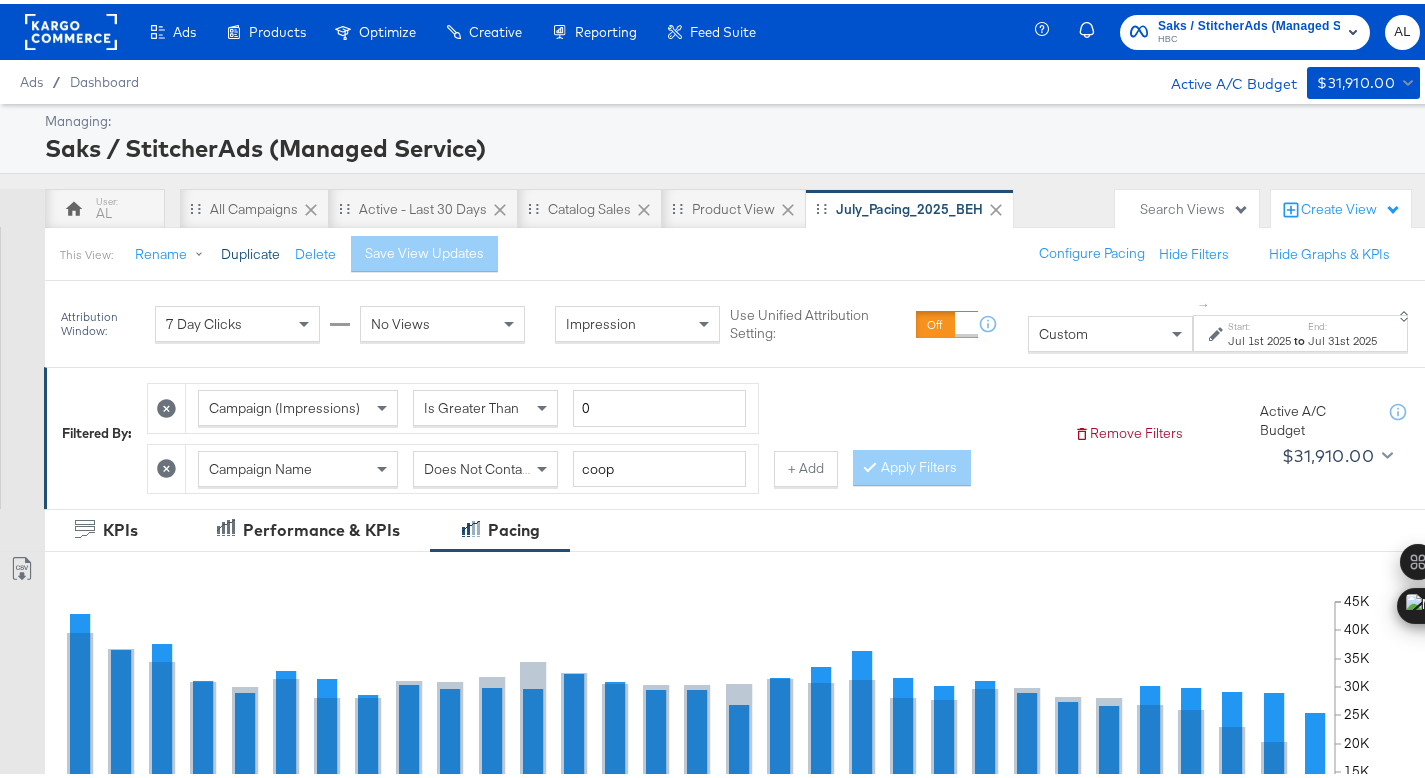 click on "Duplicate" at bounding box center [250, 250] 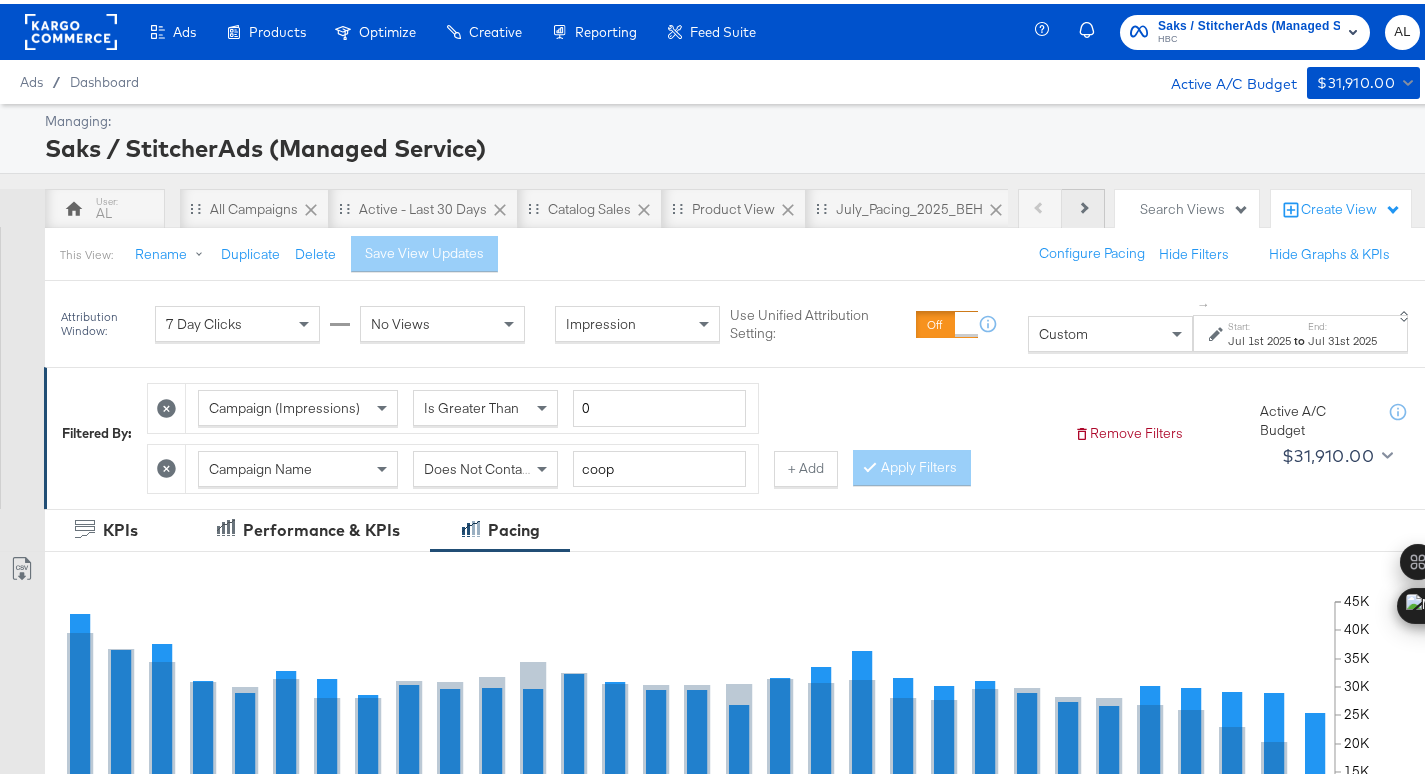 click on "Next" at bounding box center (1083, 205) 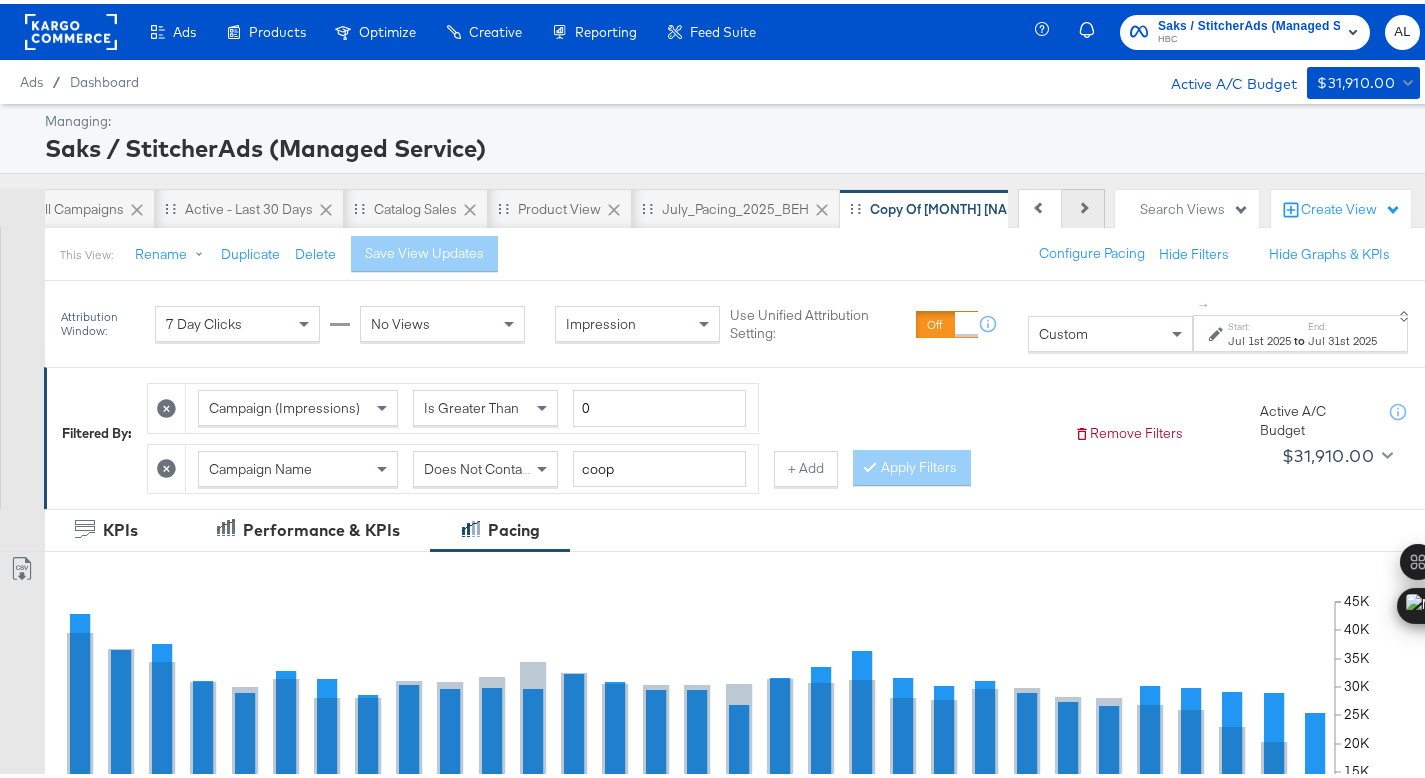 scroll, scrollTop: 0, scrollLeft: 200, axis: horizontal 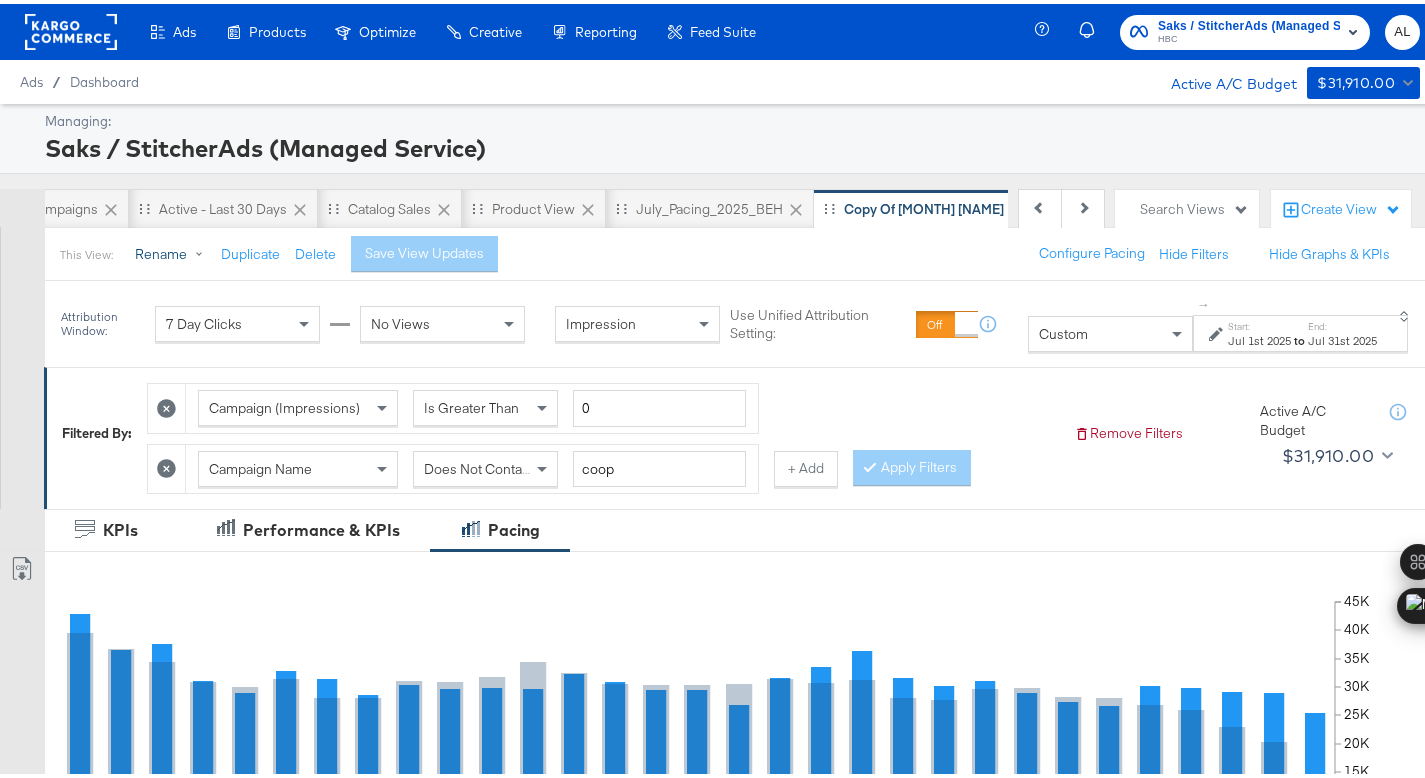 click on "Rename" at bounding box center (173, 251) 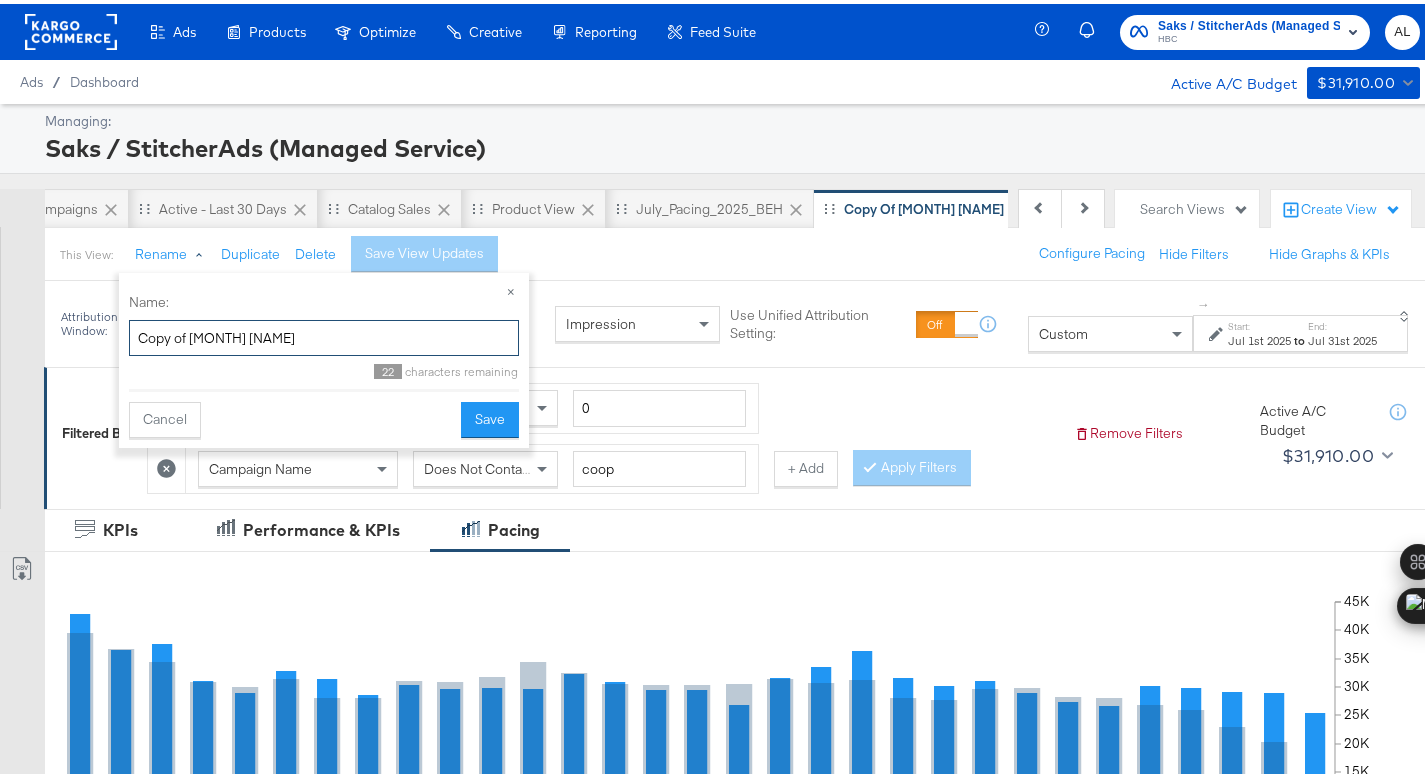 drag, startPoint x: 214, startPoint y: 331, endPoint x: 109, endPoint y: 339, distance: 105.30432 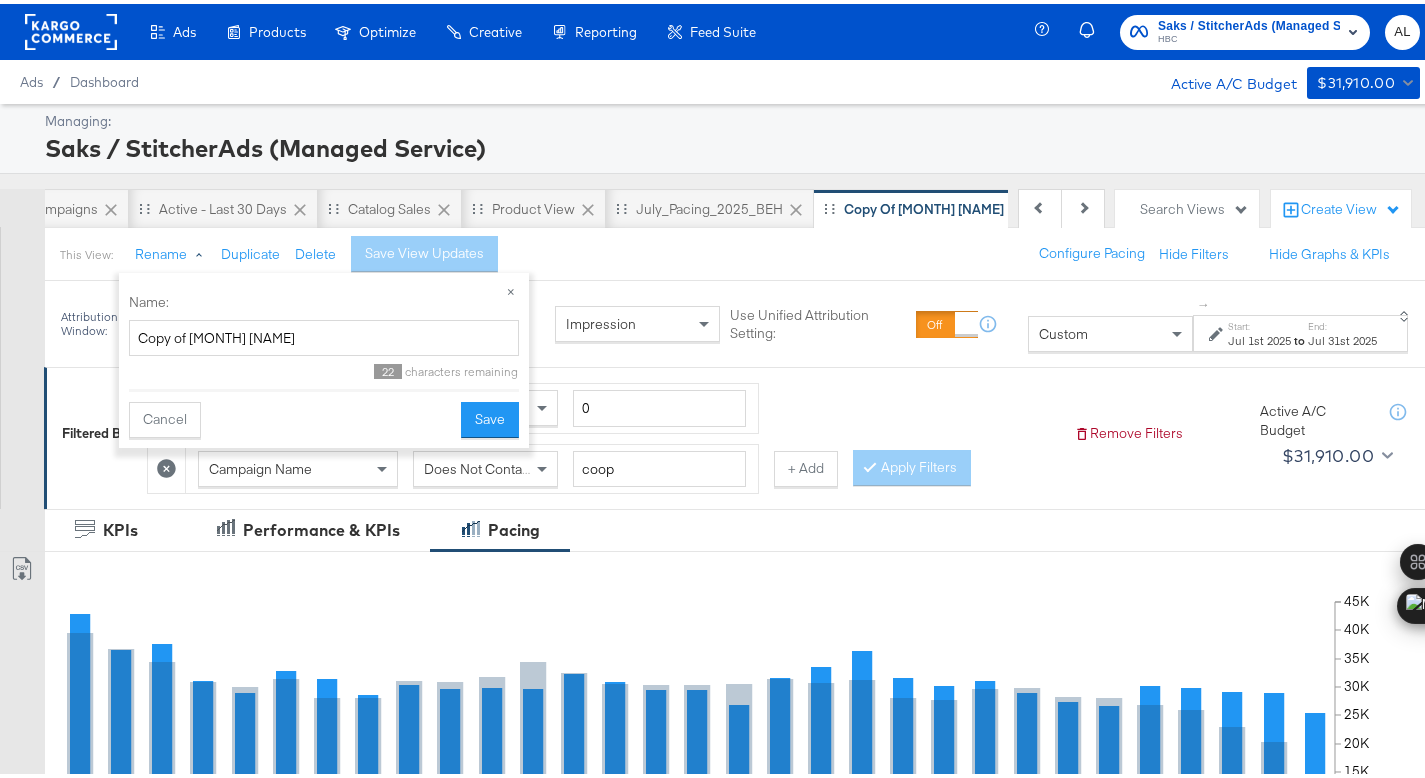click on "Attribution Window:  7 Day Clicks No Views Impression Use Unified Attribution Setting: If you set use unified attribution setting, your query's conversion metric attribution and campaign optimization will use the attribution setting of the ad object(s) being queried — a single period of time during which conversions are credited to ads and used to inform campaign optimization." at bounding box center (529, 320) 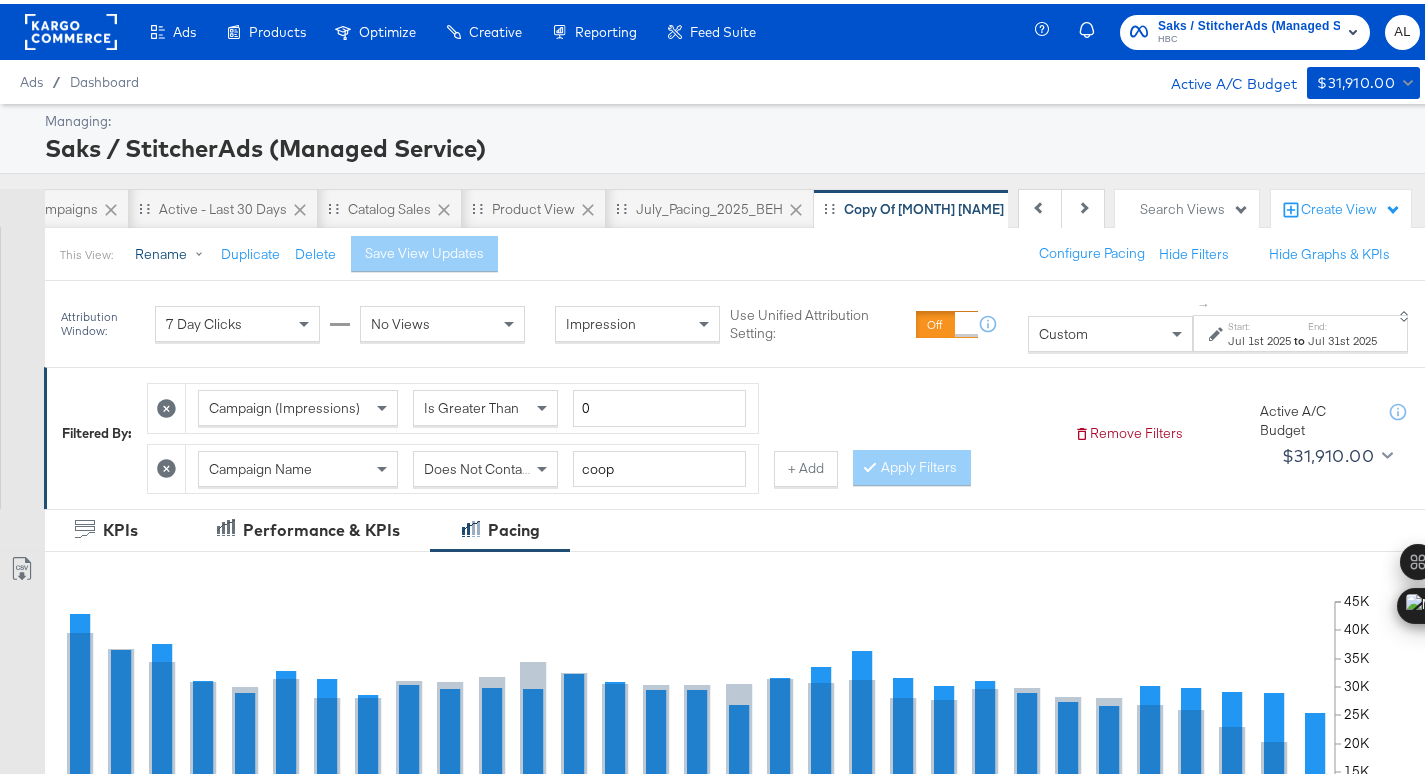 click on "Rename" at bounding box center (173, 251) 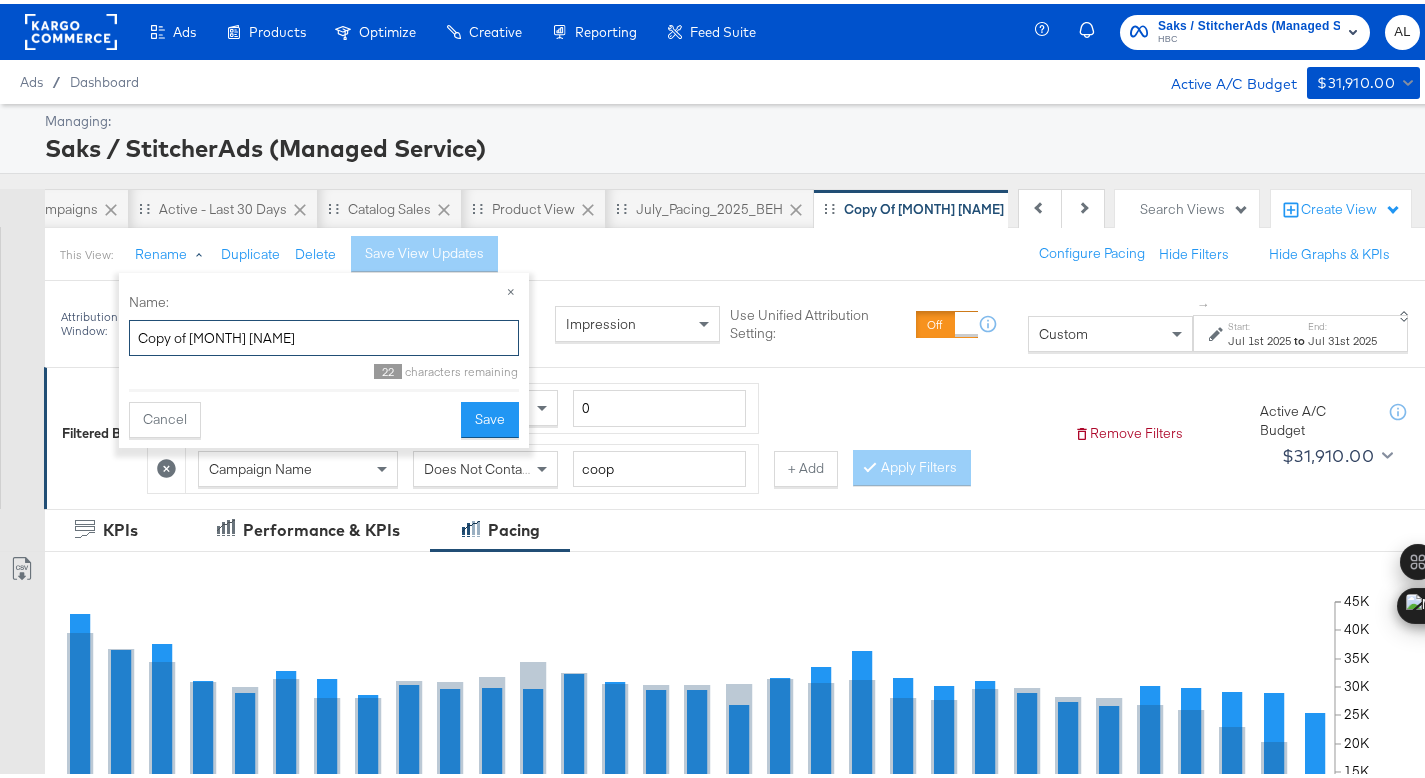 drag, startPoint x: 212, startPoint y: 335, endPoint x: 126, endPoint y: 330, distance: 86.145226 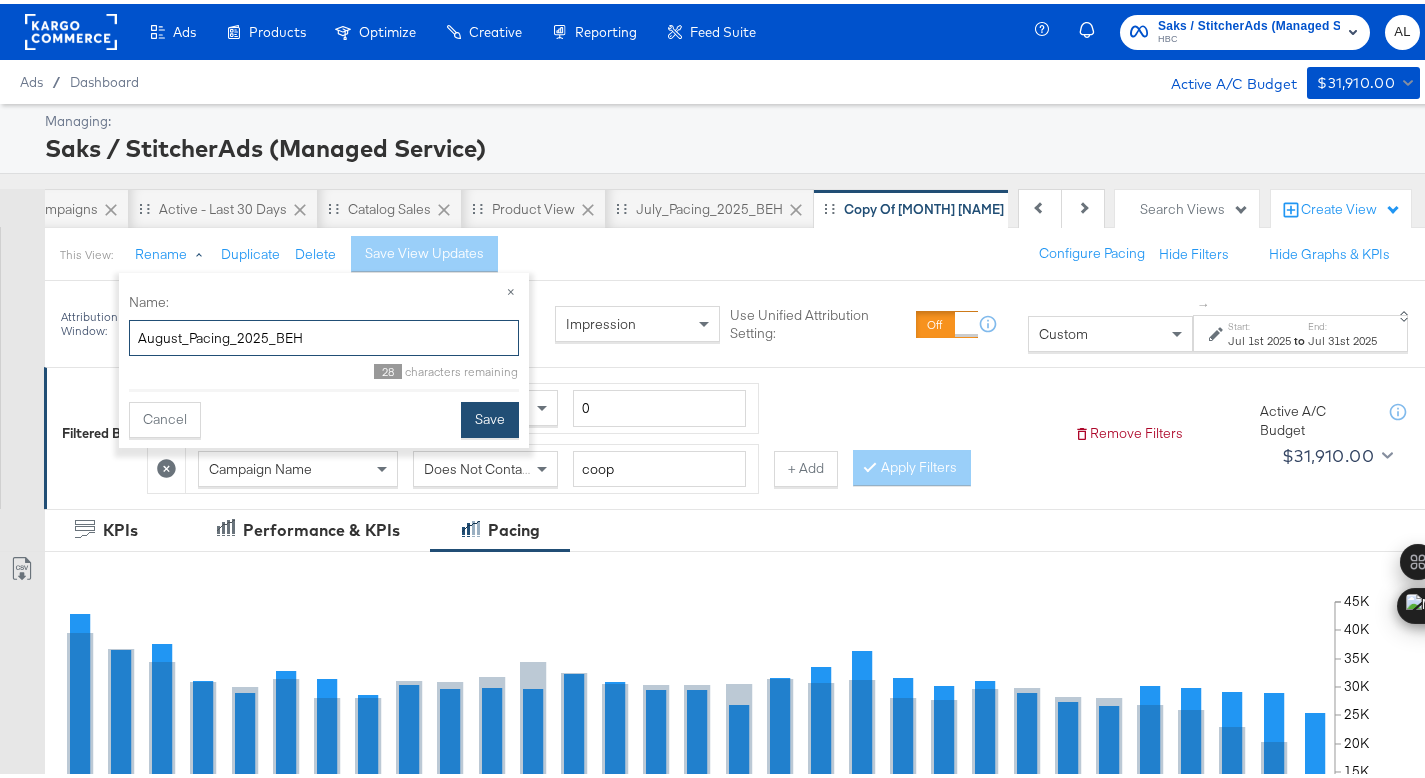 type on "August_Pacing_2025_BEH" 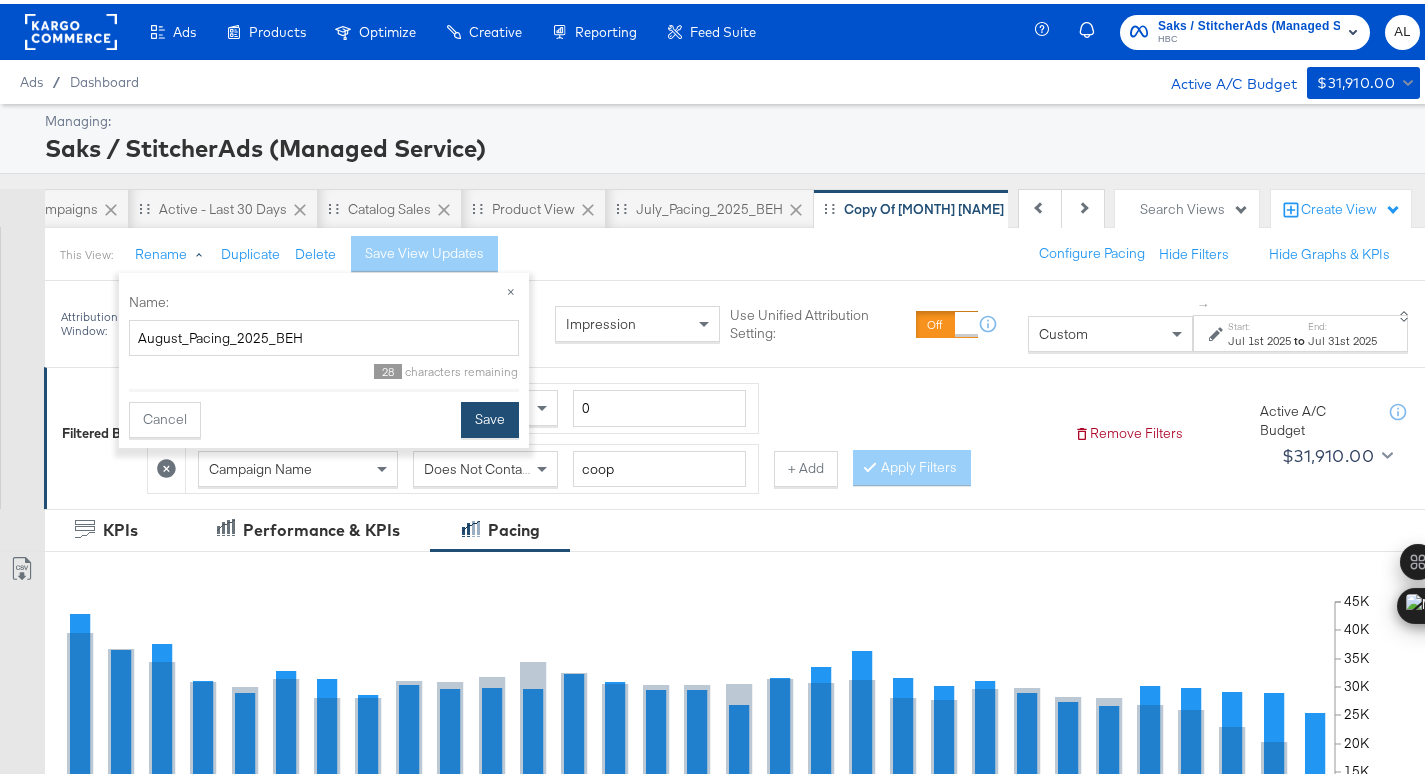 click on "Save" at bounding box center [490, 416] 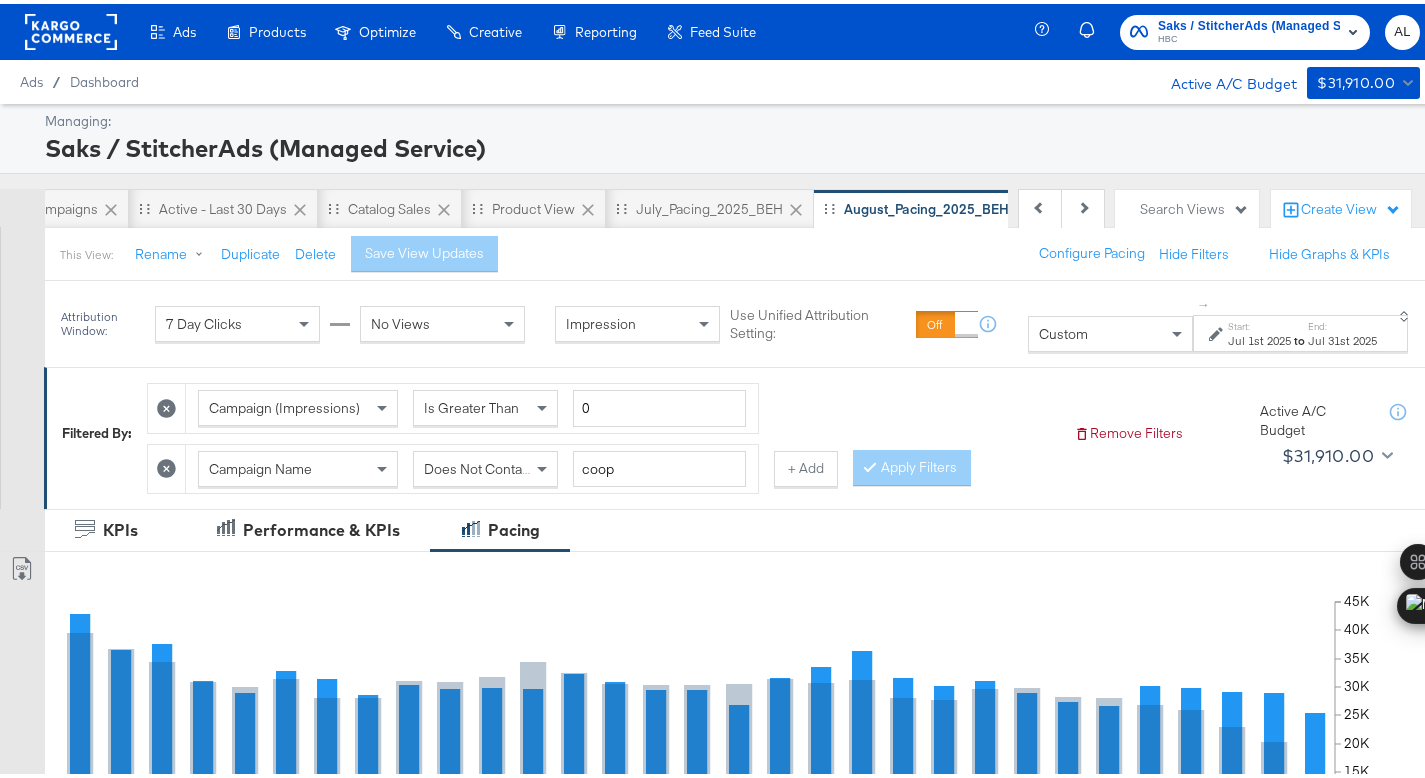 click at bounding box center [1218, 330] 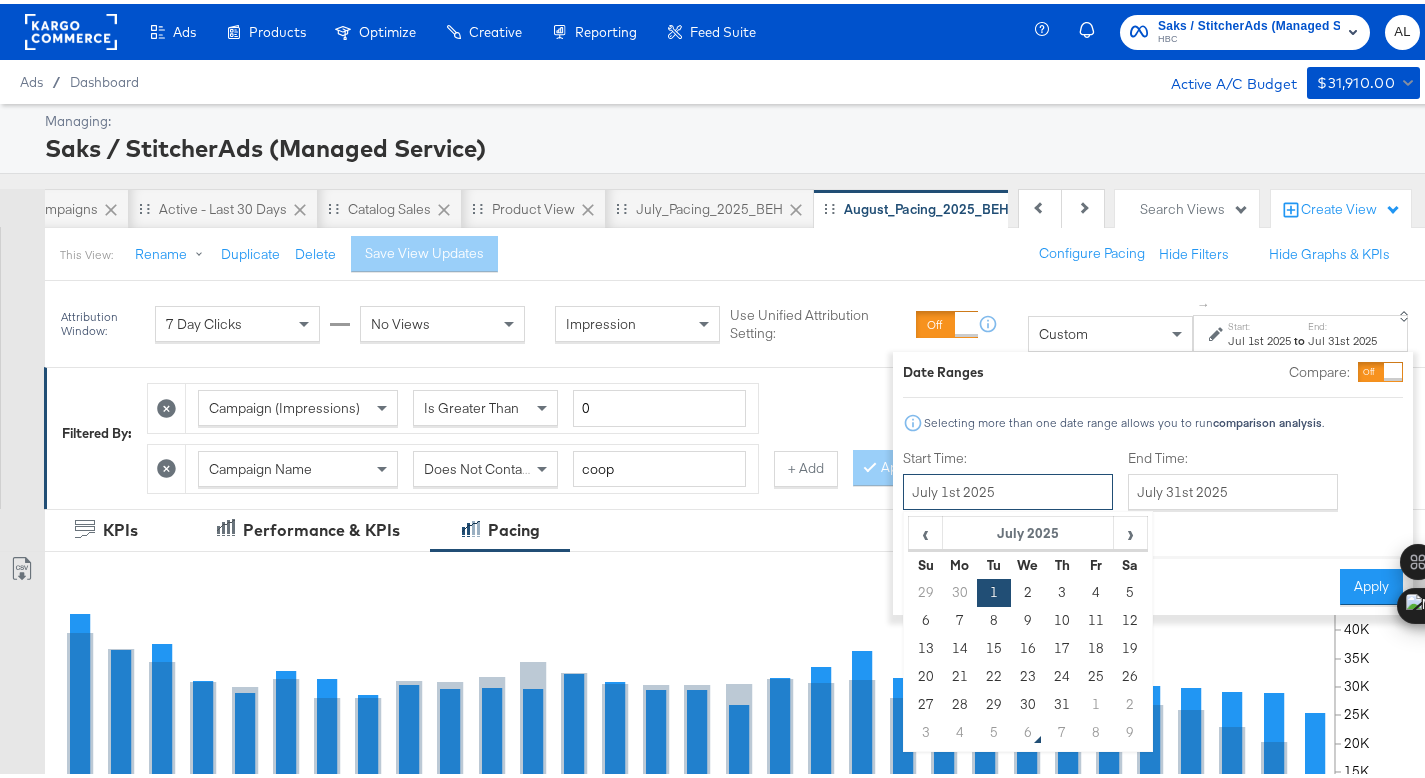 click on "July 1st 2025" at bounding box center [1008, 488] 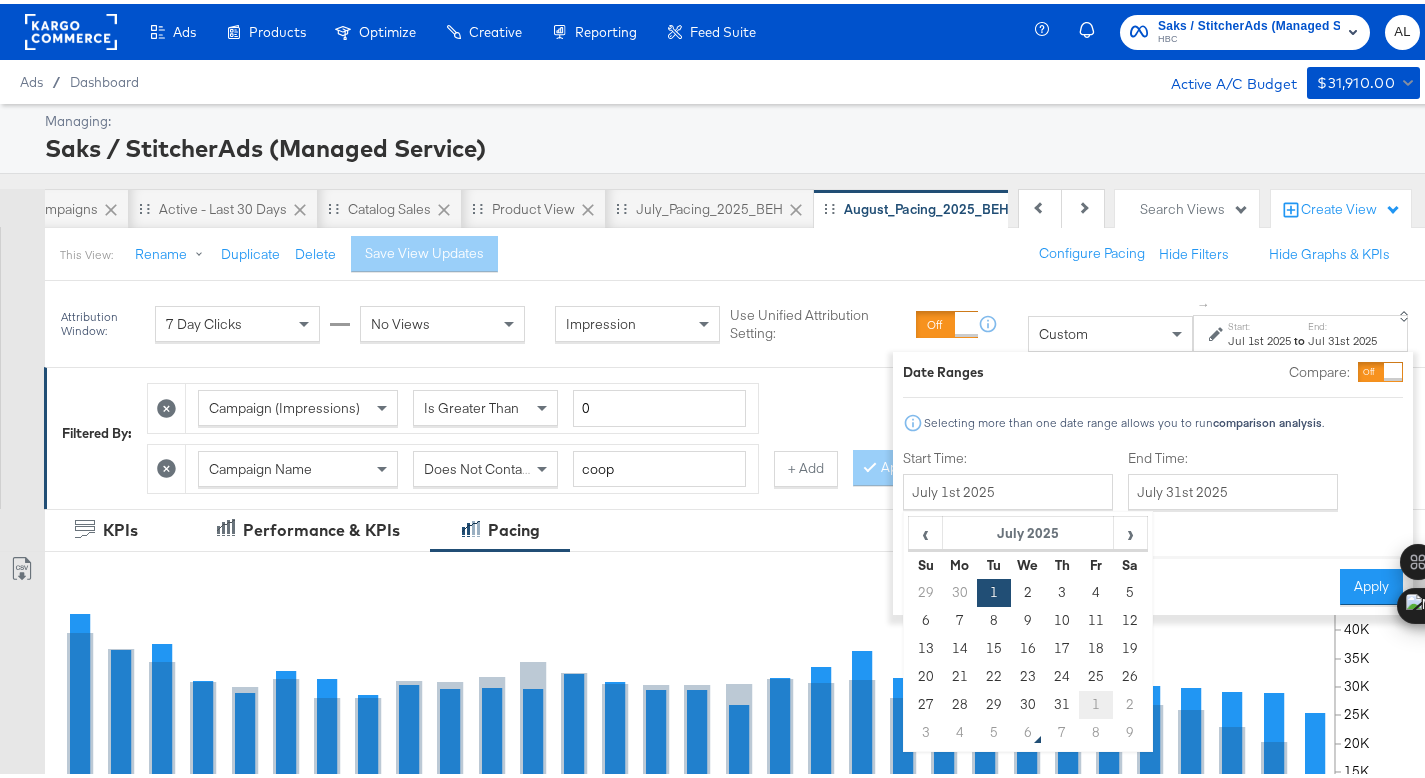 click on "1" at bounding box center (1096, 701) 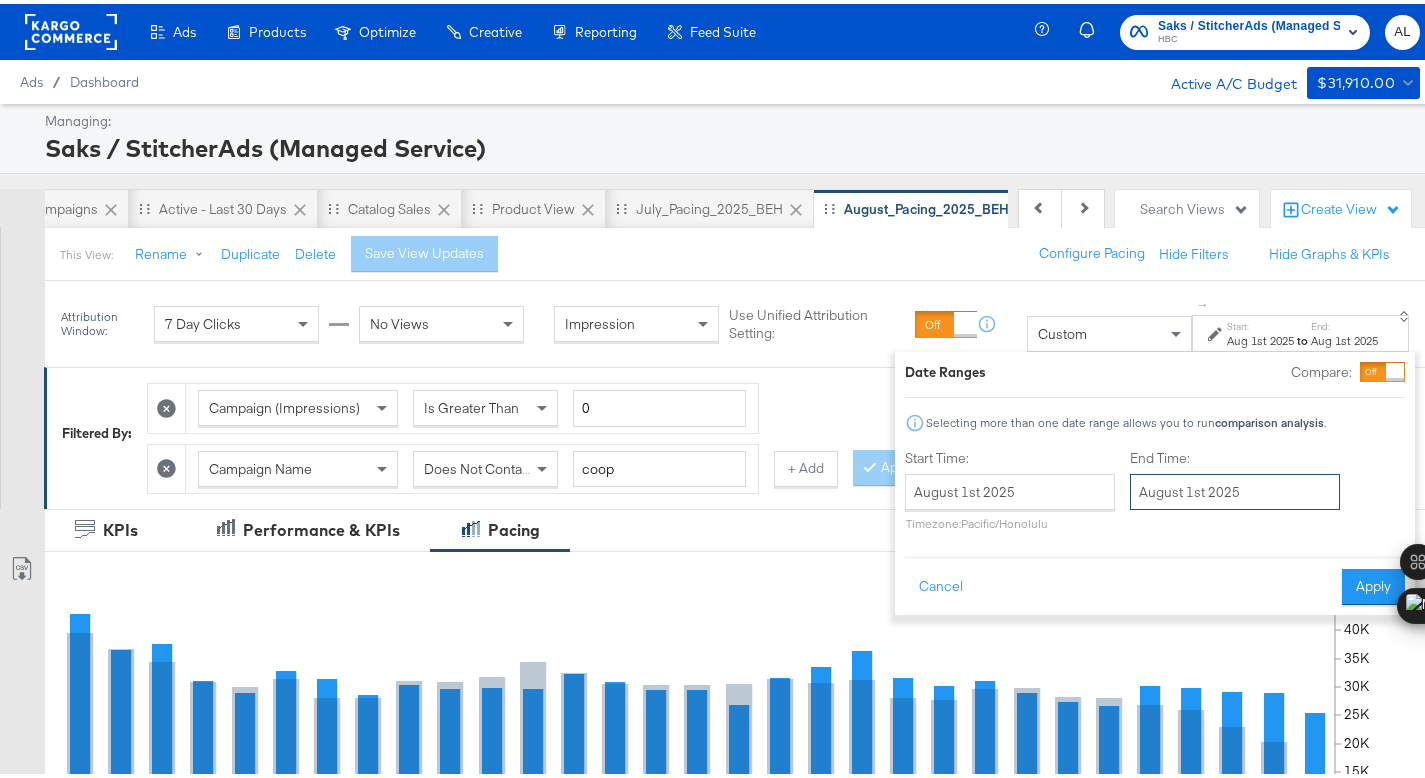 click on "August 1st 2025" at bounding box center (1235, 488) 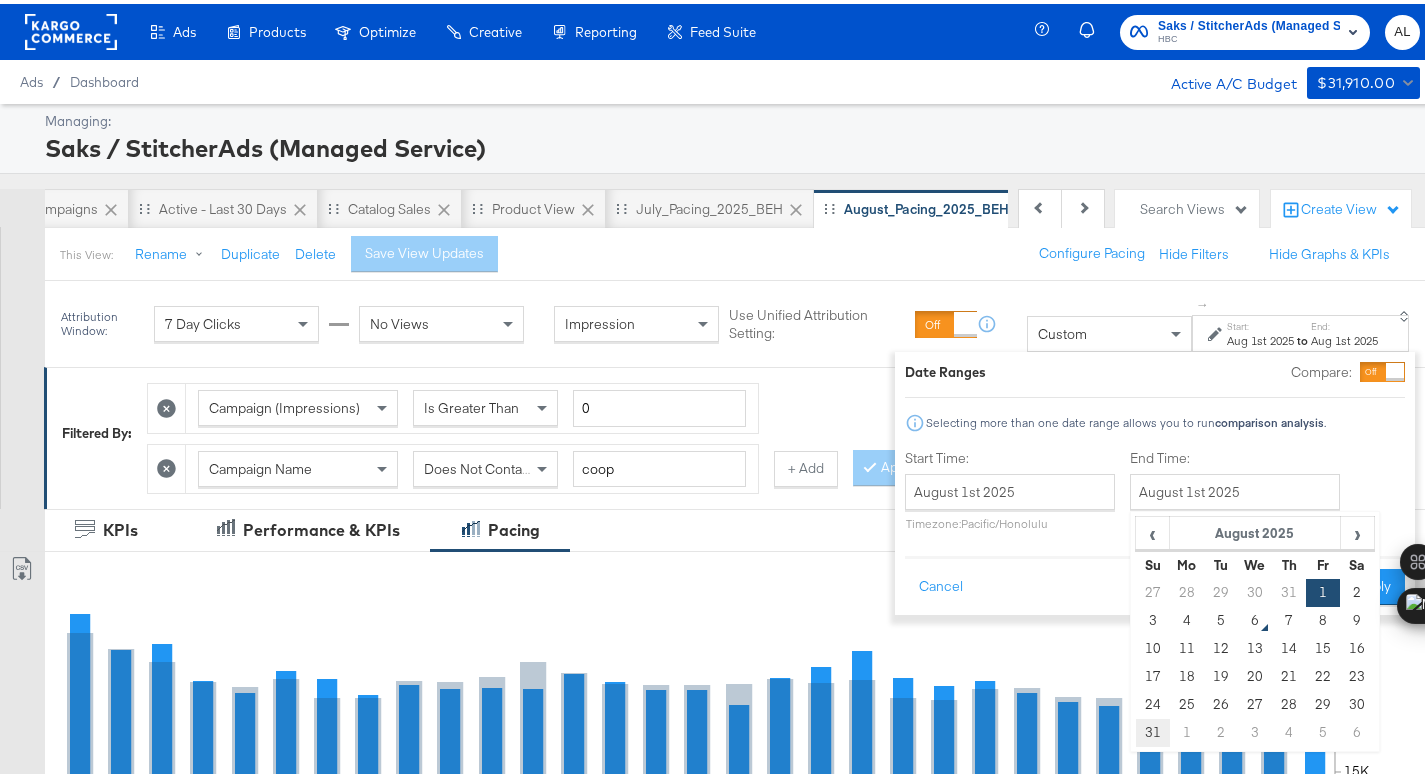 click on "31" at bounding box center (1152, 729) 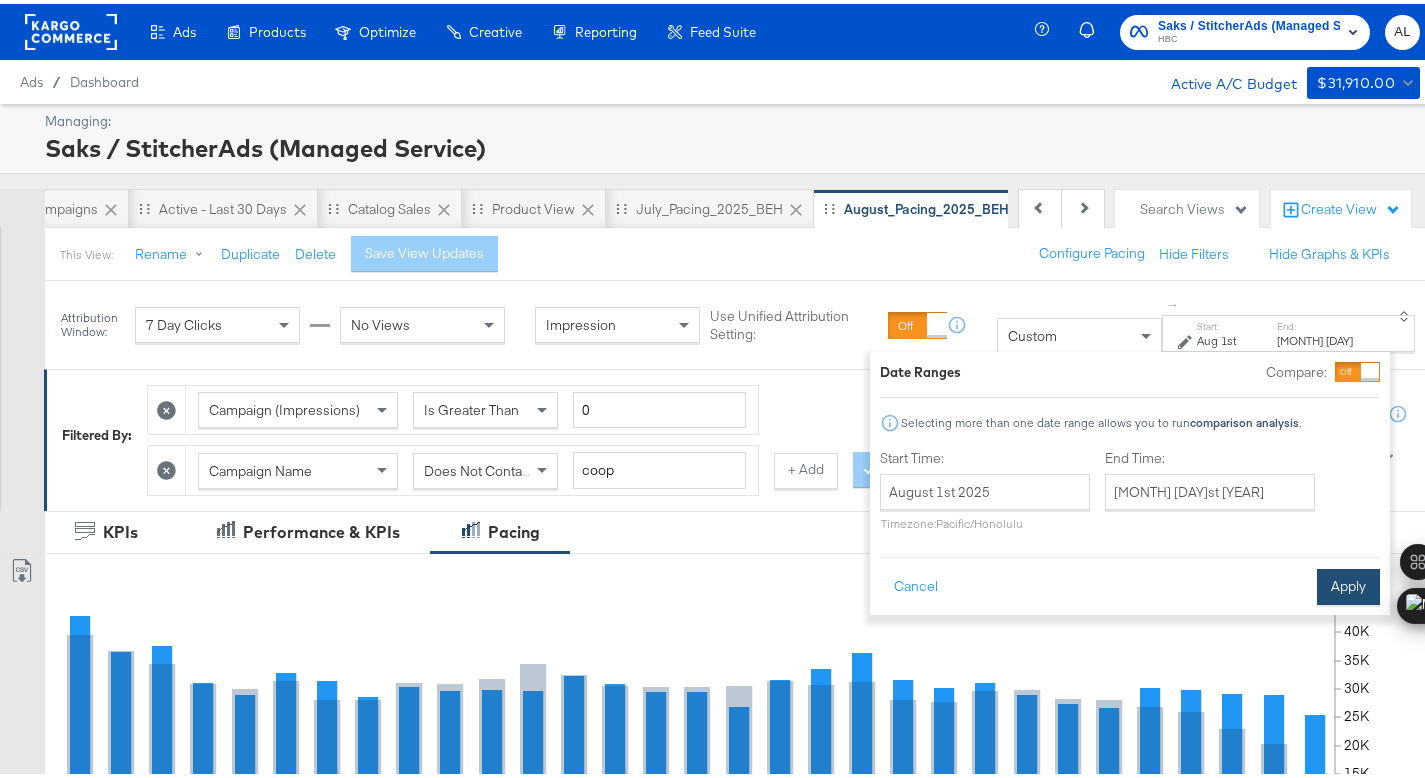 click on "Apply" at bounding box center (1348, 583) 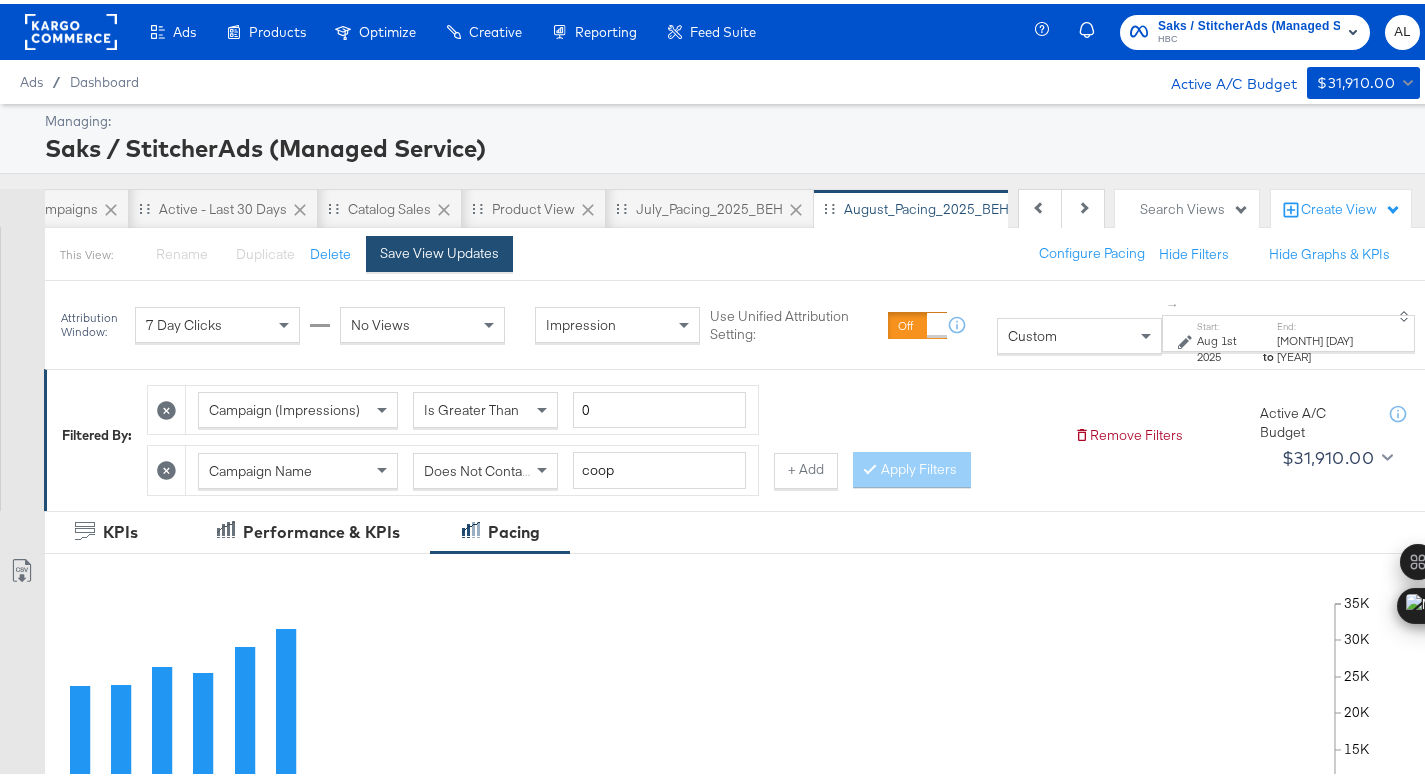click on "Save View Updates" at bounding box center [439, 249] 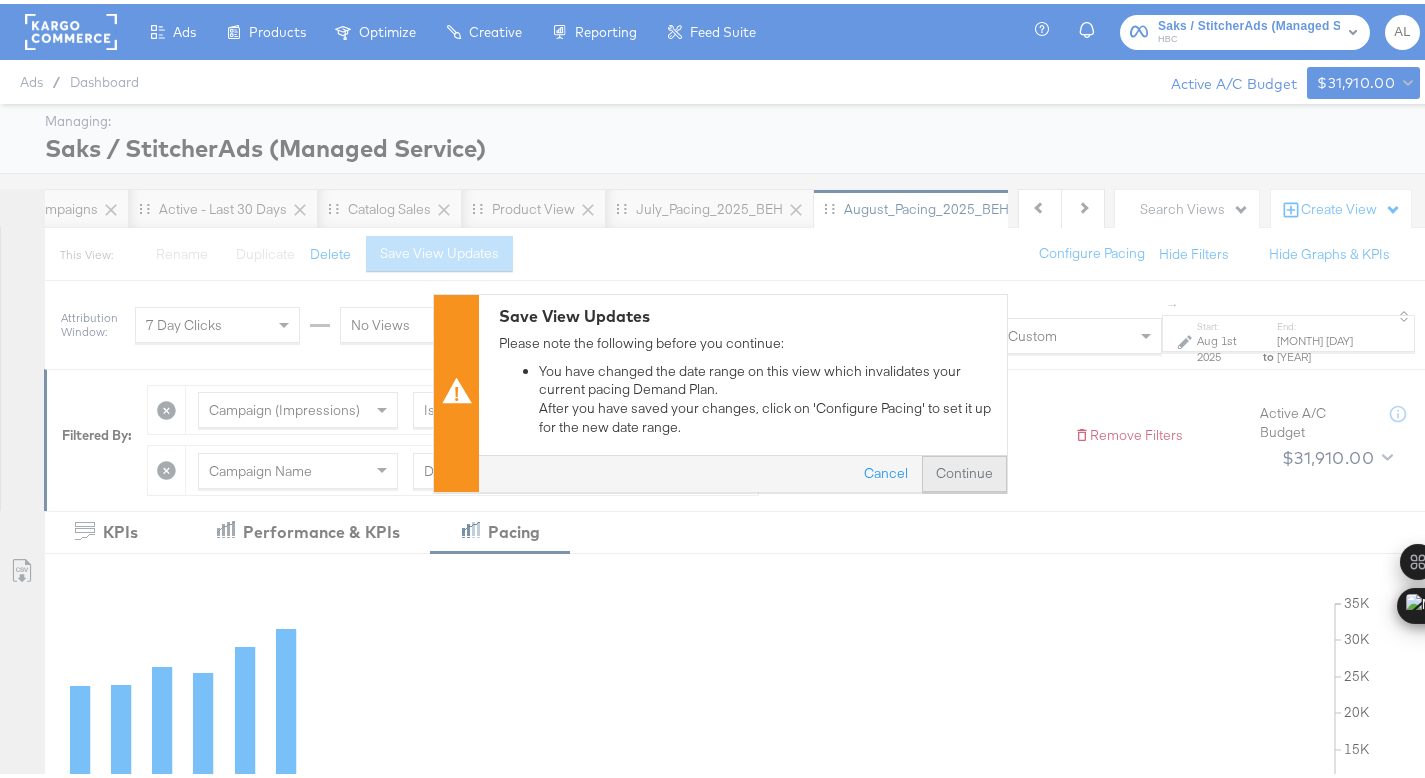 click on "Continue" at bounding box center [964, 470] 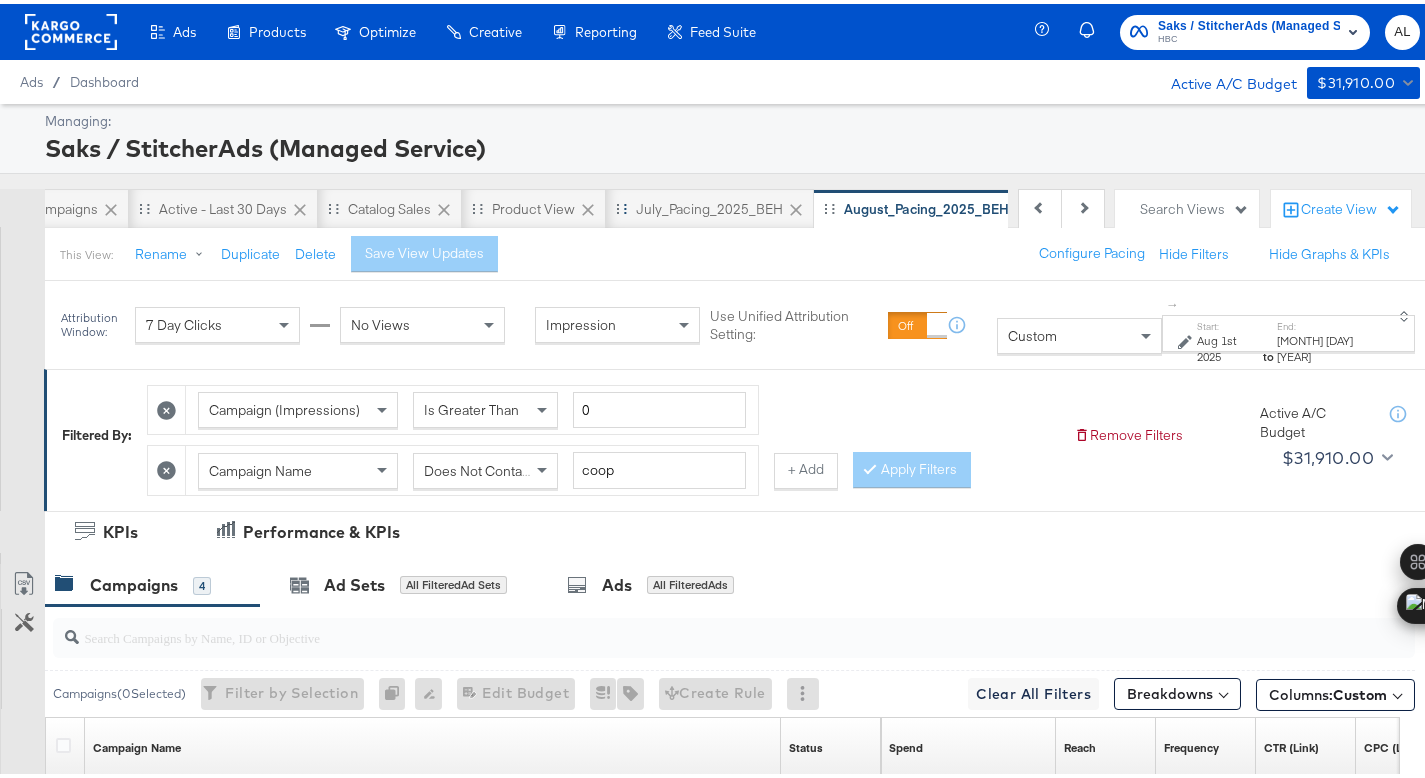 click 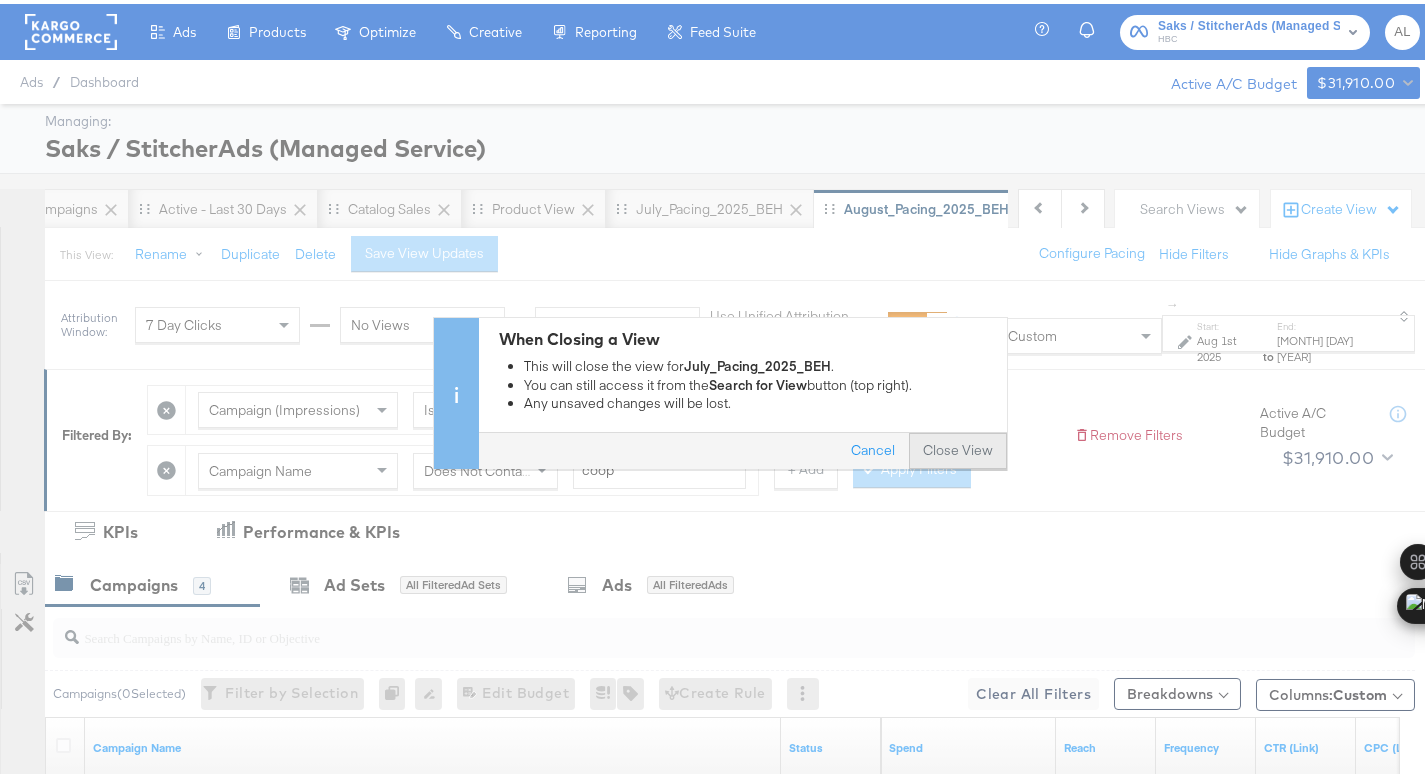click on "Close View" at bounding box center [958, 447] 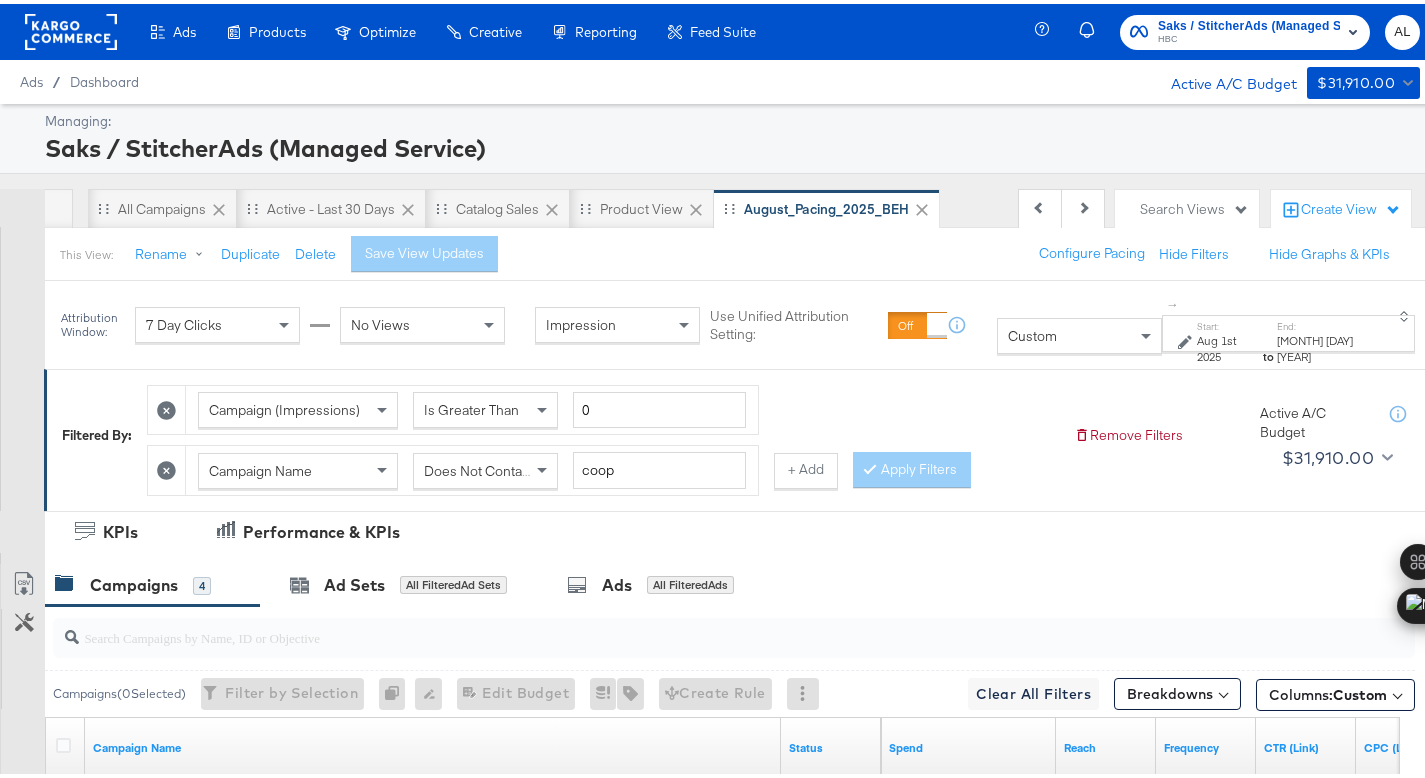 scroll, scrollTop: 0, scrollLeft: 105, axis: horizontal 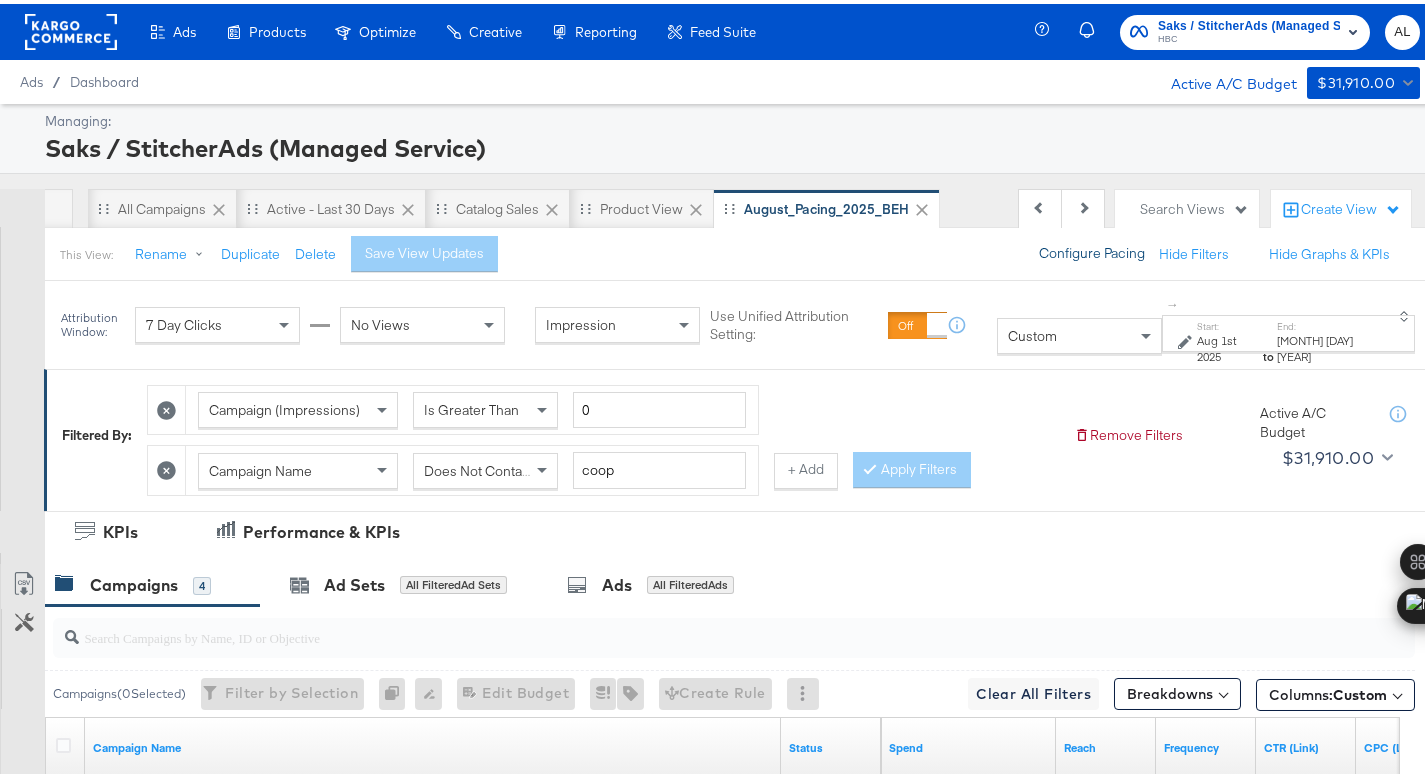 click on "Configure Pacing" at bounding box center (1092, 250) 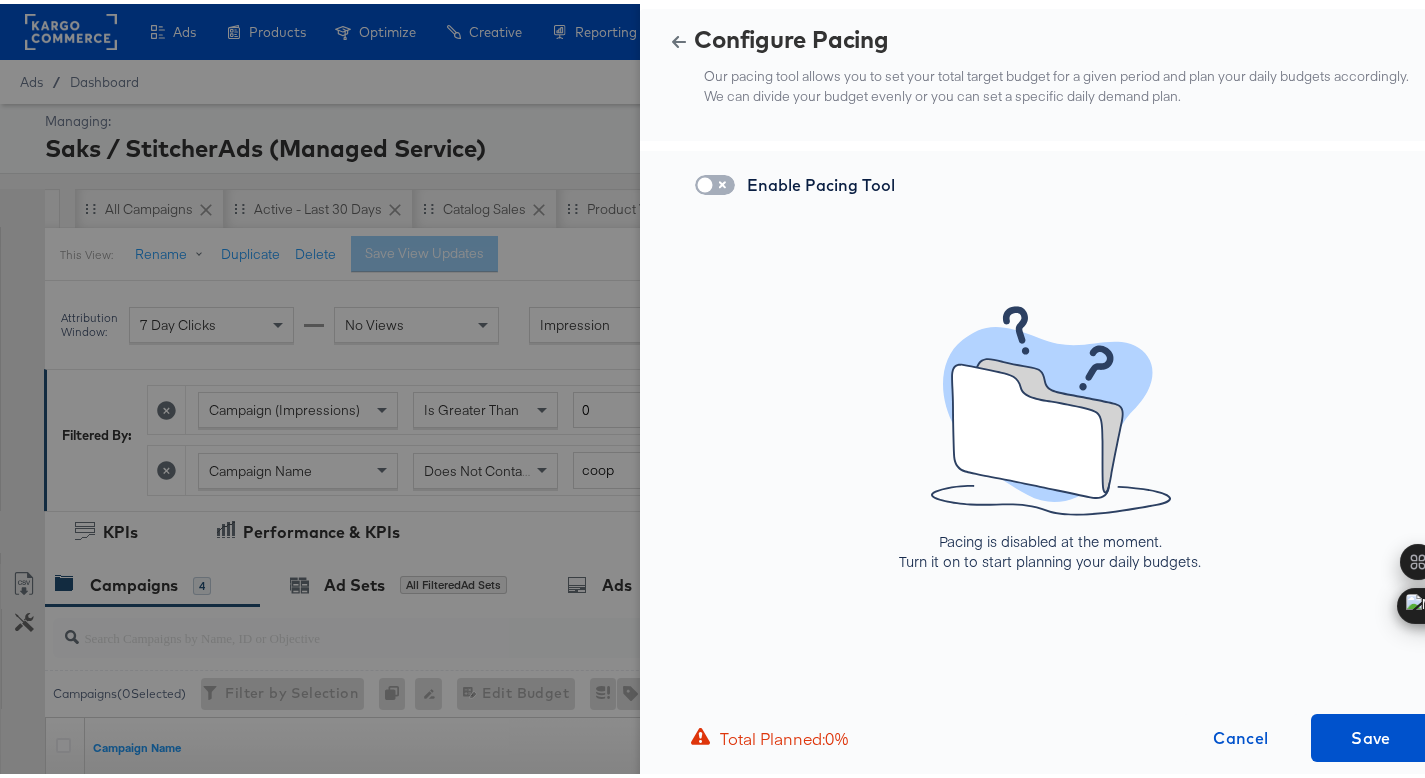 click at bounding box center (705, 186) 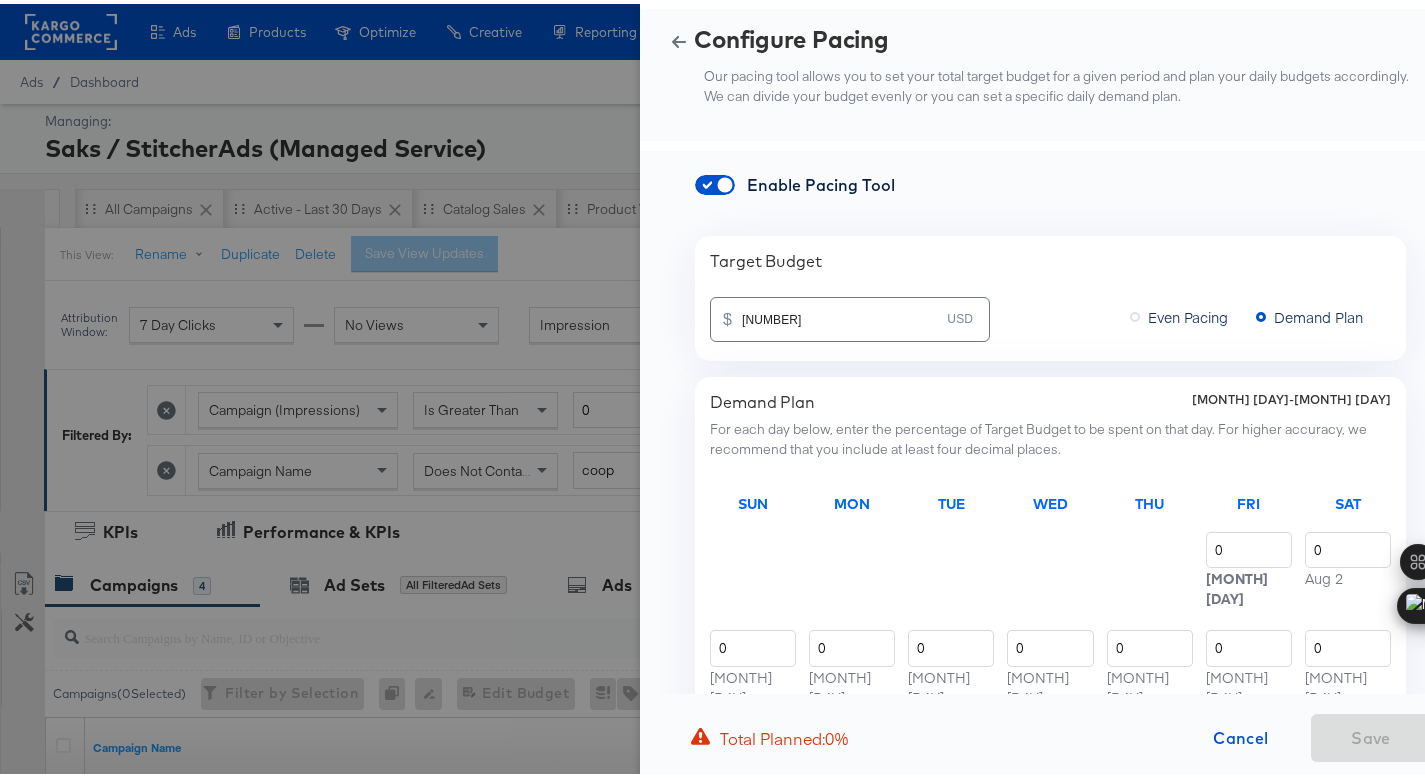 click on "[NUMBER].[NUMBER]" at bounding box center [844, 307] 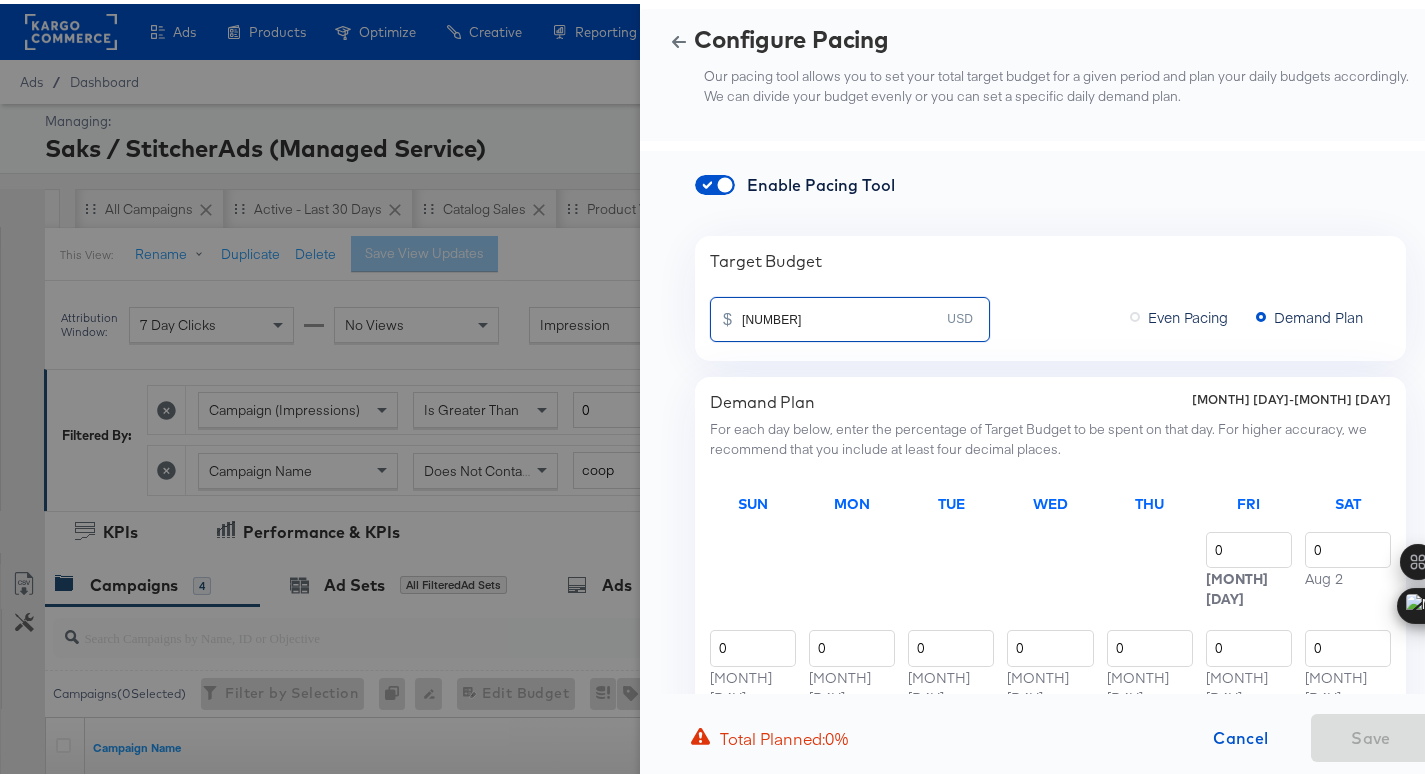 click on "[NUMBER].[NUMBER]" at bounding box center (844, 307) 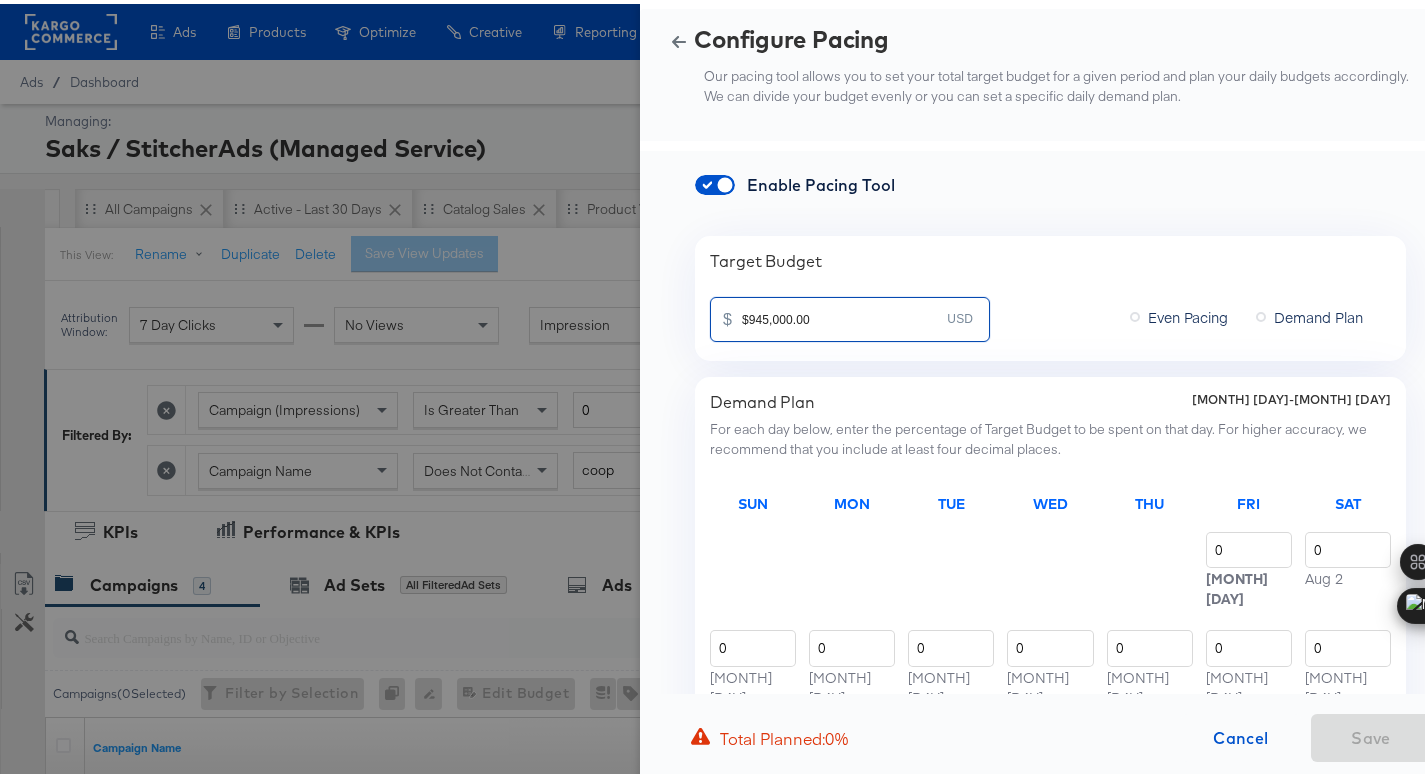 type on "945,000.00" 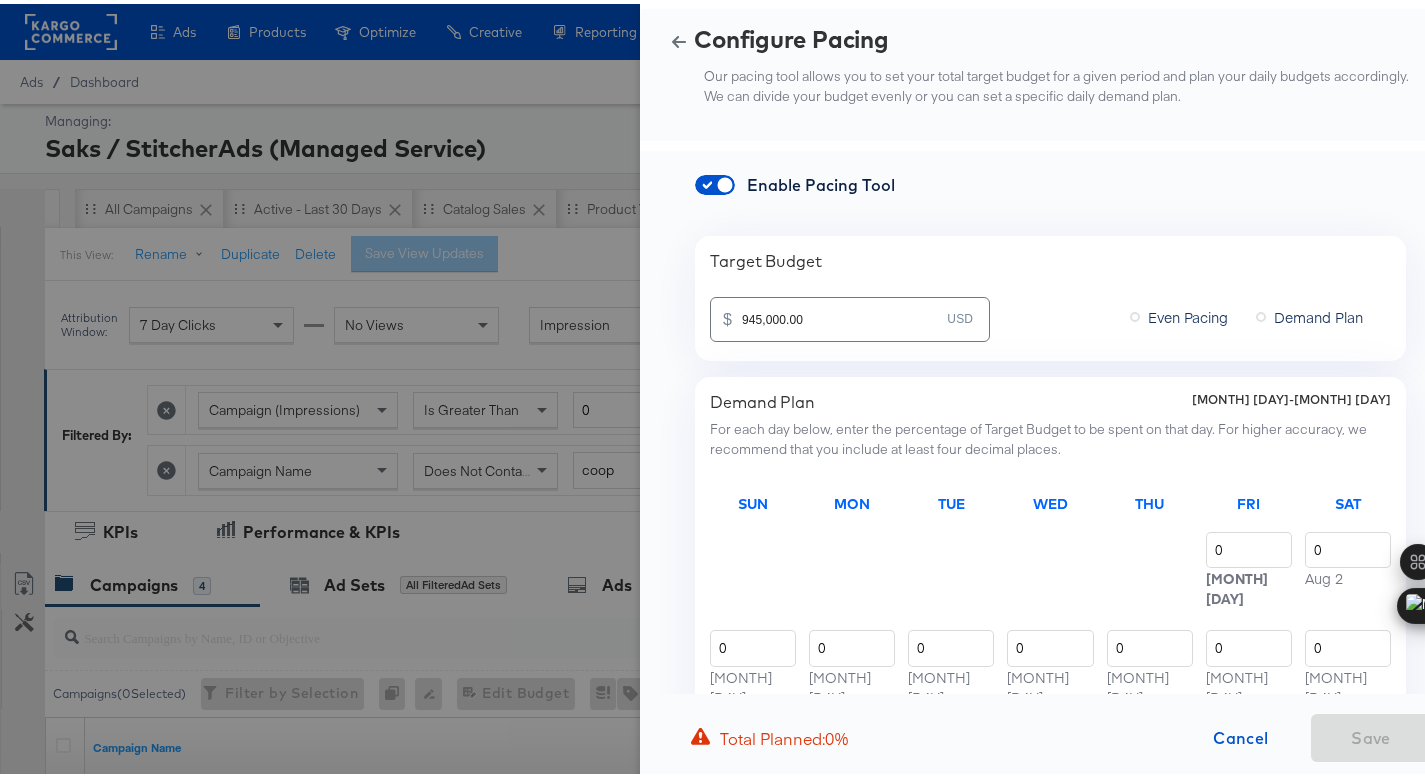 click on "Target Budget" at bounding box center [1050, 257] 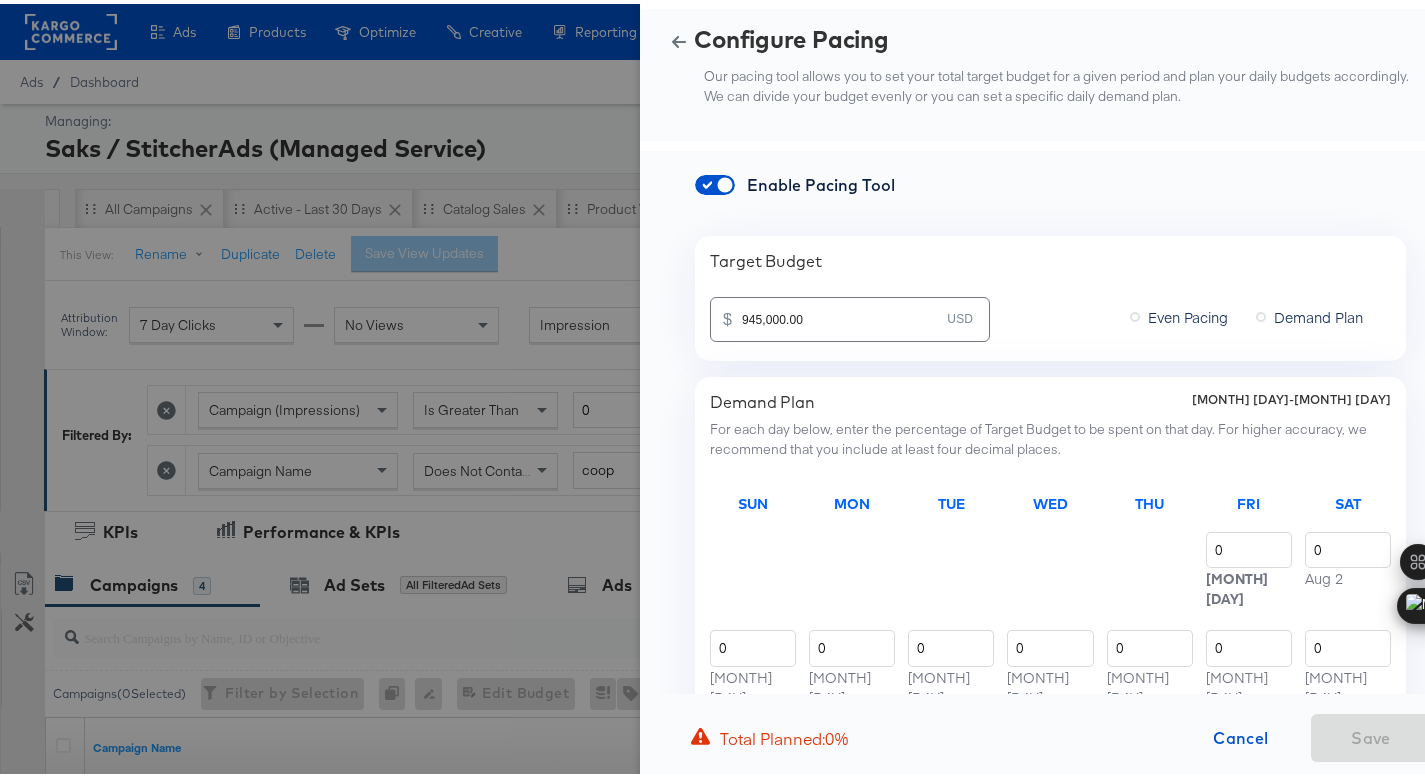 scroll, scrollTop: 45, scrollLeft: 0, axis: vertical 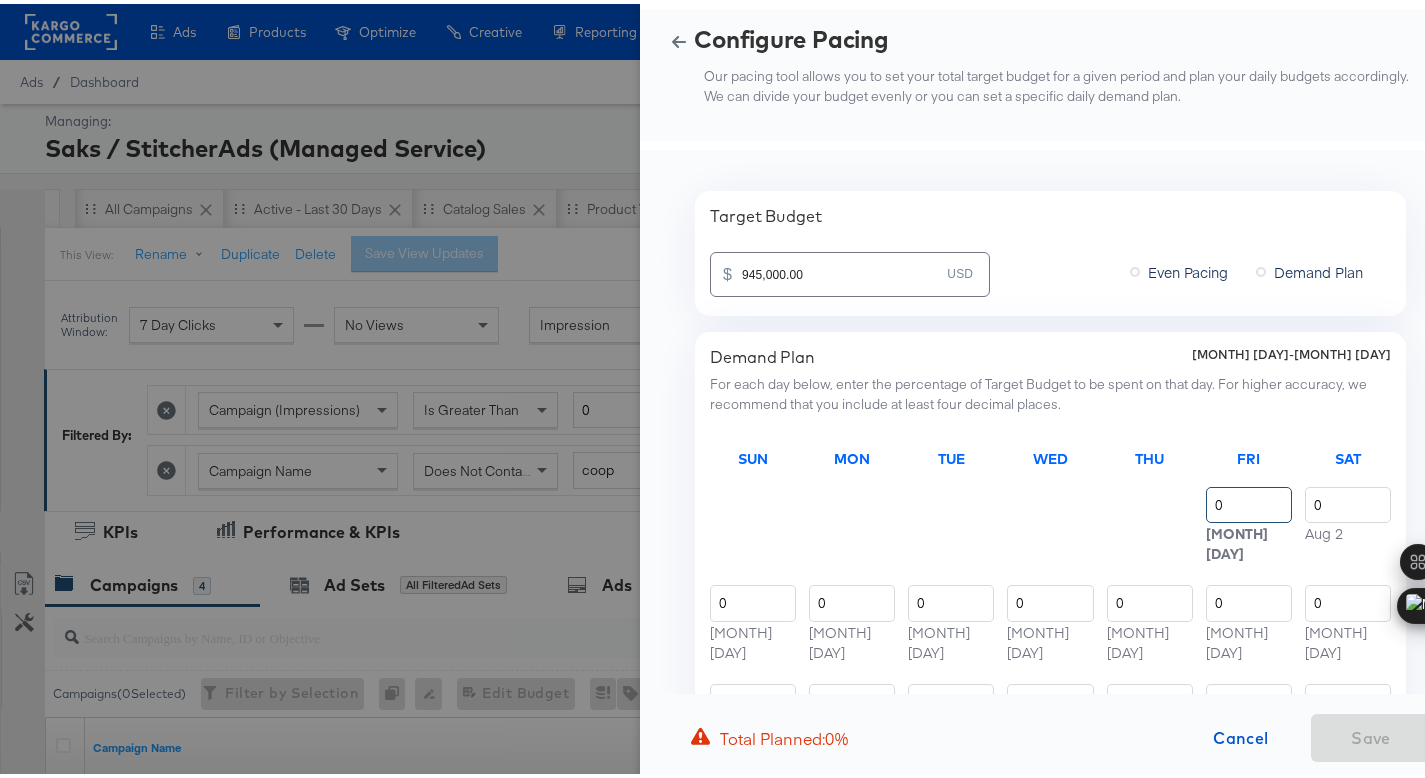 click on "0" at bounding box center [1249, 501] 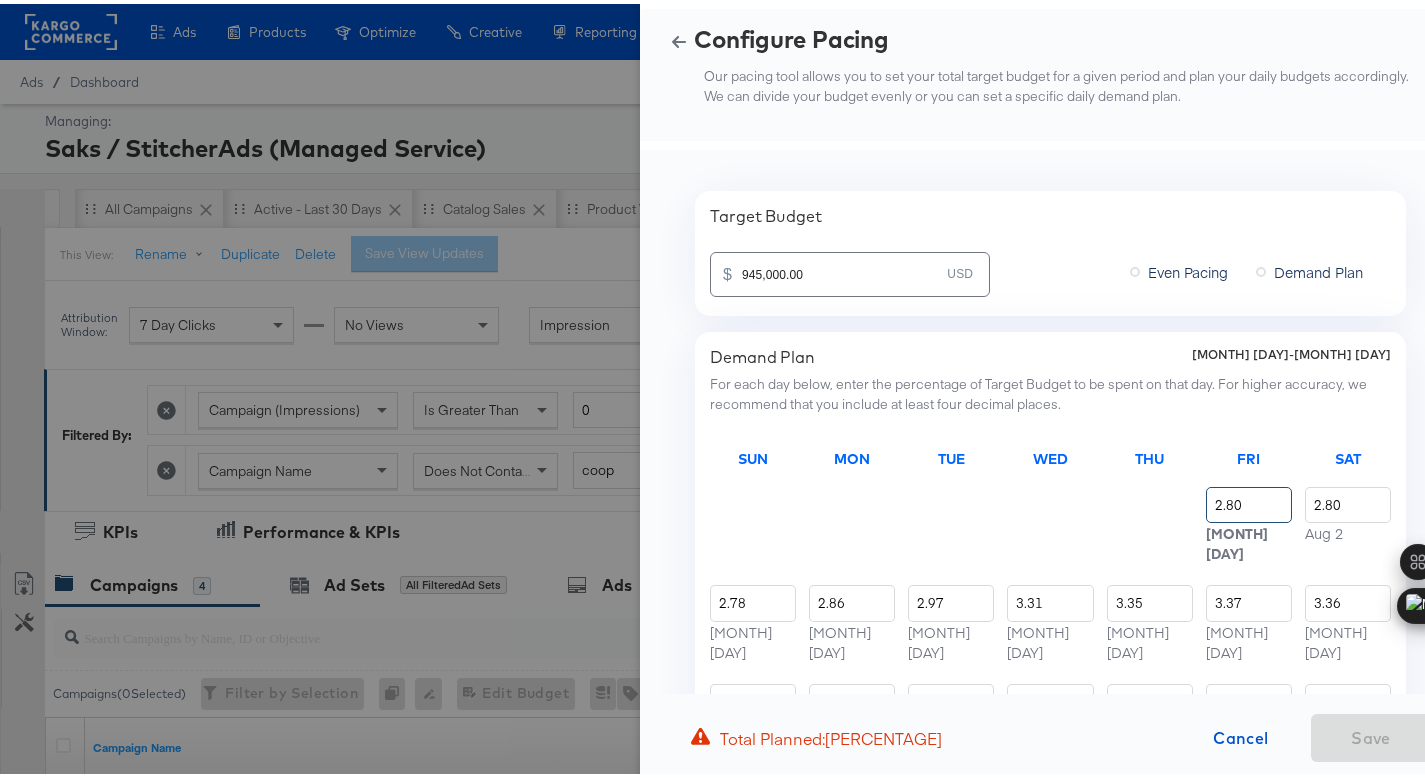 scroll, scrollTop: 357, scrollLeft: 0, axis: vertical 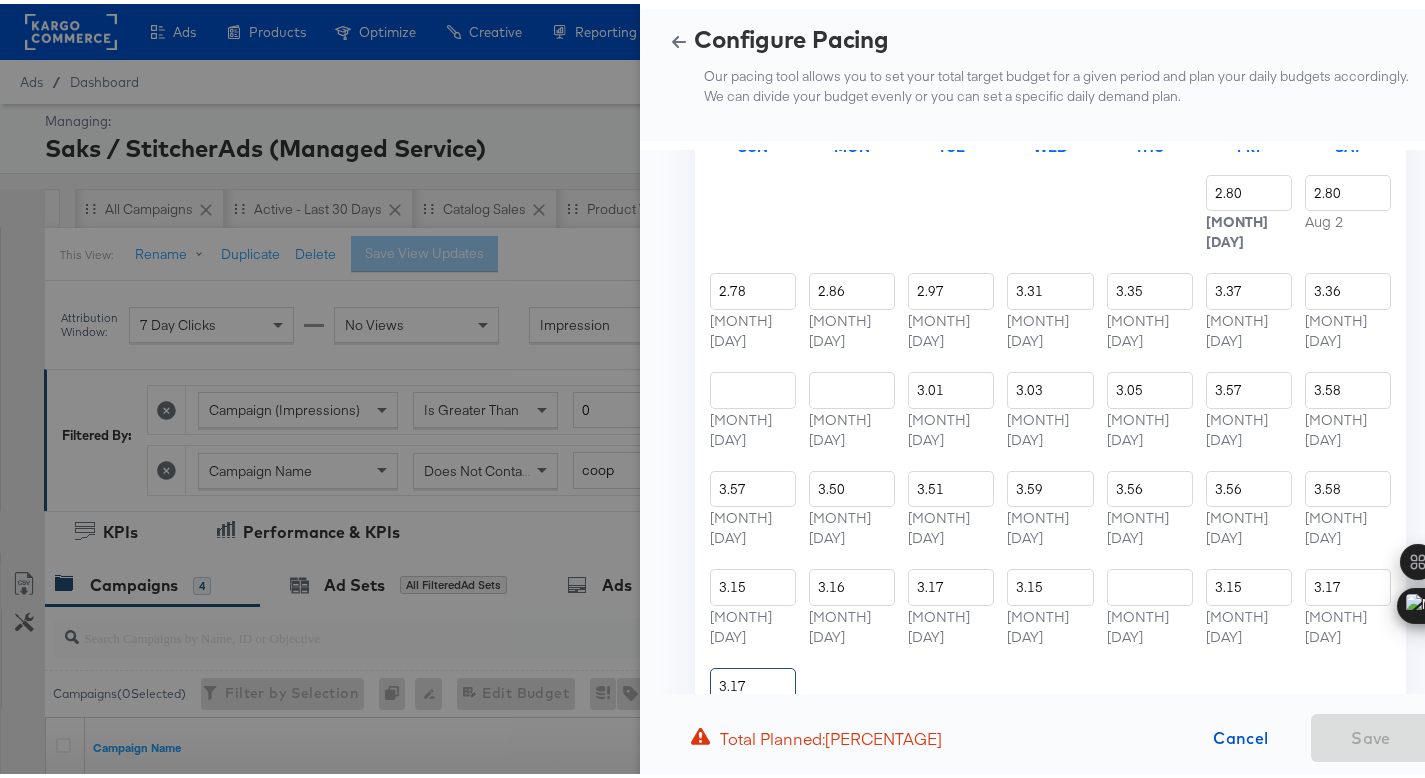 click on "3.17" at bounding box center (753, 682) 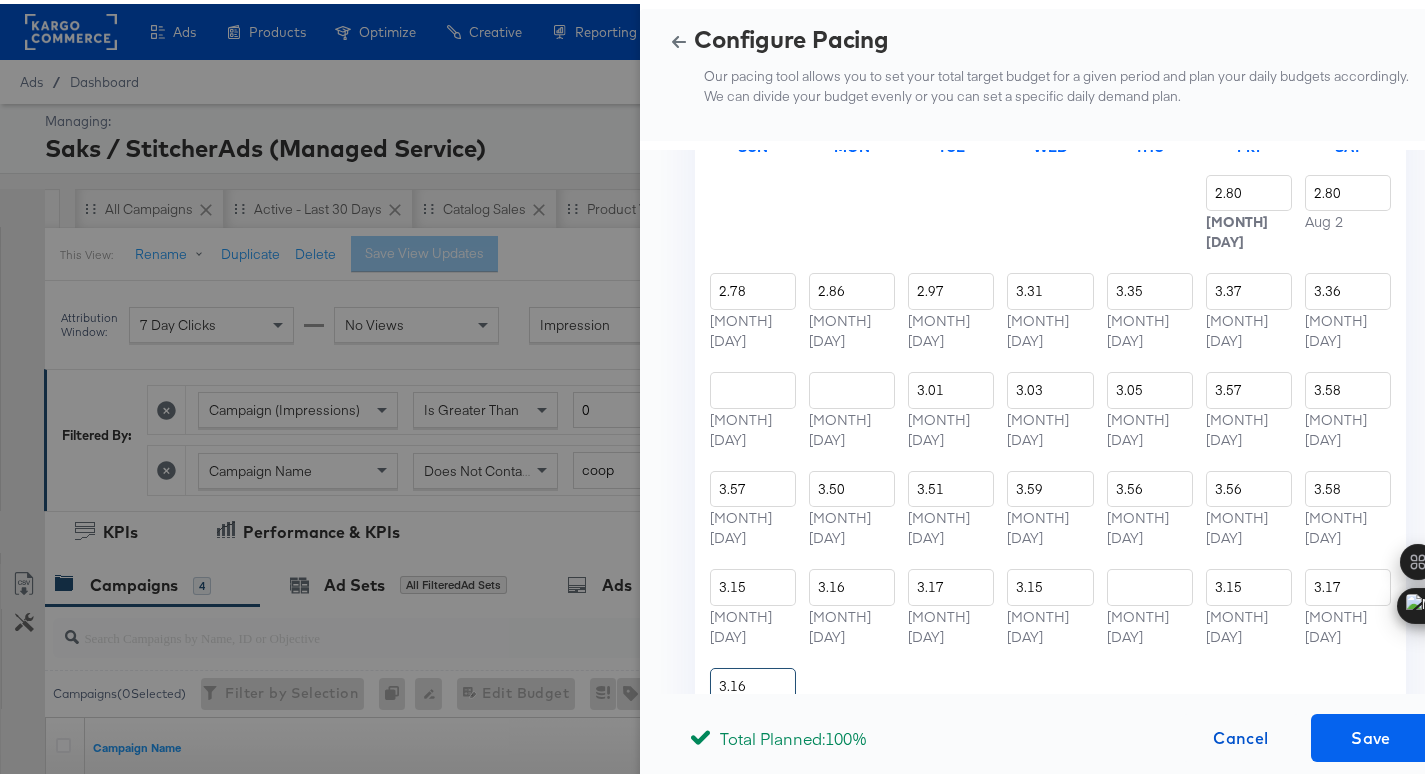 type on "3.16" 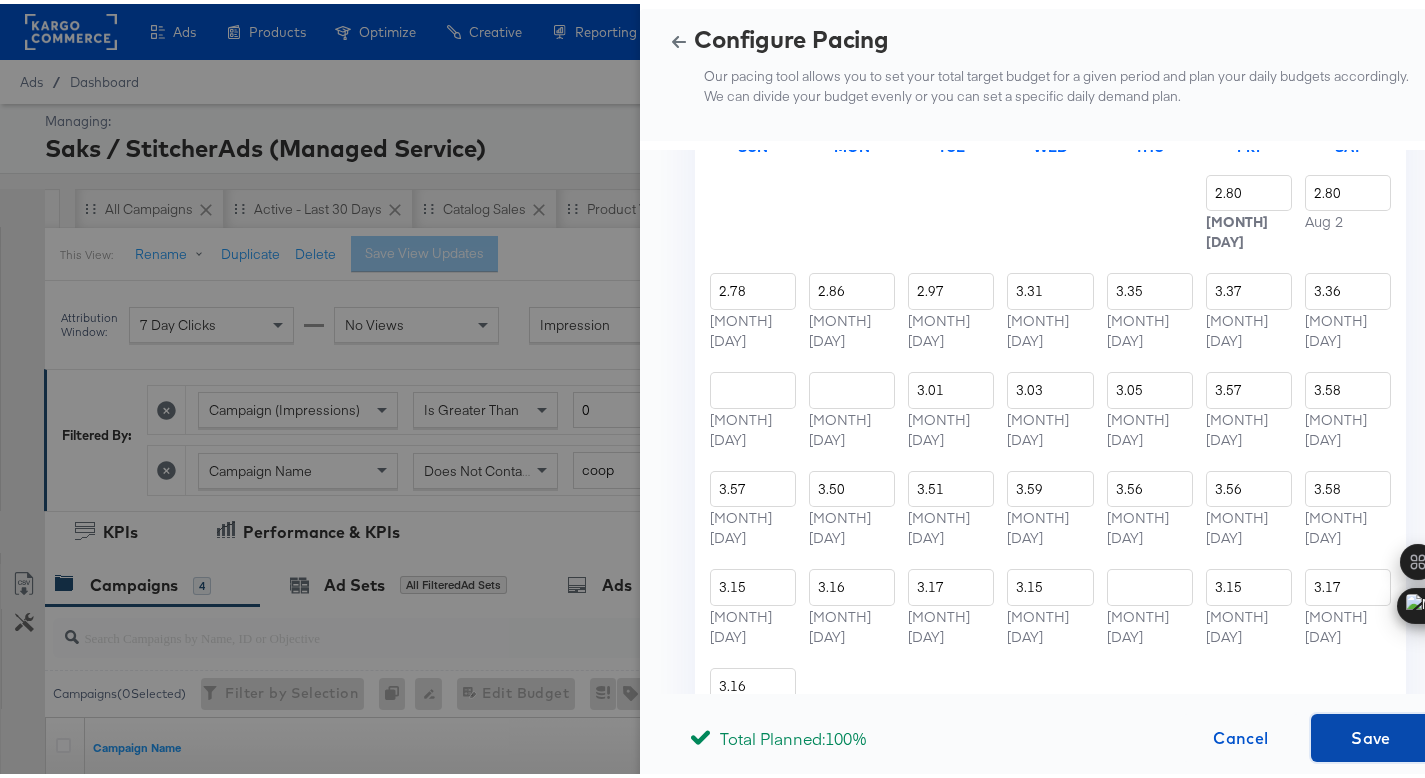 click on "Save" at bounding box center [1371, 734] 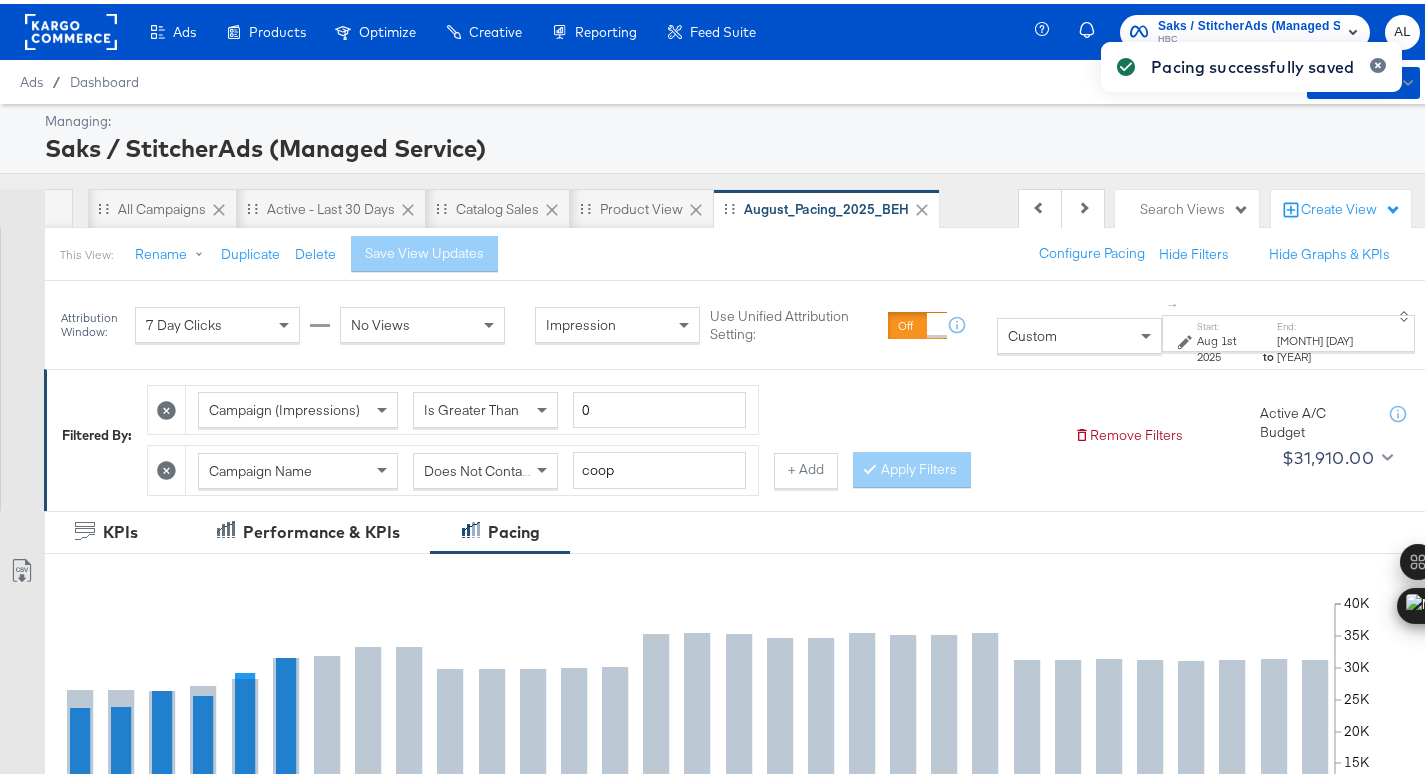 scroll, scrollTop: 0, scrollLeft: 6, axis: horizontal 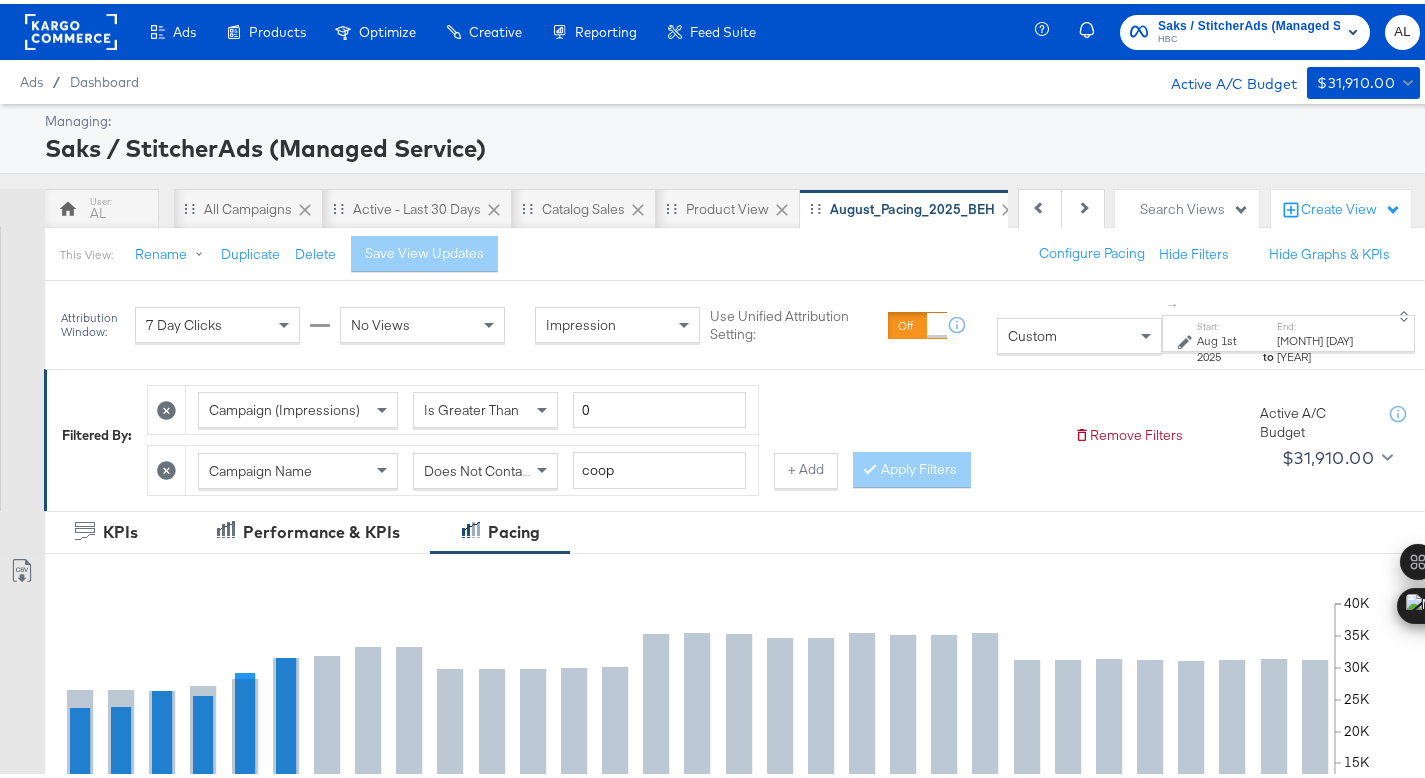 click 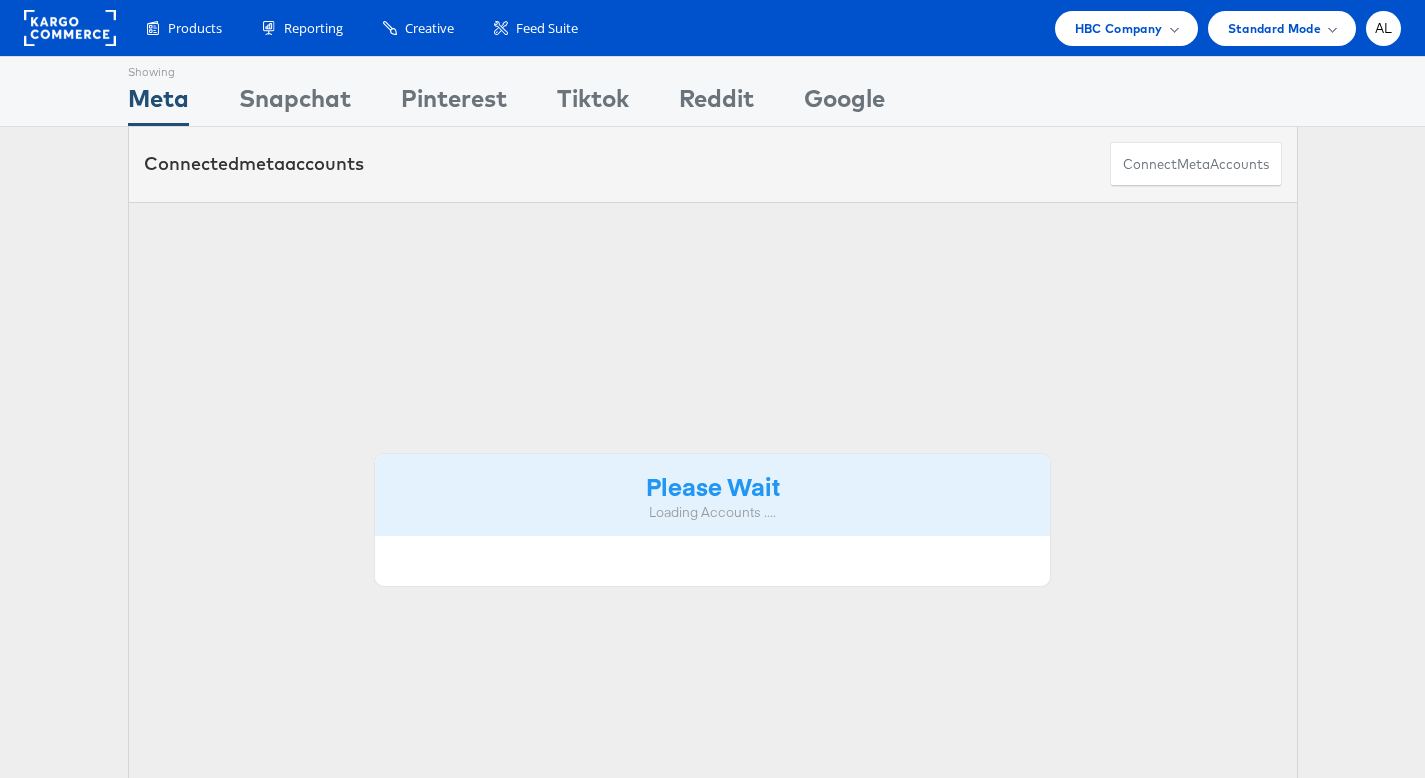 scroll, scrollTop: 0, scrollLeft: 0, axis: both 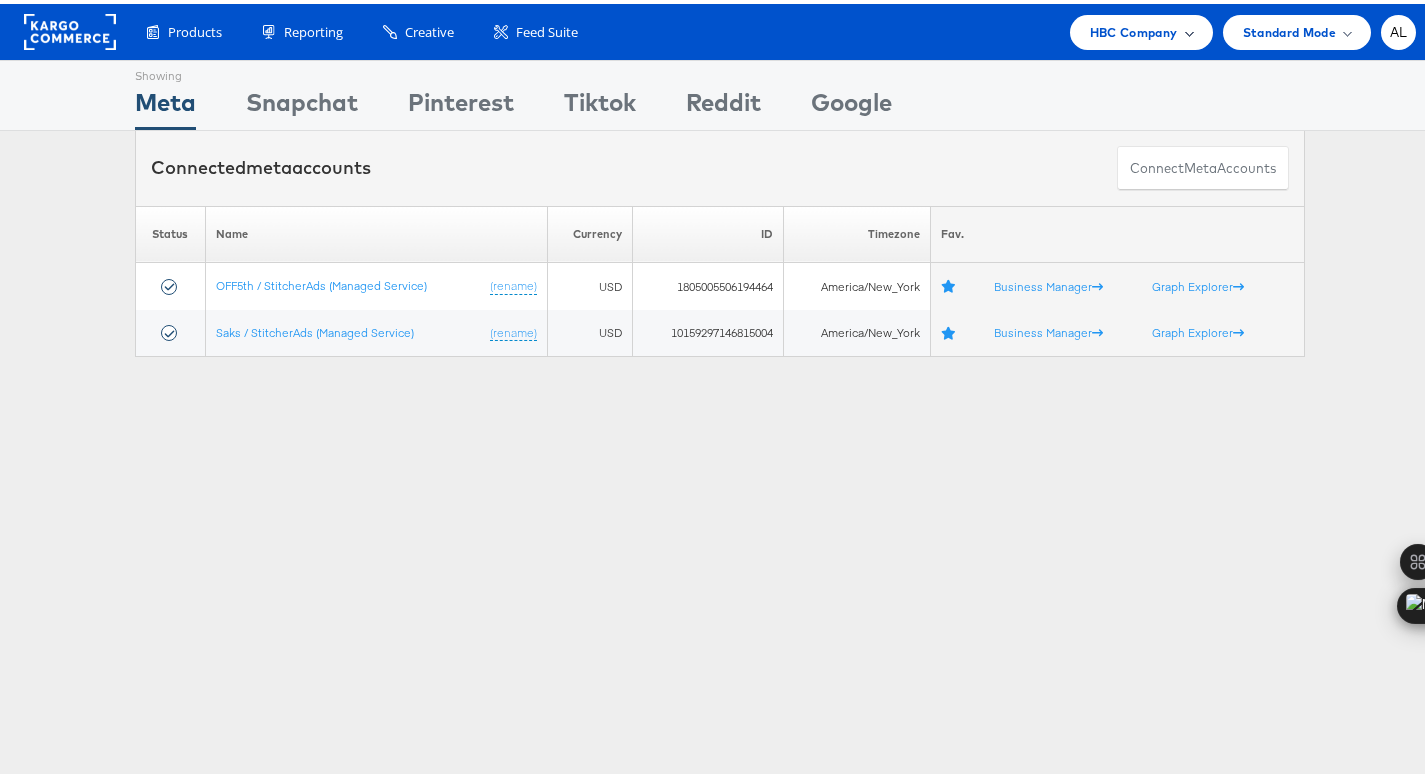 click on "HBC Company" at bounding box center [1134, 28] 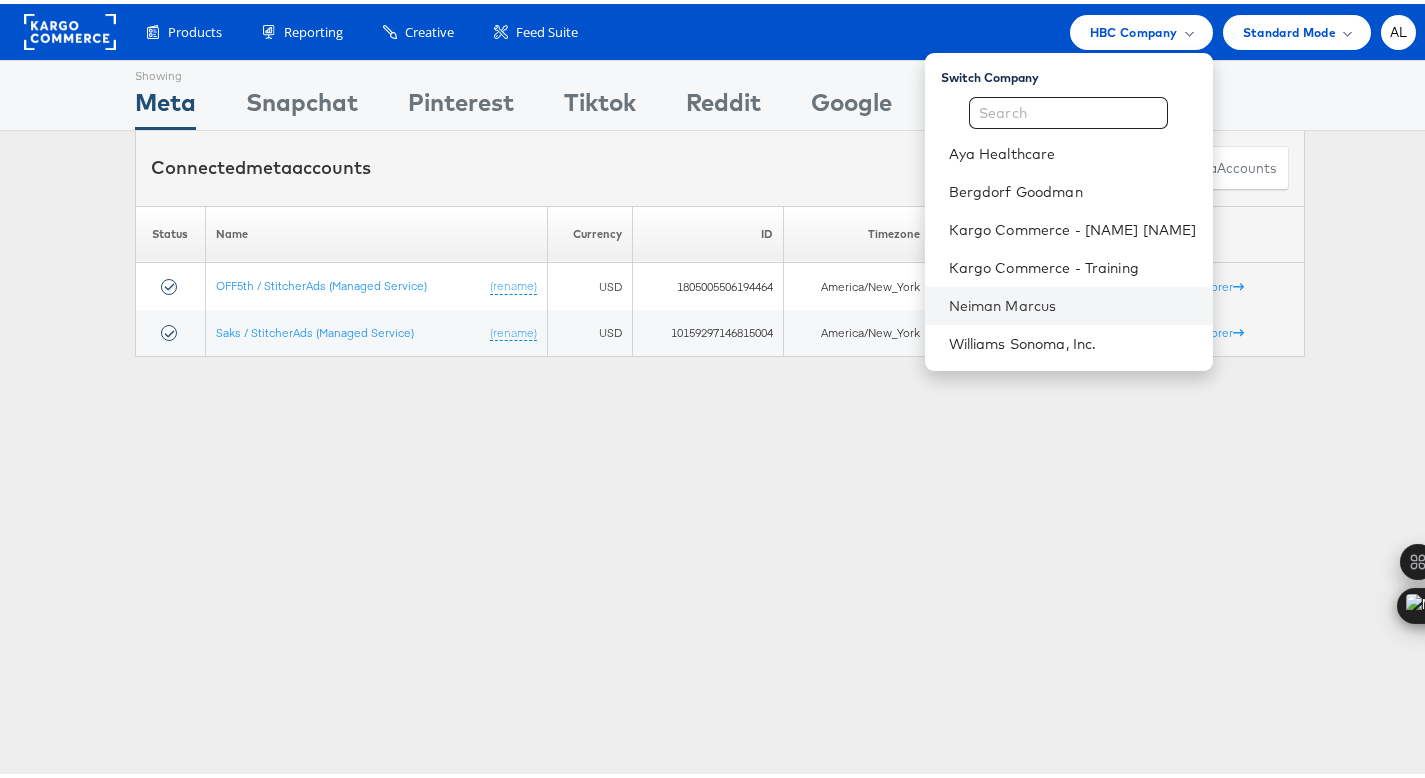 click on "Neiman Marcus" at bounding box center (1069, 302) 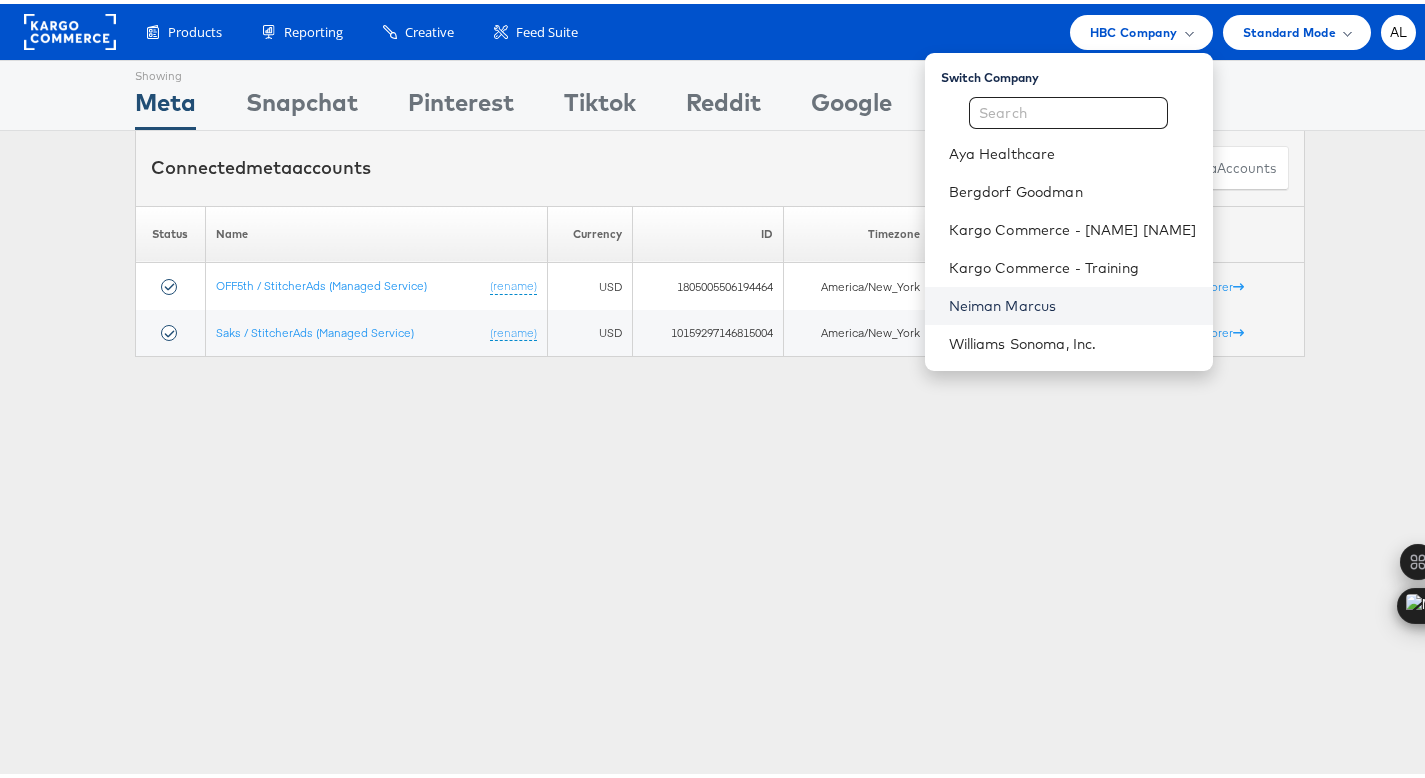 click on "Neiman Marcus" at bounding box center (1073, 302) 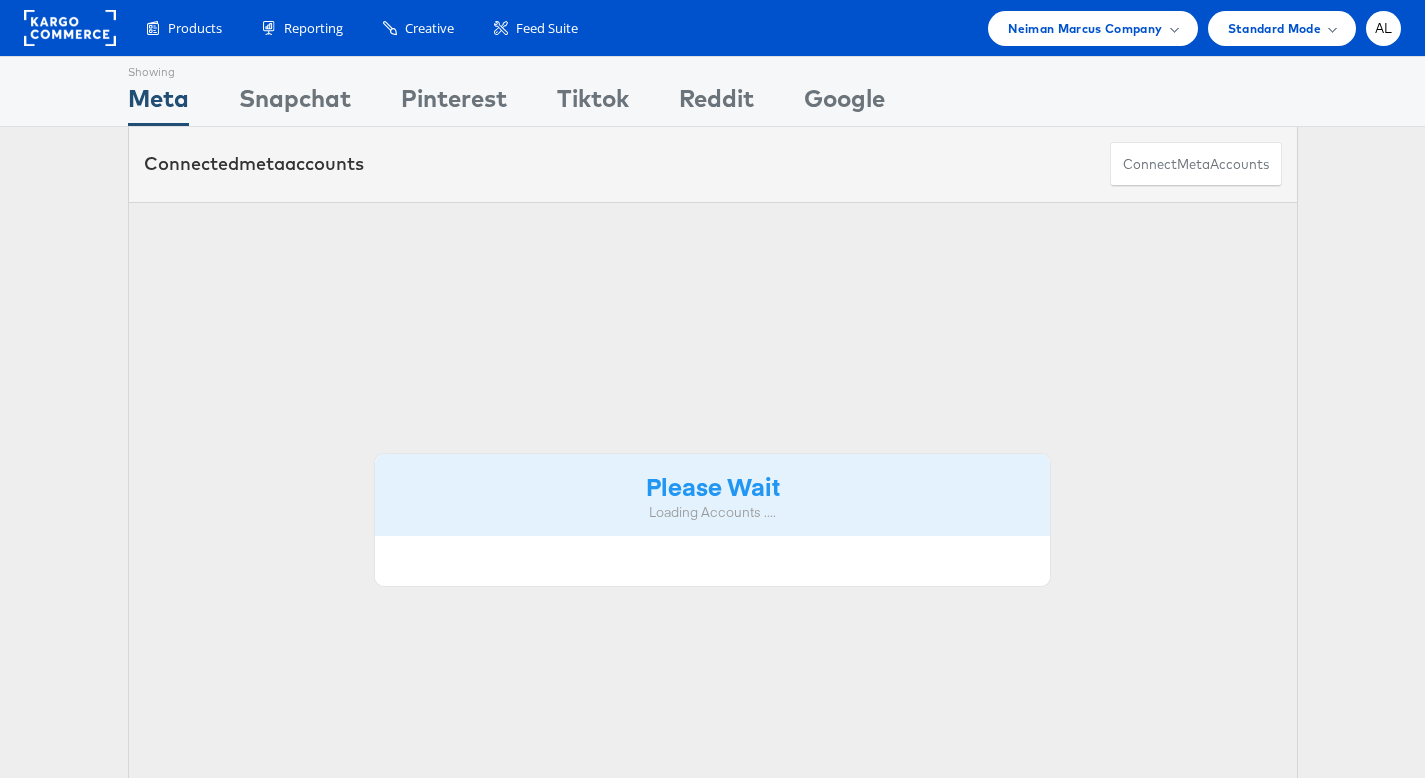 scroll, scrollTop: 0, scrollLeft: 0, axis: both 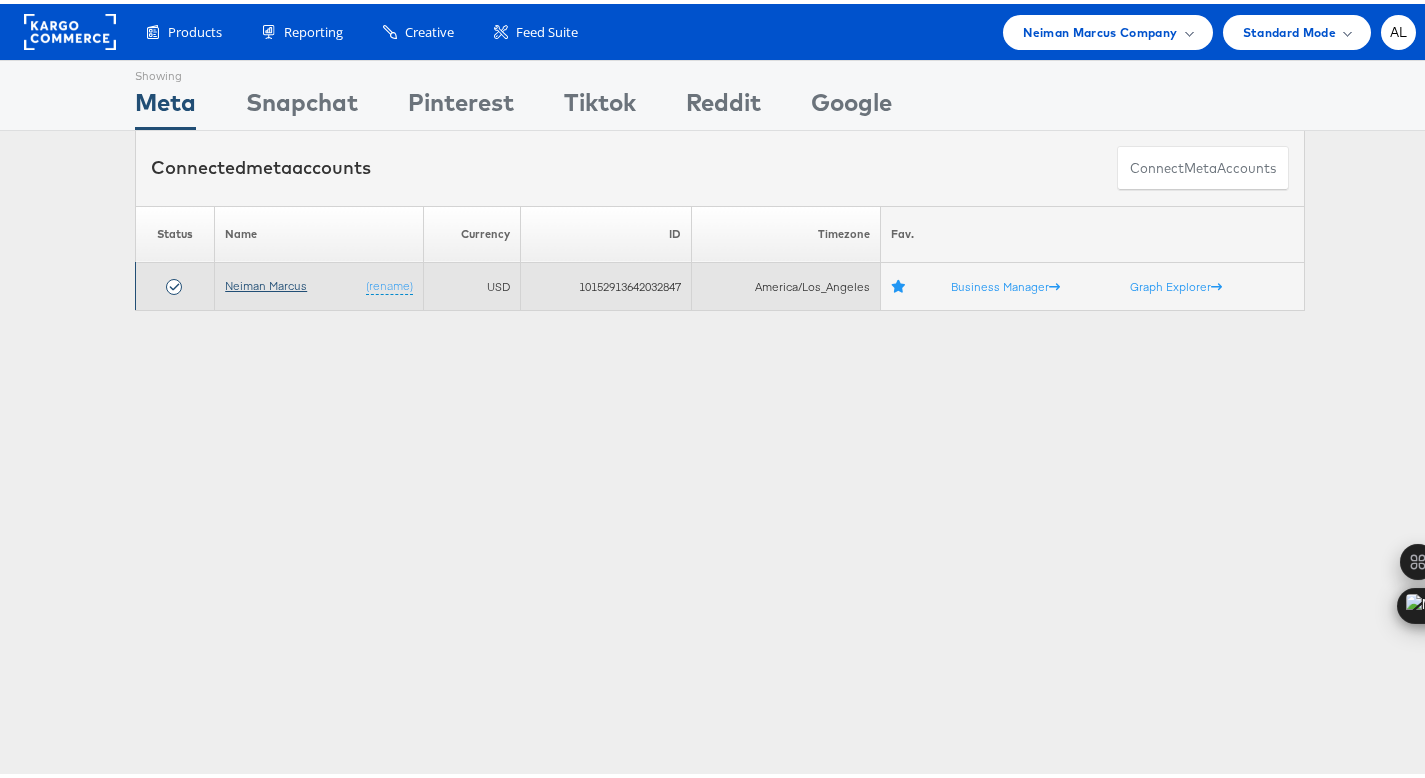 click on "Neiman Marcus" at bounding box center [266, 281] 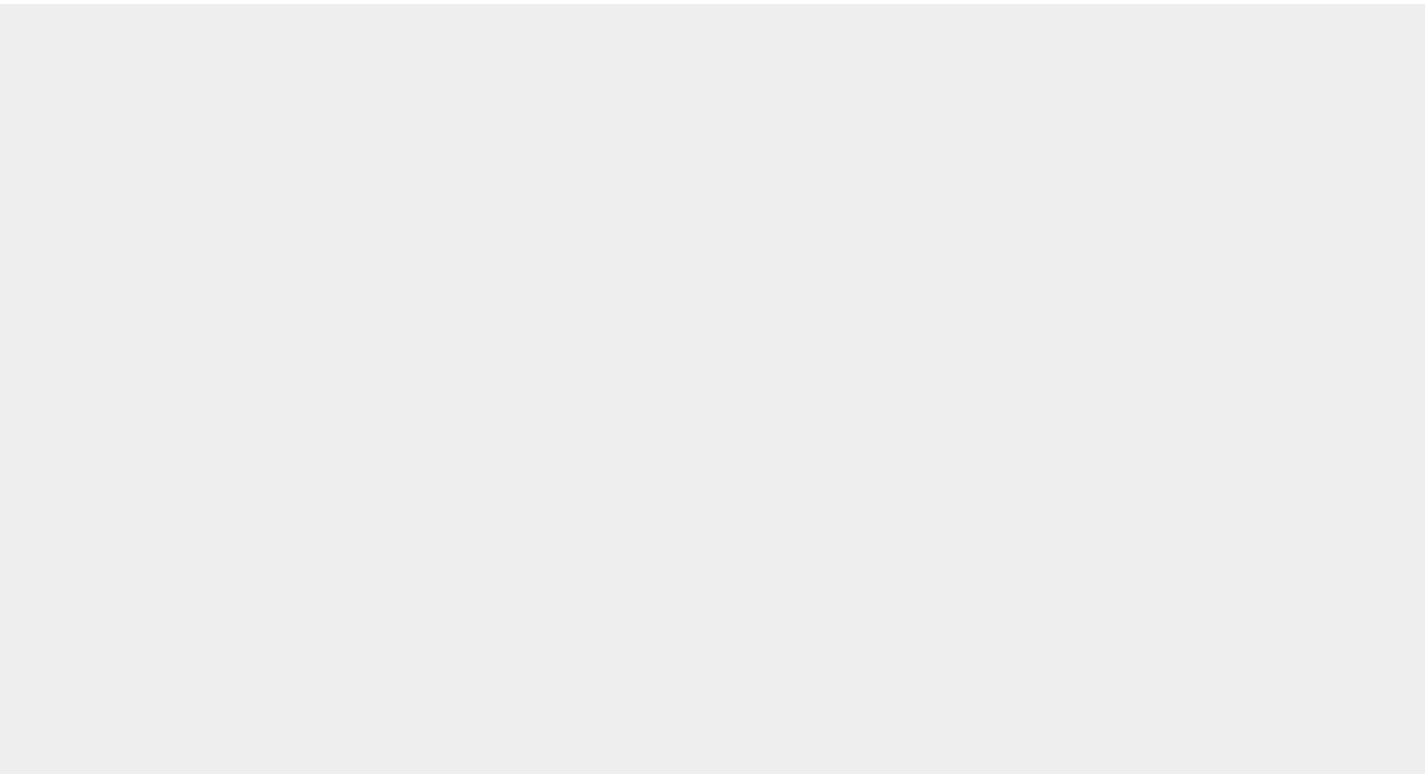 scroll, scrollTop: 0, scrollLeft: 0, axis: both 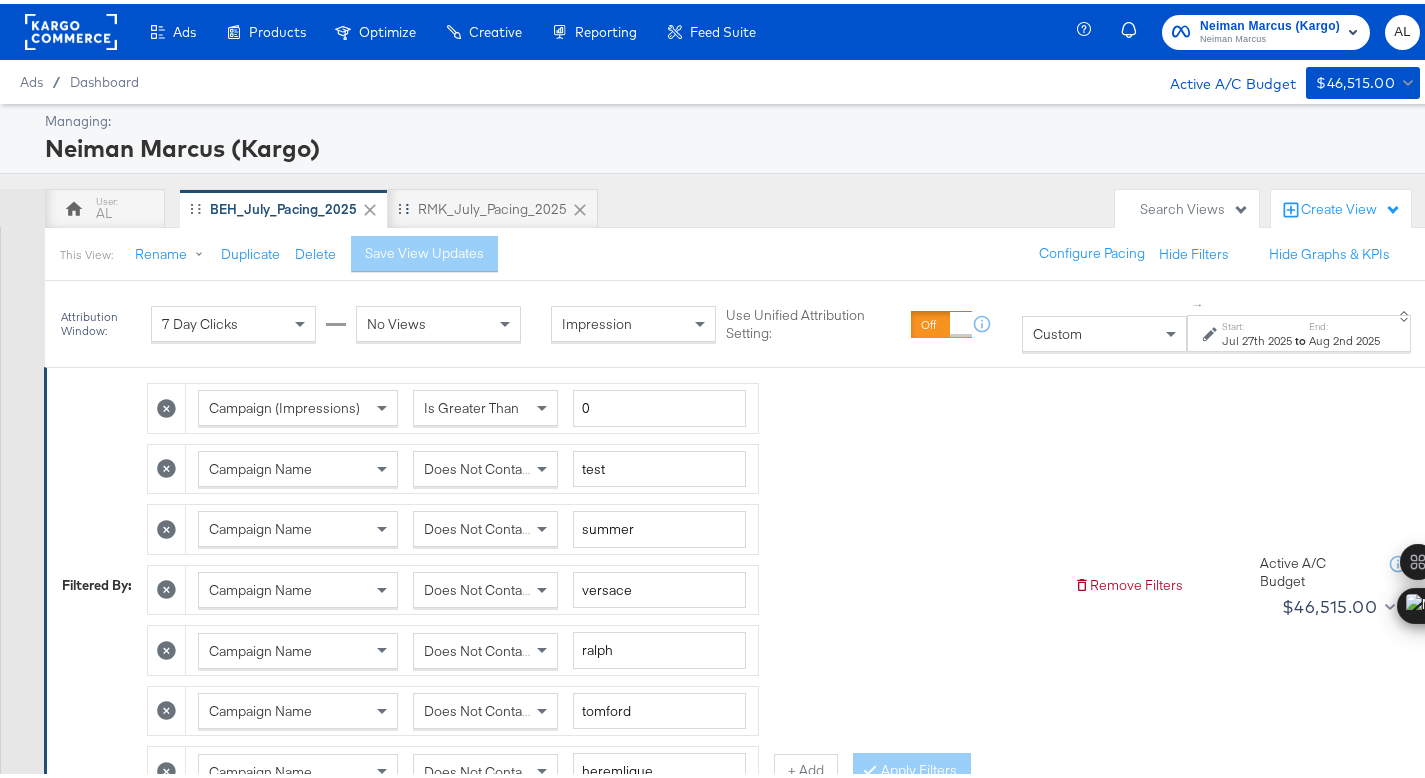 click 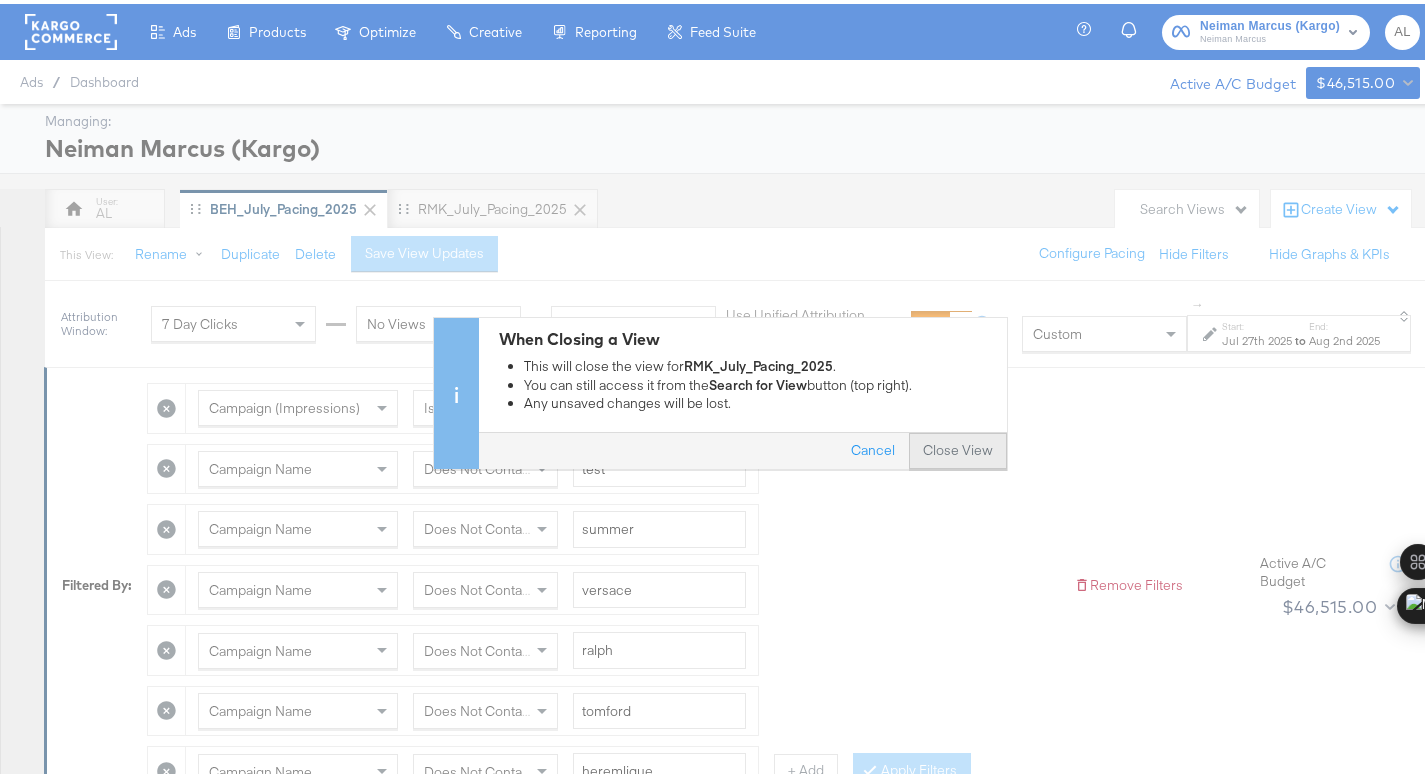 click on "Close View" at bounding box center [958, 447] 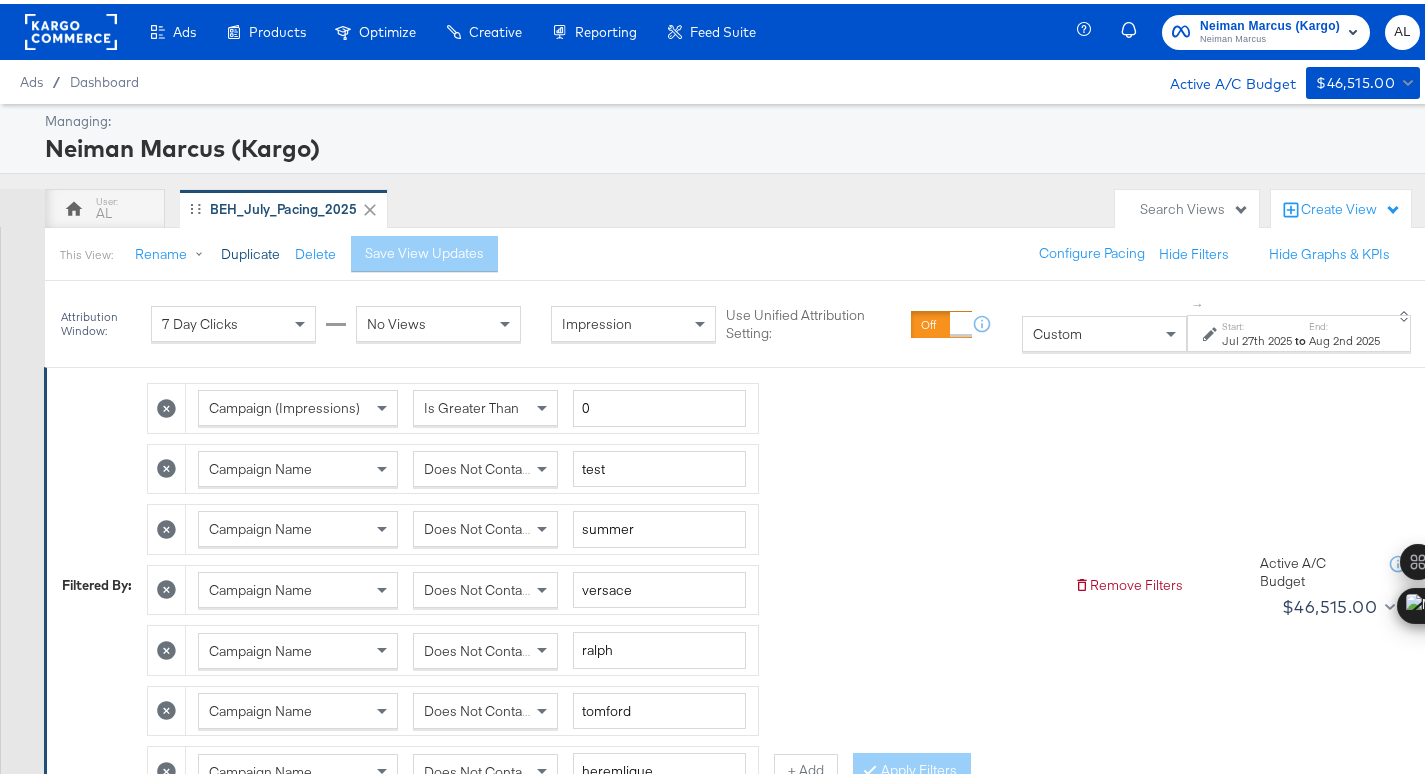 click on "Duplicate" at bounding box center (250, 250) 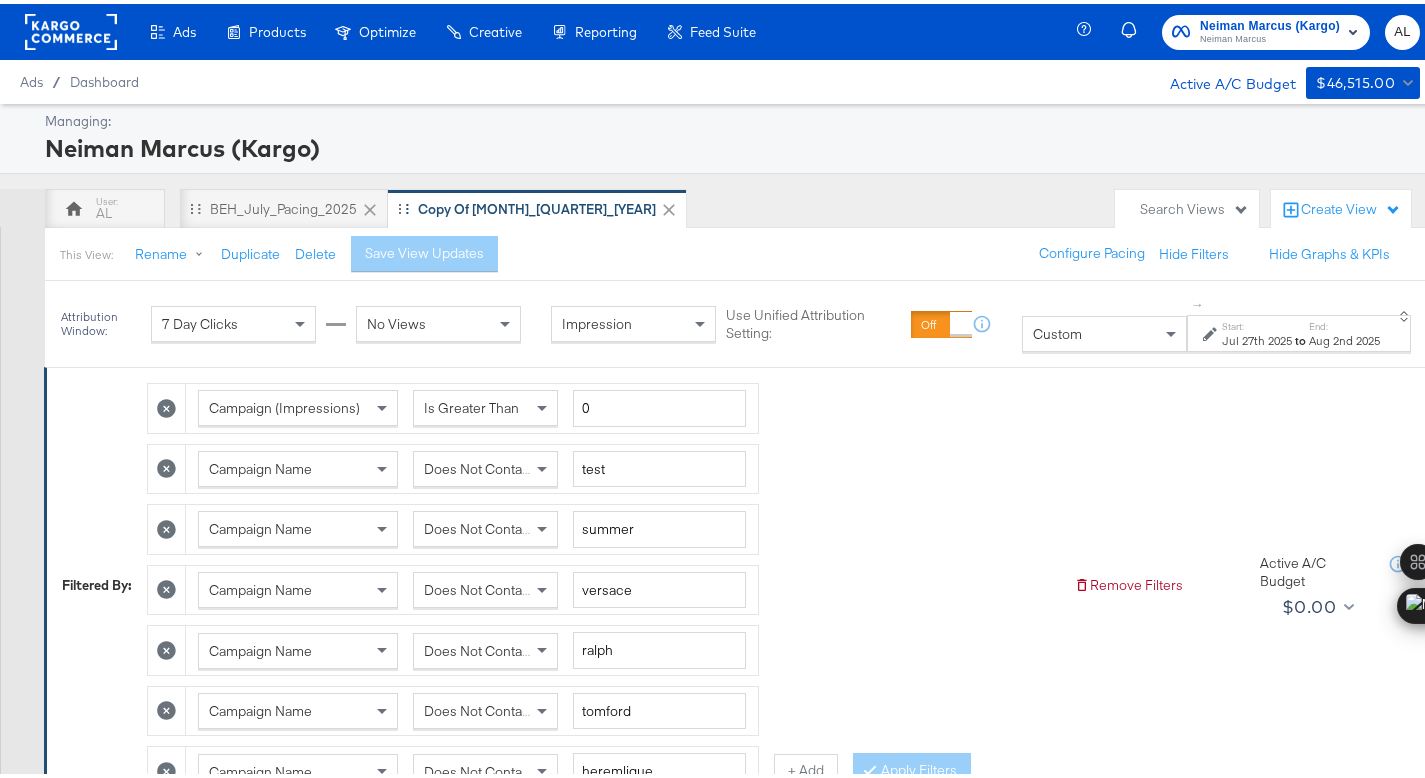 click on "Copy of [MONTH]_[QUARTER]_[YEAR]" at bounding box center [537, 205] 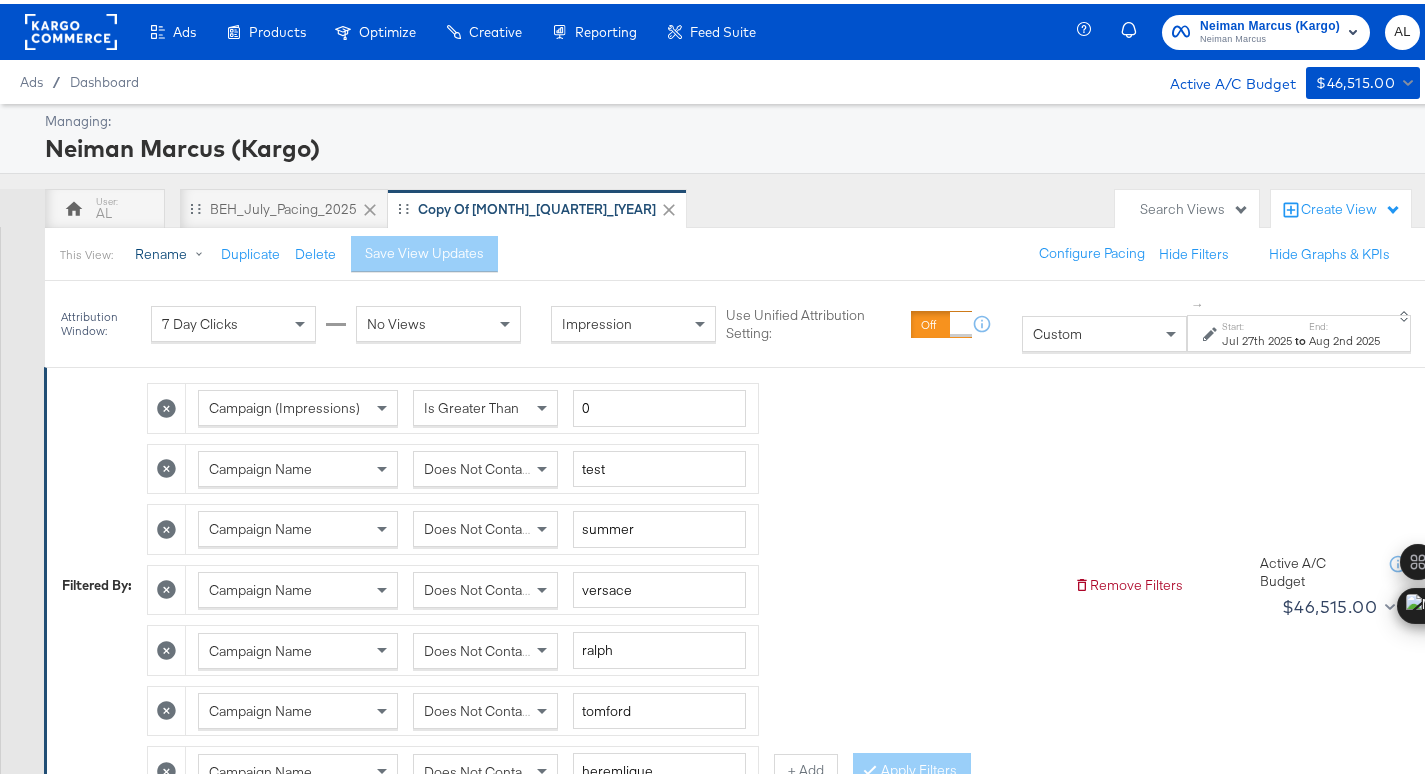 click on "Rename" at bounding box center [173, 251] 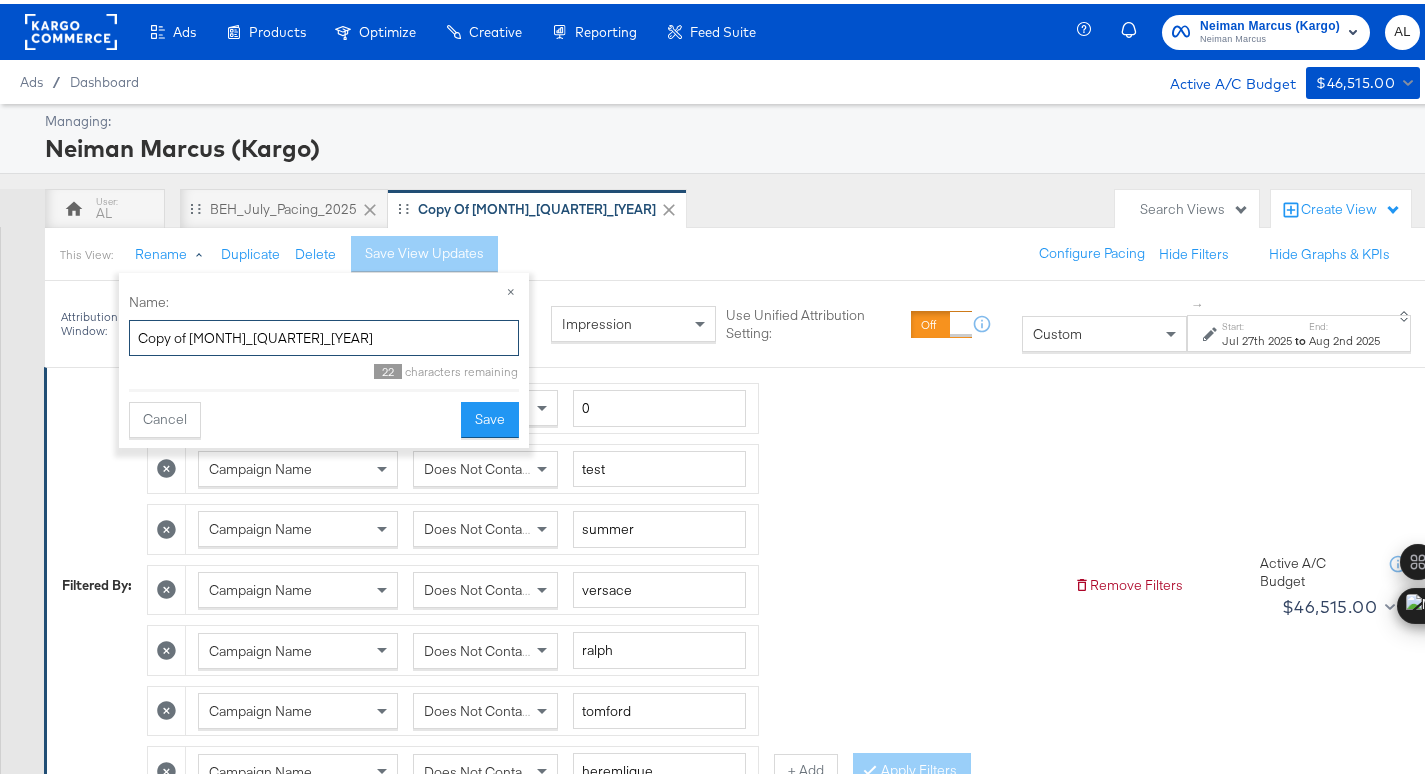 drag, startPoint x: 224, startPoint y: 335, endPoint x: 127, endPoint y: 333, distance: 97.020615 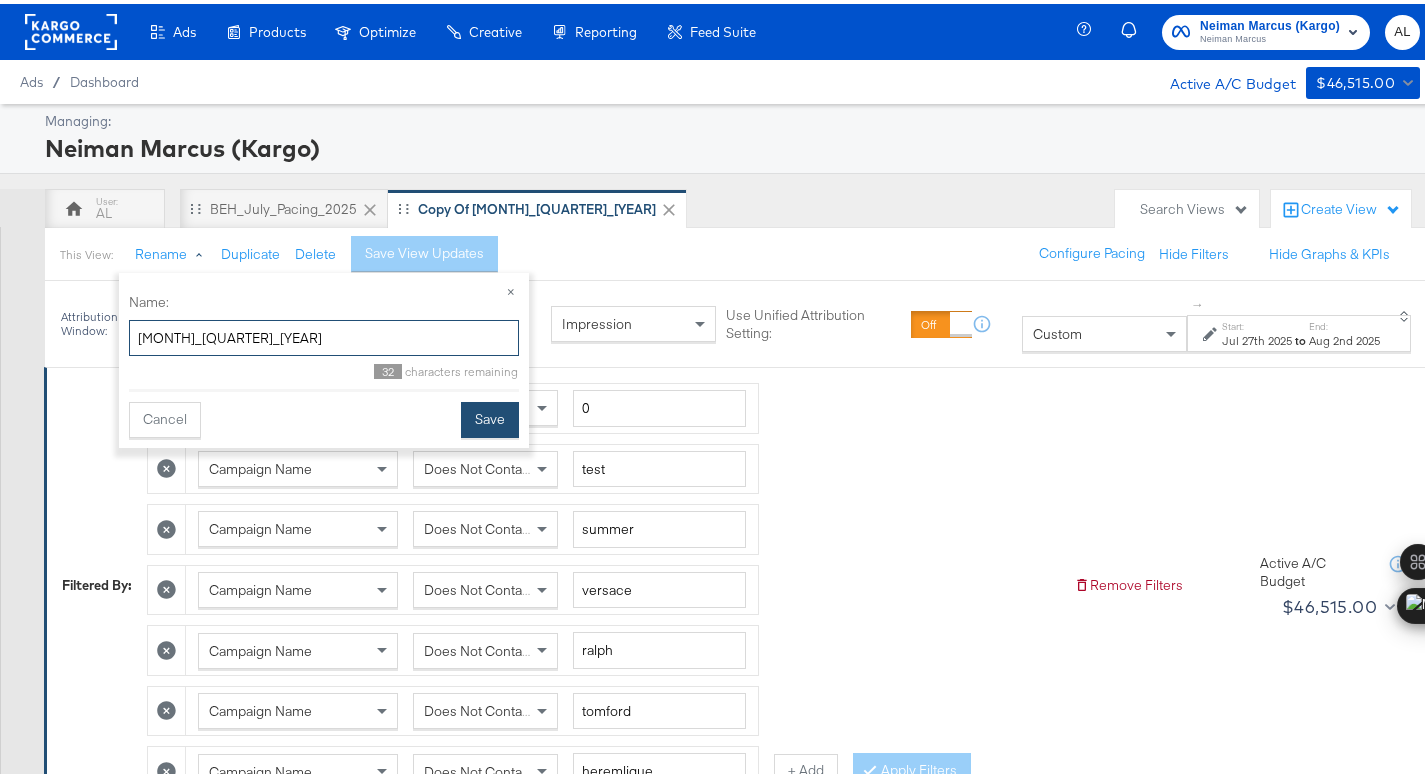 type on "August_Pacing_2025" 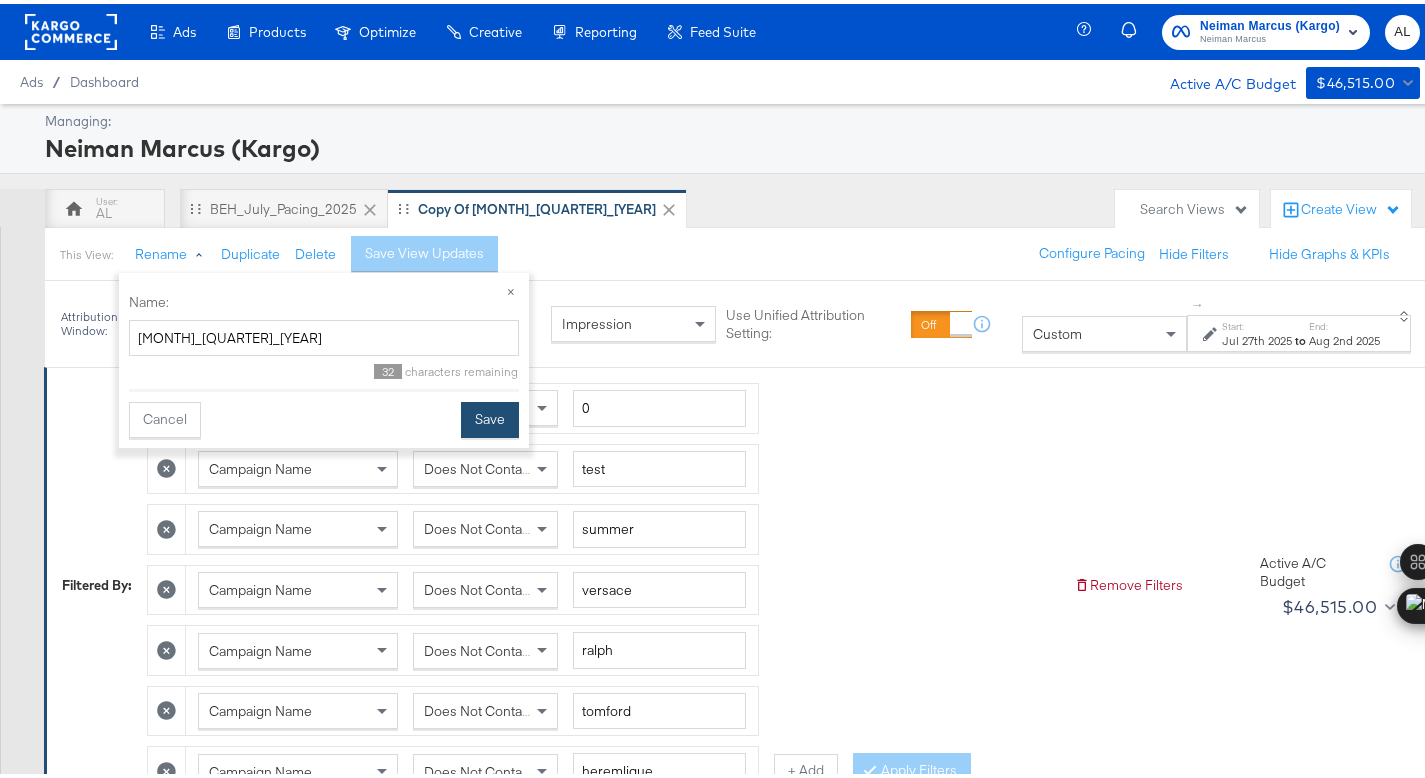 click on "Save" at bounding box center (490, 416) 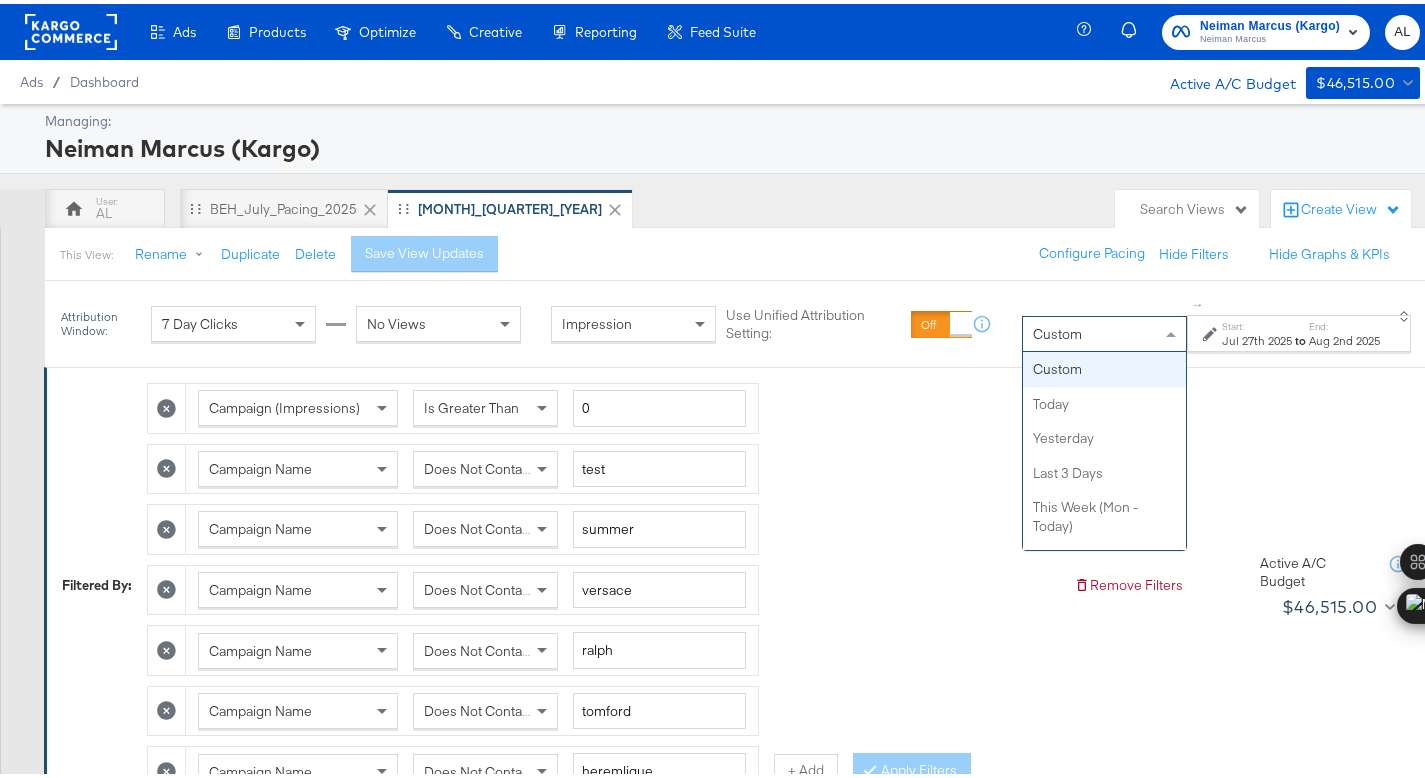 click on "Custom" at bounding box center (1104, 330) 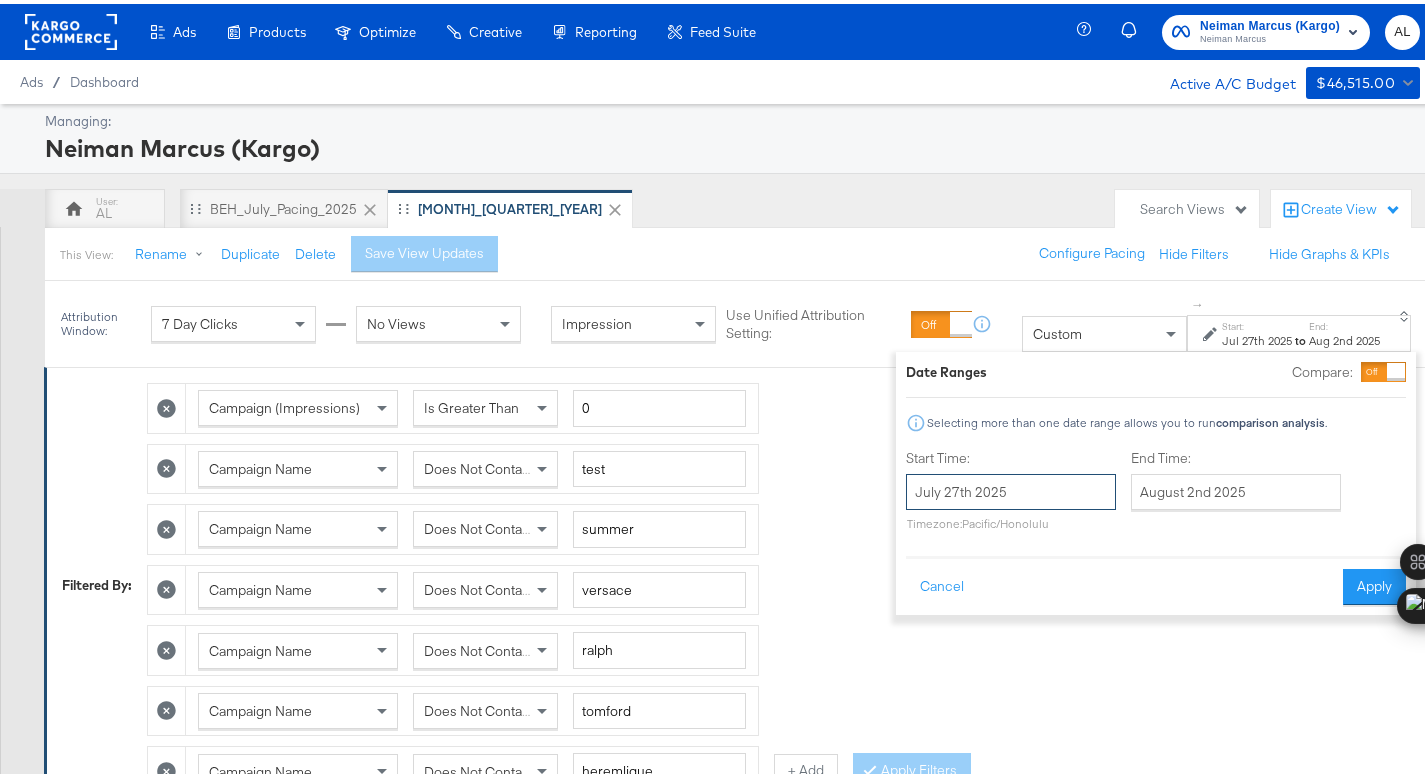 click on "July 27th 2025" at bounding box center (1011, 488) 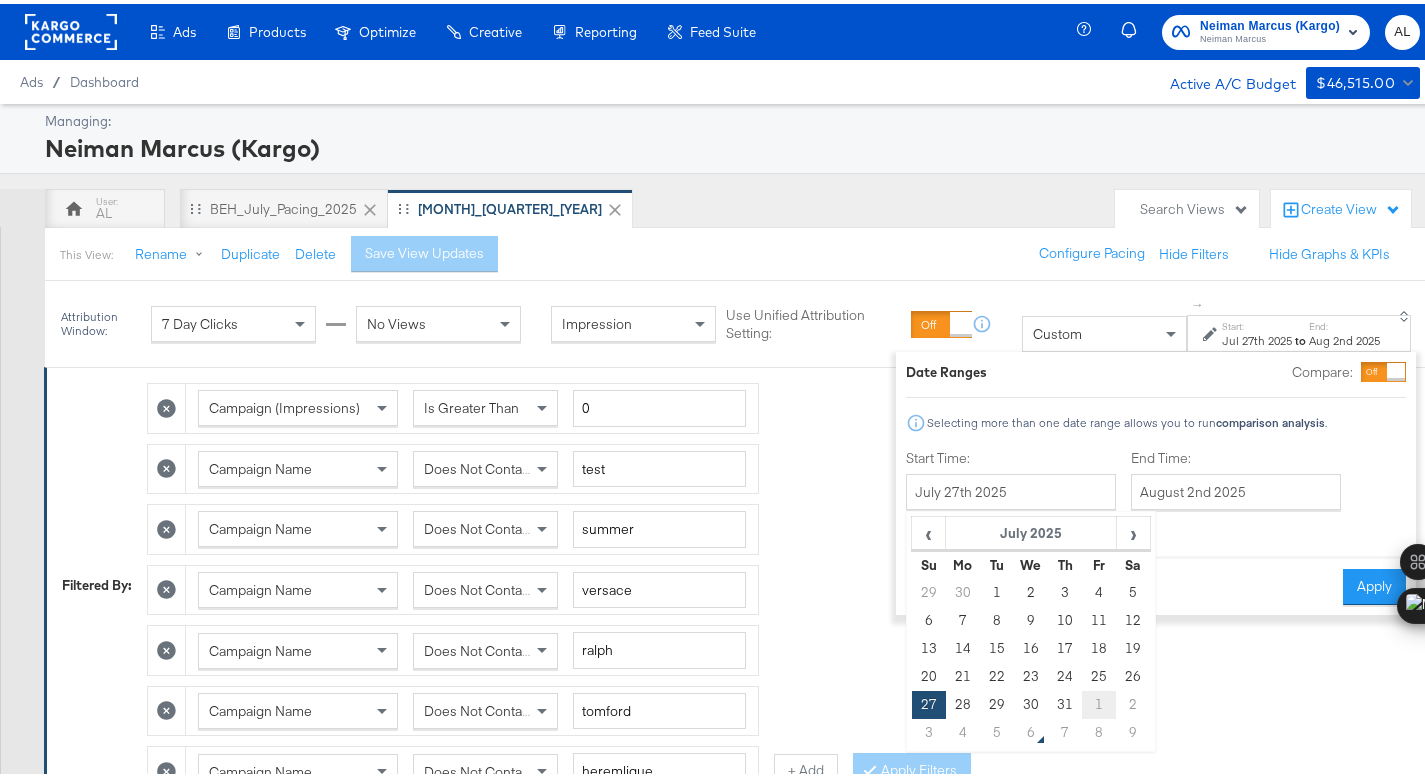 click on "1" at bounding box center [1099, 701] 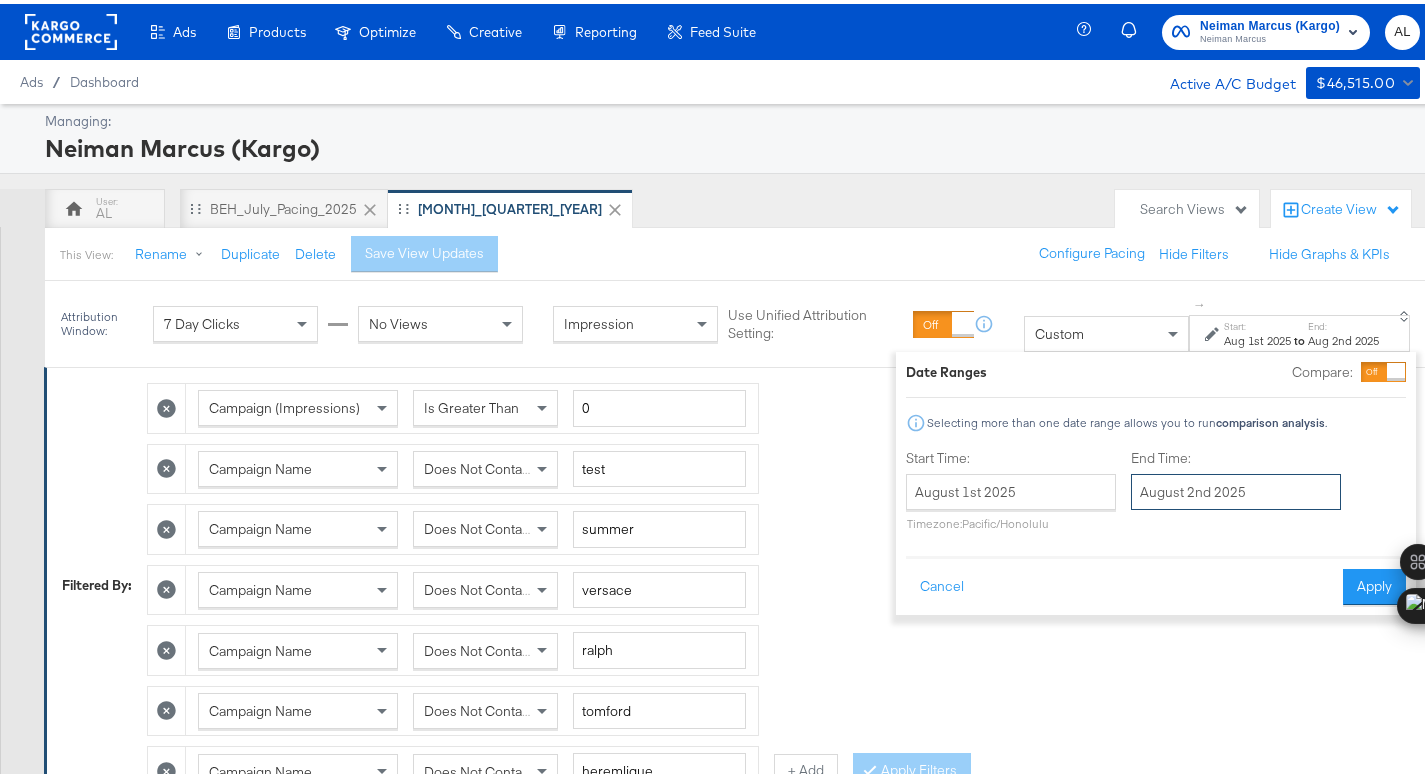 click on "August 2nd 2025" at bounding box center [1236, 488] 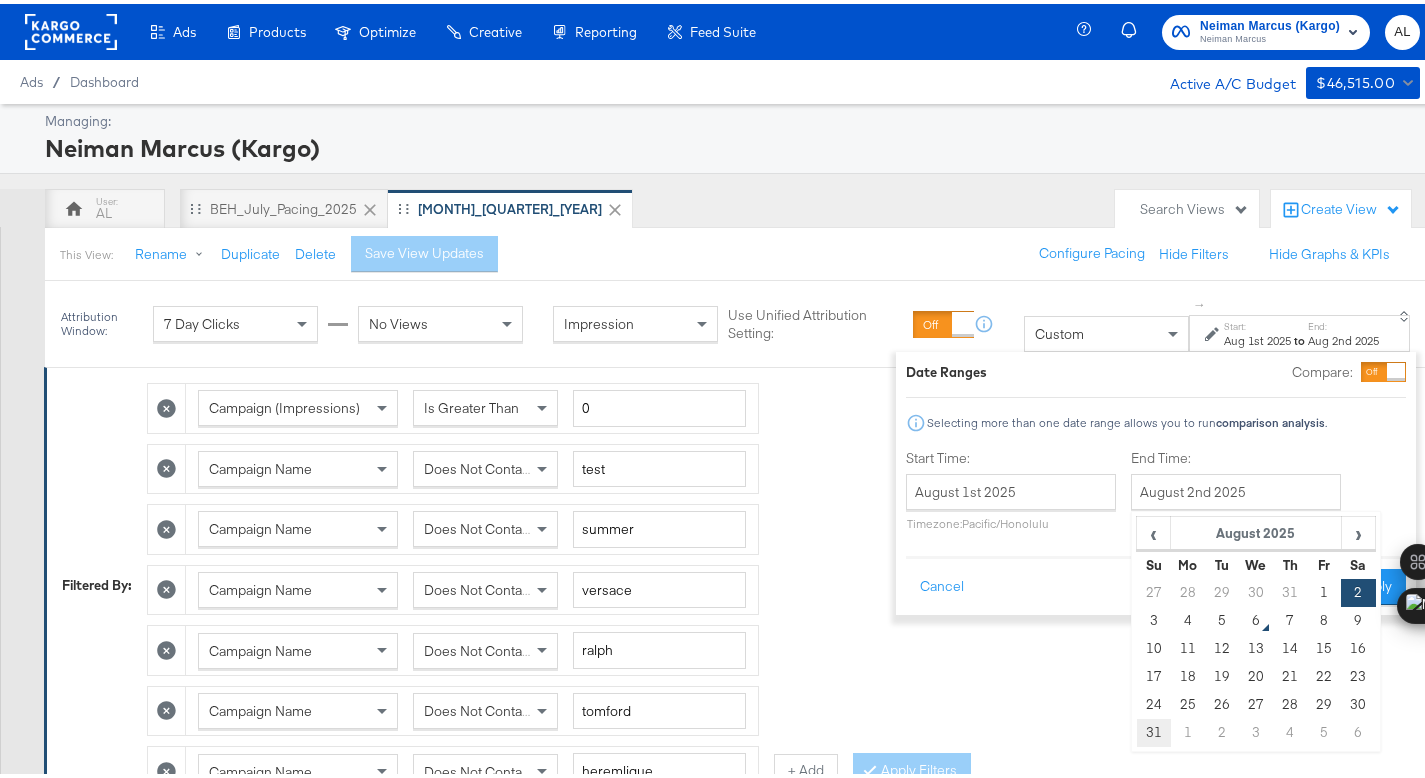 click on "31" at bounding box center (1153, 729) 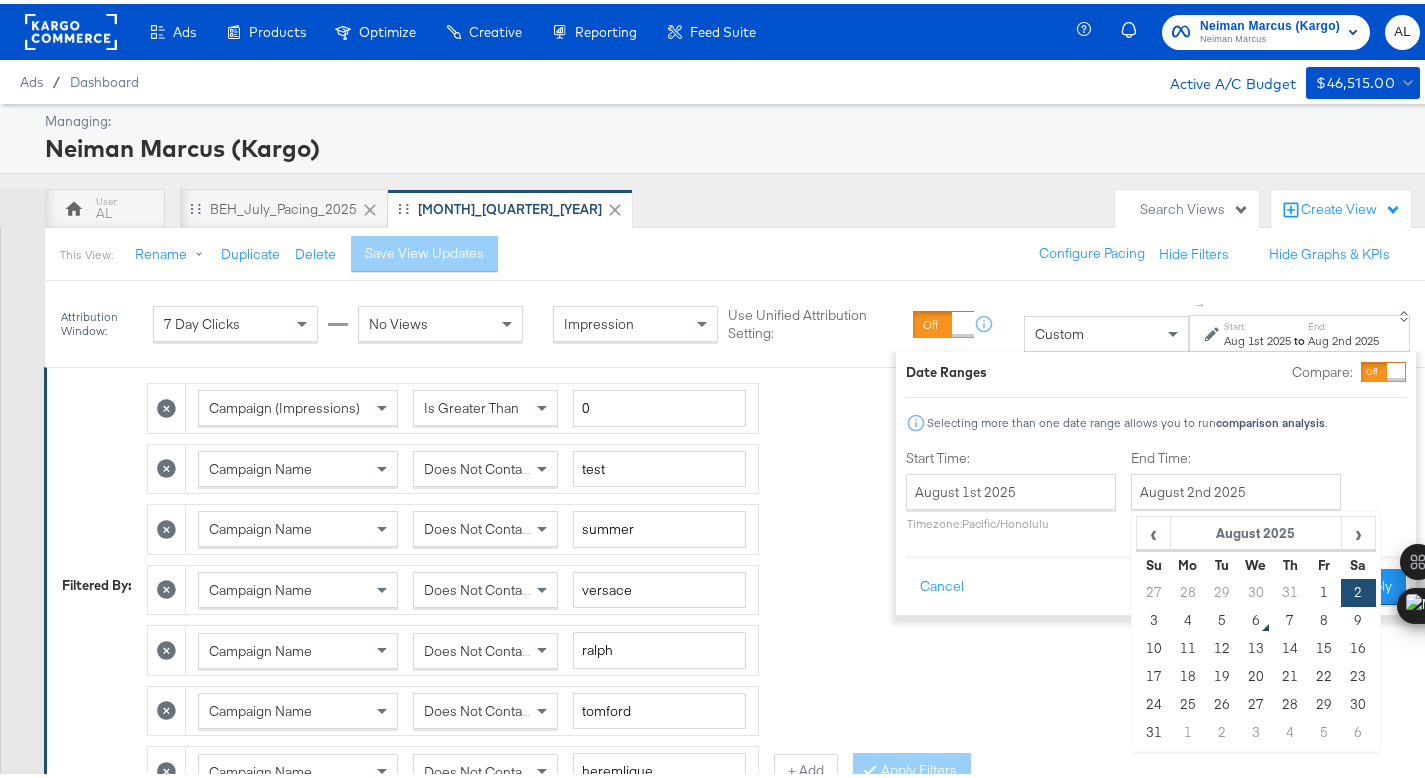 type on "[MONTH] [DAY] [YEAR]" 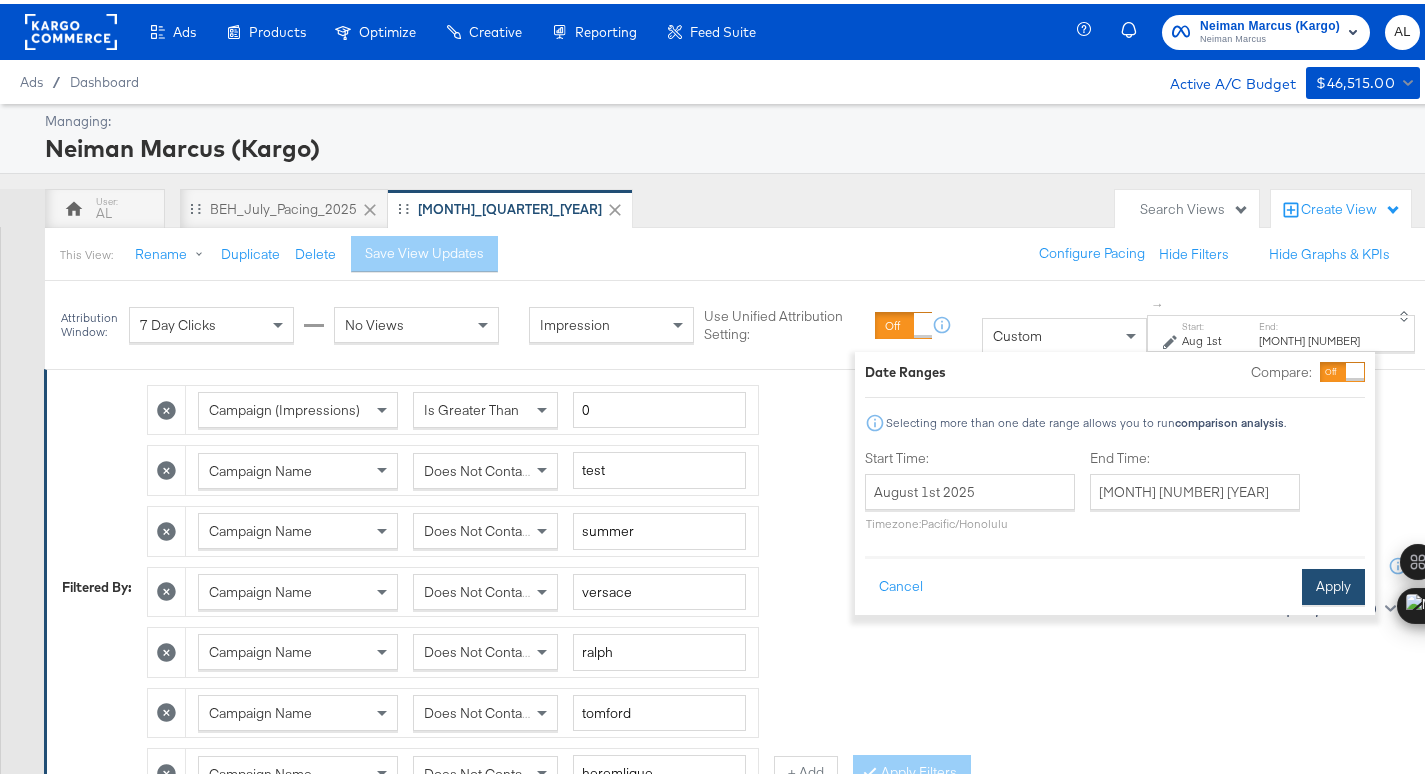 click on "Apply" at bounding box center [1333, 583] 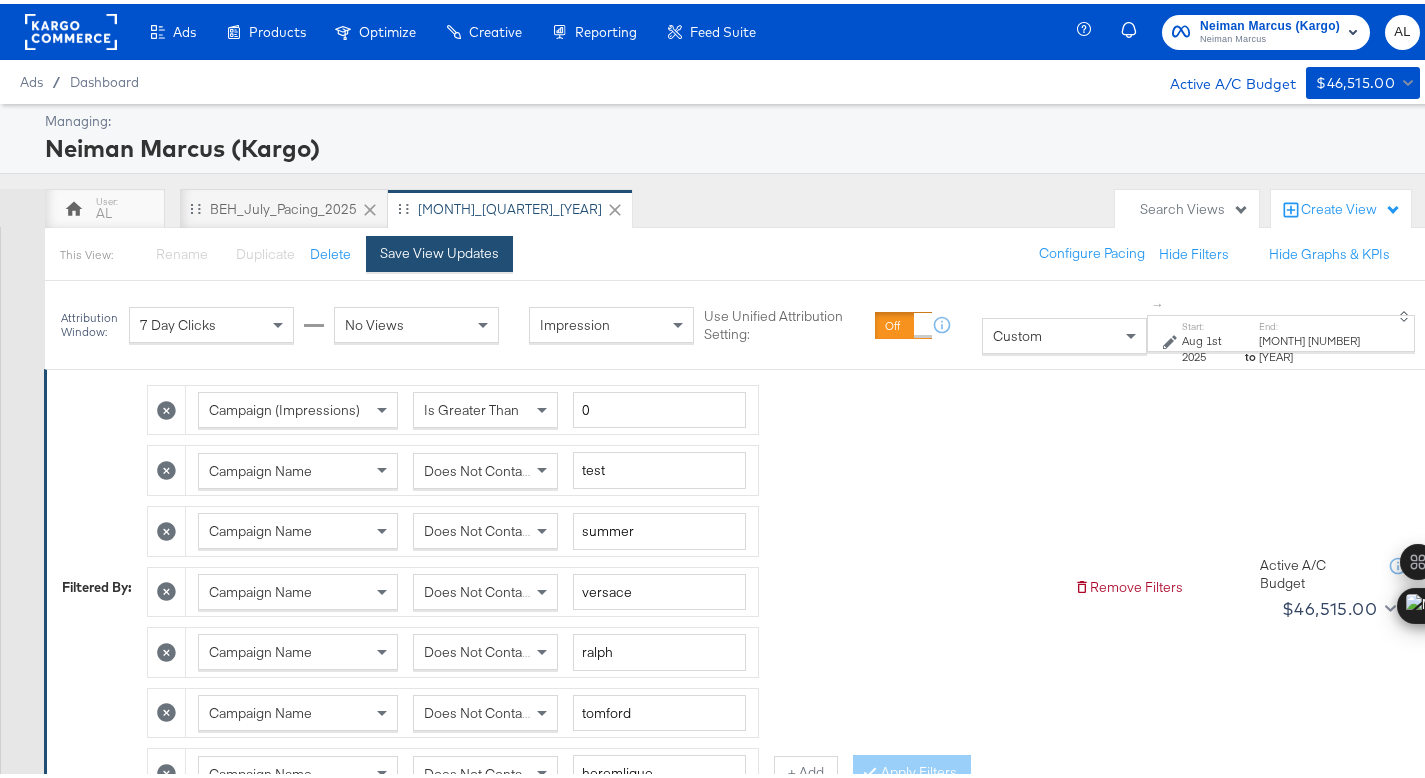 click on "Save View Updates" at bounding box center (439, 249) 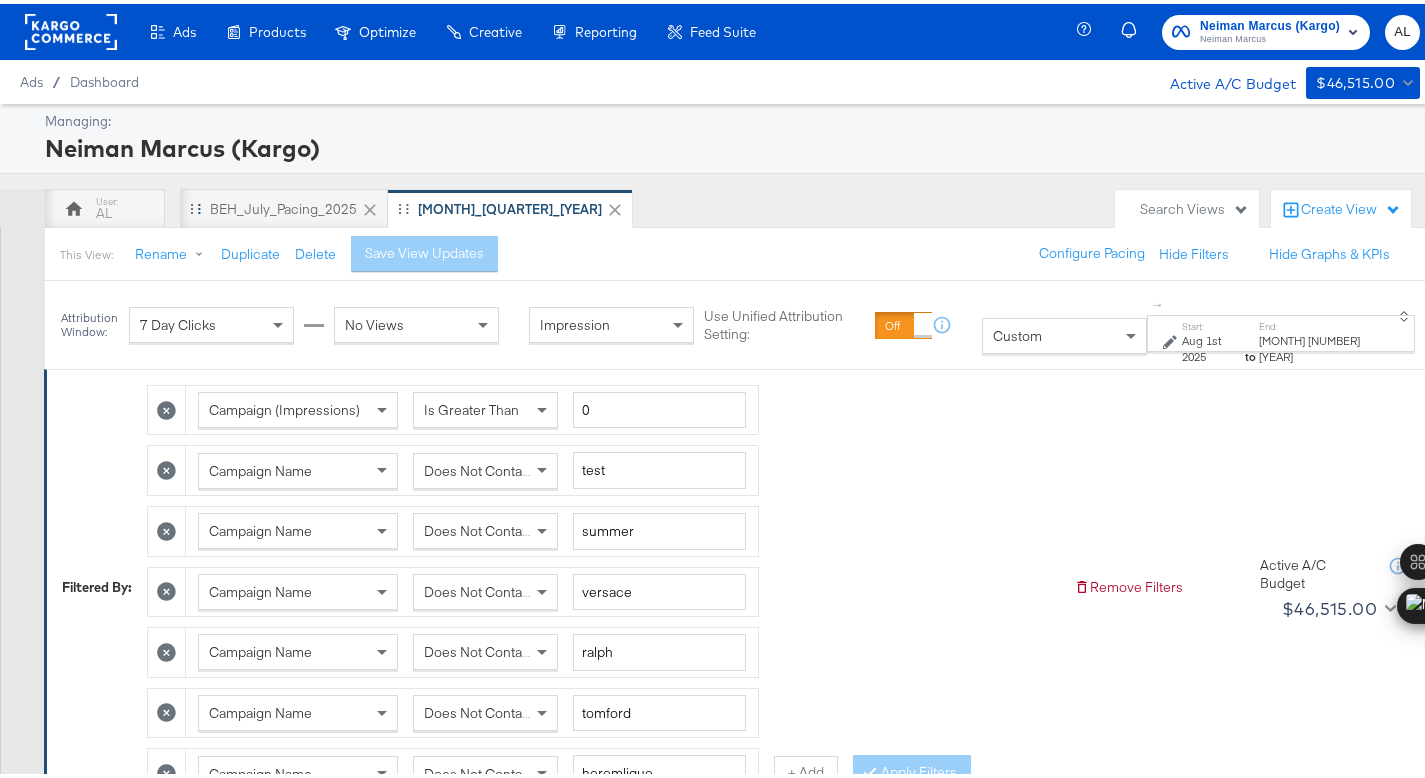 click 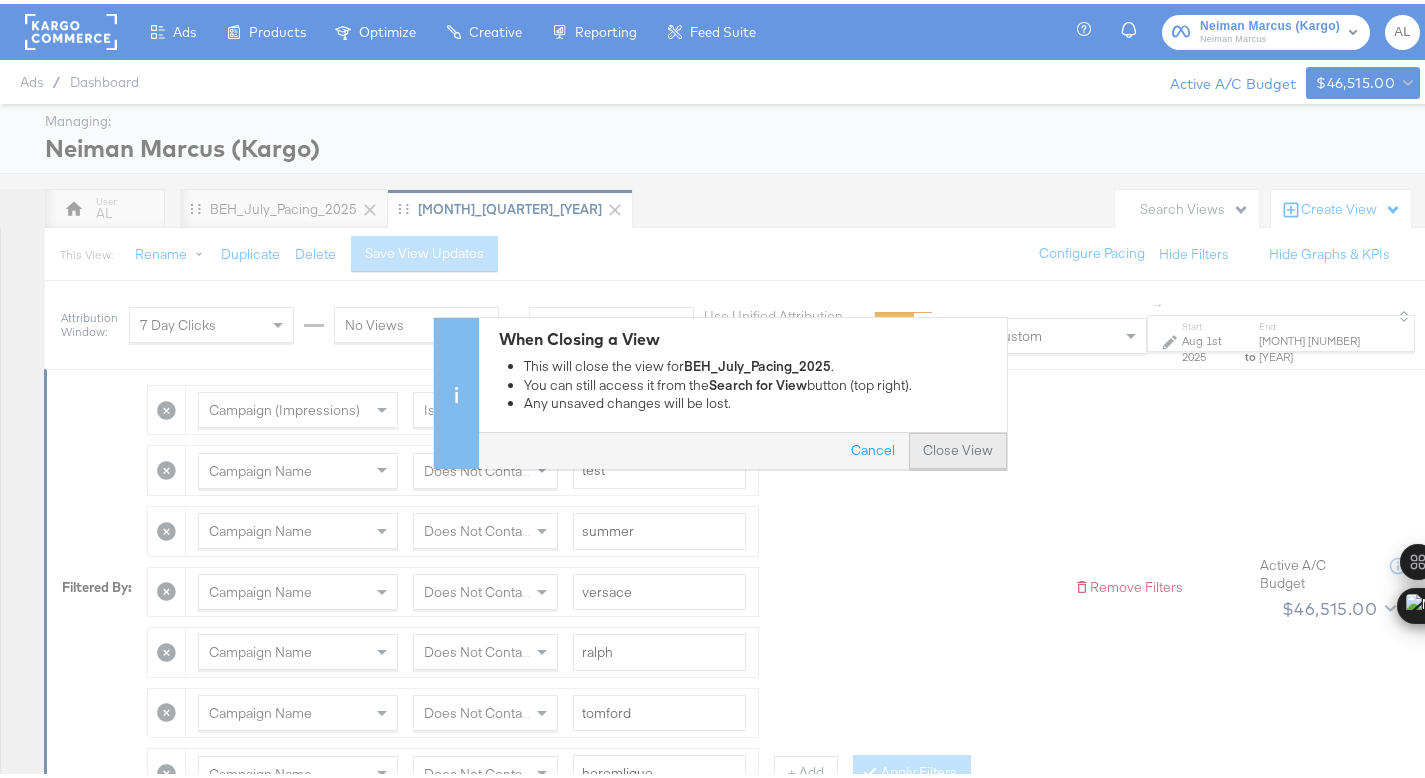 click on "Close View" at bounding box center [958, 447] 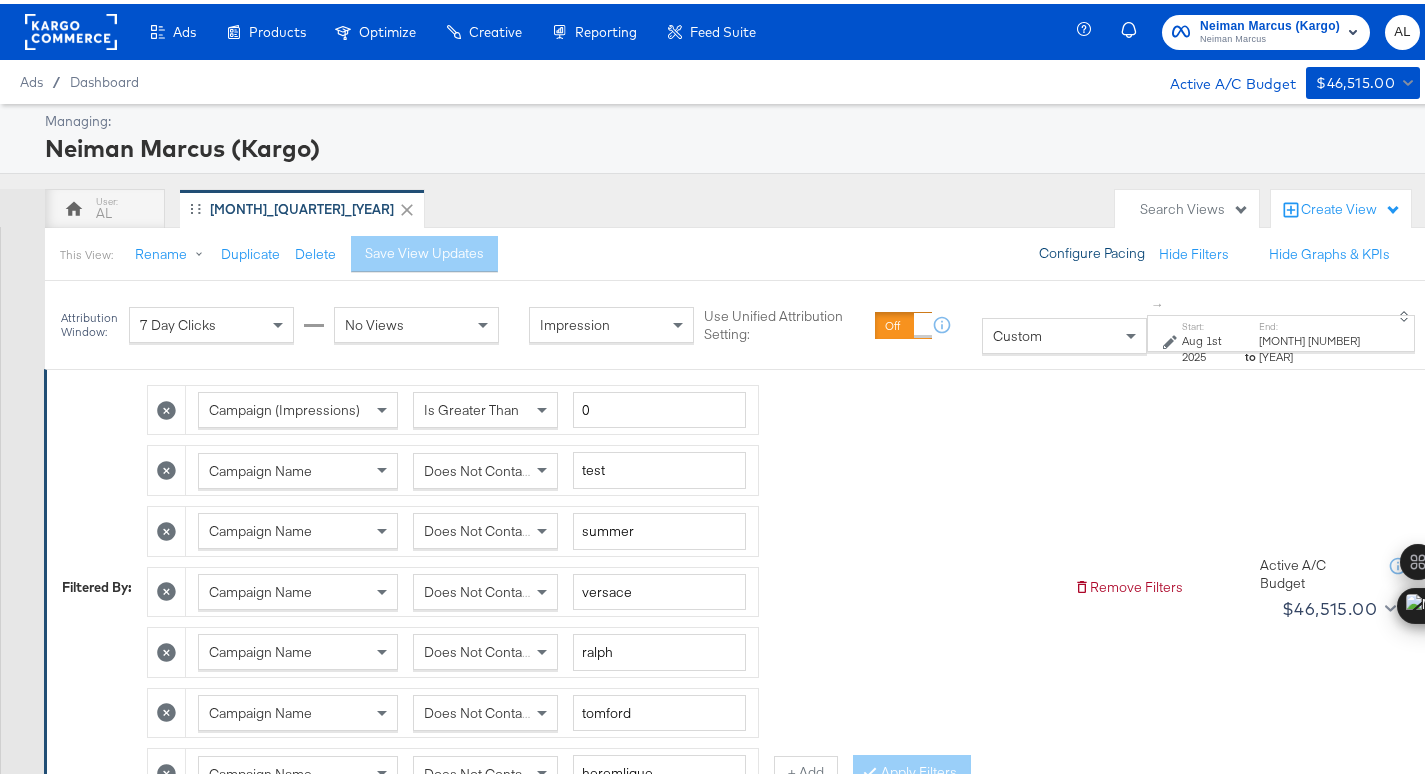 click on "Configure Pacing" at bounding box center (1092, 250) 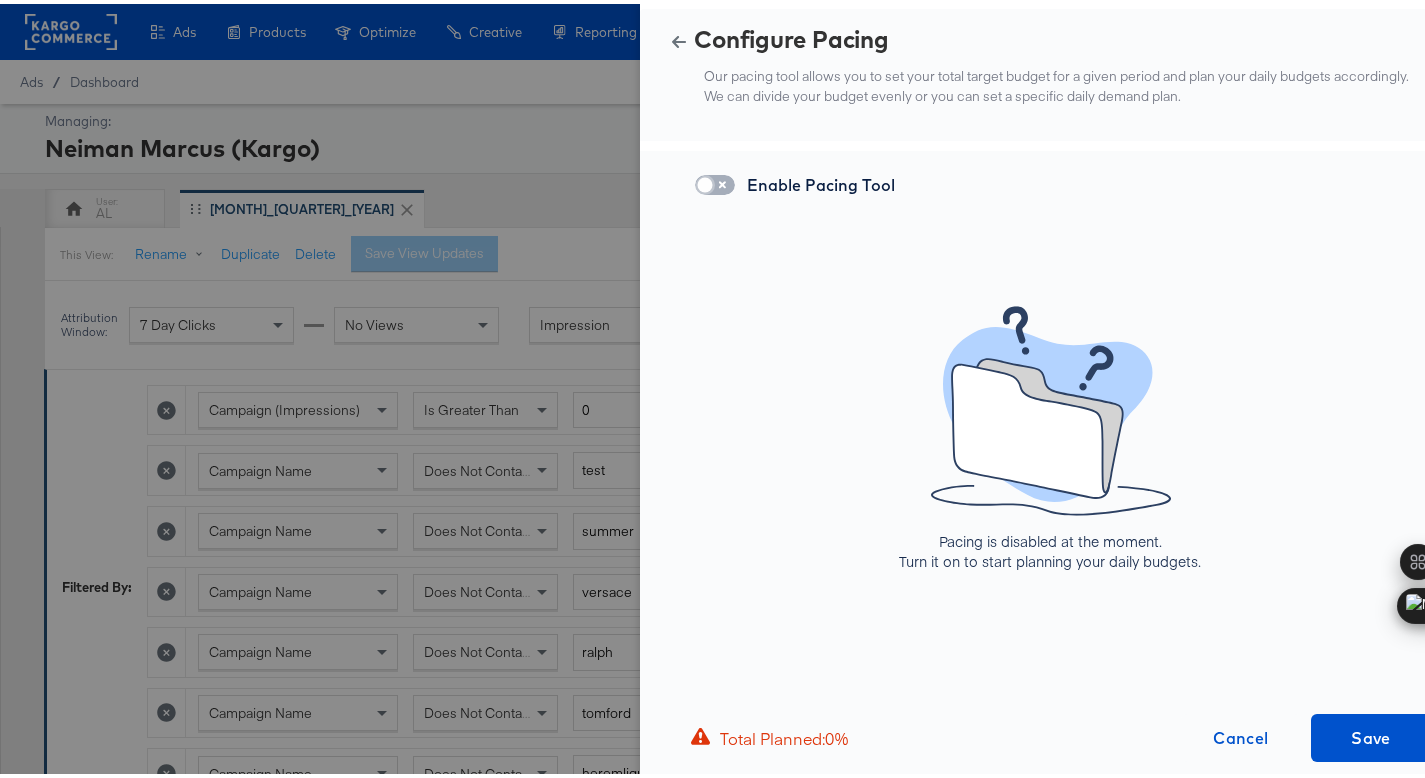 click at bounding box center [705, 186] 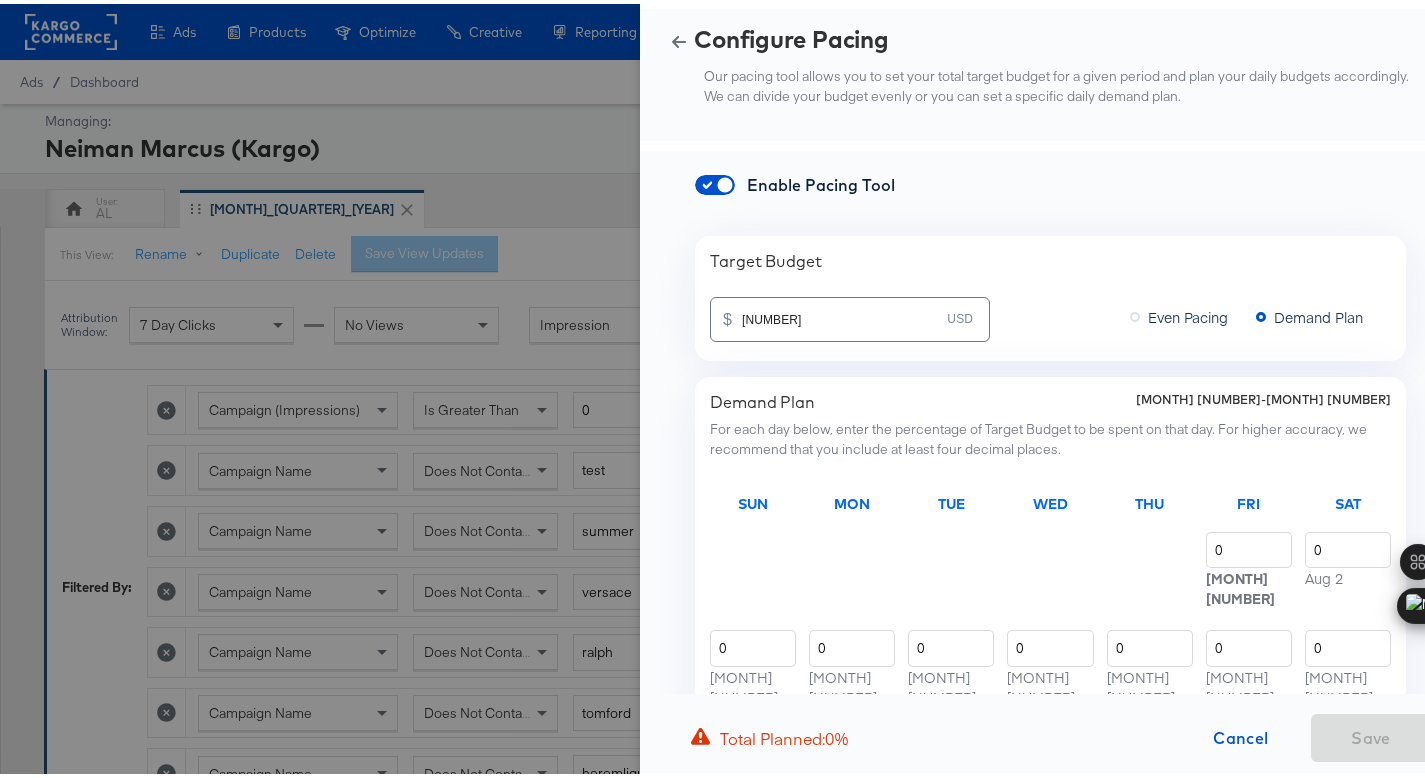 click on "[NUMBER].[NUMBER]" at bounding box center (844, 307) 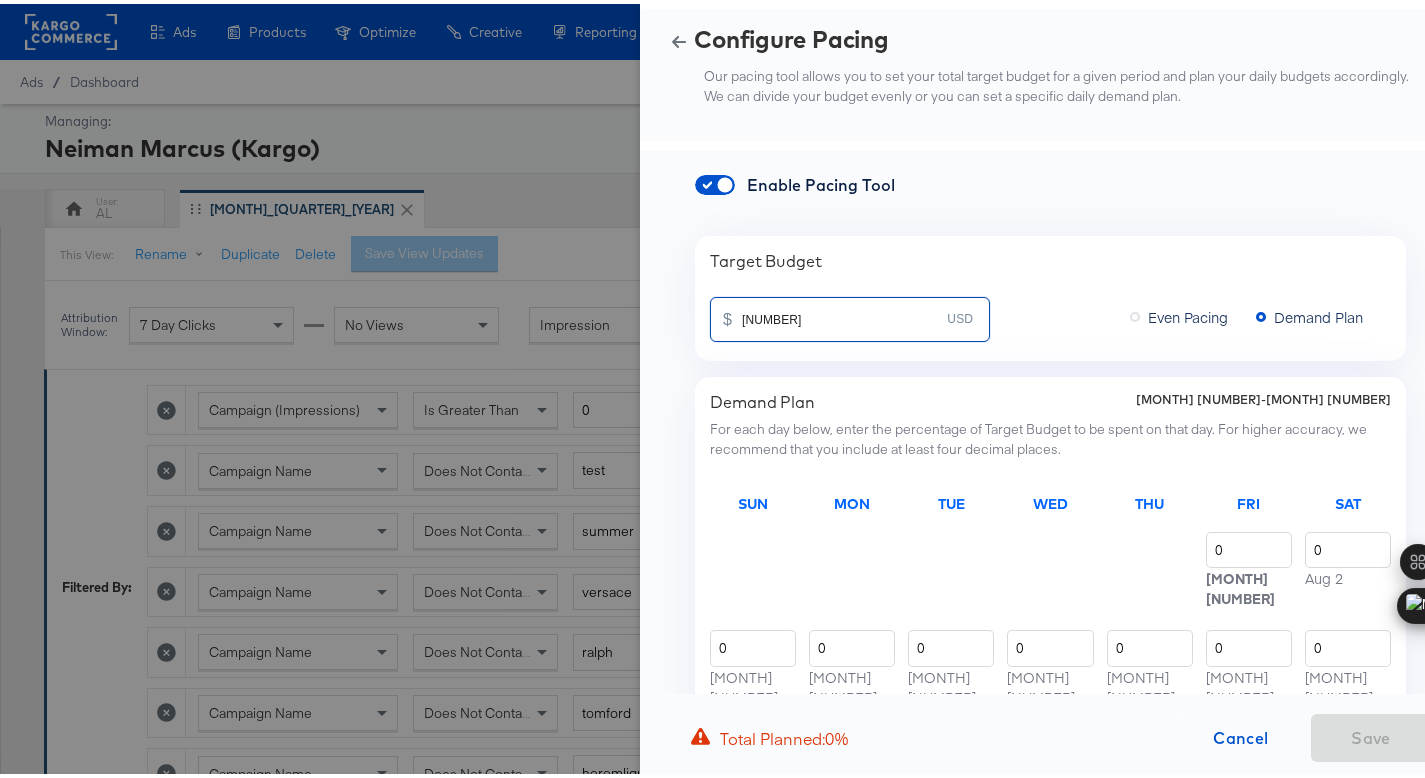 click on "[NUMBER].[NUMBER]" at bounding box center [844, 307] 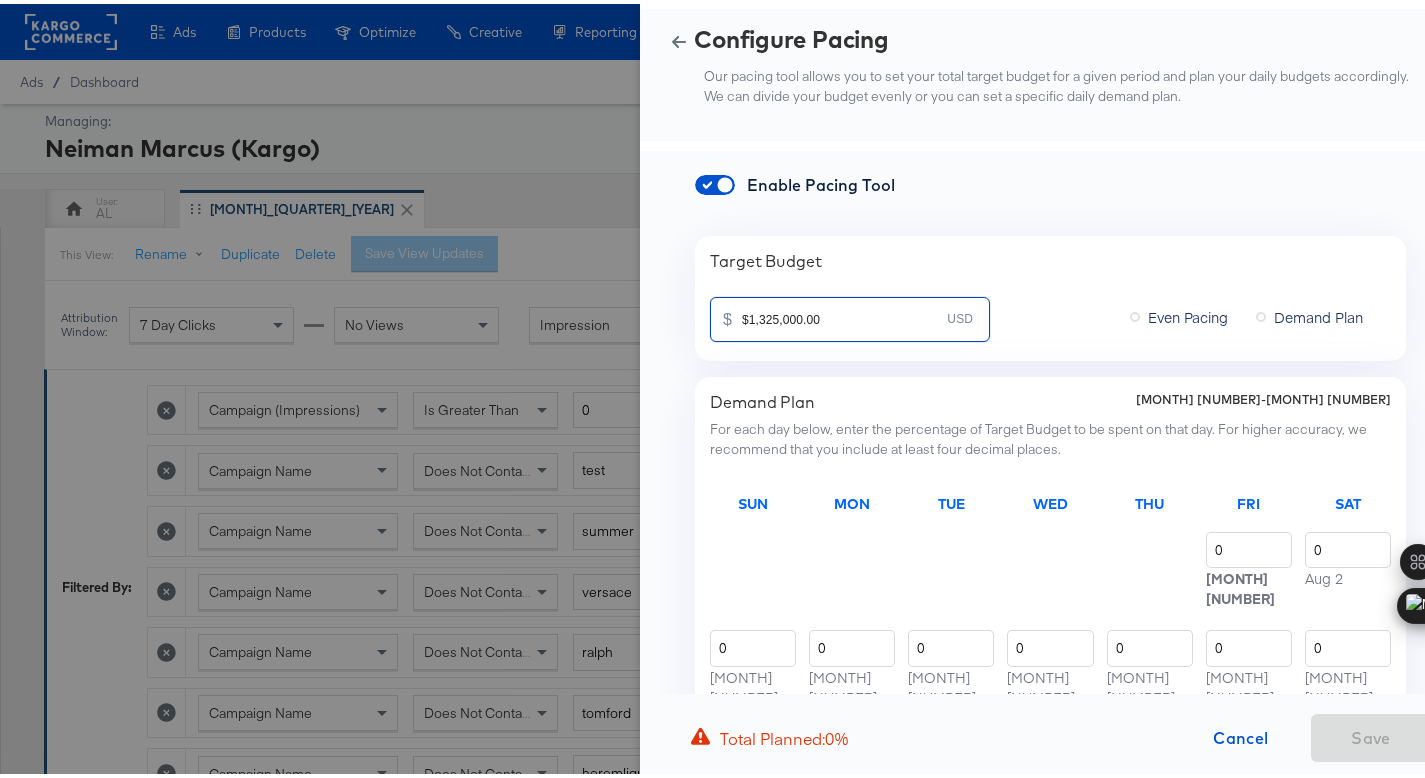 type on "1,325,000.00" 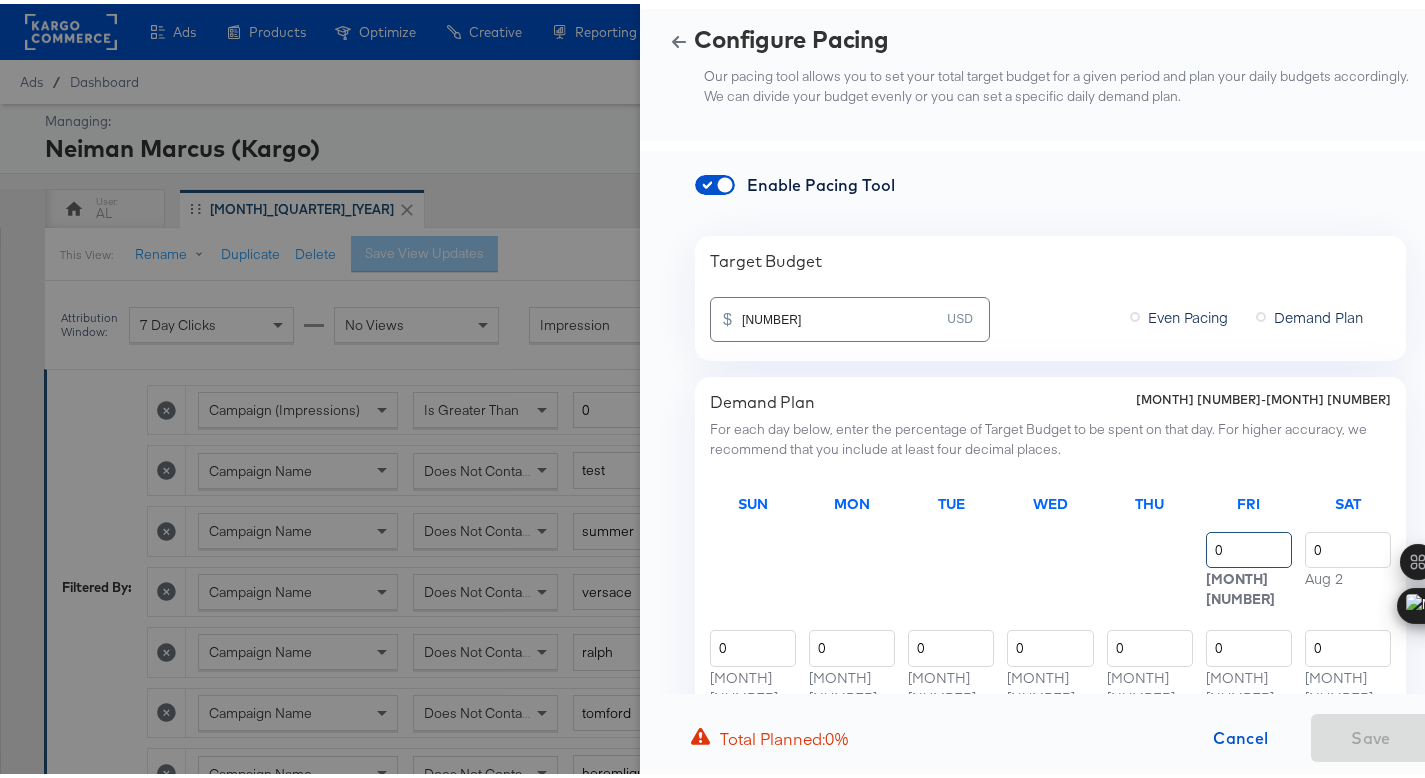 click on "0" at bounding box center [1249, 546] 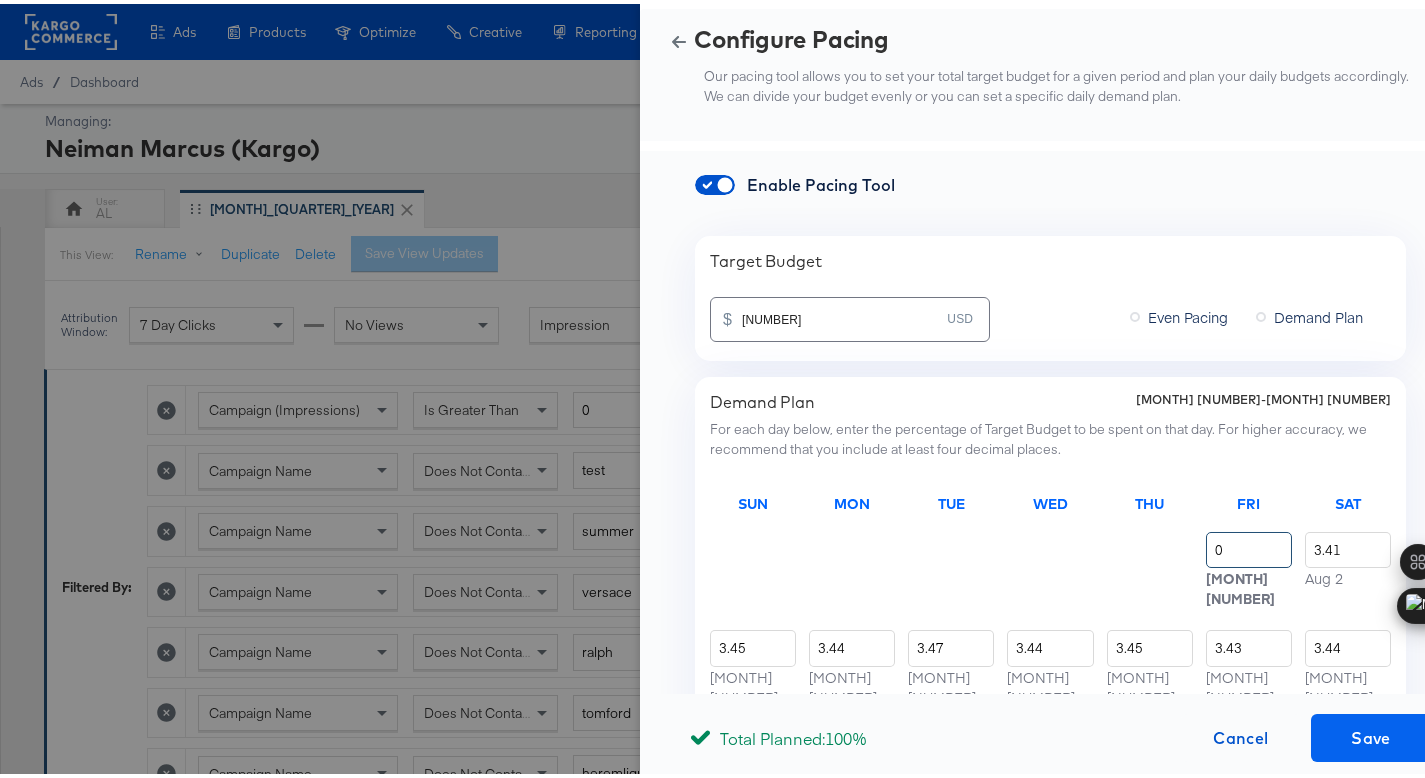 type on "3.4" 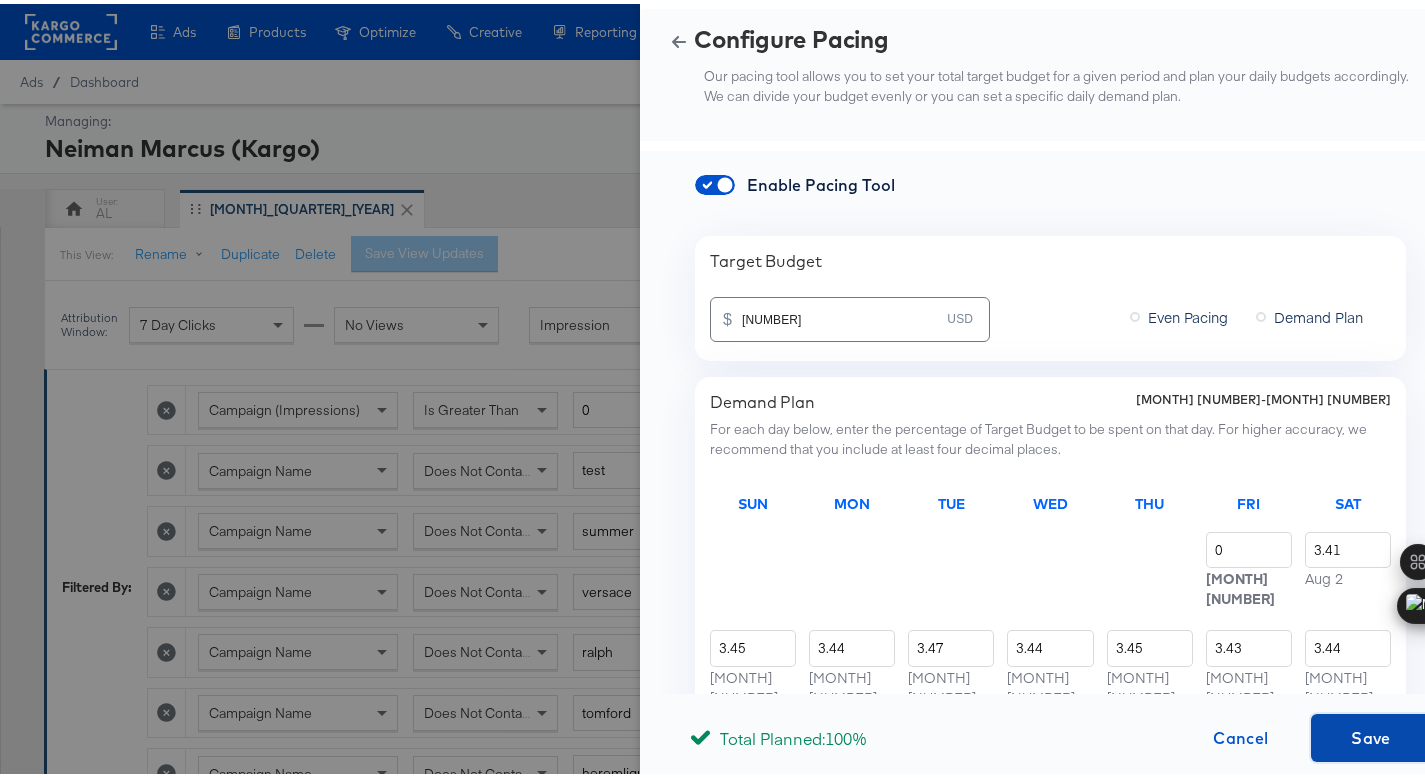 click on "Save" at bounding box center (1371, 734) 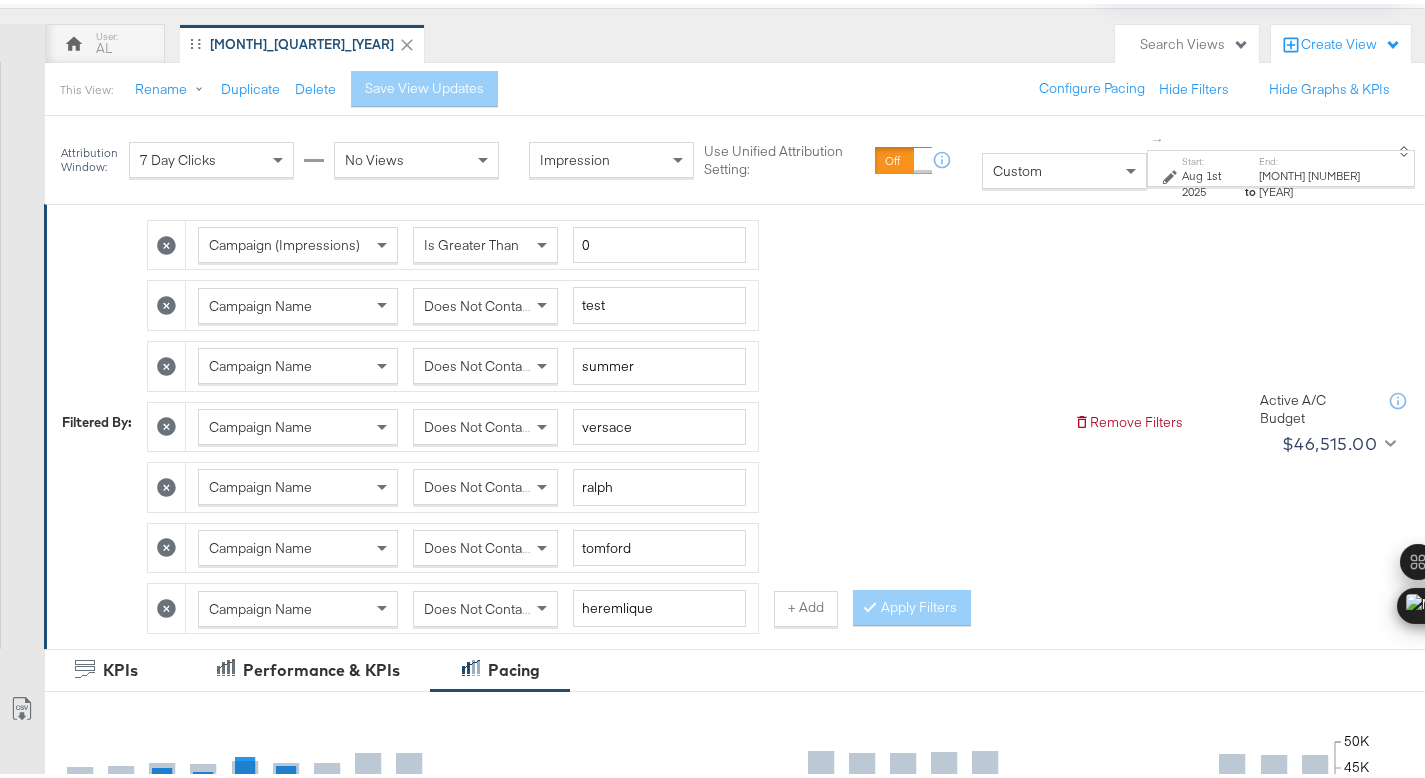 scroll, scrollTop: 168, scrollLeft: 0, axis: vertical 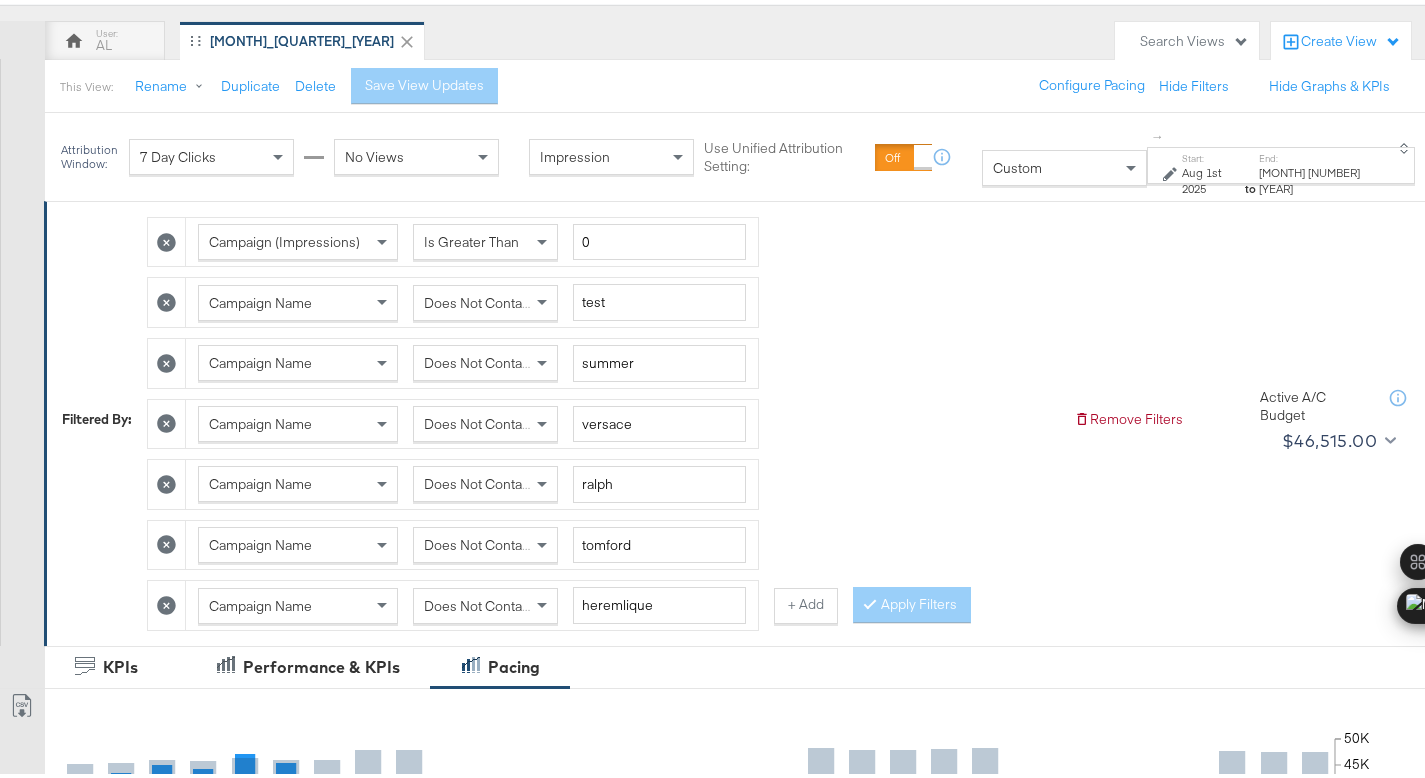 click 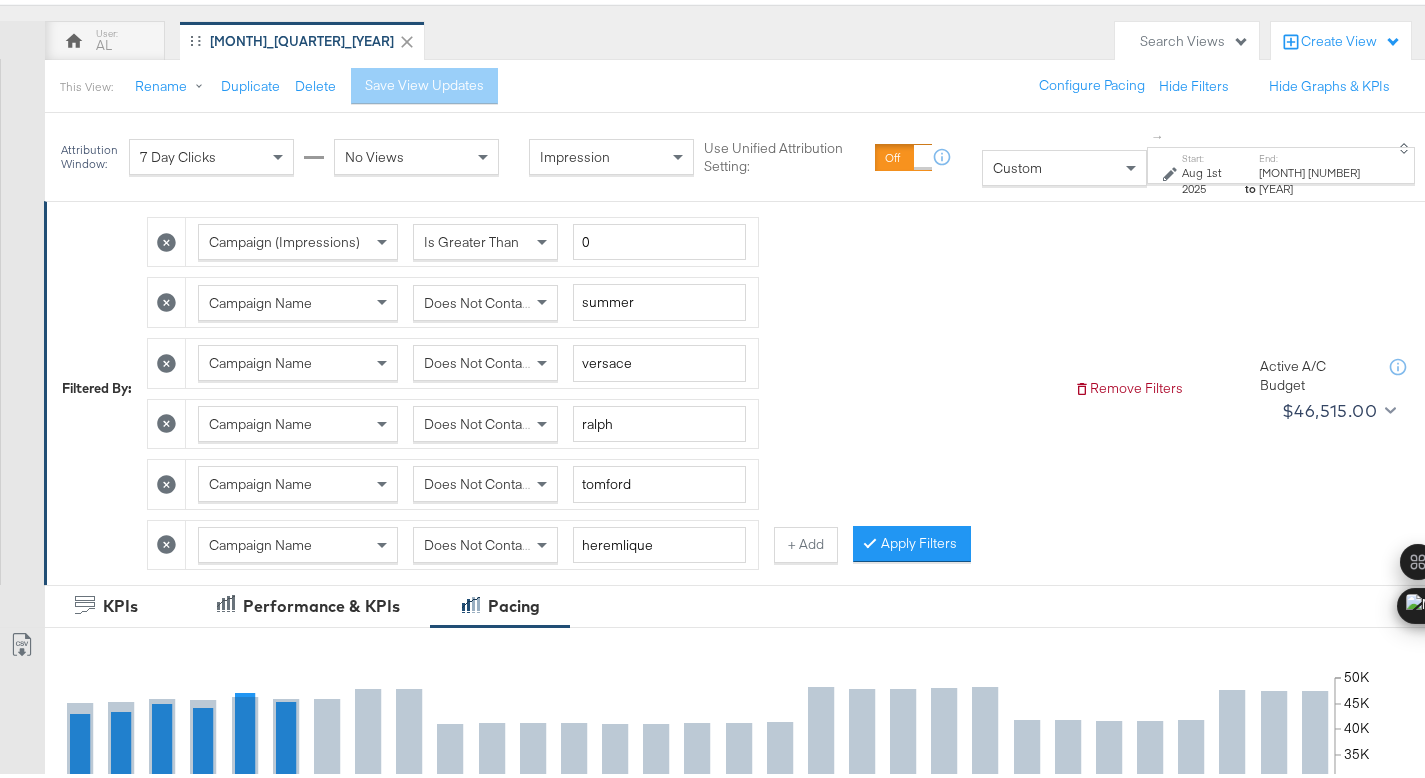 click 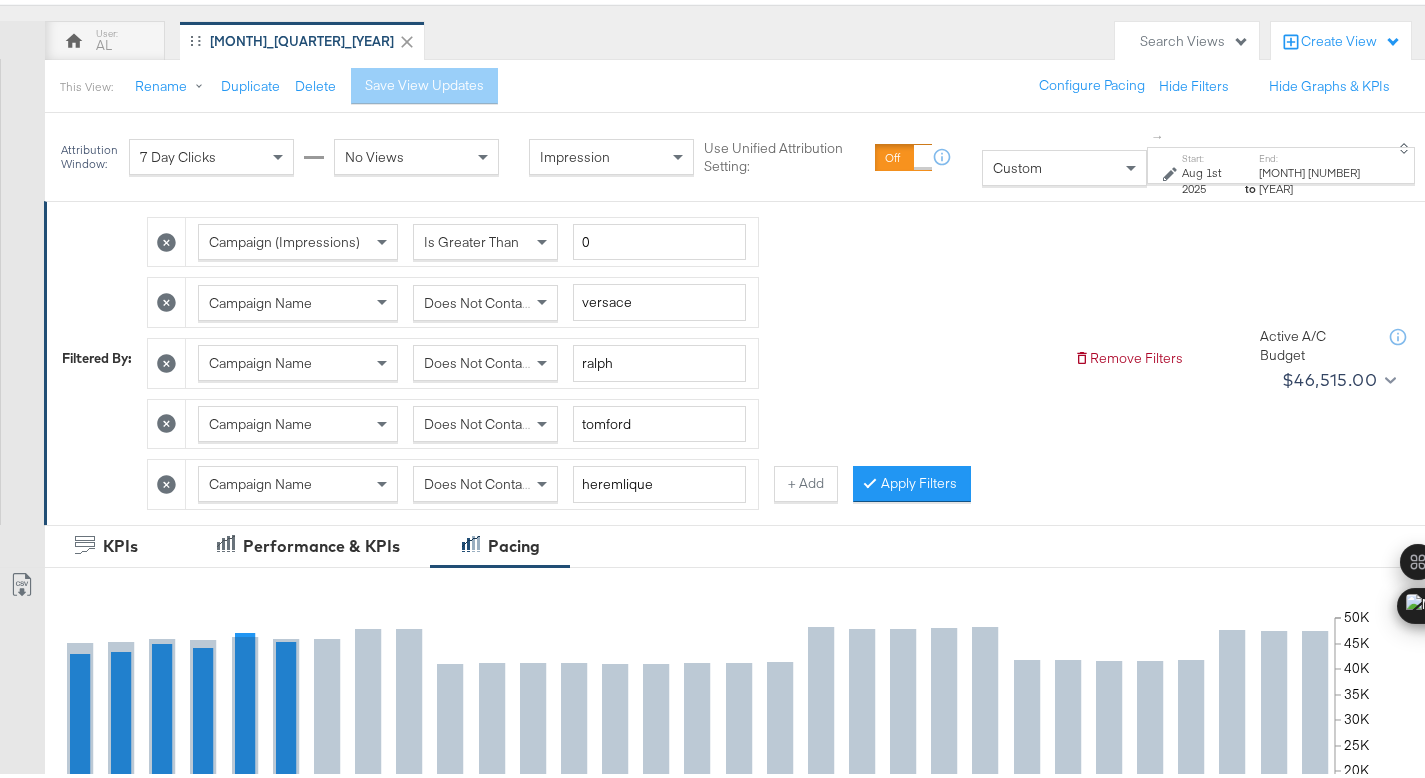 click 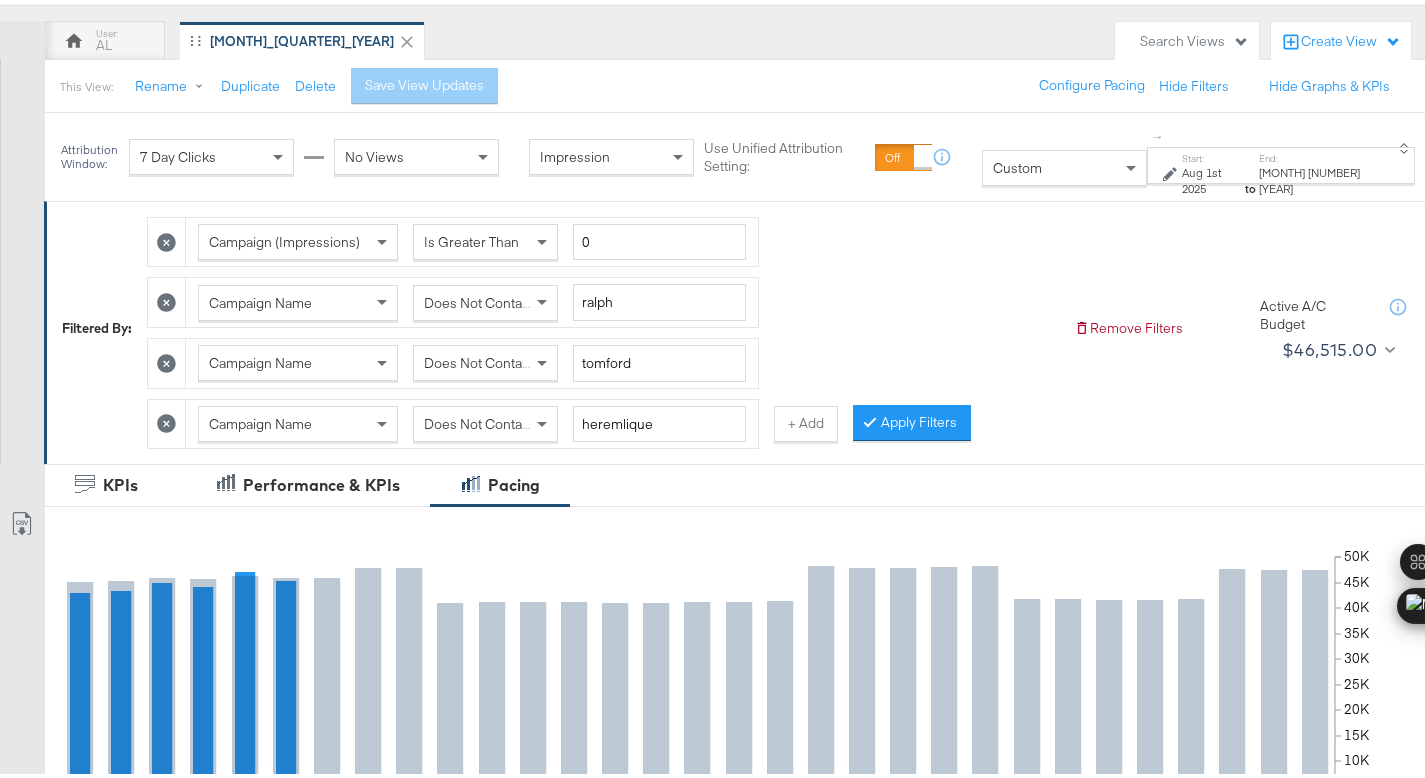 click 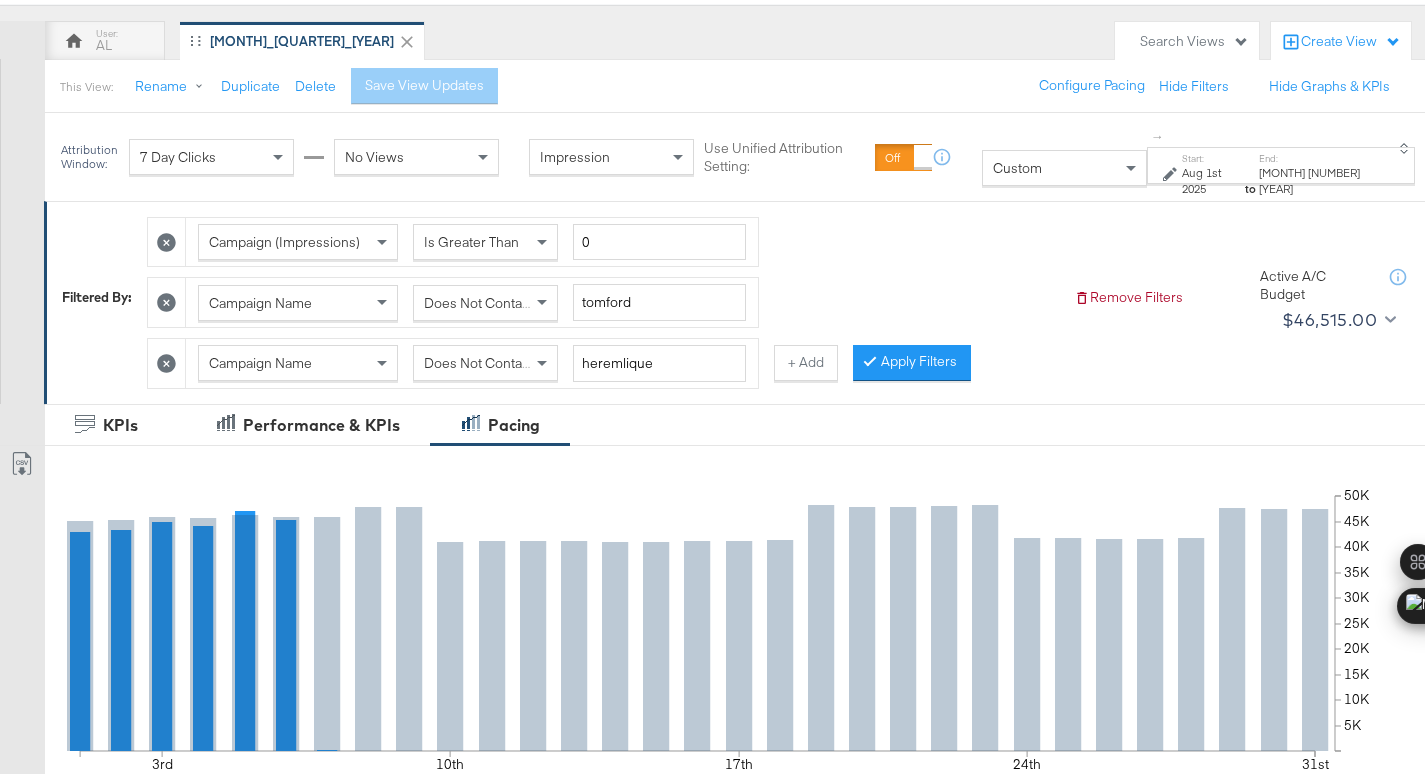 click 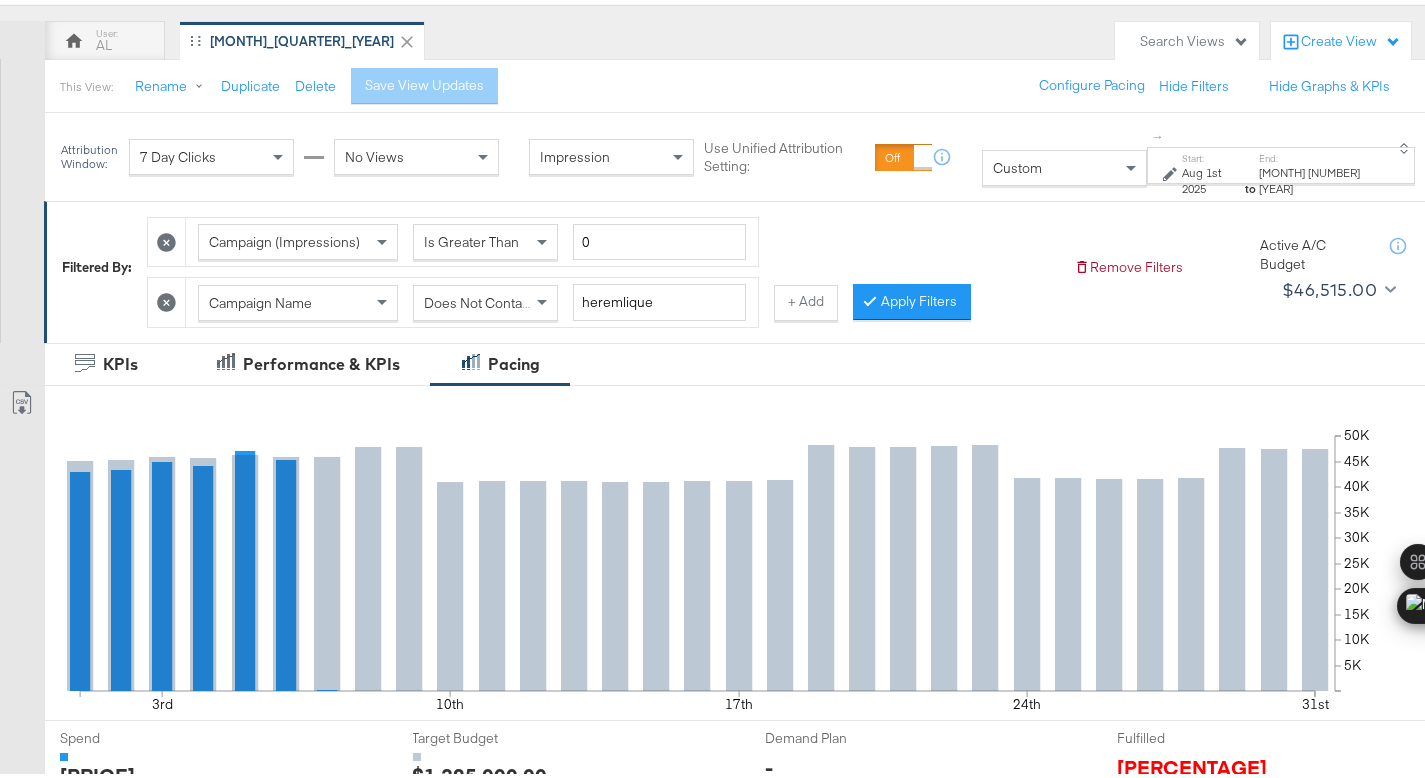click 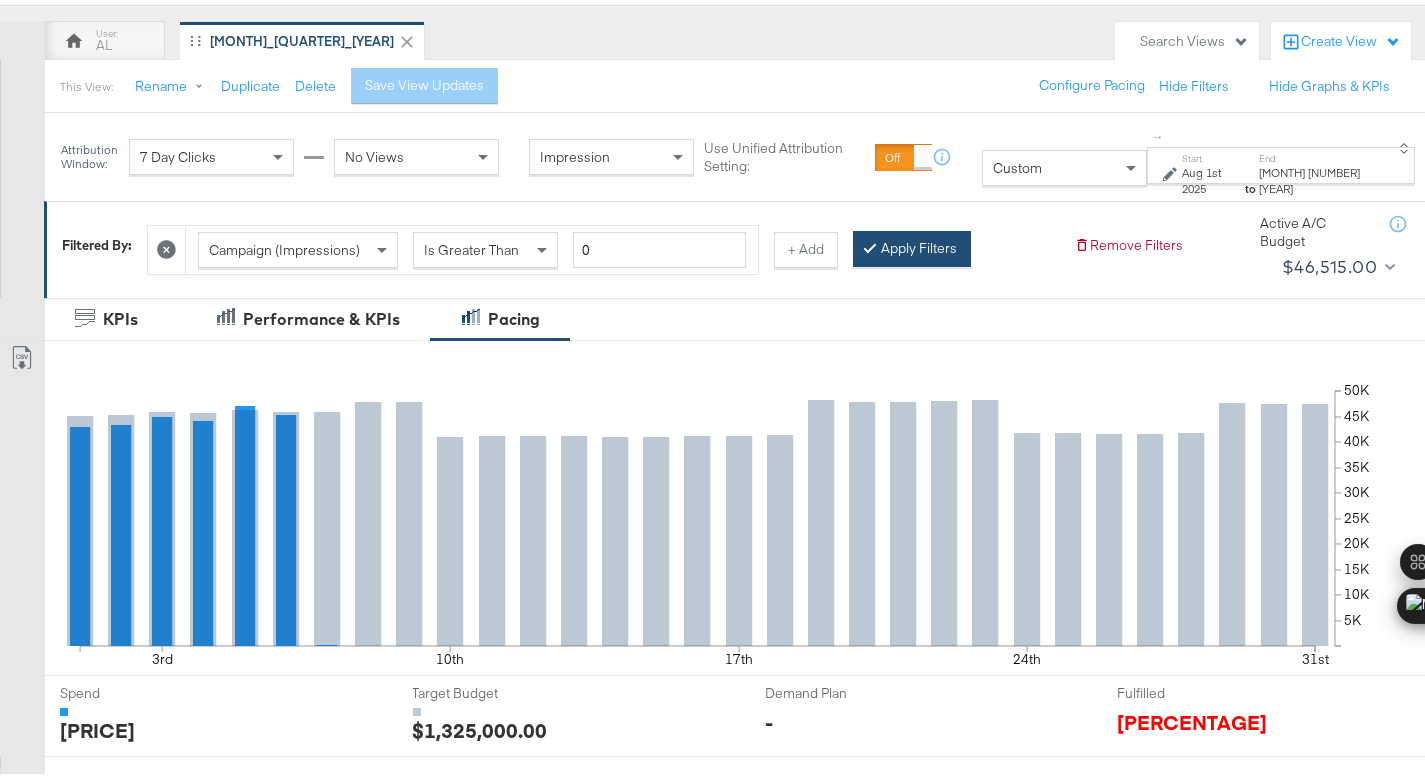 click on "Apply Filters" at bounding box center (912, 245) 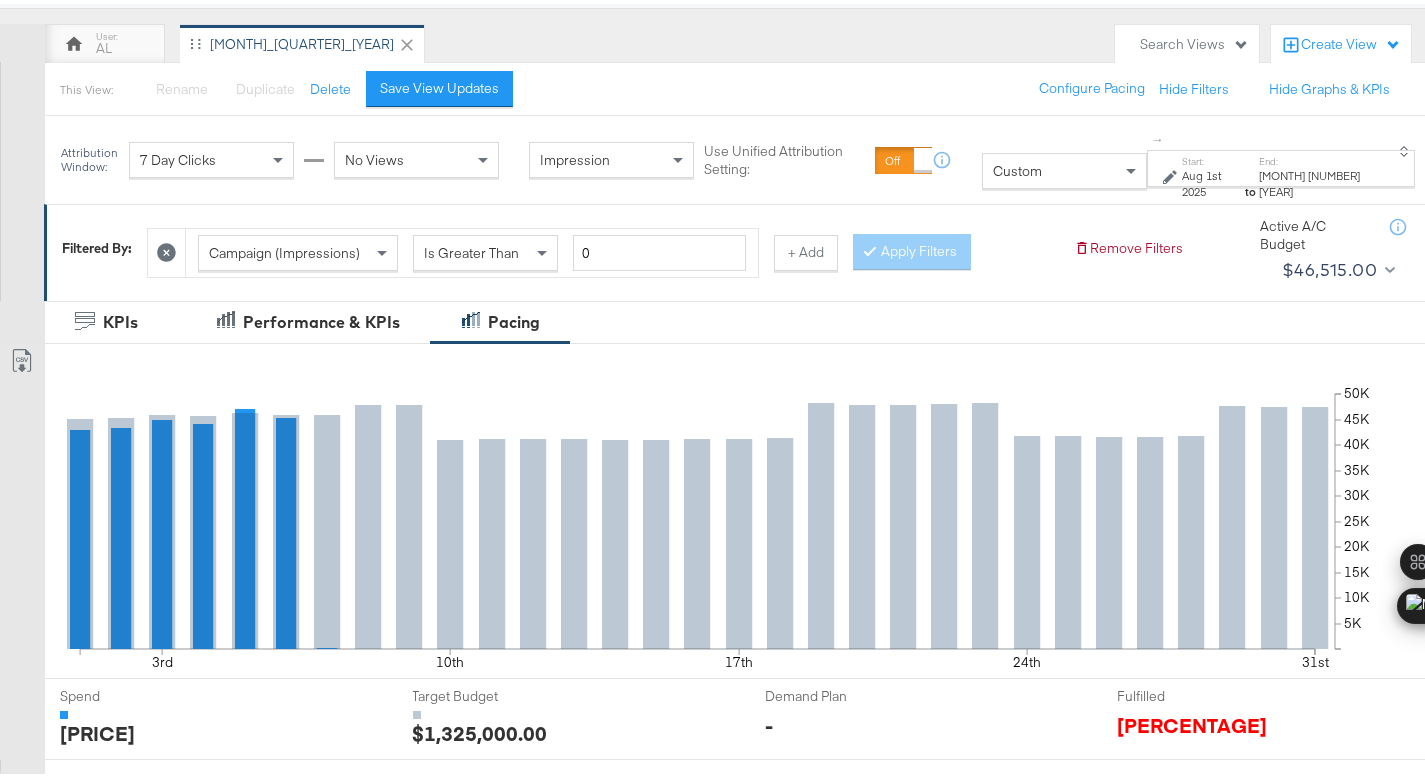 scroll, scrollTop: 124, scrollLeft: 0, axis: vertical 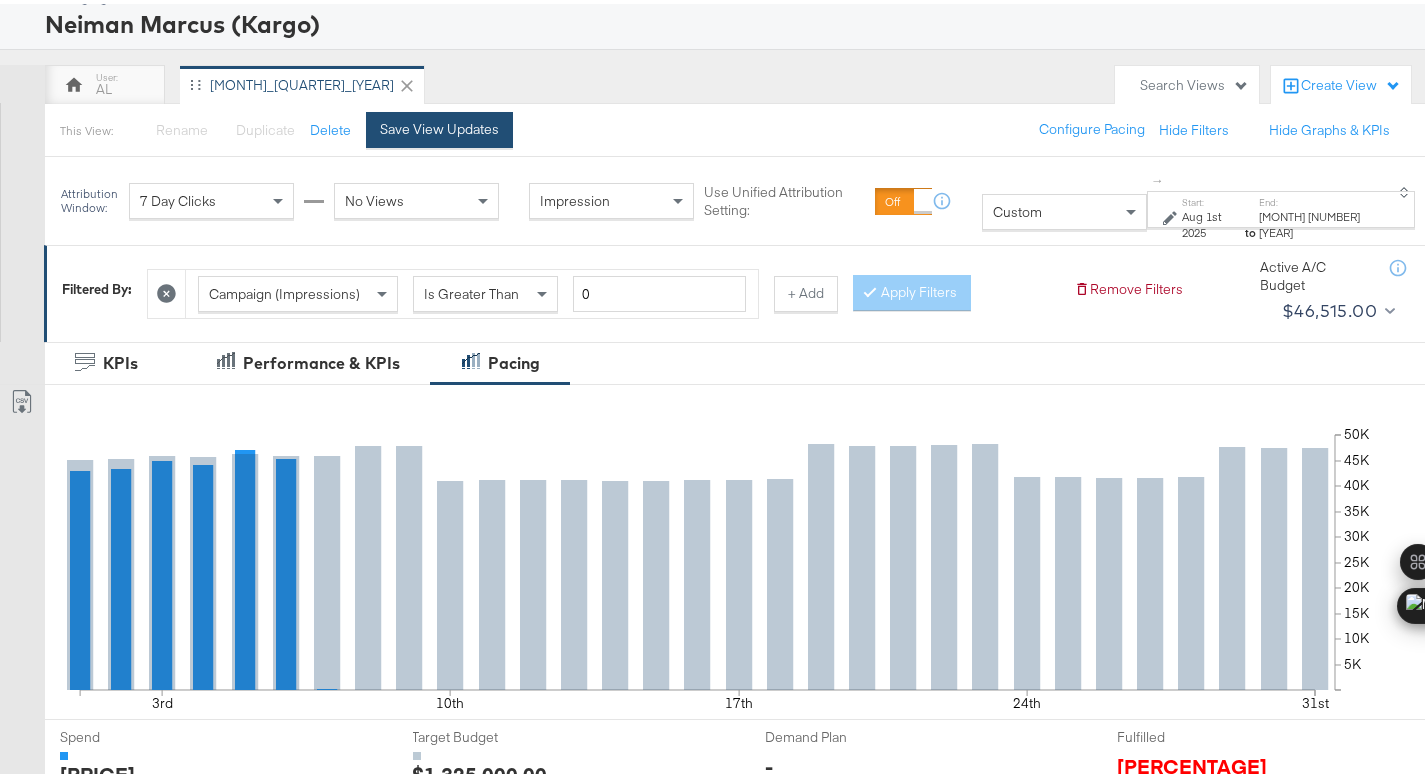 click on "Save View Updates" at bounding box center (439, 126) 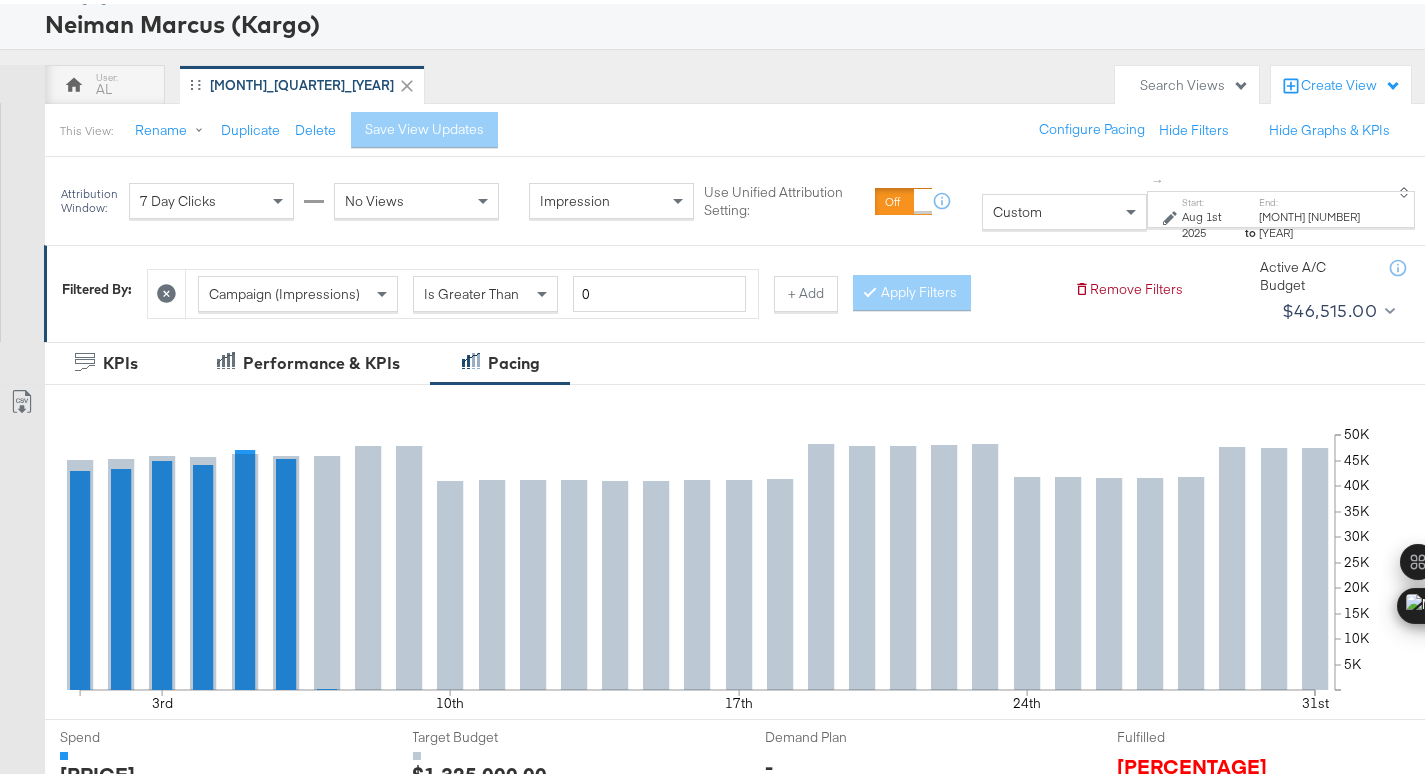 click on "Custom" at bounding box center [1064, 208] 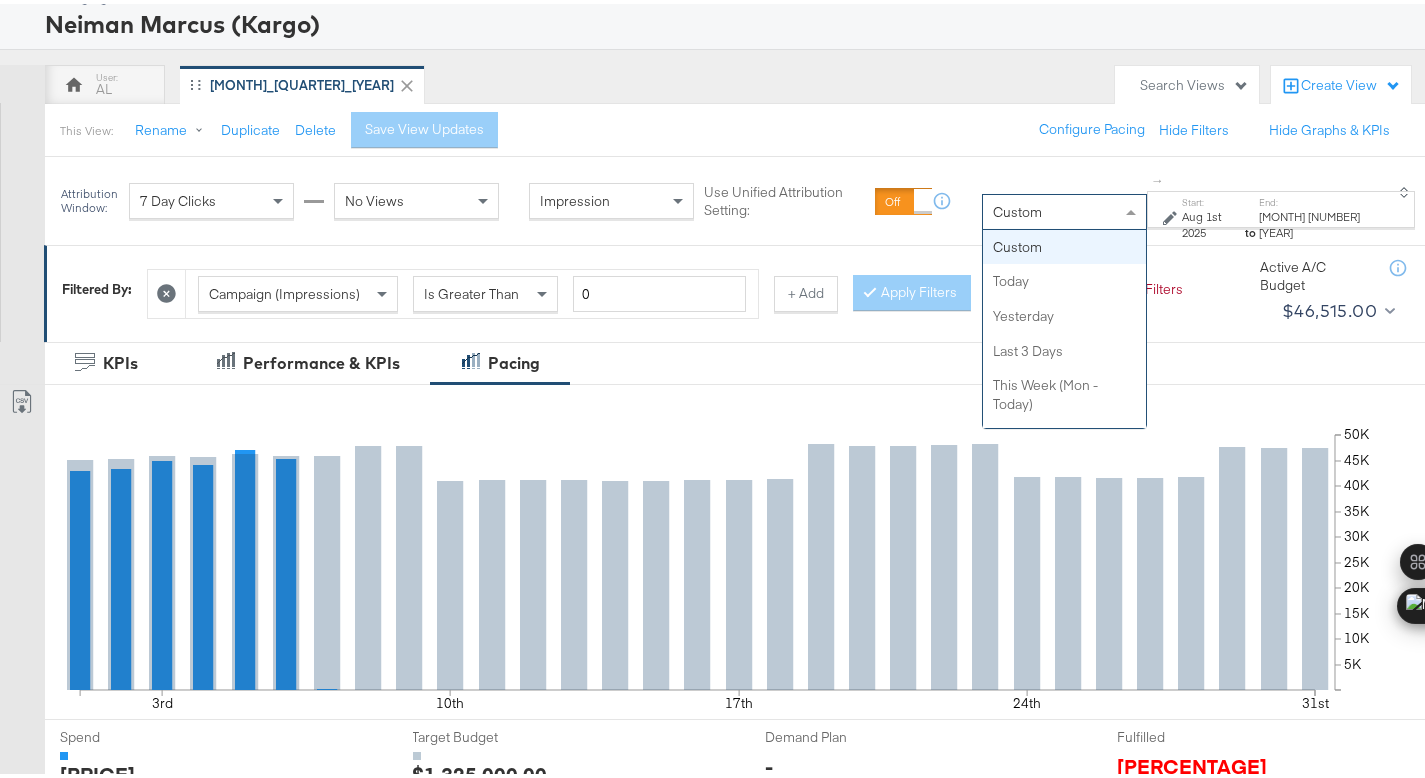 click on "Aug 1st 2025" at bounding box center (1212, 220) 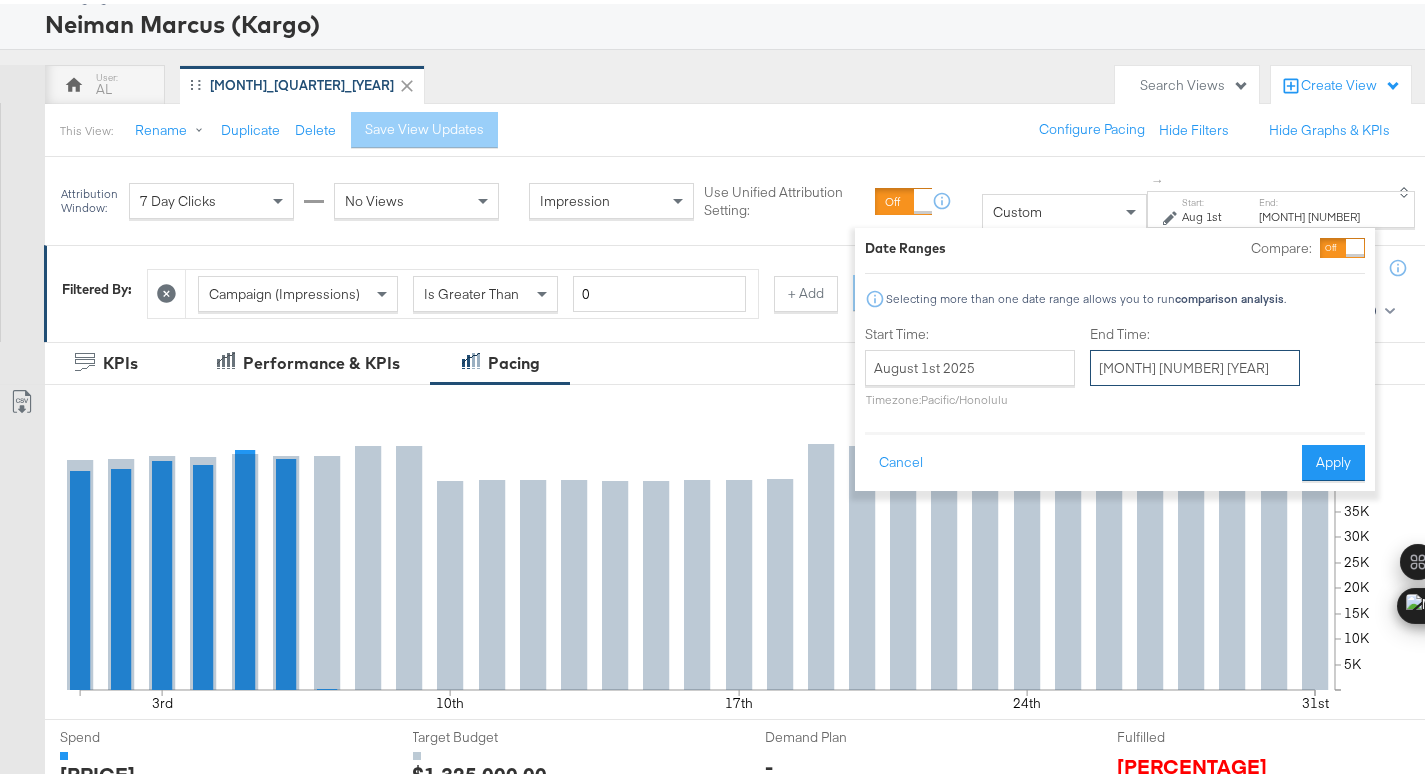 click on "[MONTH] [DAY] [YEAR]" at bounding box center [1195, 364] 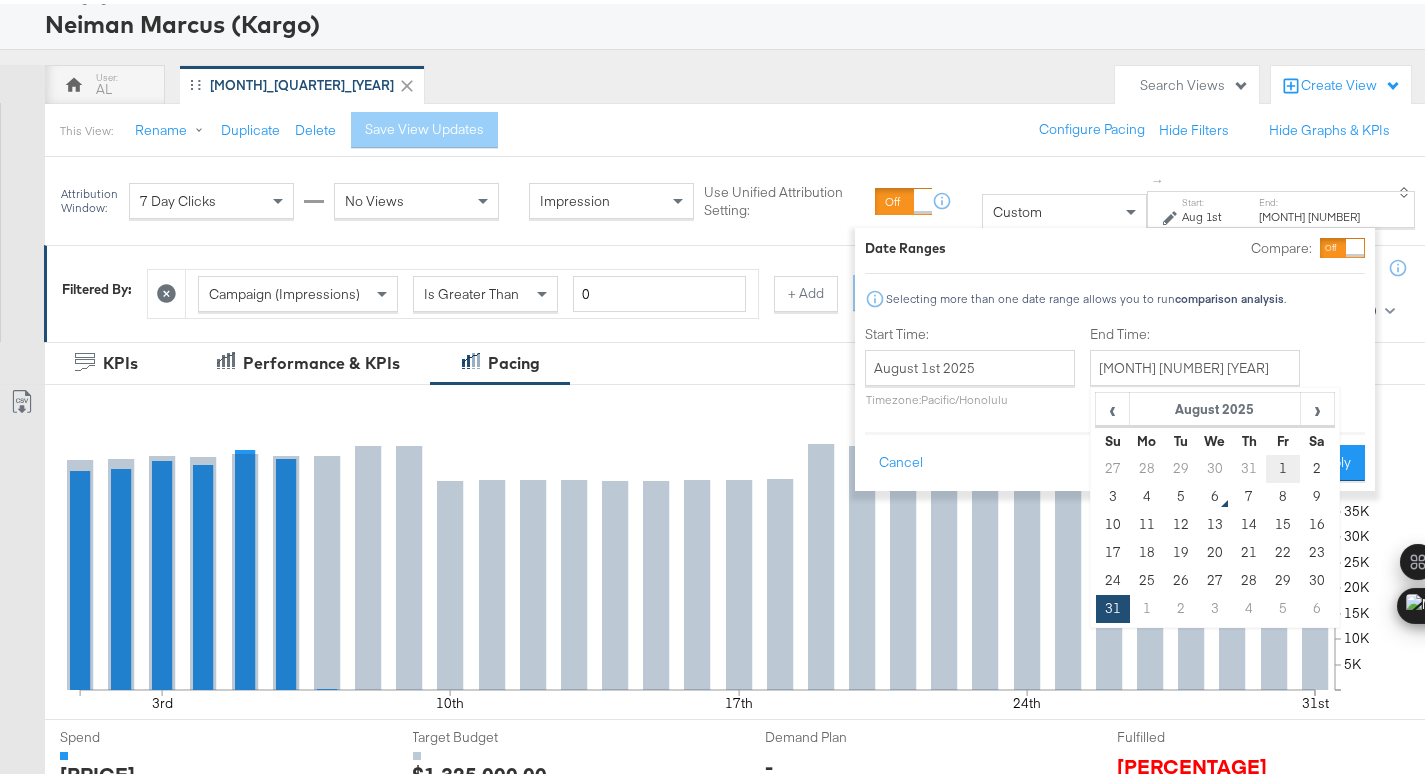 click on "1" at bounding box center (1283, 465) 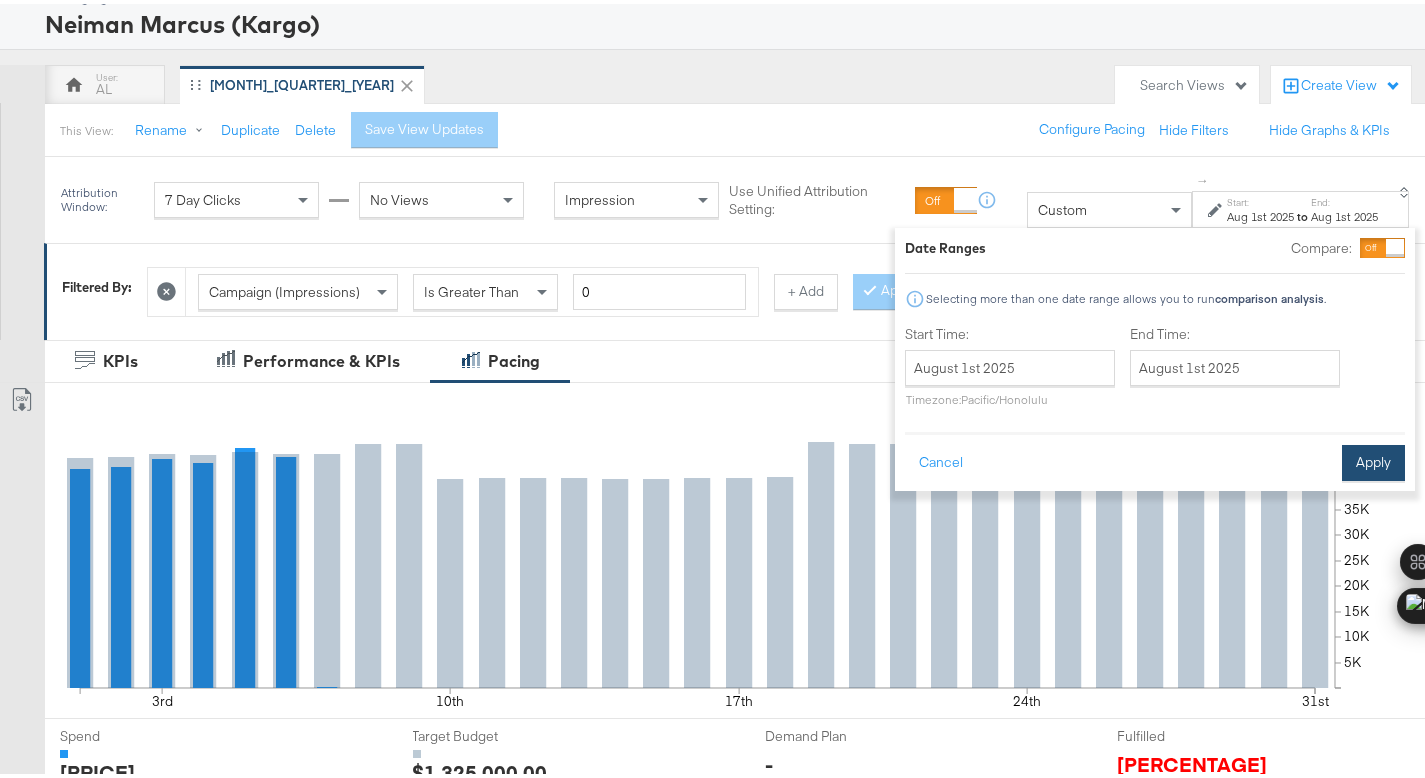 click on "Apply" at bounding box center (1373, 459) 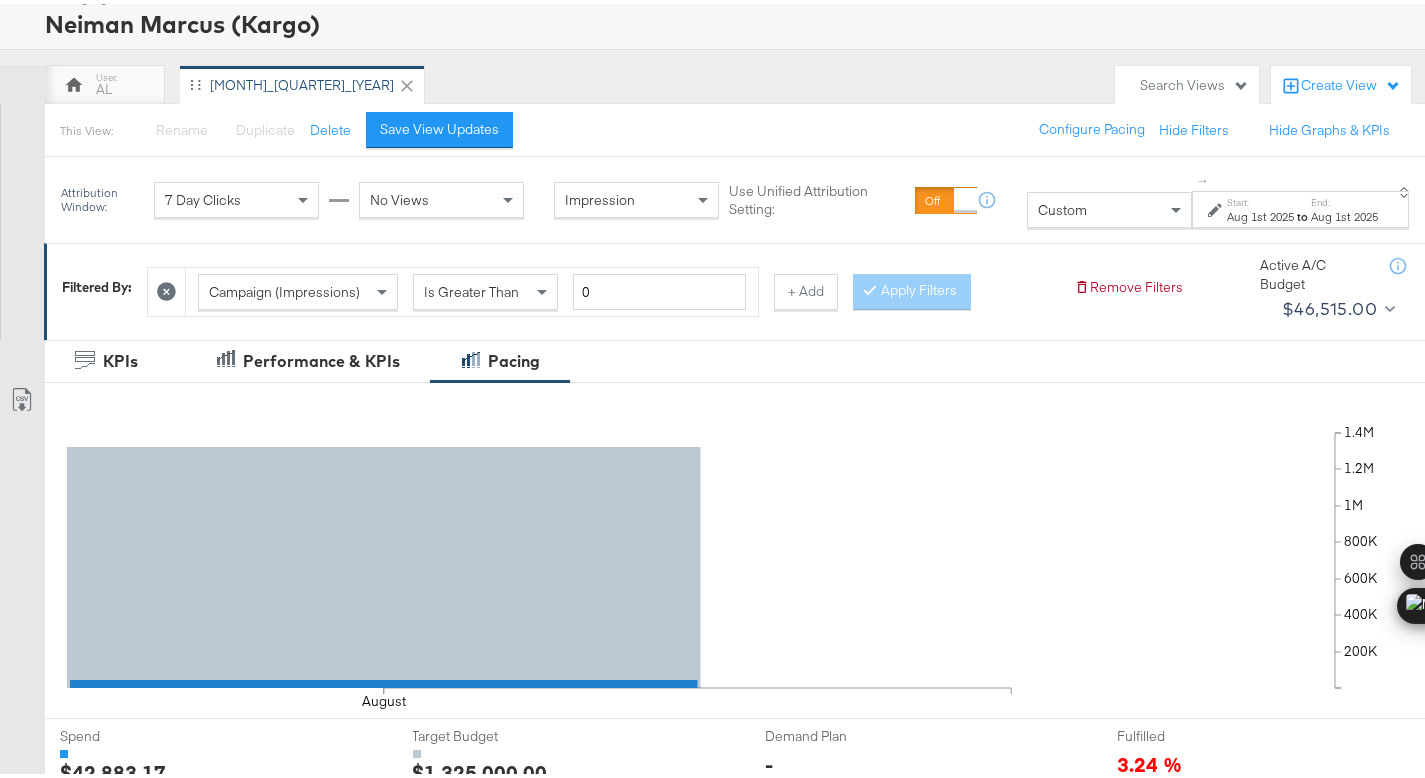 scroll, scrollTop: 693, scrollLeft: 0, axis: vertical 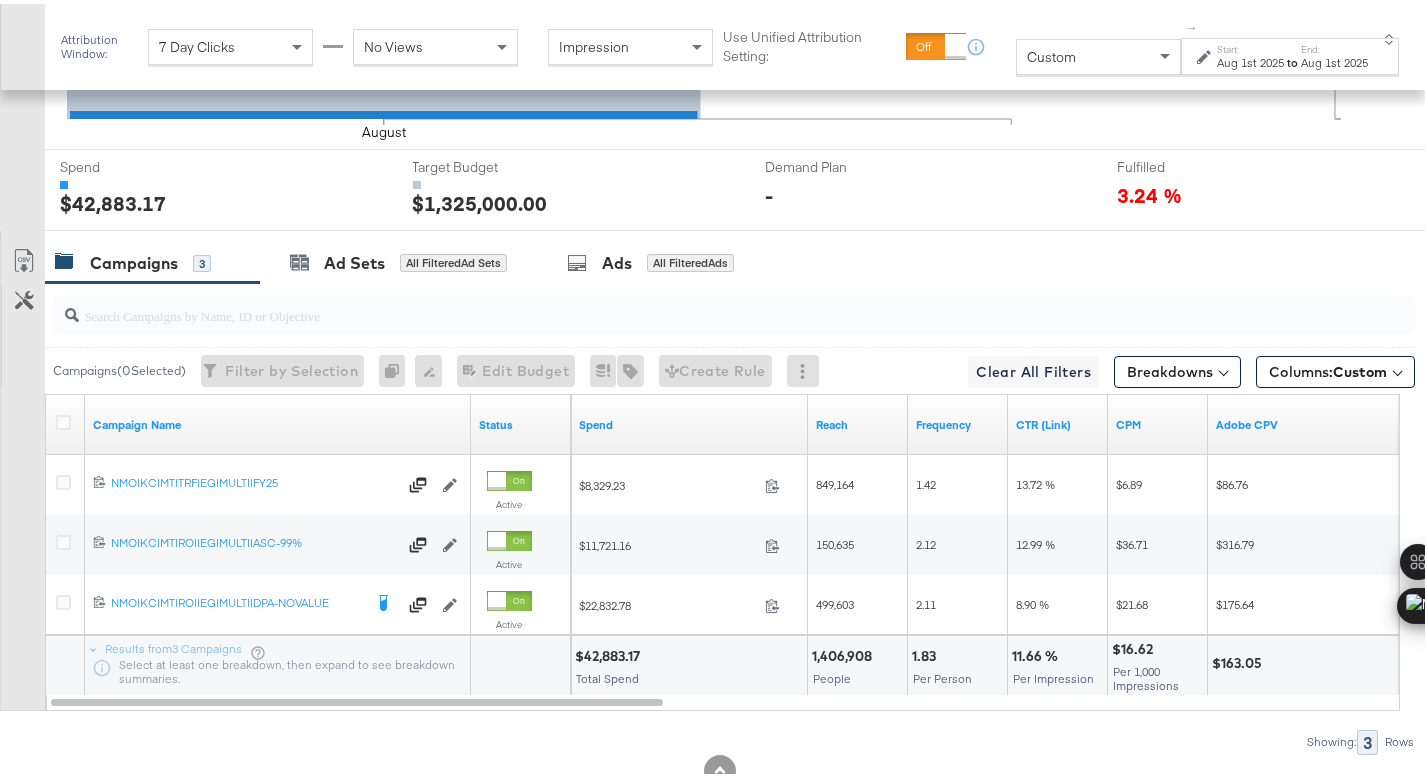 click on "$42,883.17" at bounding box center (610, 652) 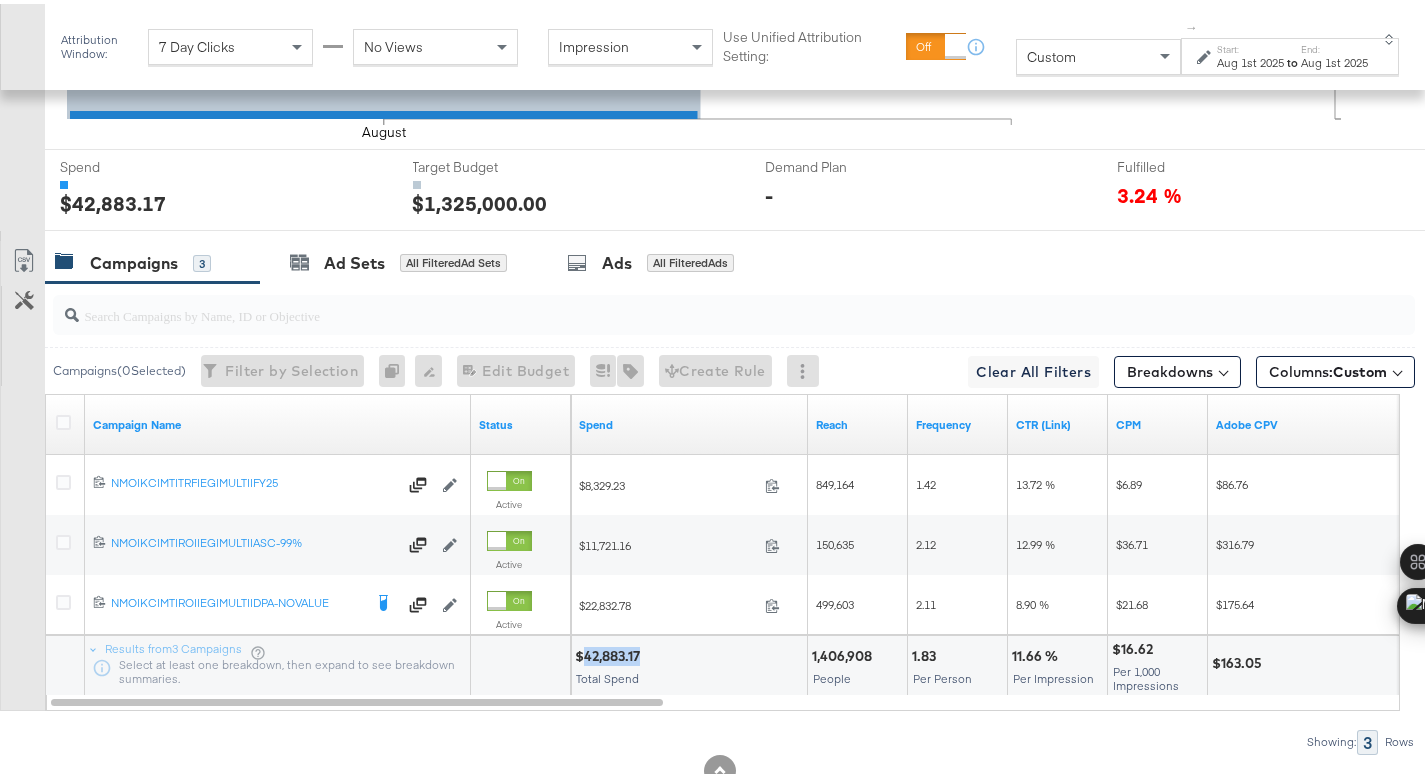 click on "$42,883.17" at bounding box center (610, 652) 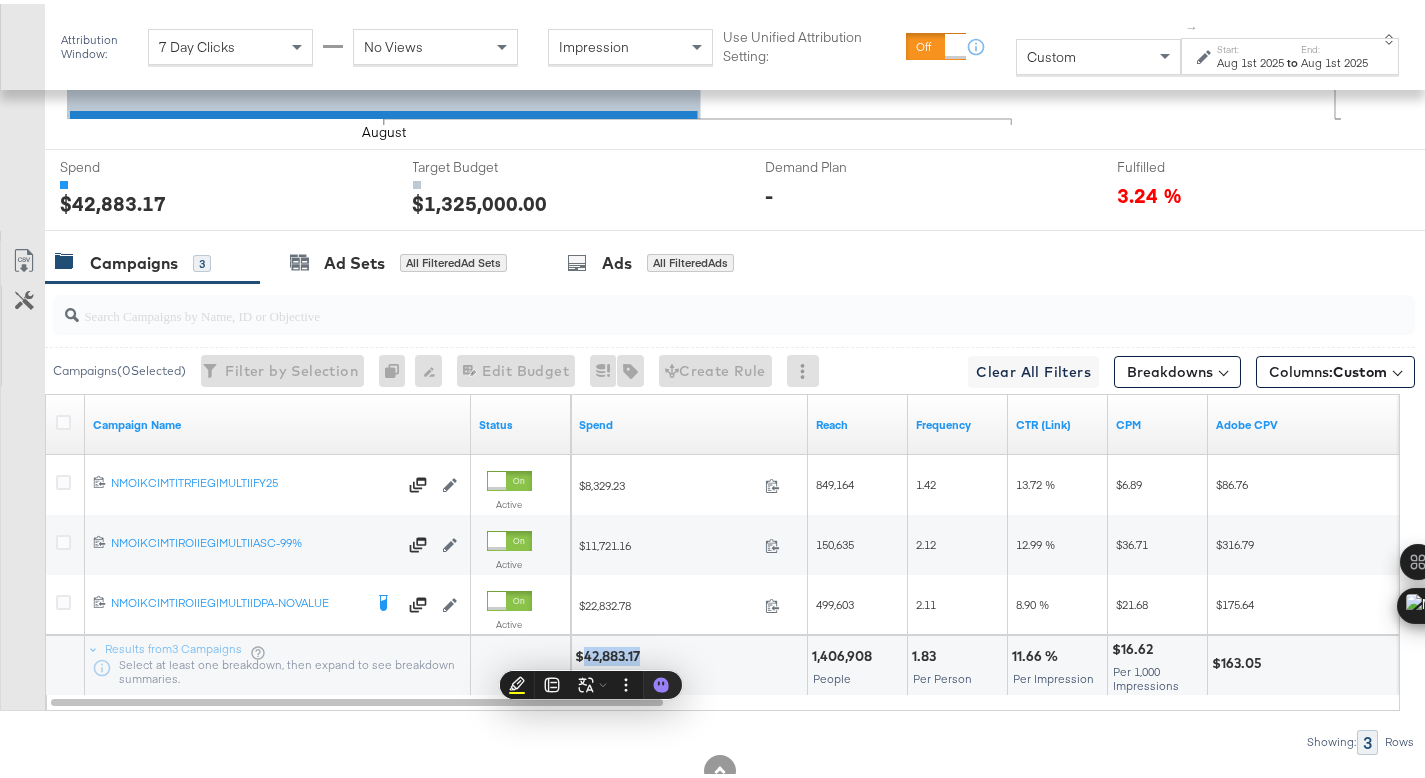 copy on "42,883.17" 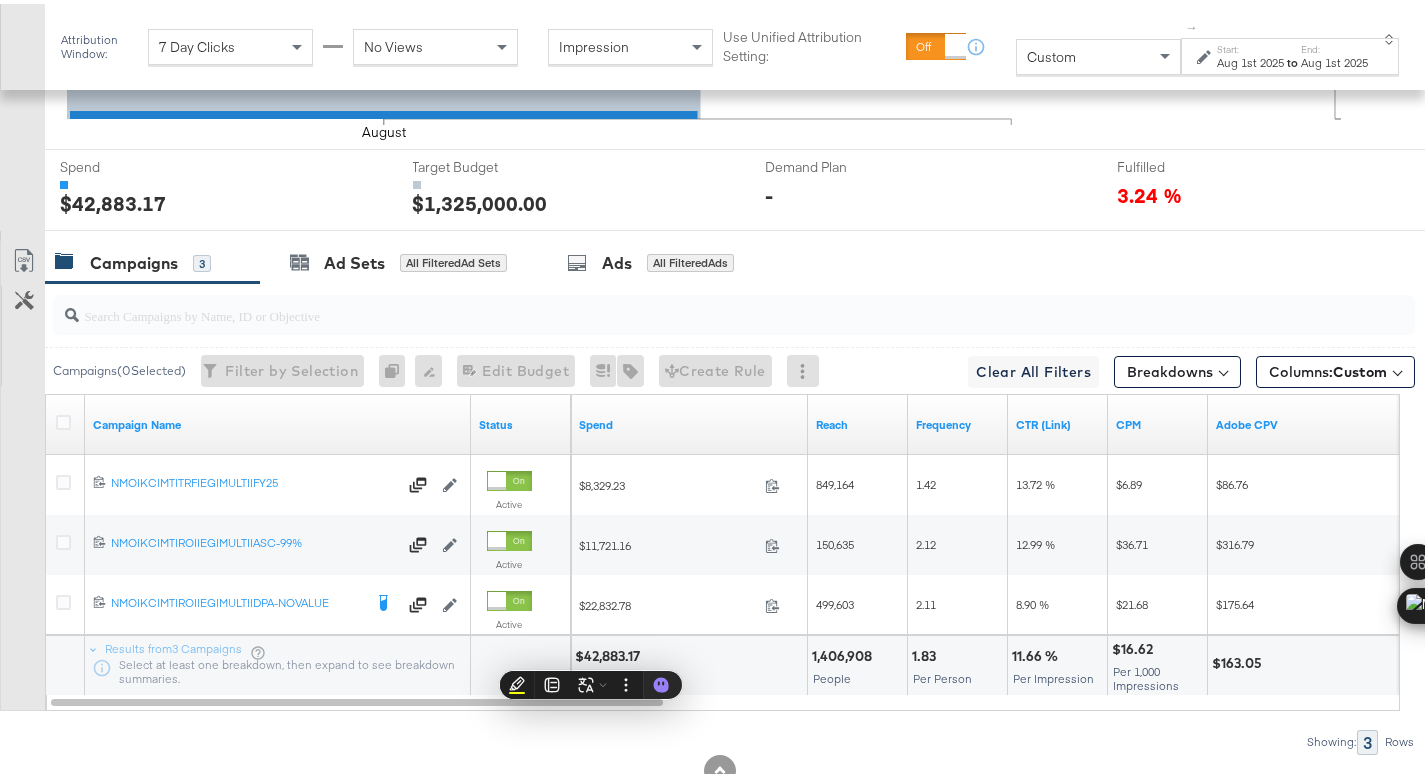click on "Aug 1st 2025" at bounding box center (1250, 59) 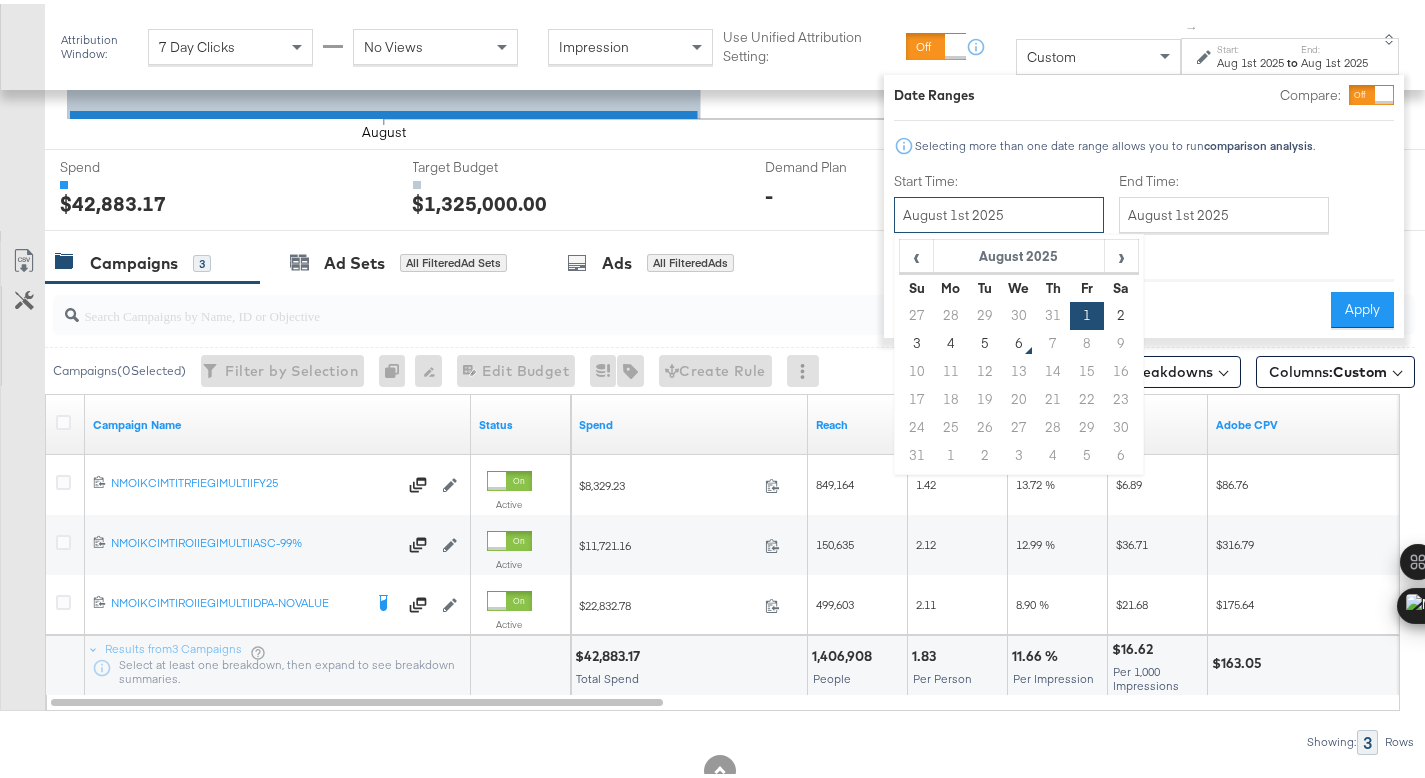 click on "August 1st 2025" at bounding box center (999, 211) 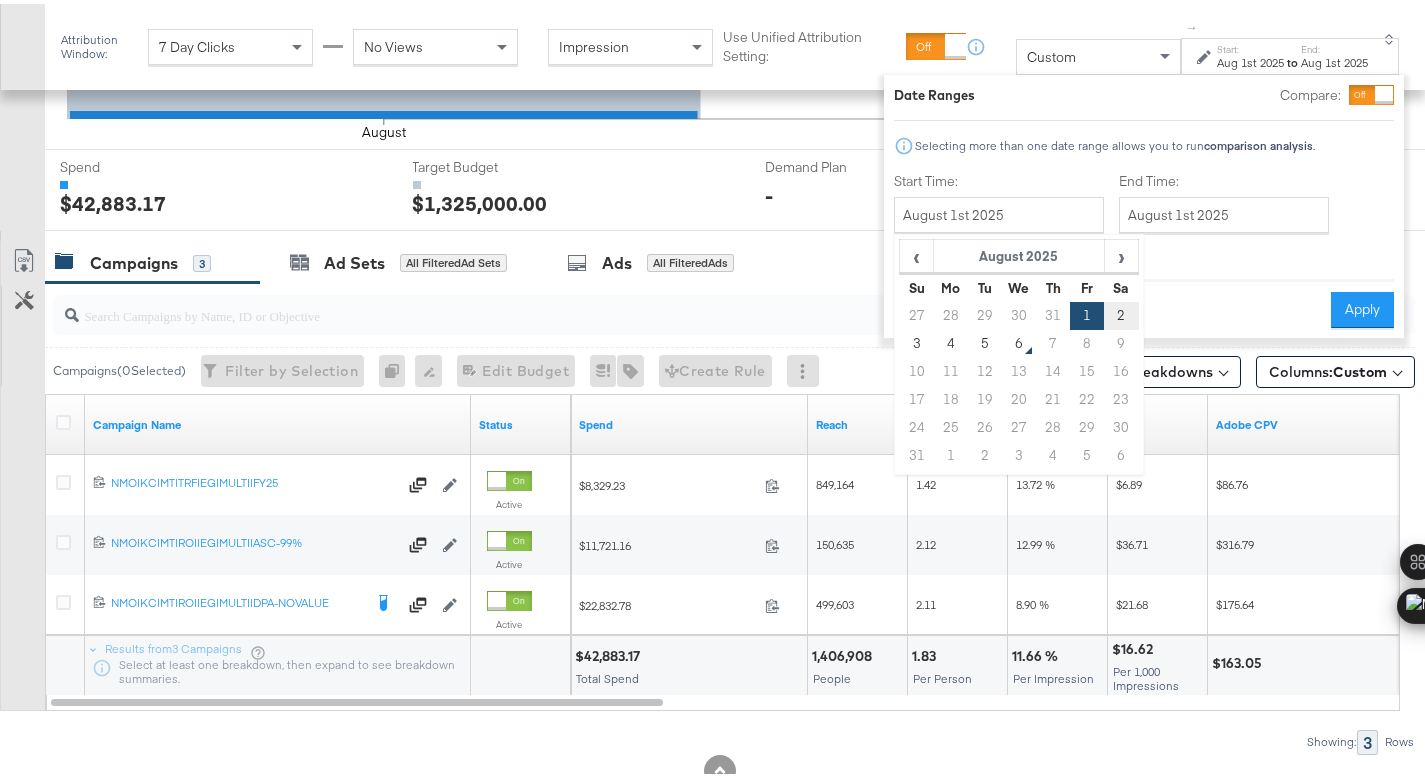 click on "2" at bounding box center [1122, 312] 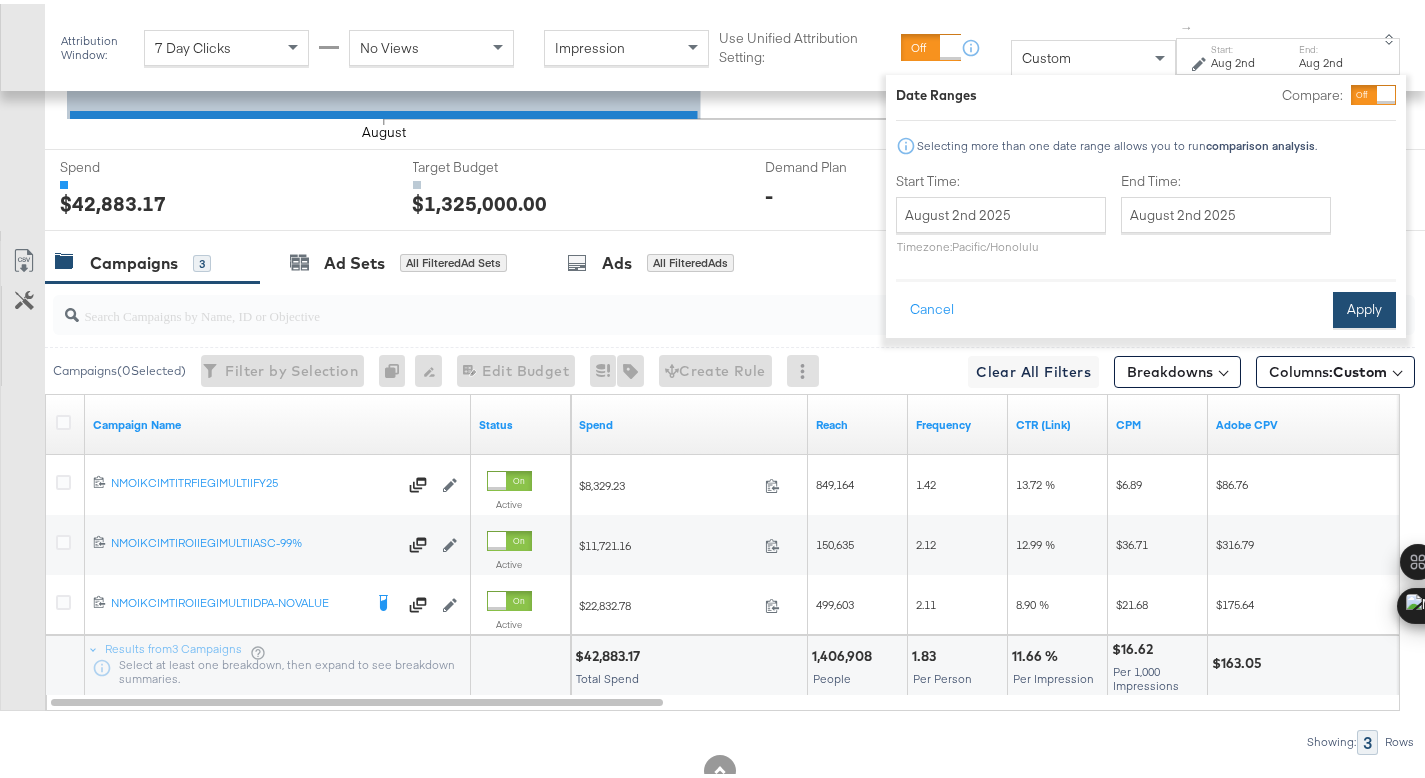 click on "Apply" at bounding box center [1364, 306] 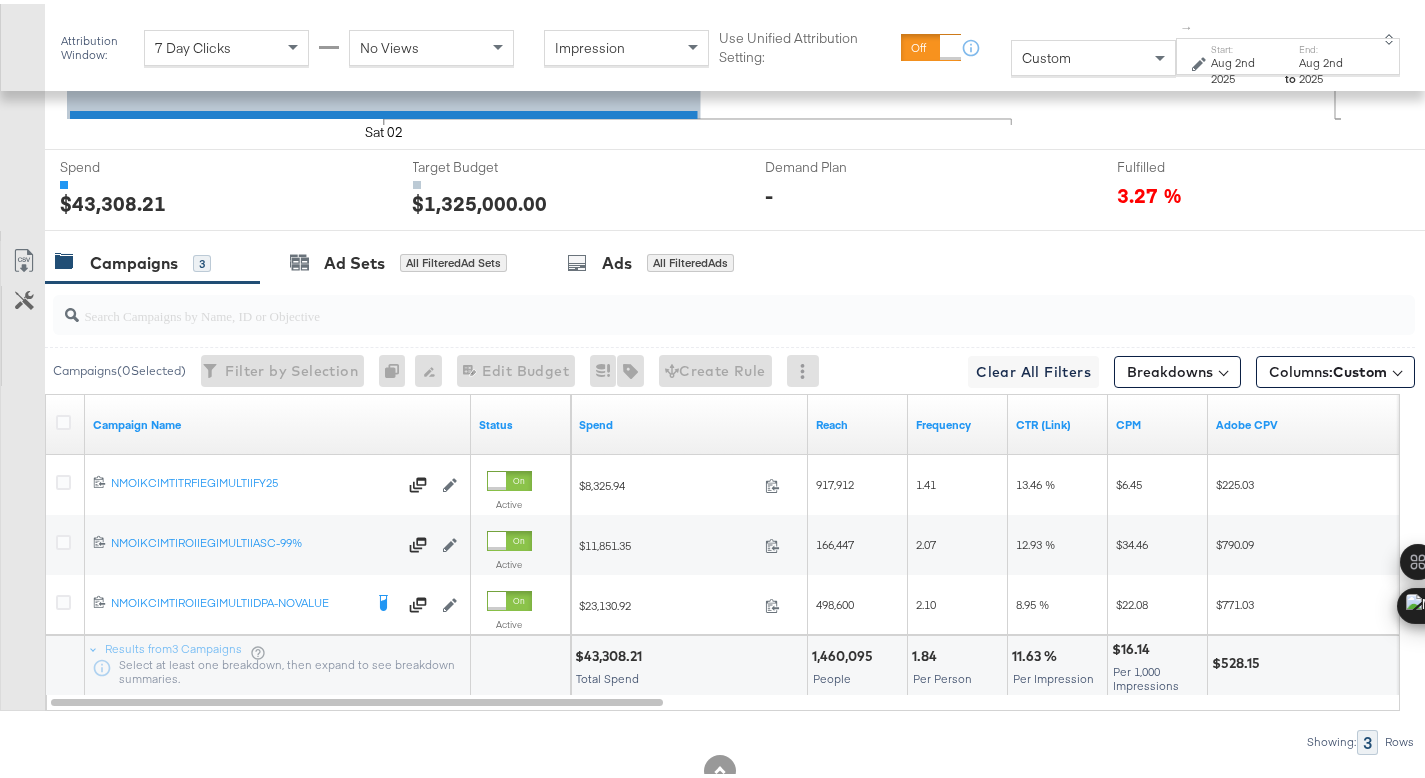 click on "$43,308.21" at bounding box center (611, 652) 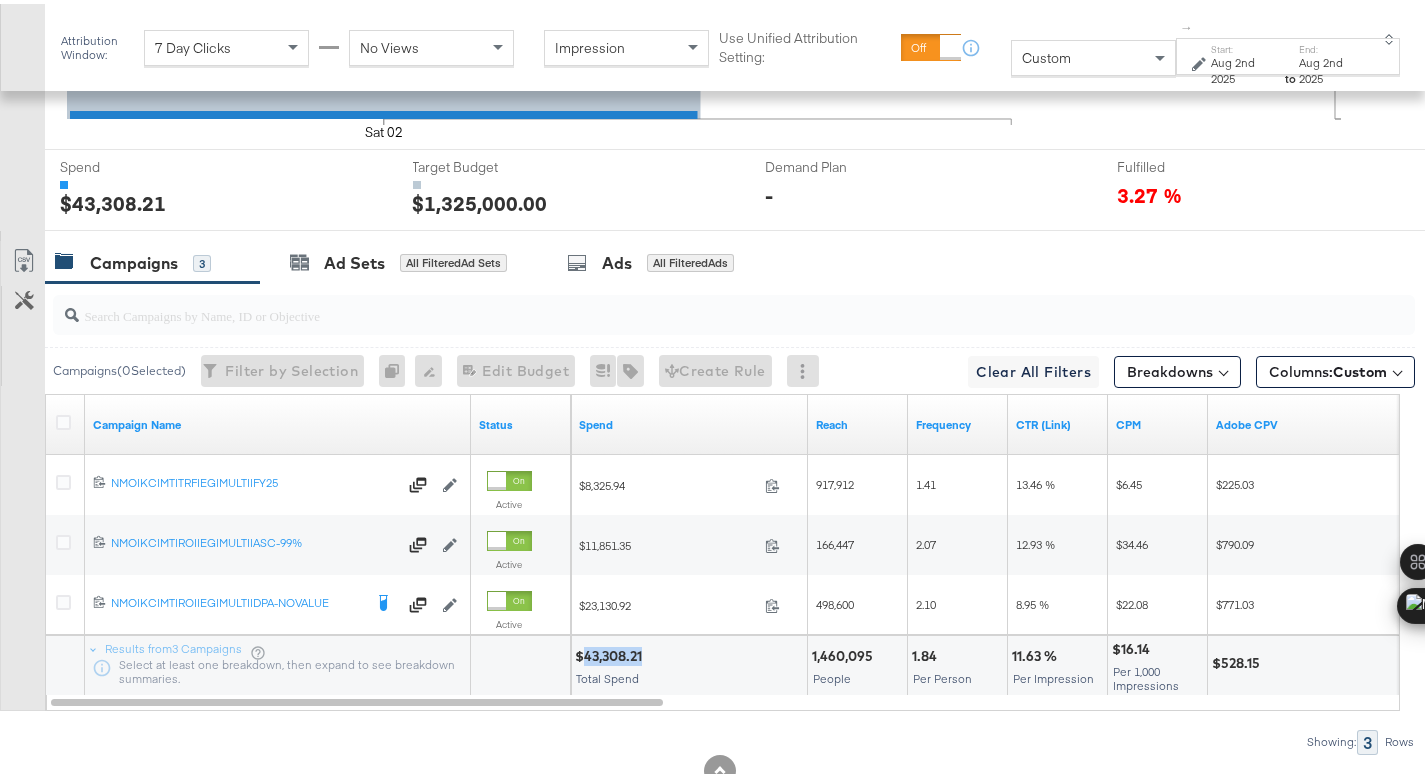 click on "$43,308.21" at bounding box center (611, 652) 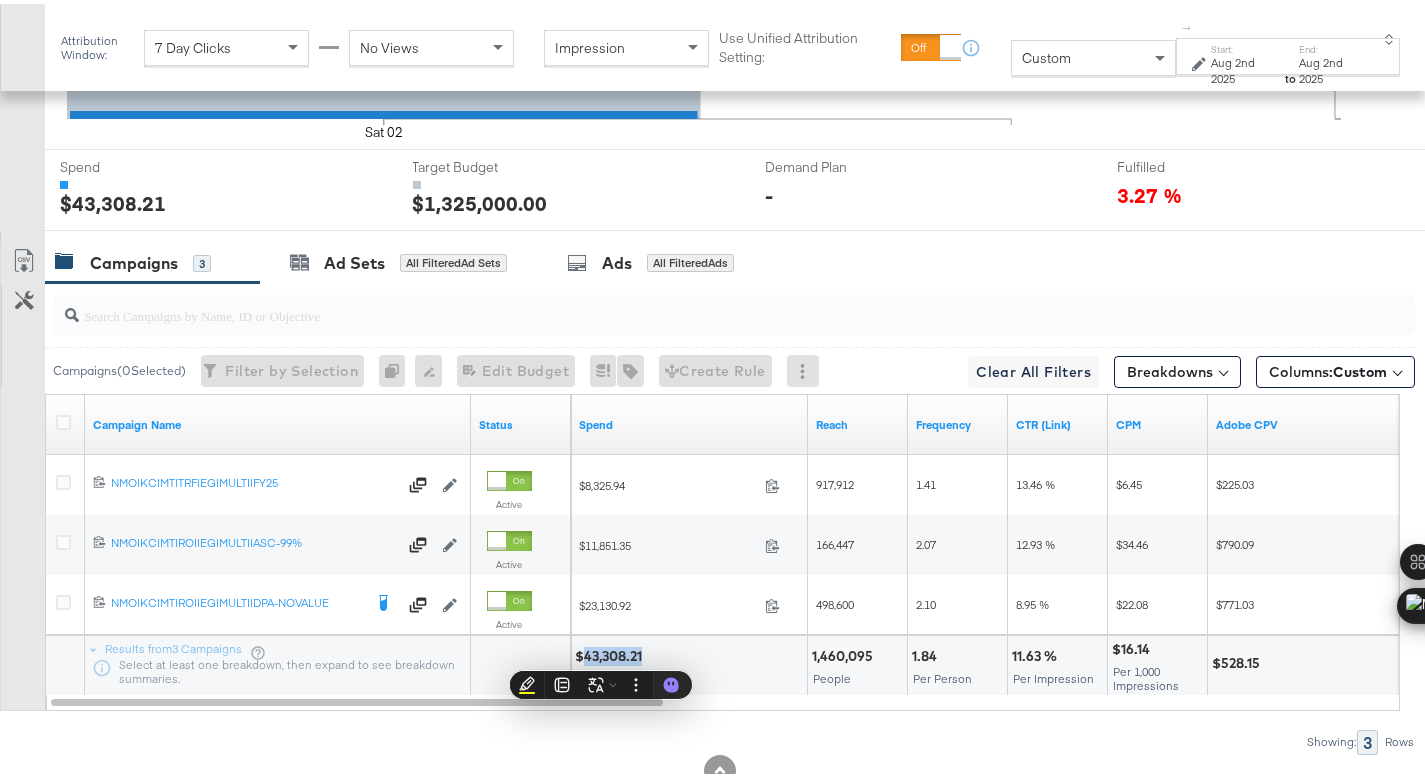 copy on "43,308.21" 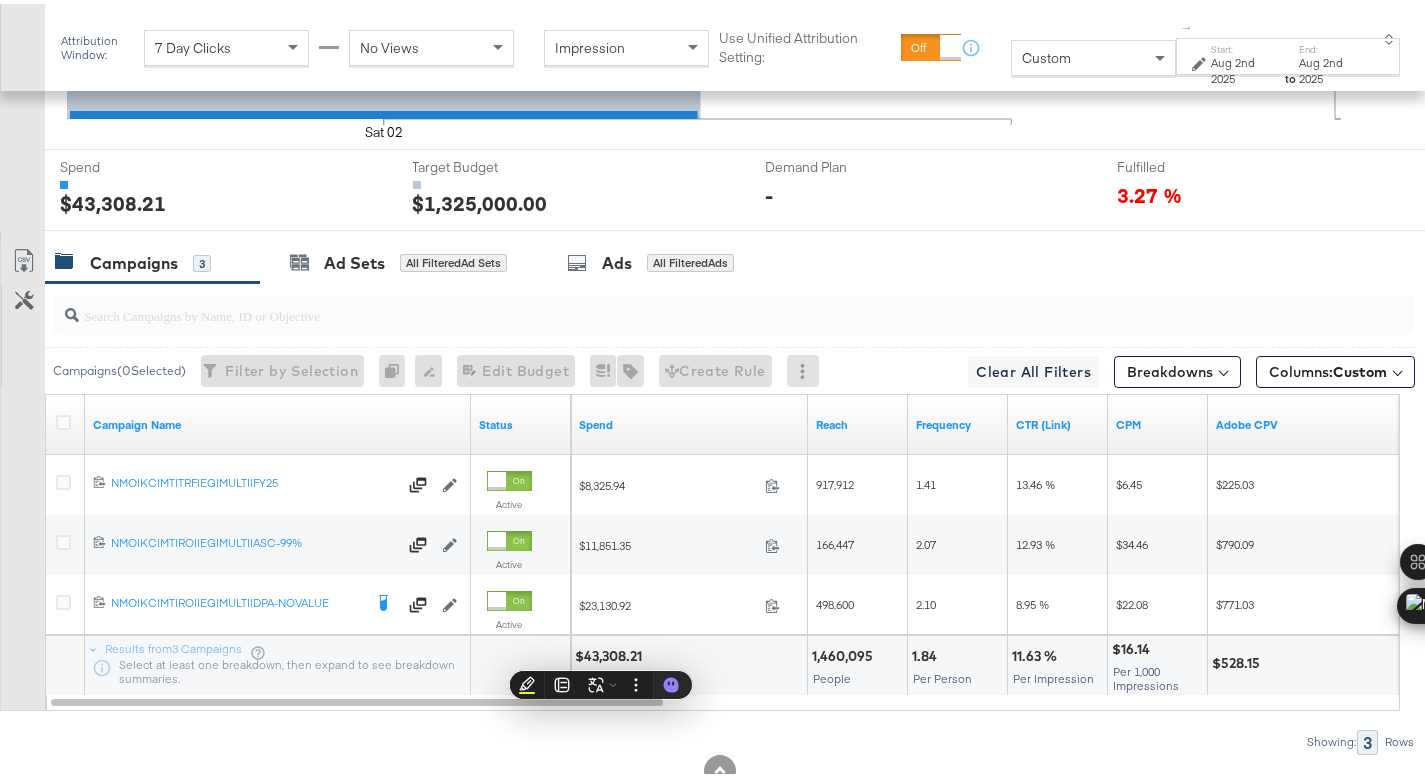 click on "Start:" at bounding box center (1246, 45) 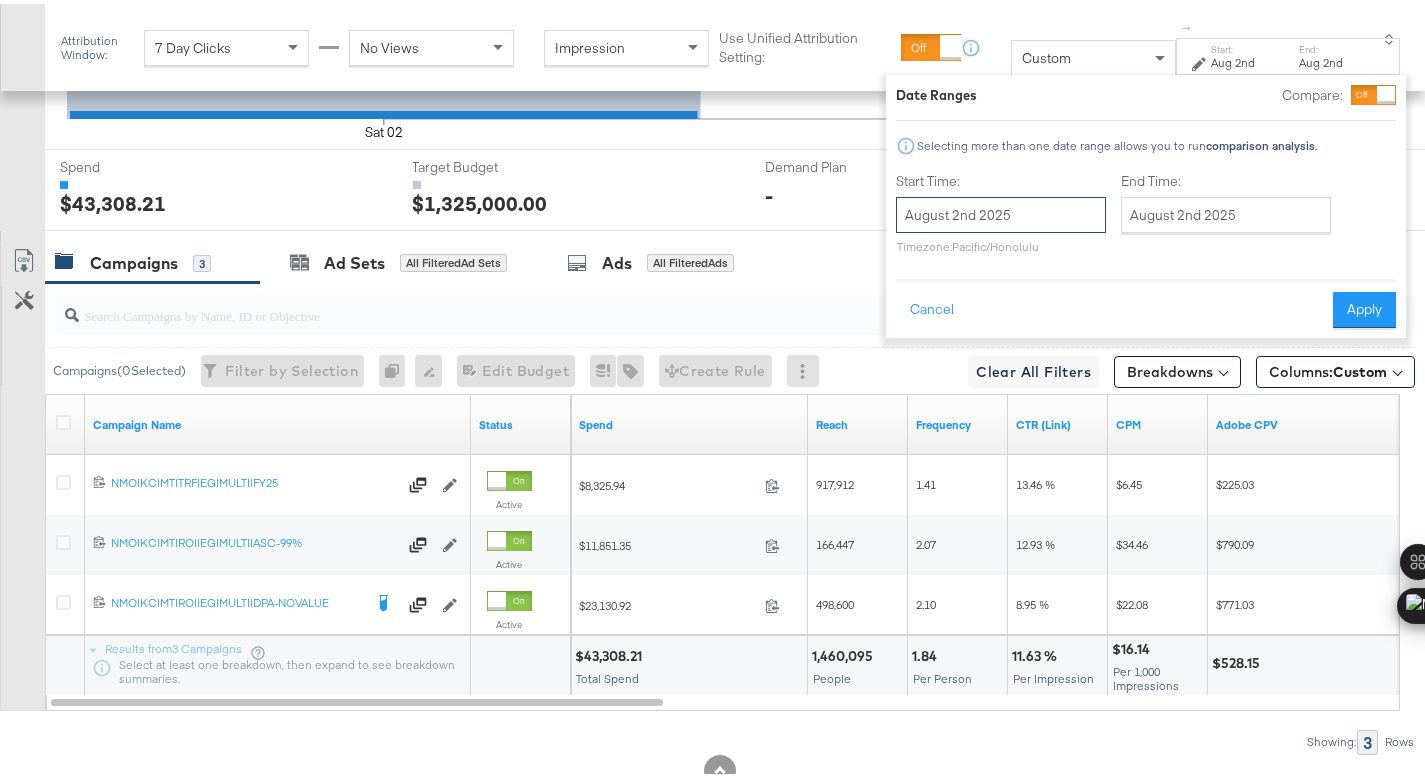 click on "August 2nd 2025" at bounding box center (1001, 211) 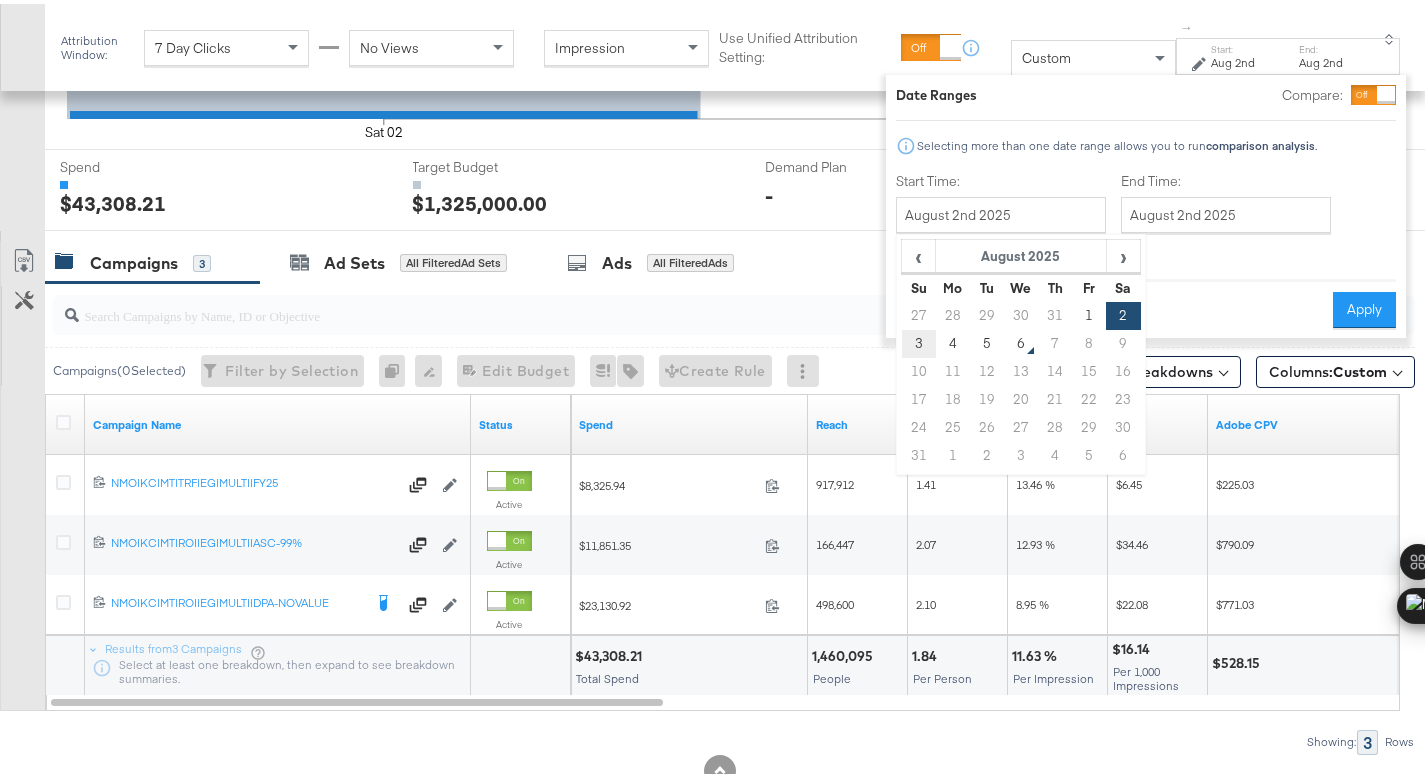 click on "3" at bounding box center [918, 340] 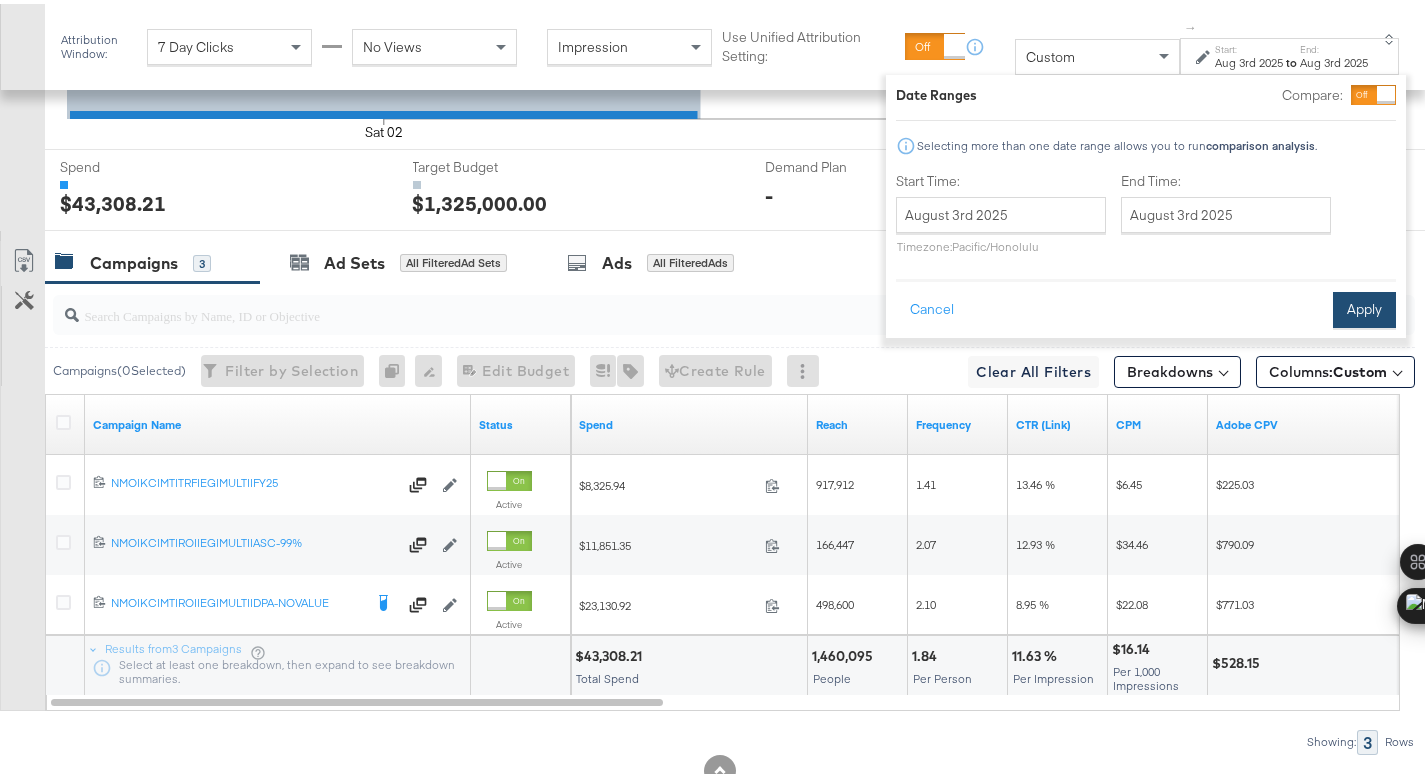 click on "Apply" at bounding box center [1364, 306] 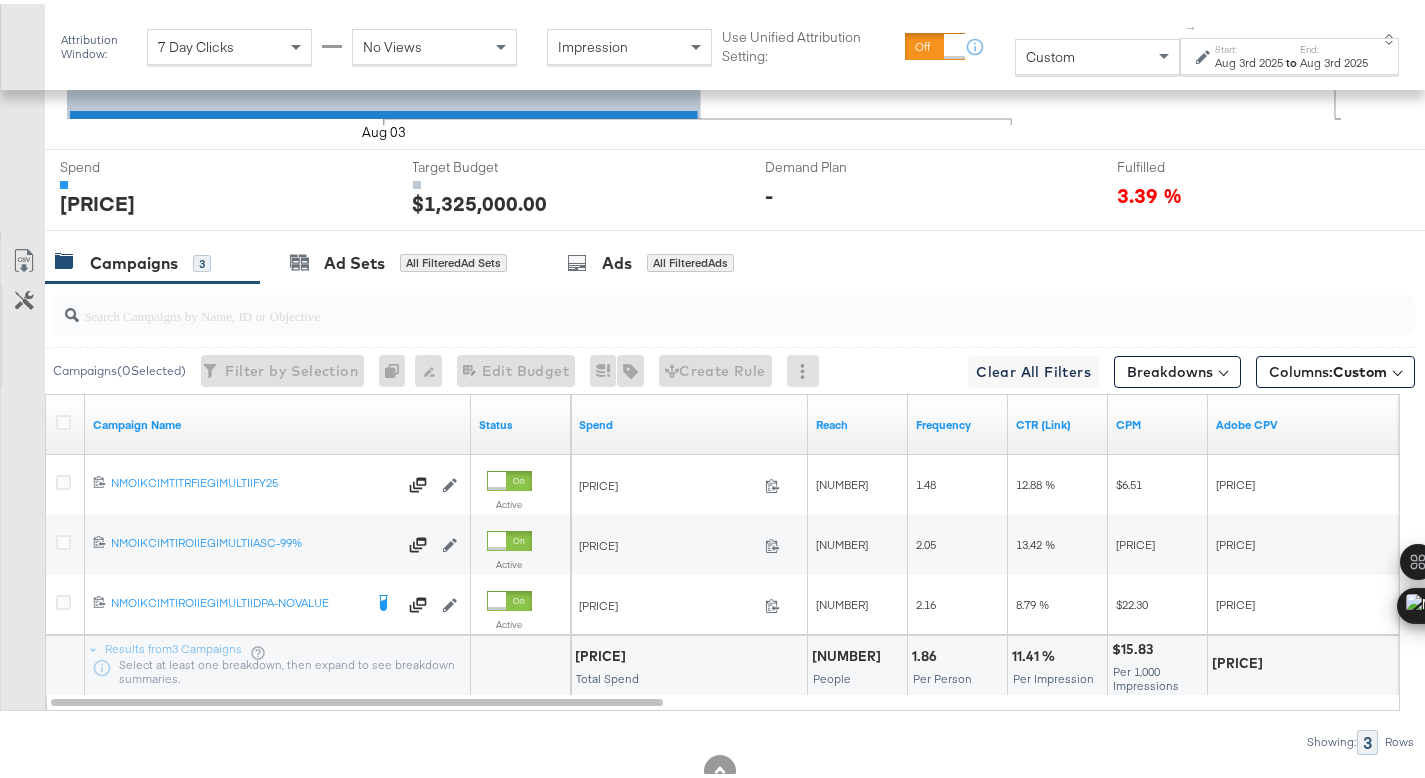 click on "$44,891.59" at bounding box center [603, 652] 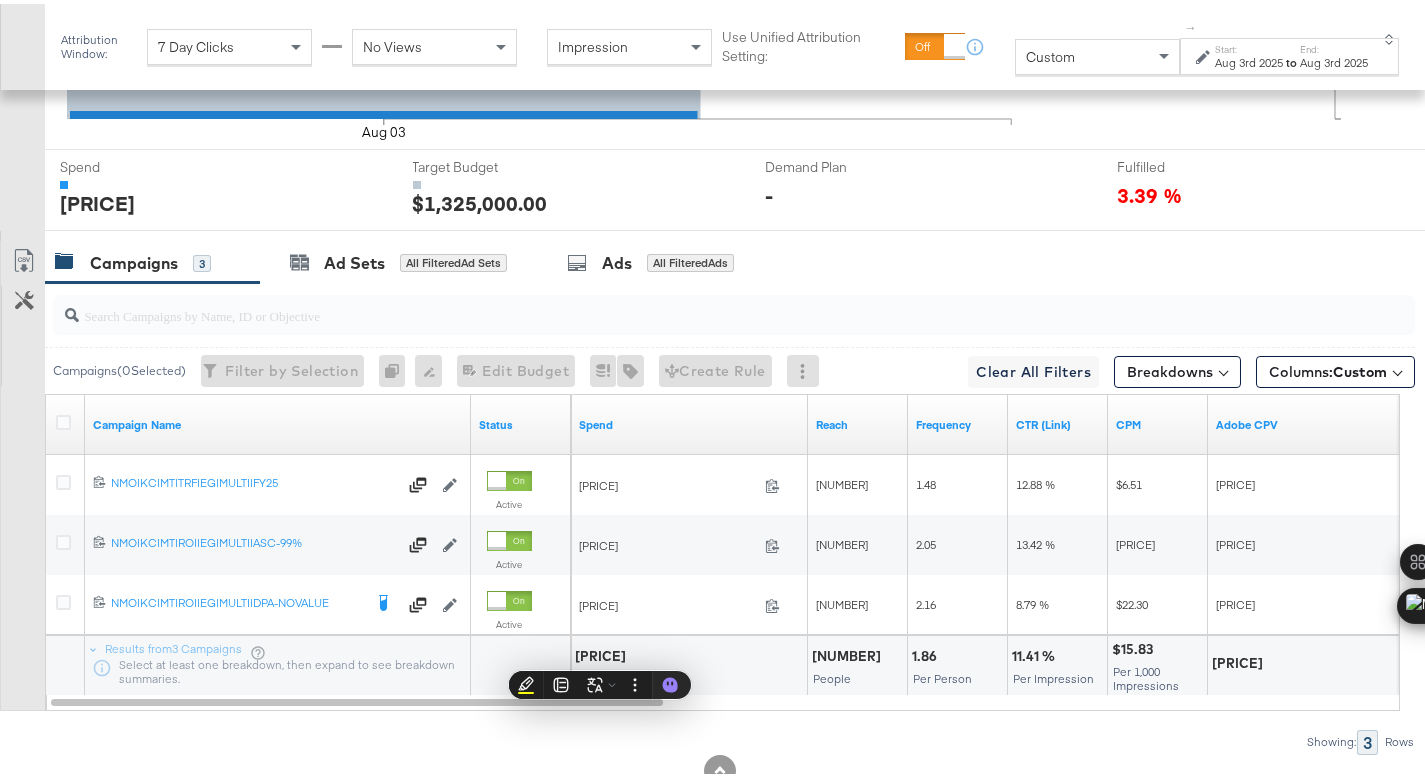 copy on "44,891.59" 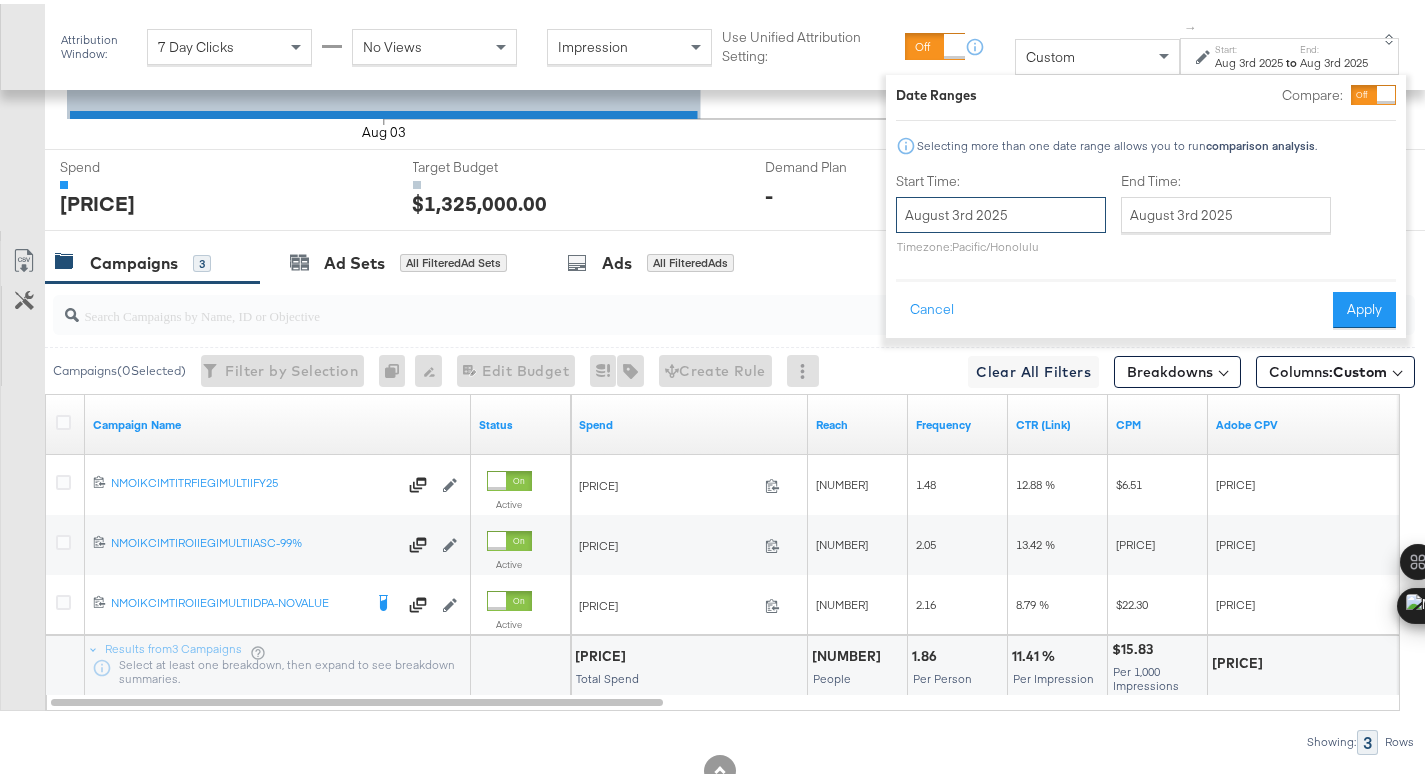 click on "August 3rd 2025" at bounding box center (1001, 211) 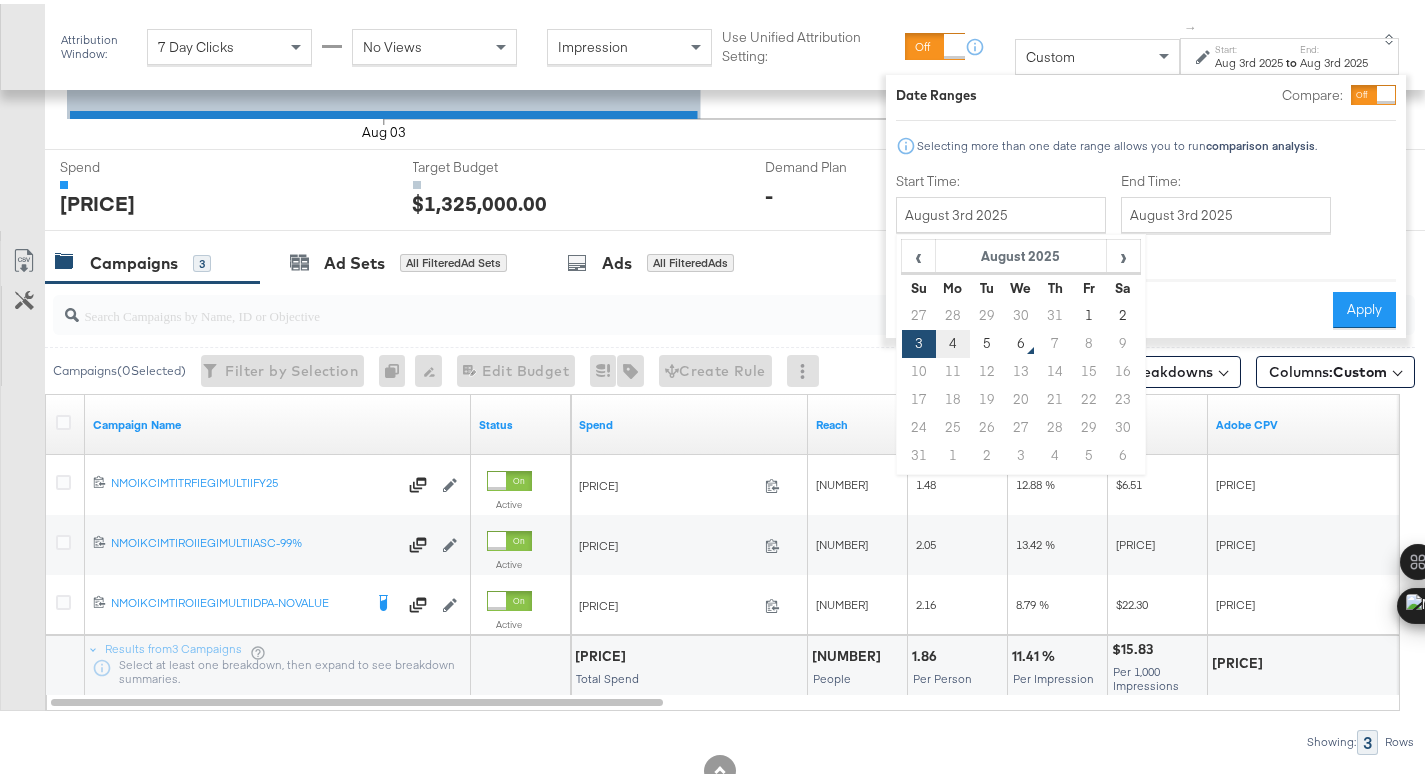 click on "4" at bounding box center [953, 340] 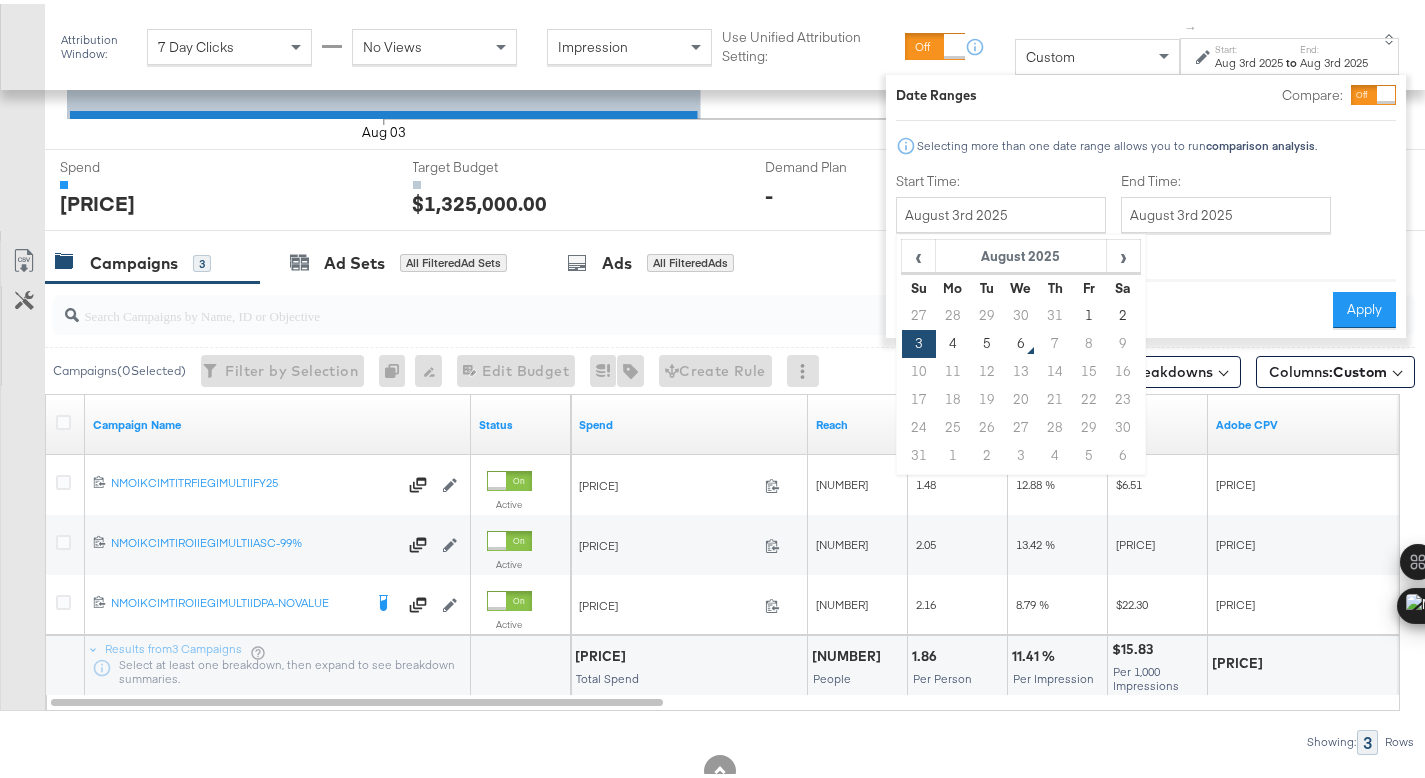 type on "August 4th 2025" 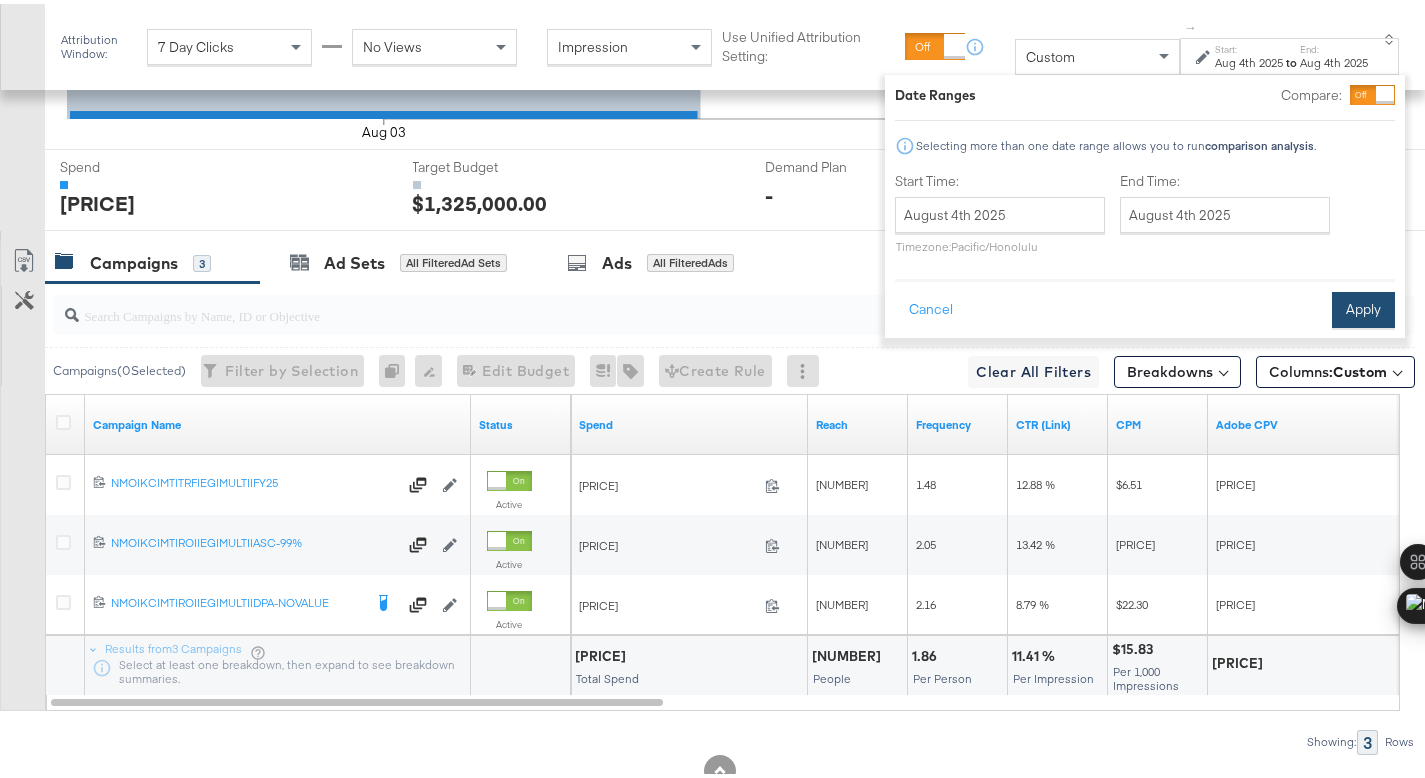 click on "Apply" at bounding box center (1363, 306) 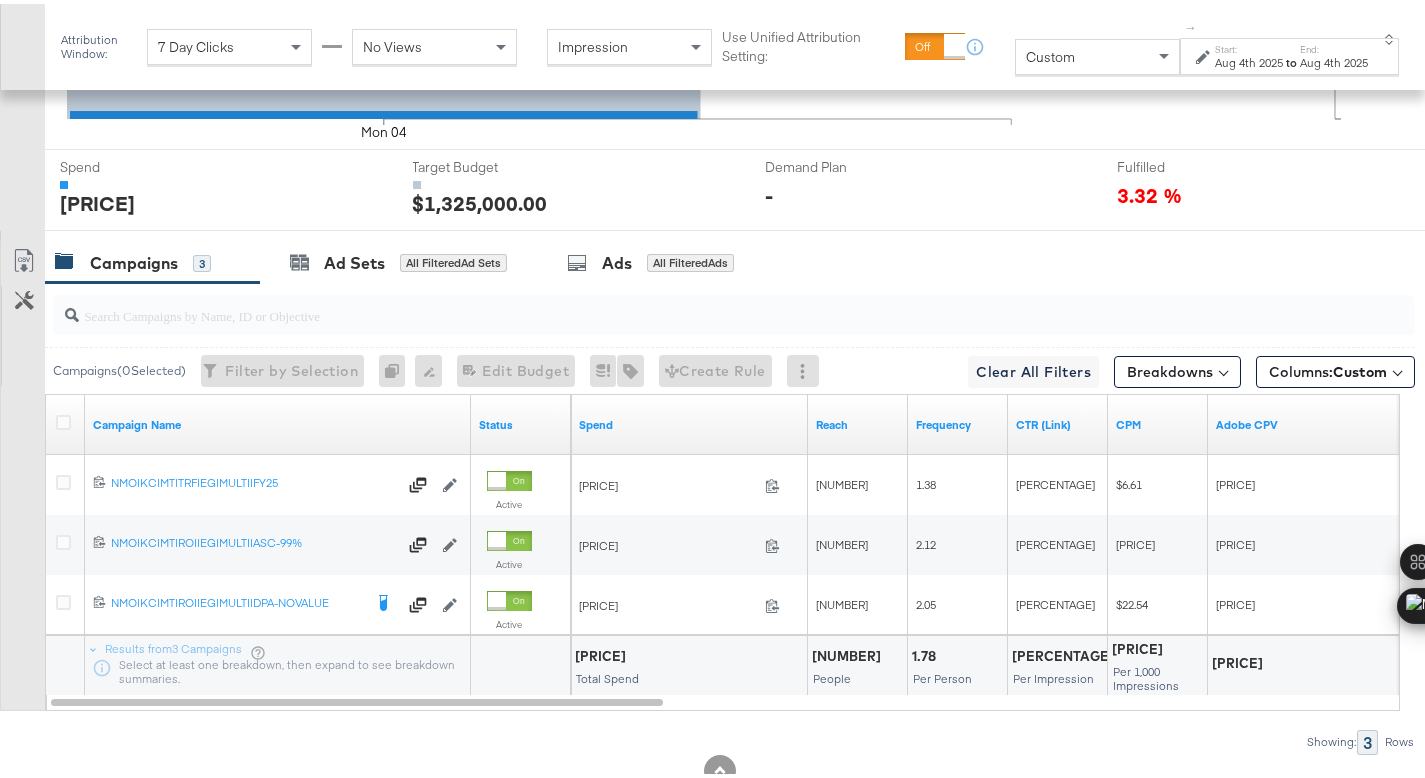 click on "$44,027.28" at bounding box center [603, 652] 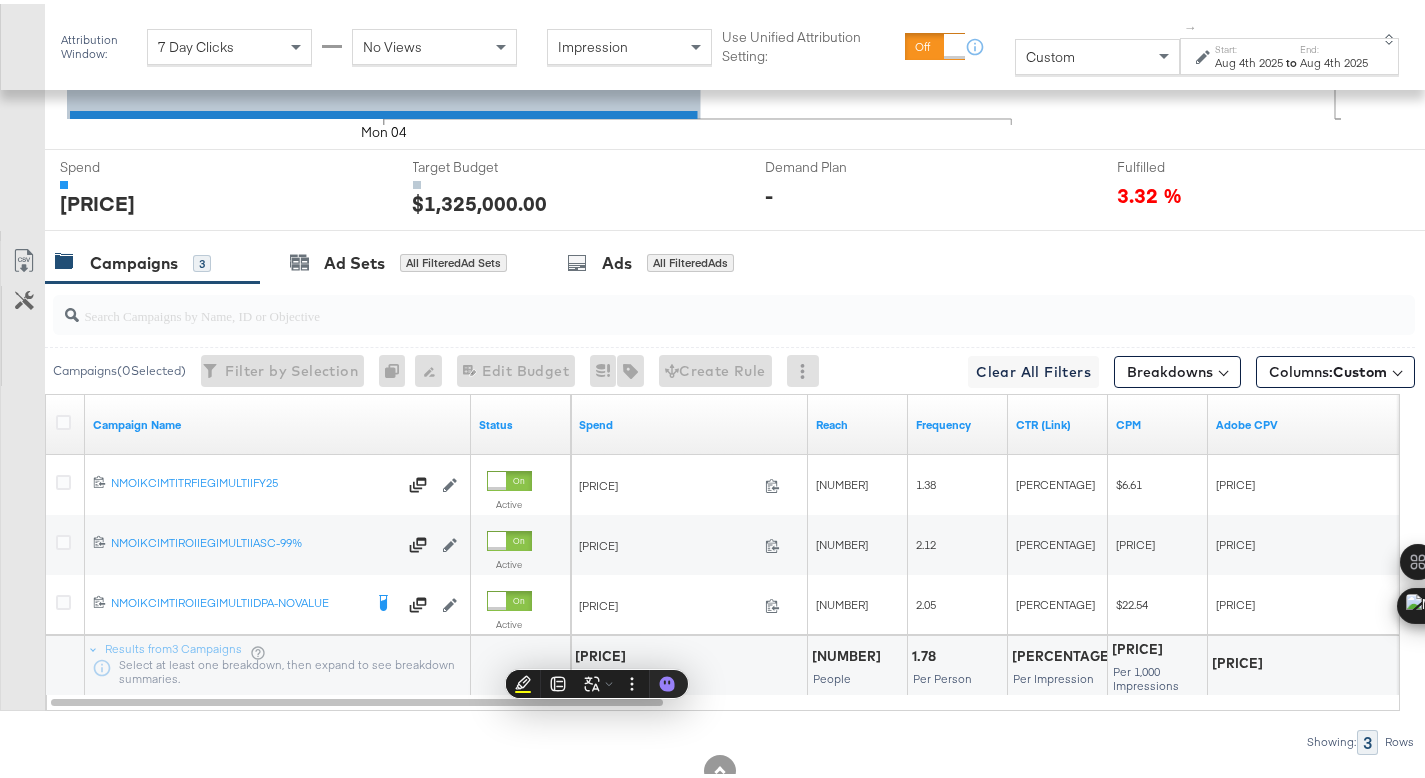 copy on "44,027.28" 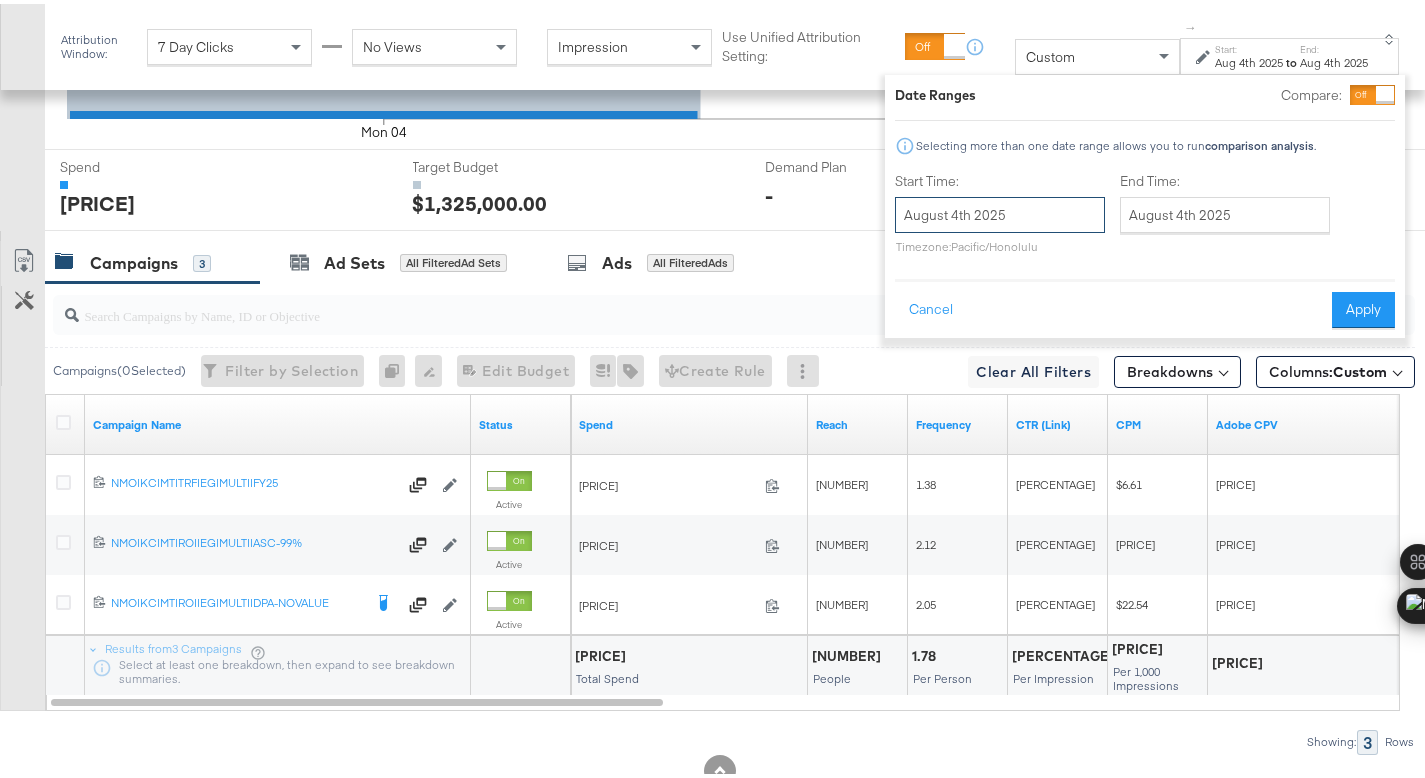 click on "August 4th 2025" at bounding box center [1000, 211] 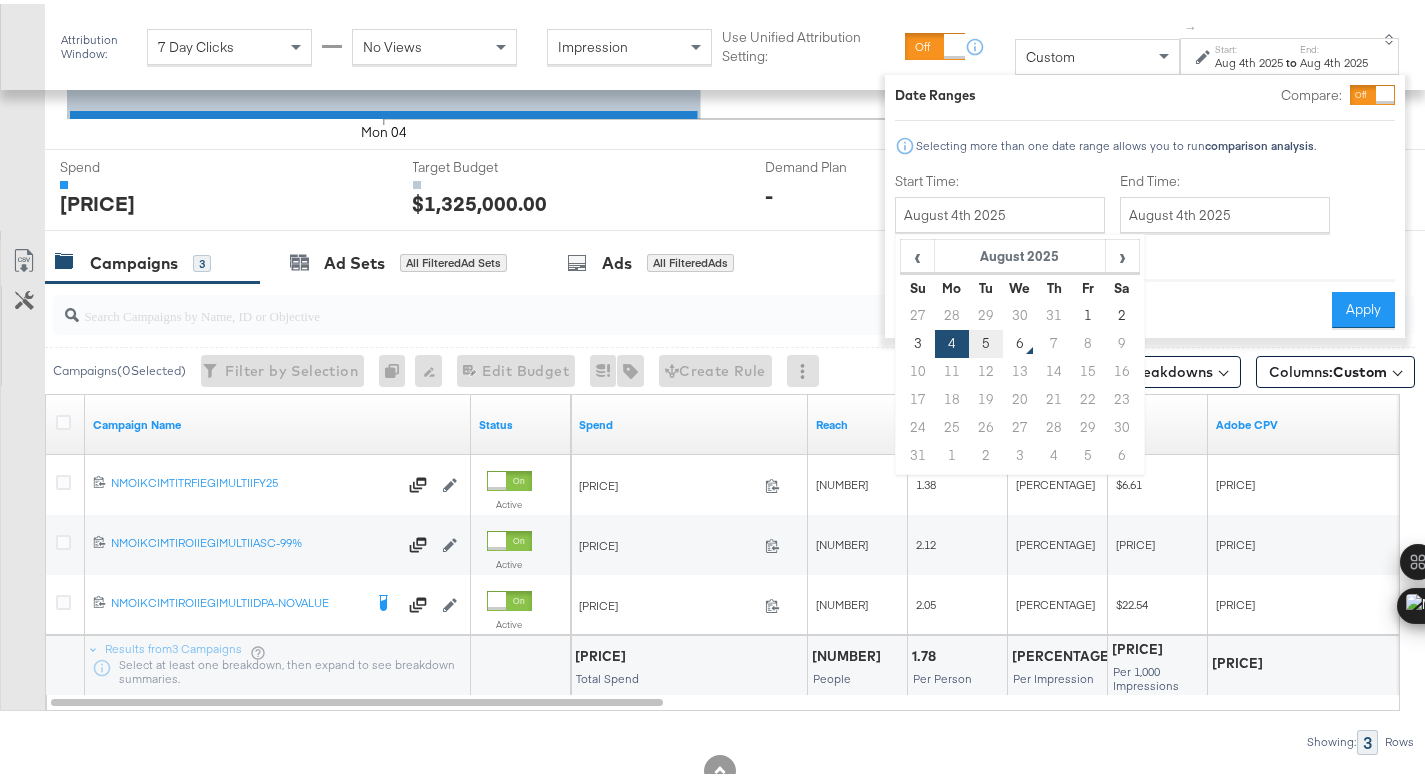 click on "5" at bounding box center (986, 340) 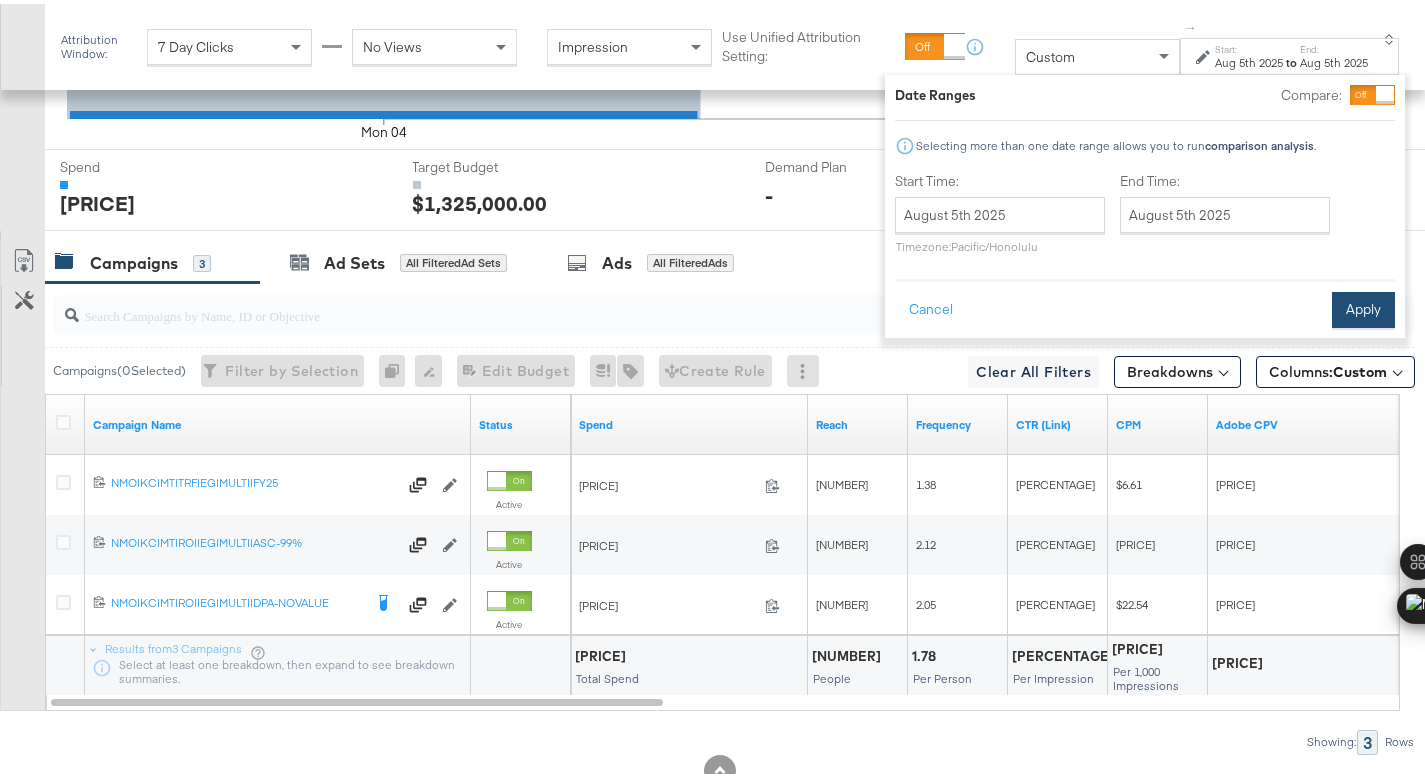 click on "Apply" at bounding box center (1363, 306) 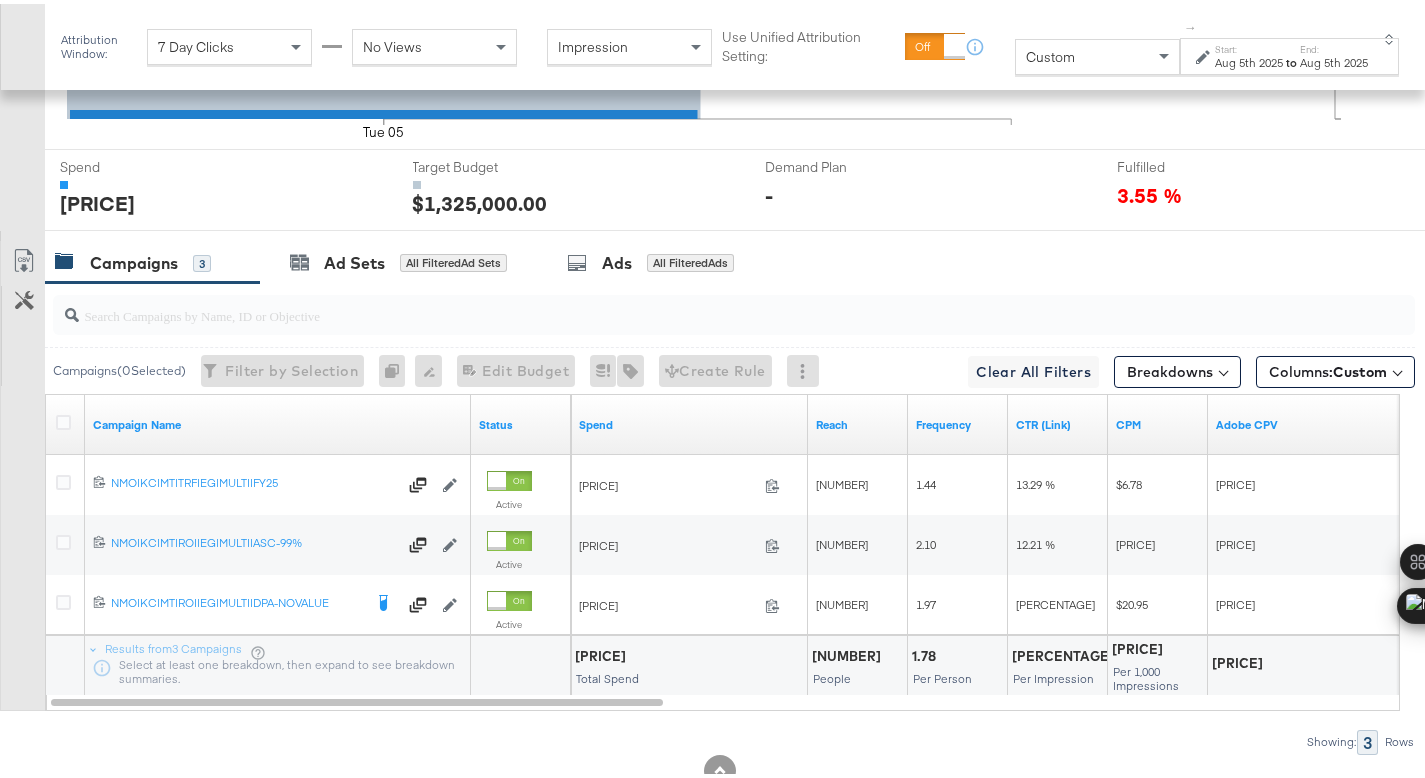 click on "$47,093.10" at bounding box center [603, 652] 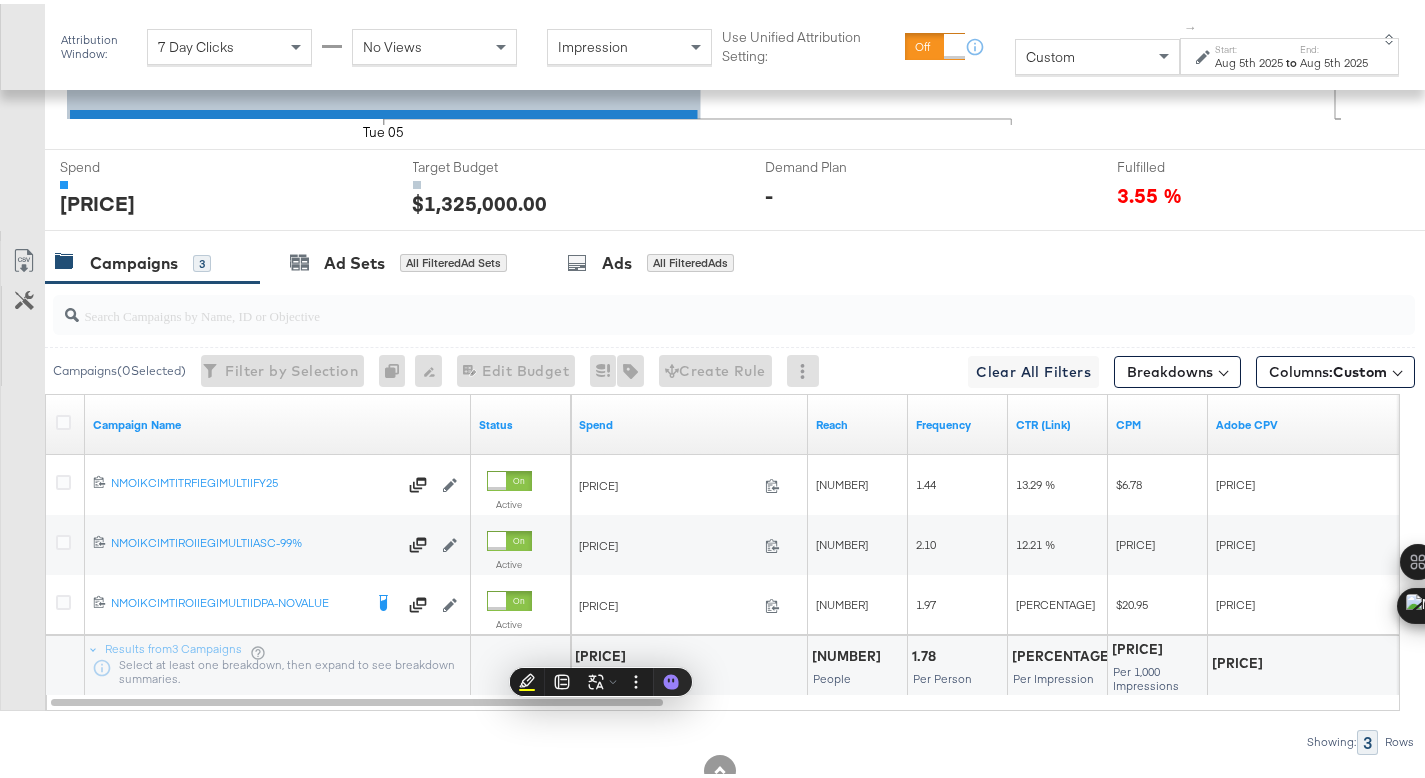 copy on "47,093.10" 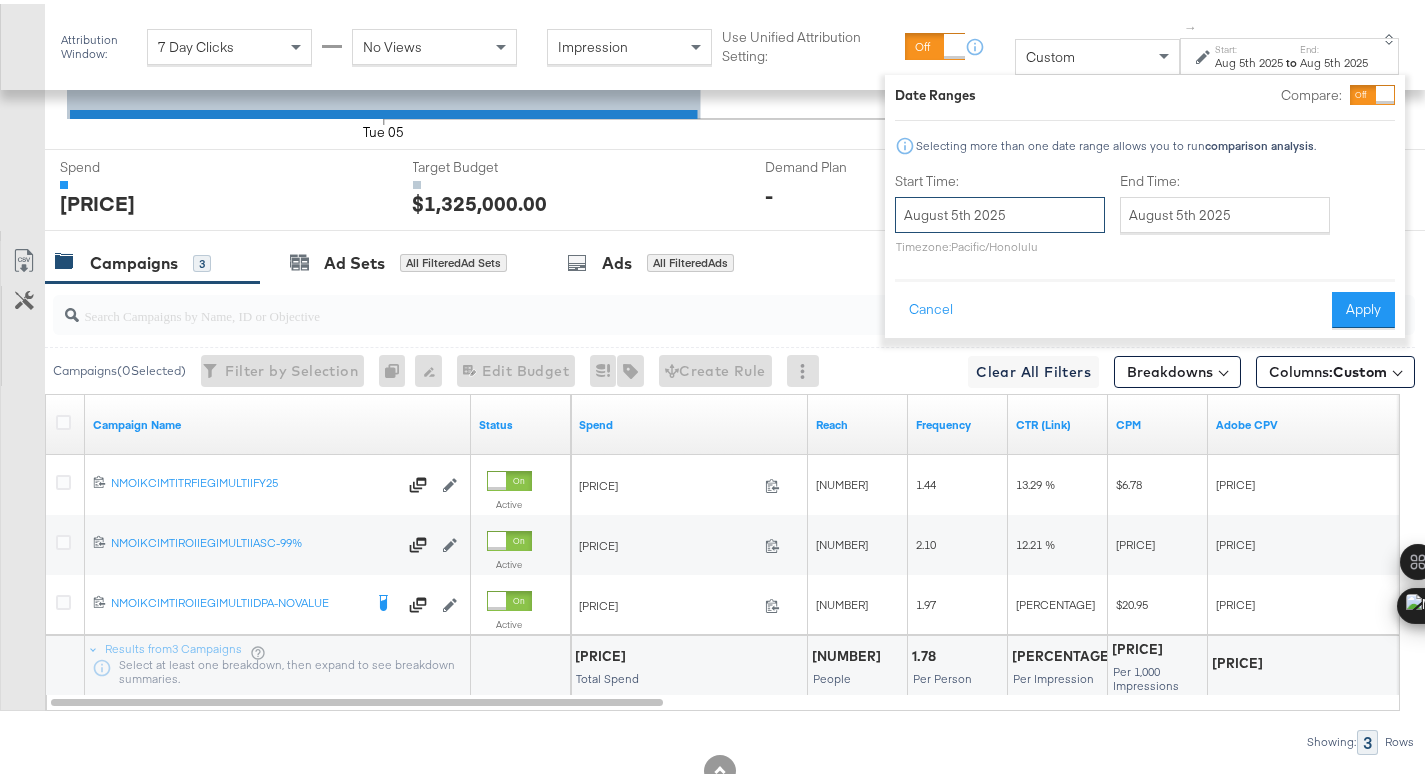 click on "August 5th 2025" at bounding box center [1000, 211] 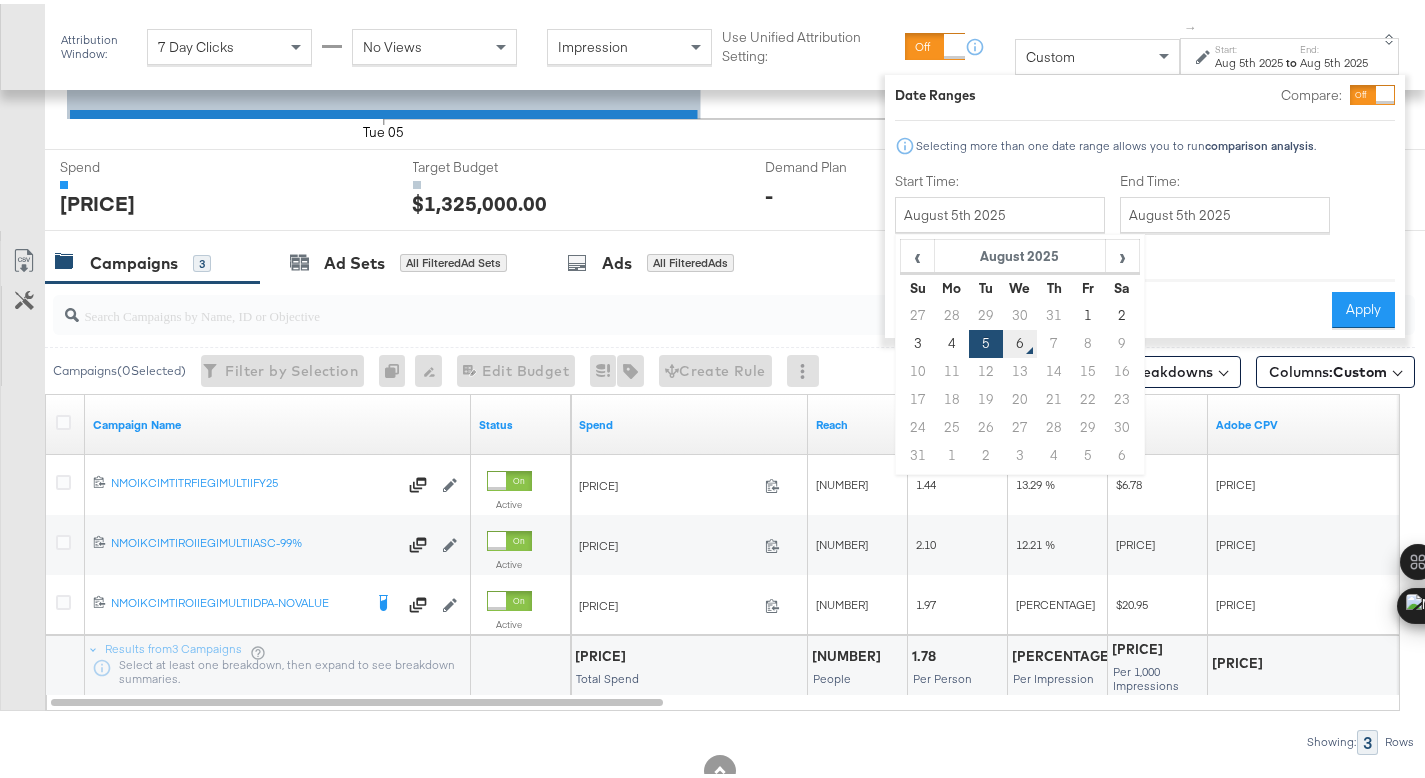 click on "6" at bounding box center [1020, 340] 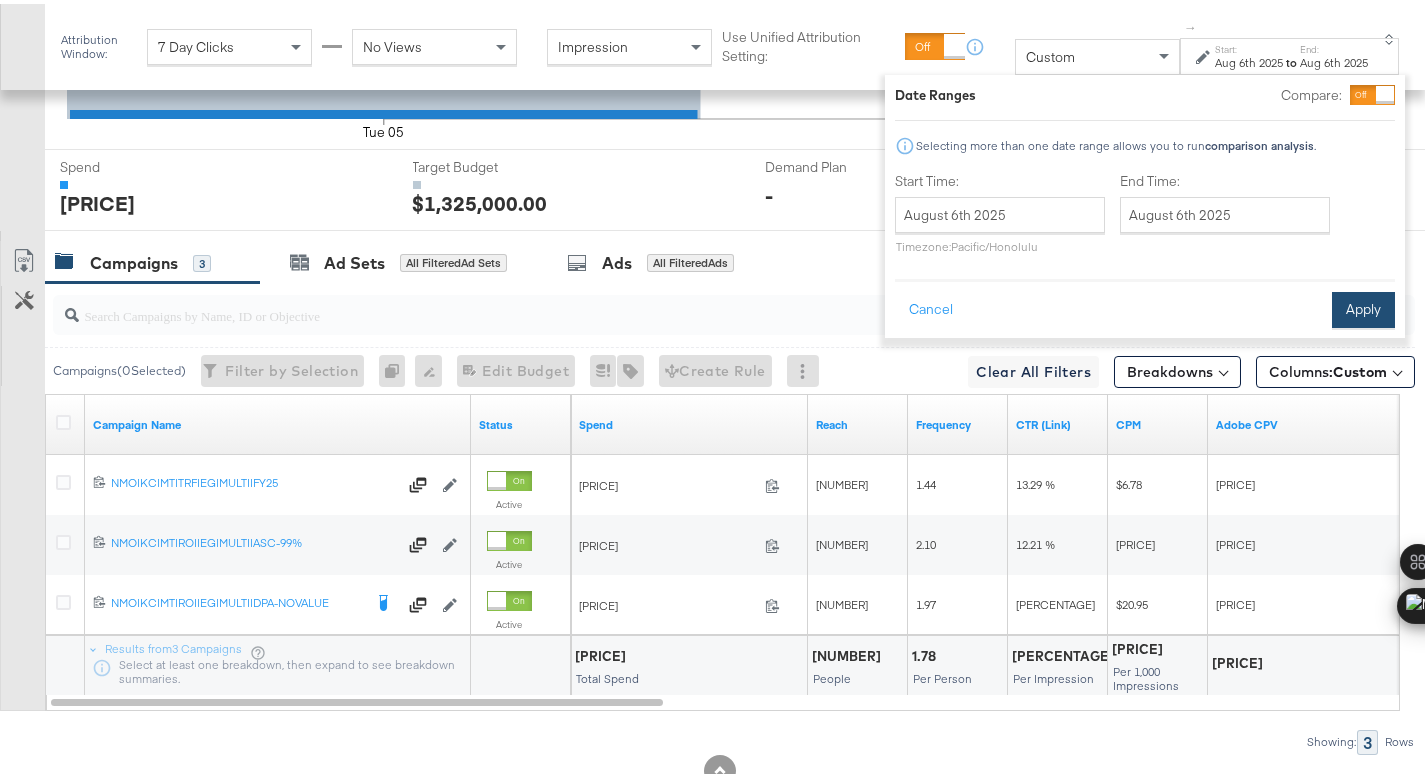 click on "Apply" at bounding box center (1363, 306) 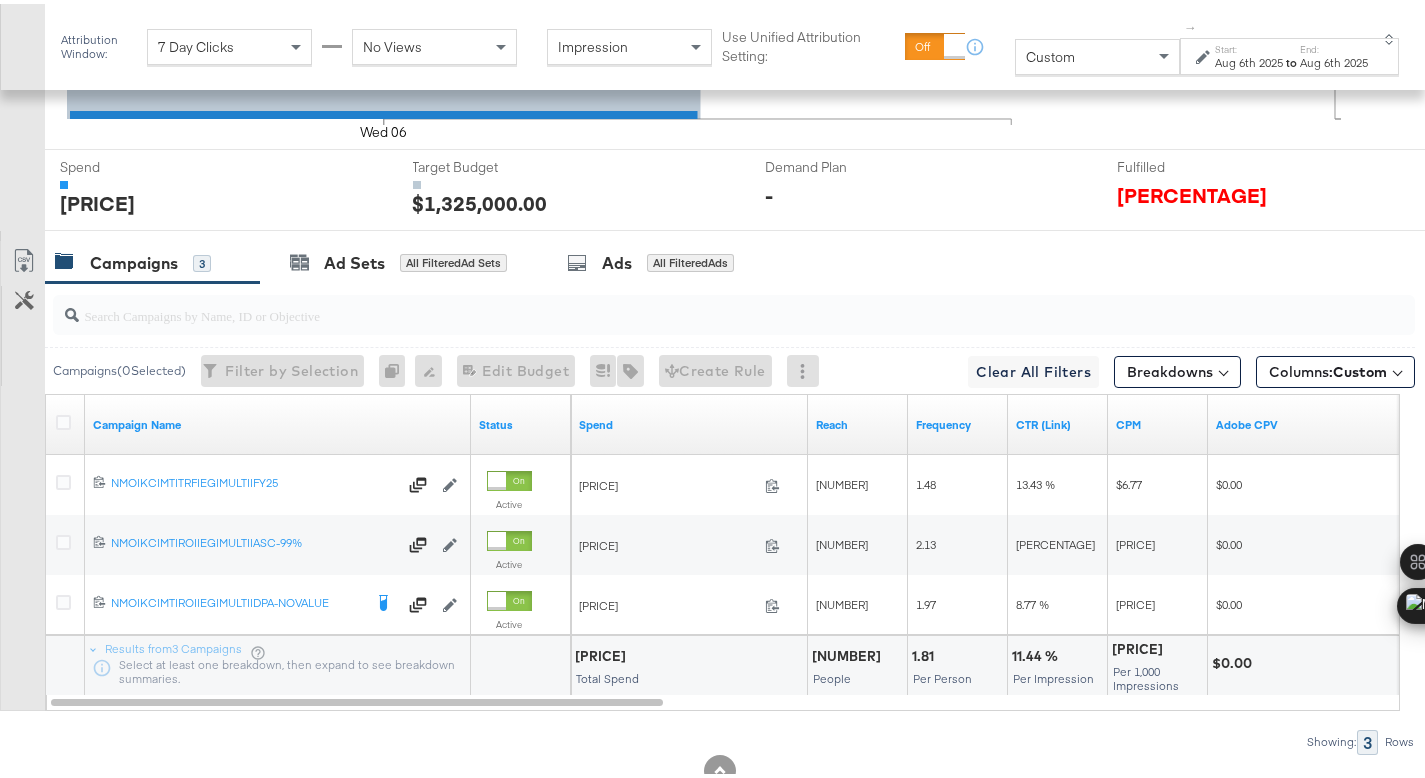 click on "$45,368.84" at bounding box center (603, 652) 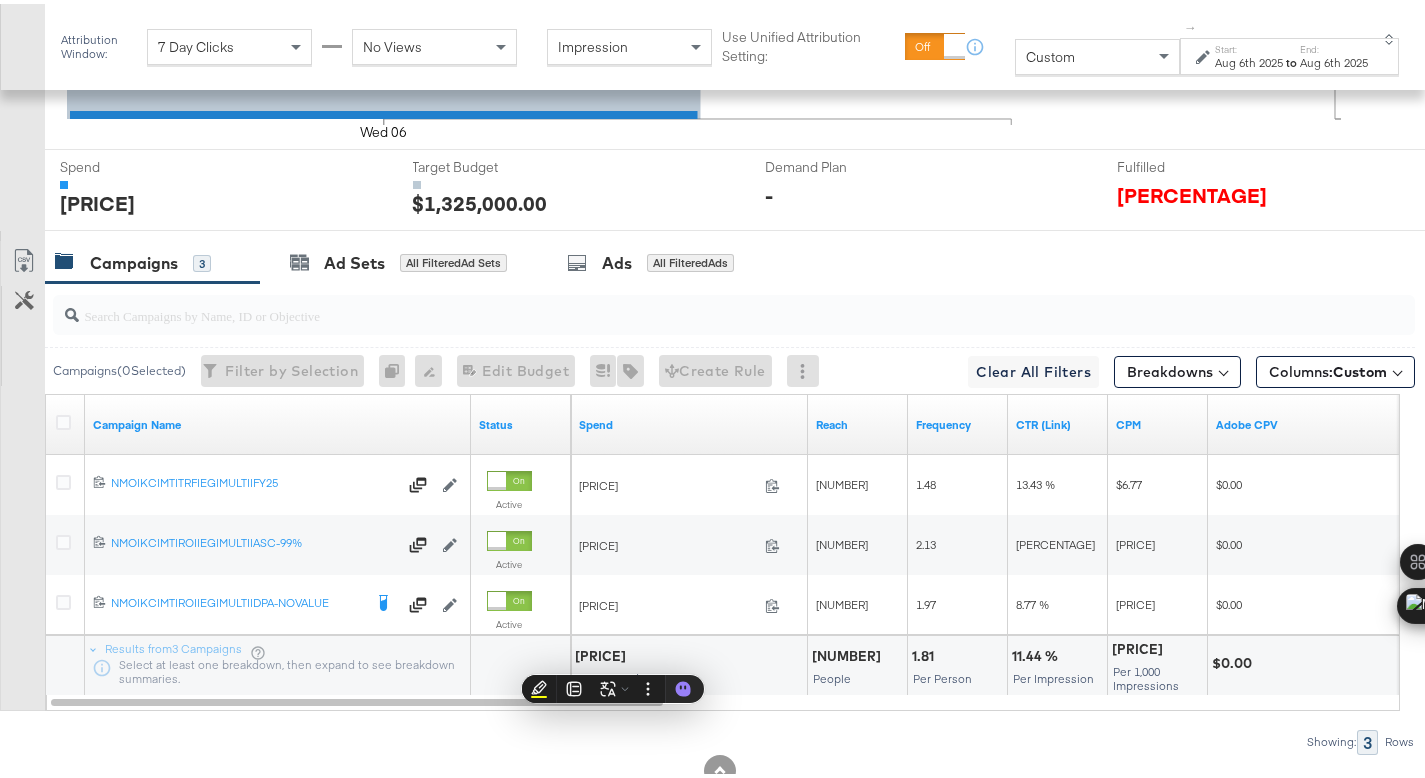 copy on "45,368.84" 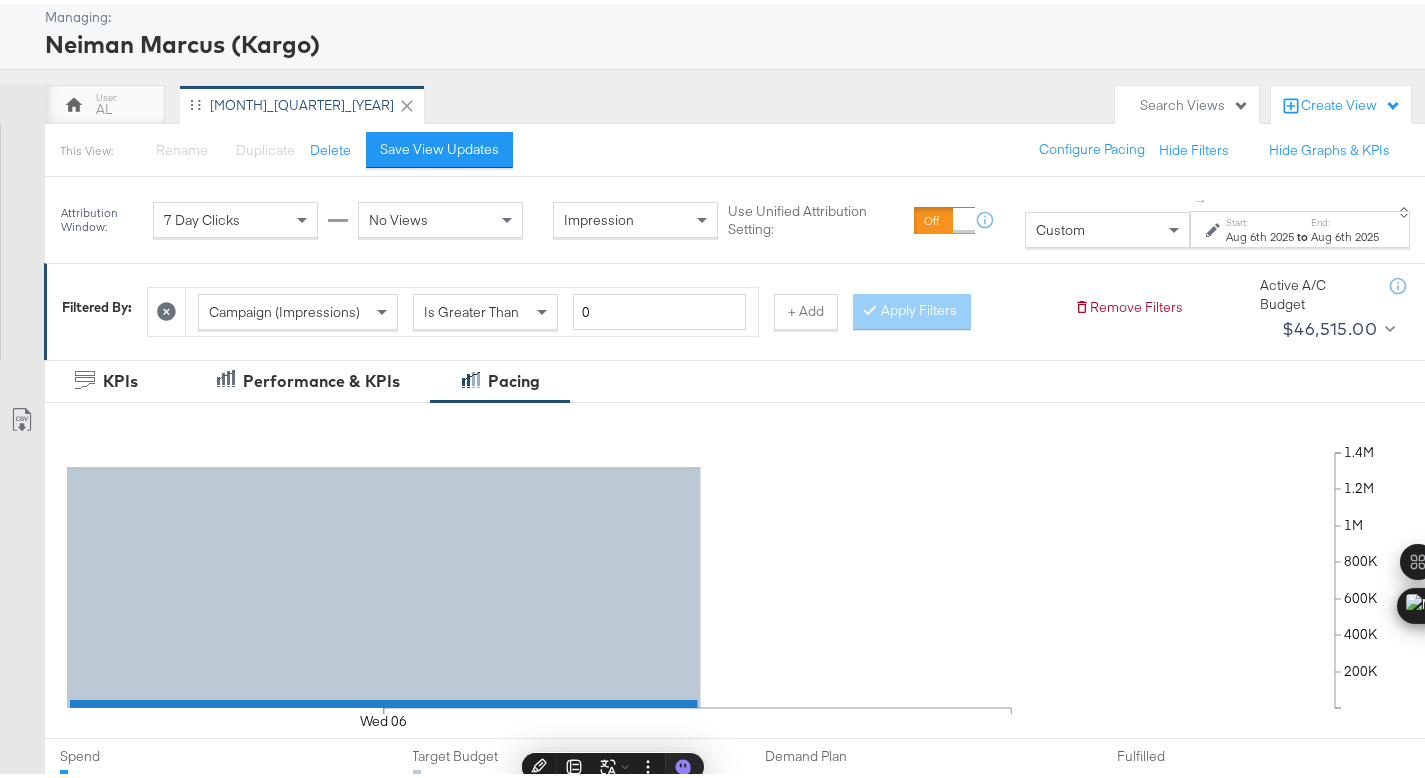 scroll, scrollTop: 0, scrollLeft: 0, axis: both 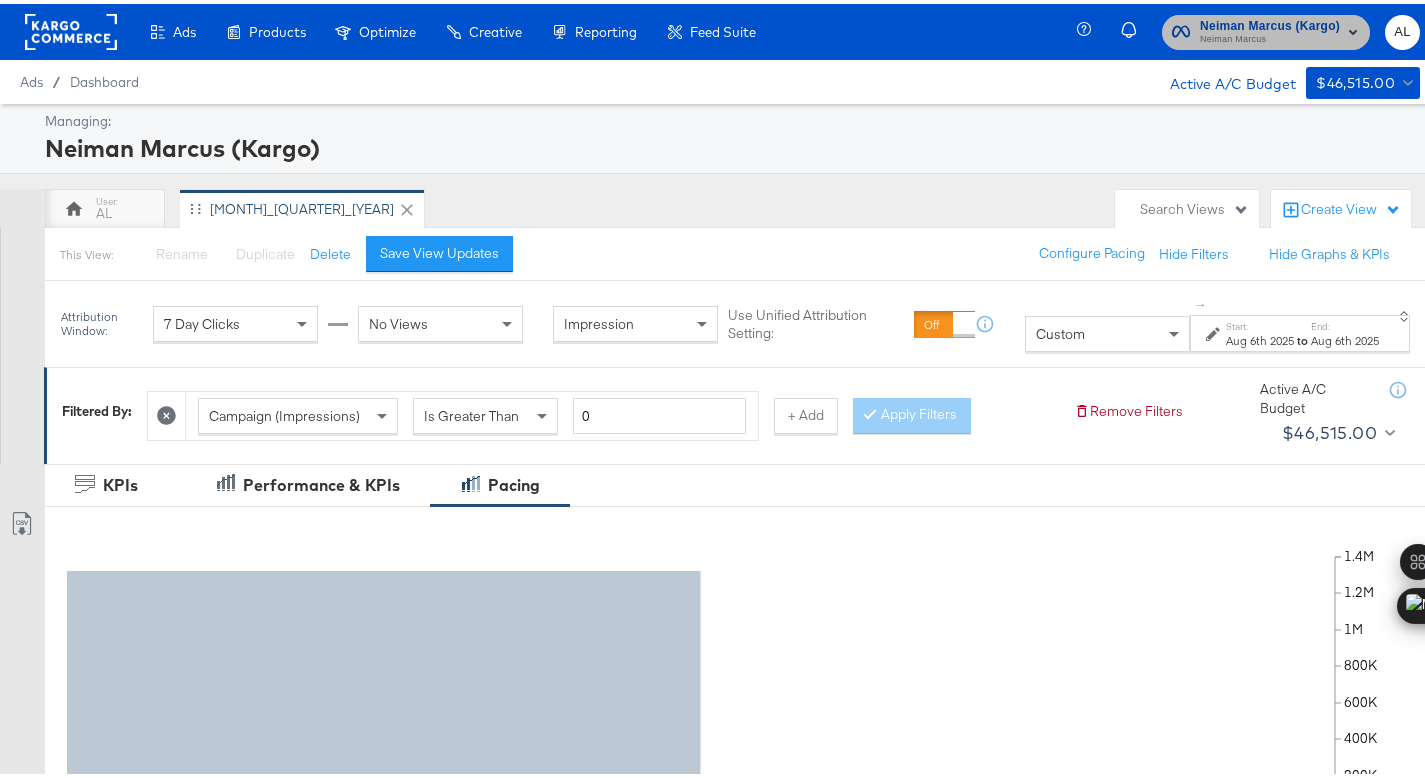 click on "Neiman Marcus" at bounding box center [1270, 36] 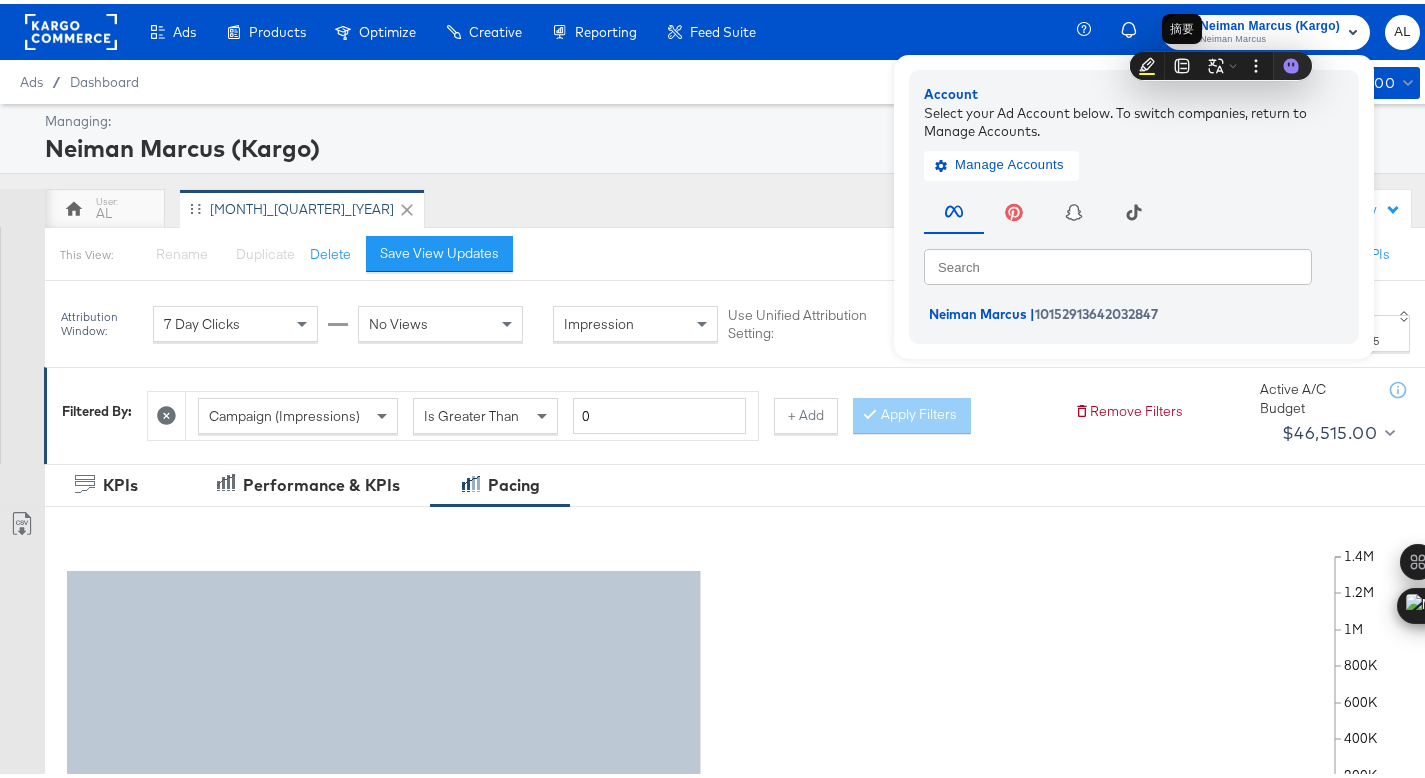 click on "摘要" at bounding box center [1182, 25] 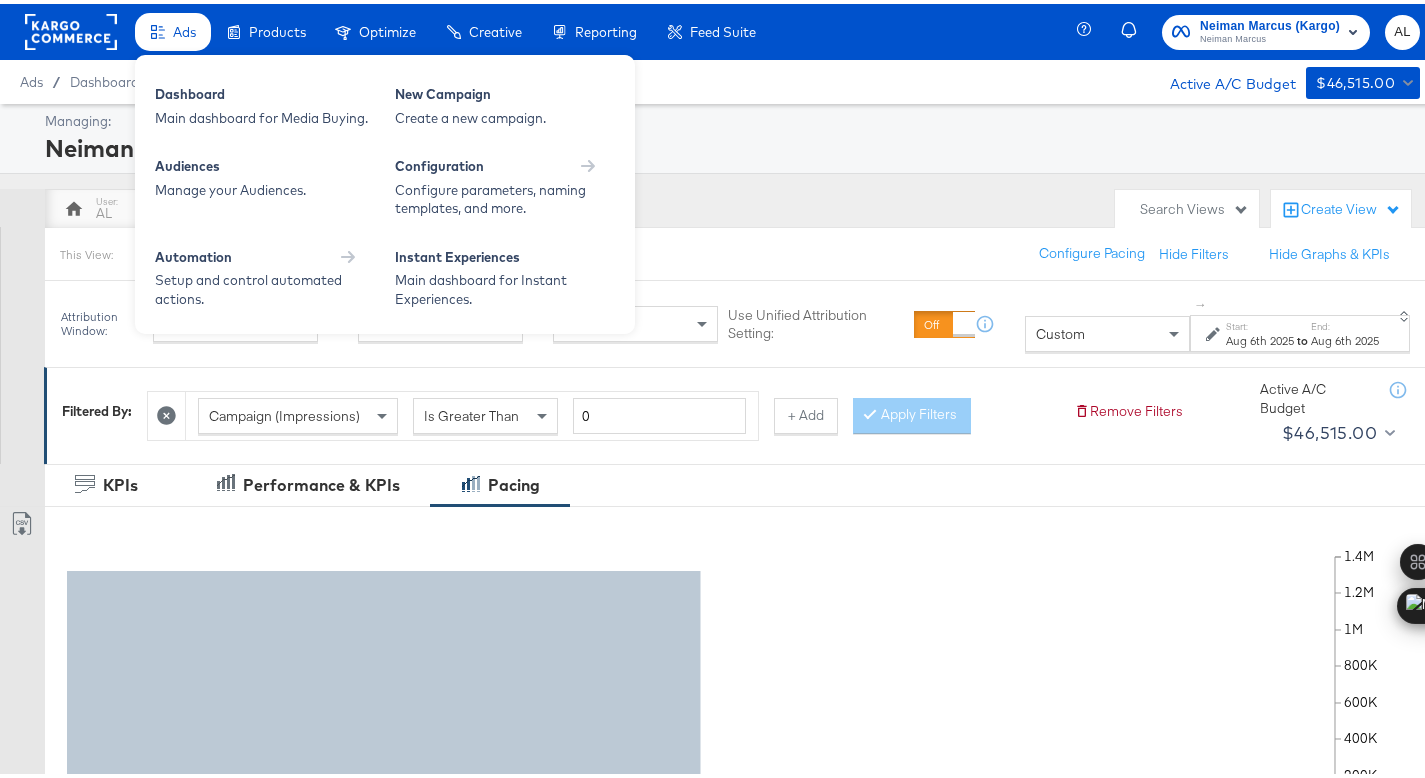 click on "Ads" at bounding box center [173, 28] 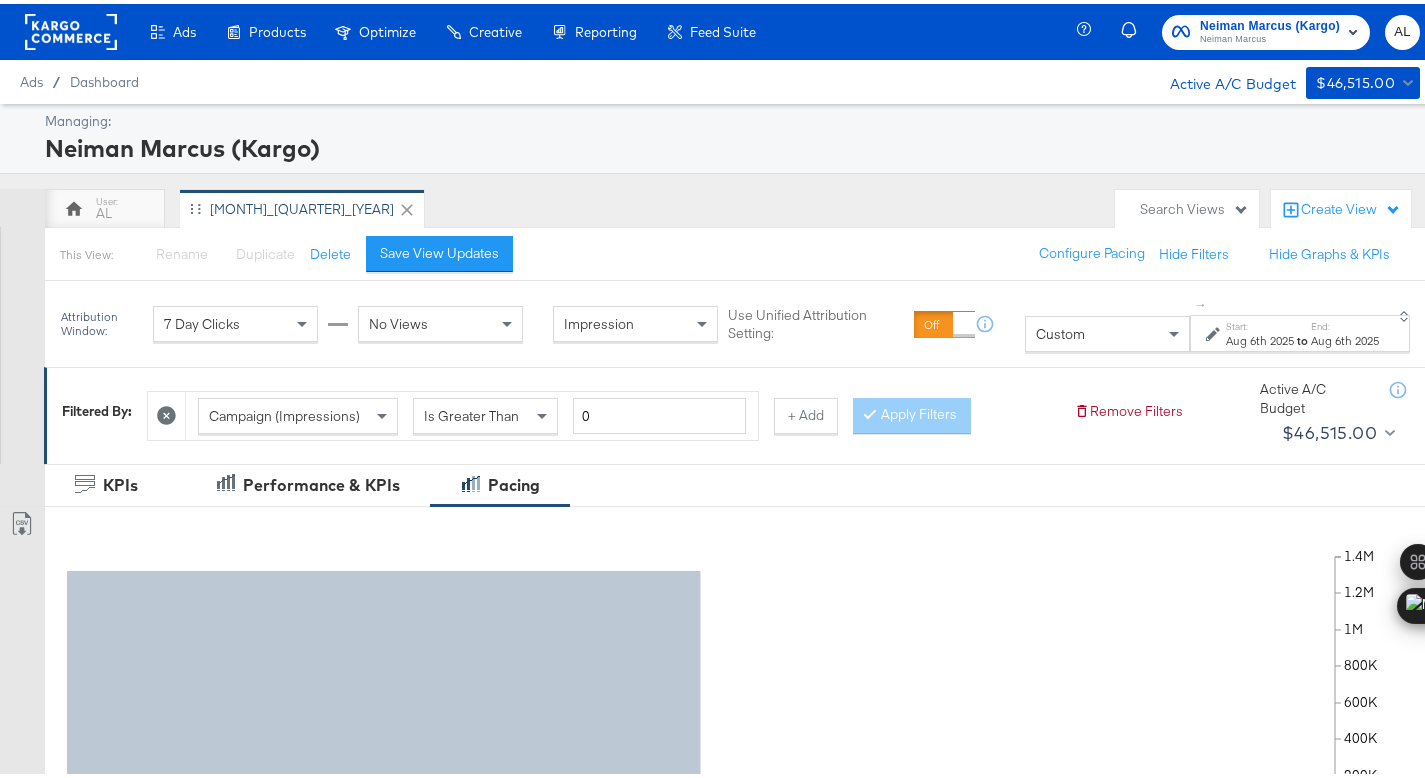 click on "Ads Ads Dashboard Main dashboard for Media Buying. New Campaign Create a new campaign. Audiences Manage your Audiences. Configuration Configure parameters, naming templates, and more. Automation Setup and control automated actions. Instant Experiences Main dashboard for Instant Experiences. Products Products Product Catalogs Enhance Your Product Catalog, Map Them to Publishers, and Incorporate Overlay Designs. Product Sets Create filtered sets to control which products appear in your ads. Optimize Optimize Test and Learn Edit your split tests. Creative Creative Creative Home Build overlay designs and videos, leveraging your catalog data. My Designs Manage all your created Overlay Designs. Templates Leverage best practice design principles as a starting point for overlay designs. Create Mock Catalog Create a test catalog to preview Overlay Designs. Reporting Reporting Scheduled Reports Automate Meta reports to run at a specific time. Kargo Reporting Launch Kargo's social, openweb, and CTV reporting suite." at bounding box center (385, 28) 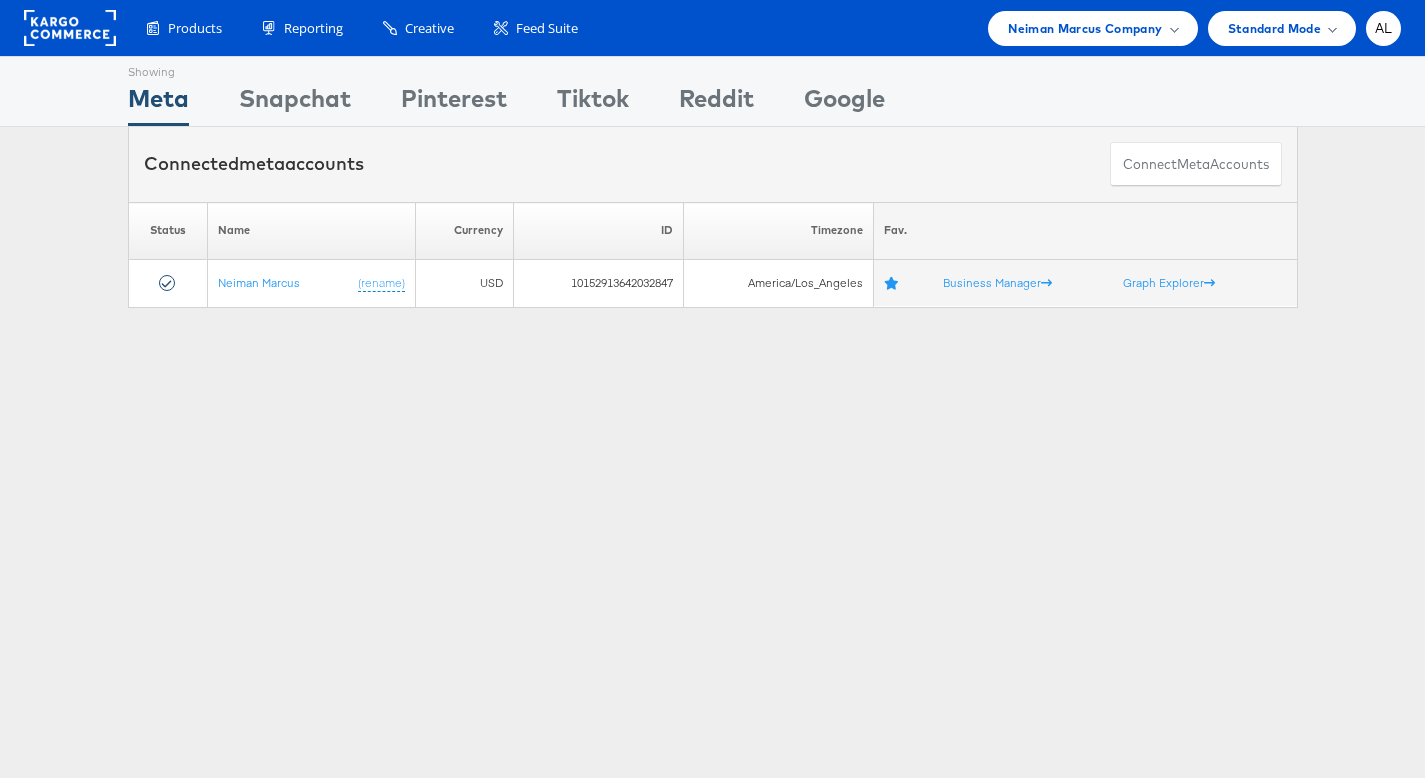 scroll, scrollTop: 0, scrollLeft: 0, axis: both 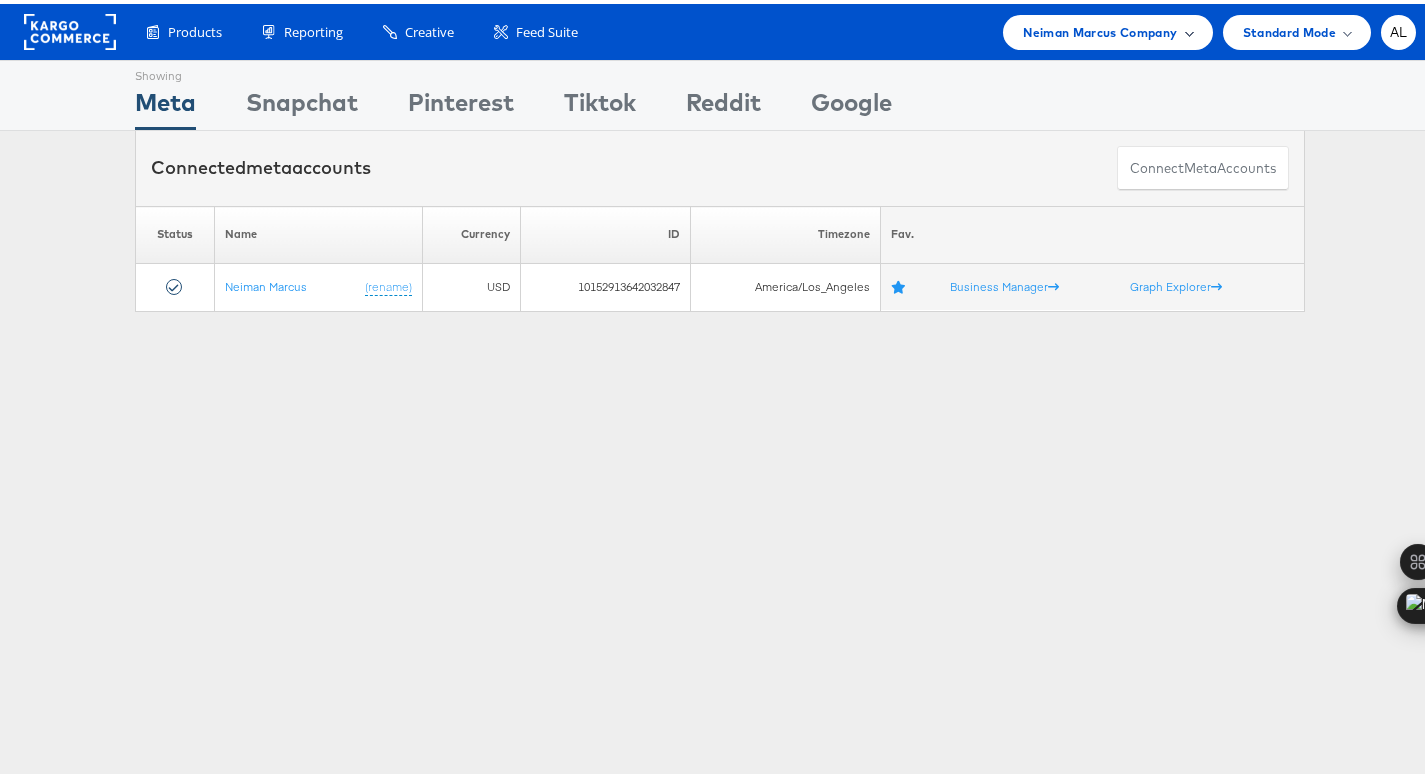 click on "Neiman Marcus Company" at bounding box center [1100, 28] 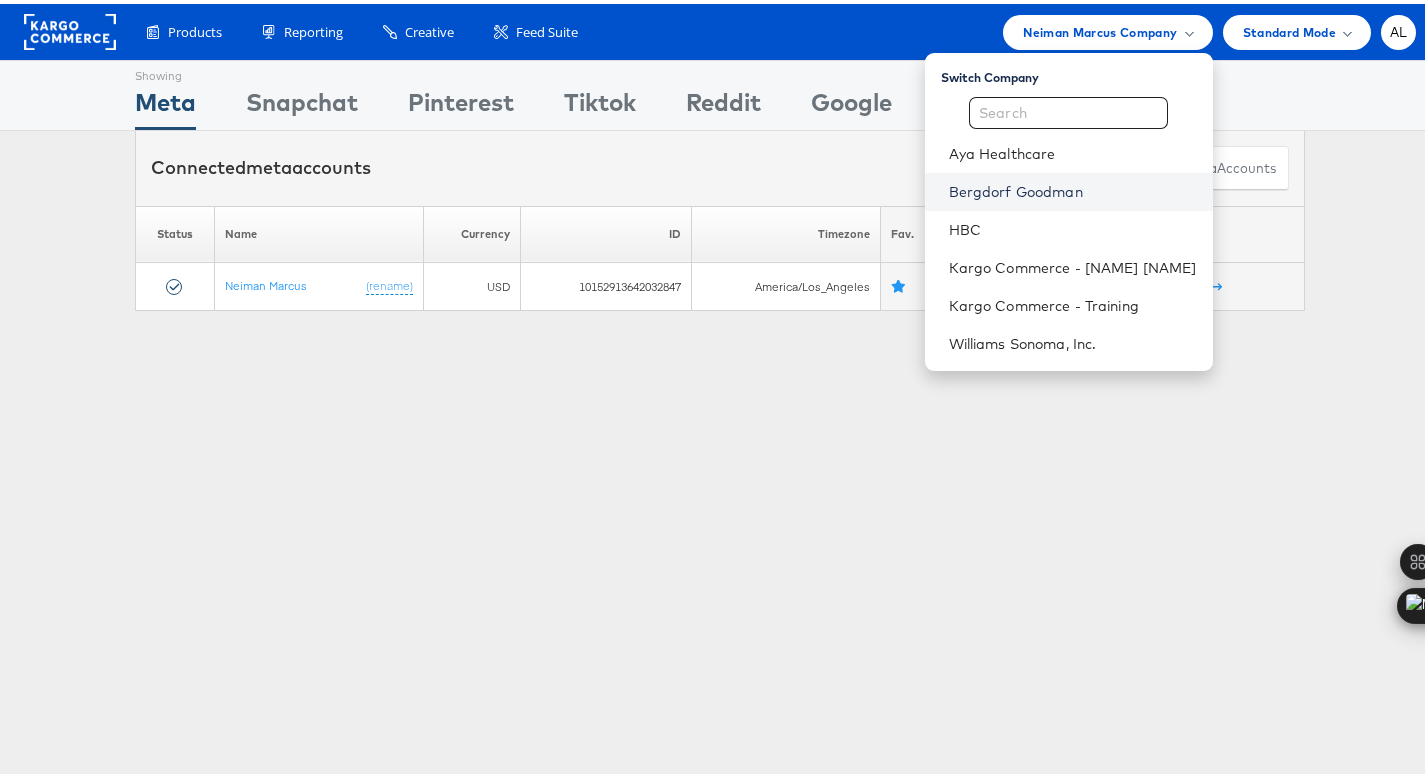 click on "Bergdorf Goodman" at bounding box center (1073, 188) 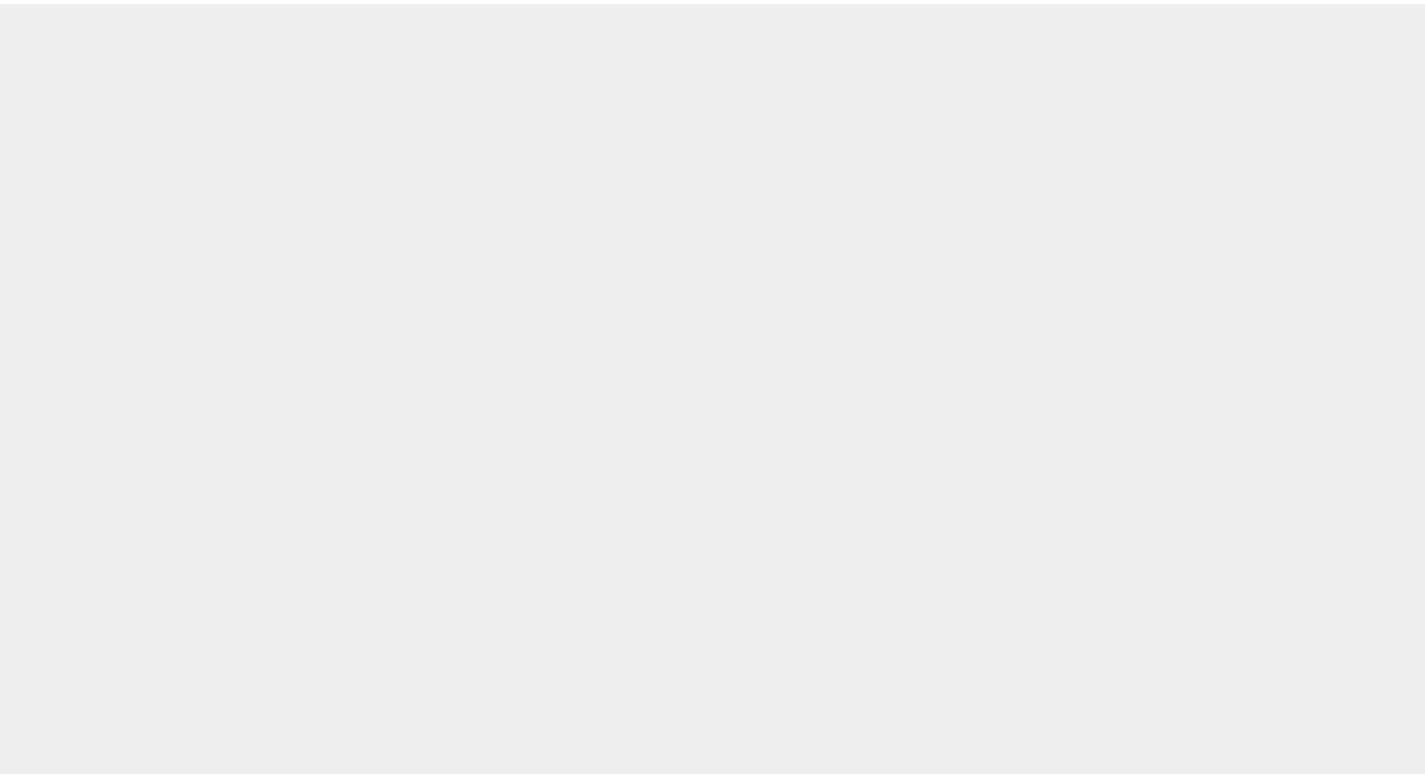 scroll, scrollTop: 0, scrollLeft: 0, axis: both 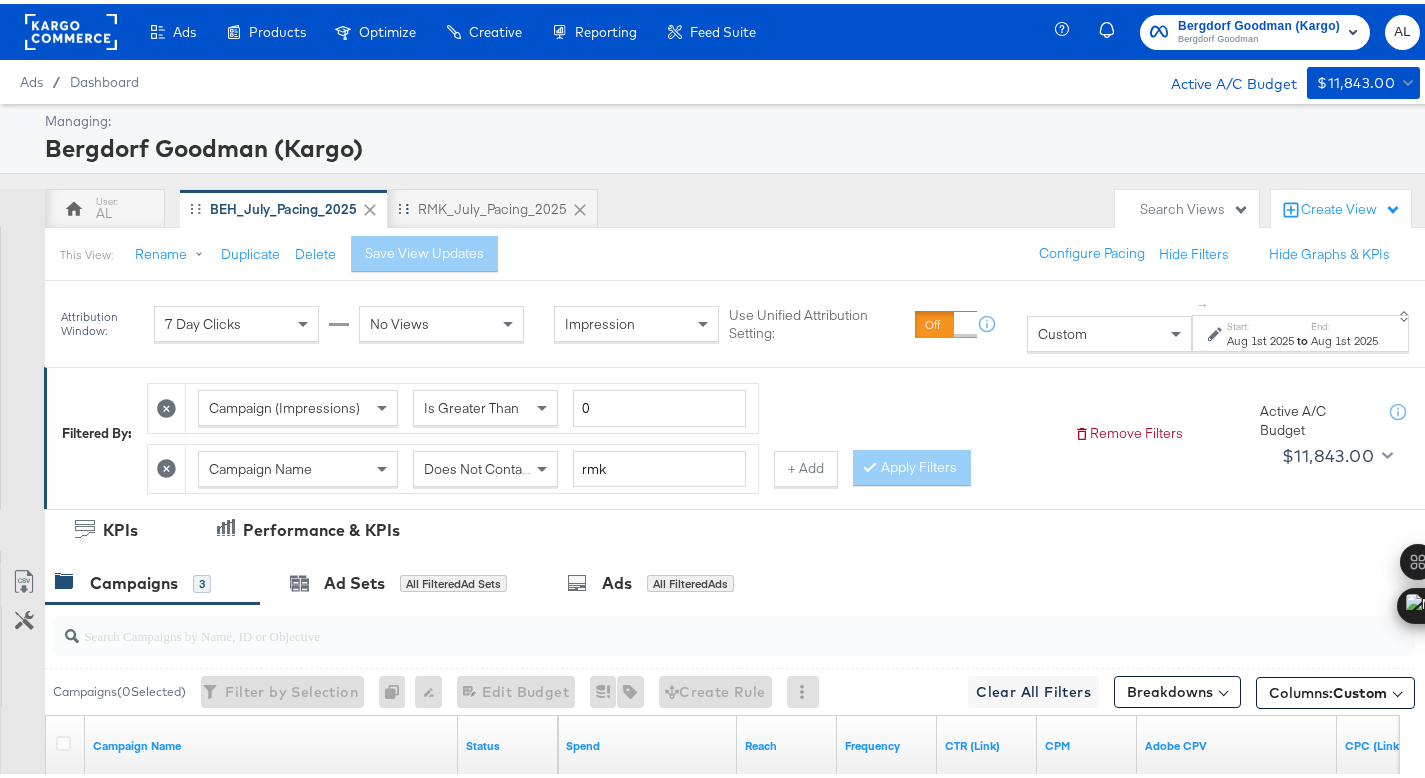 click 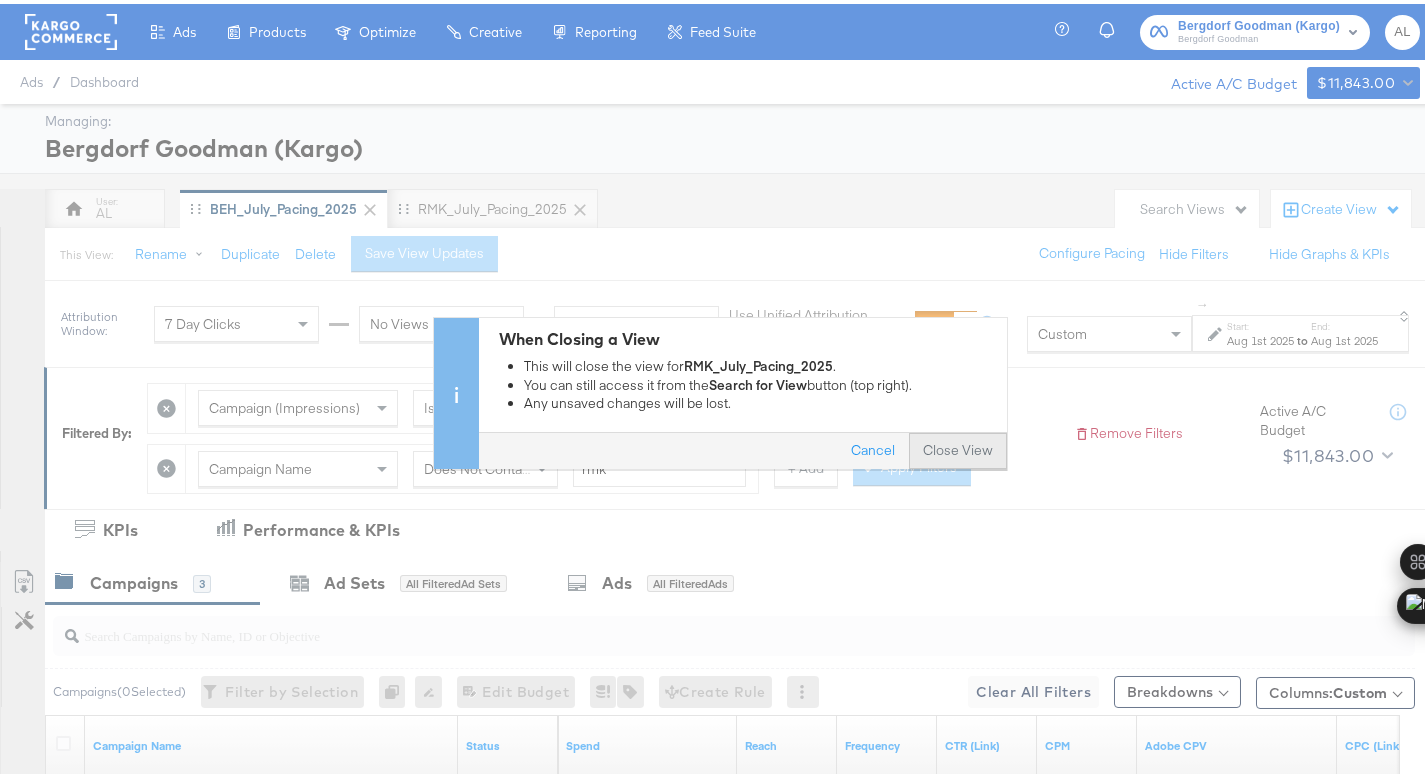 click on "Close View" at bounding box center (958, 447) 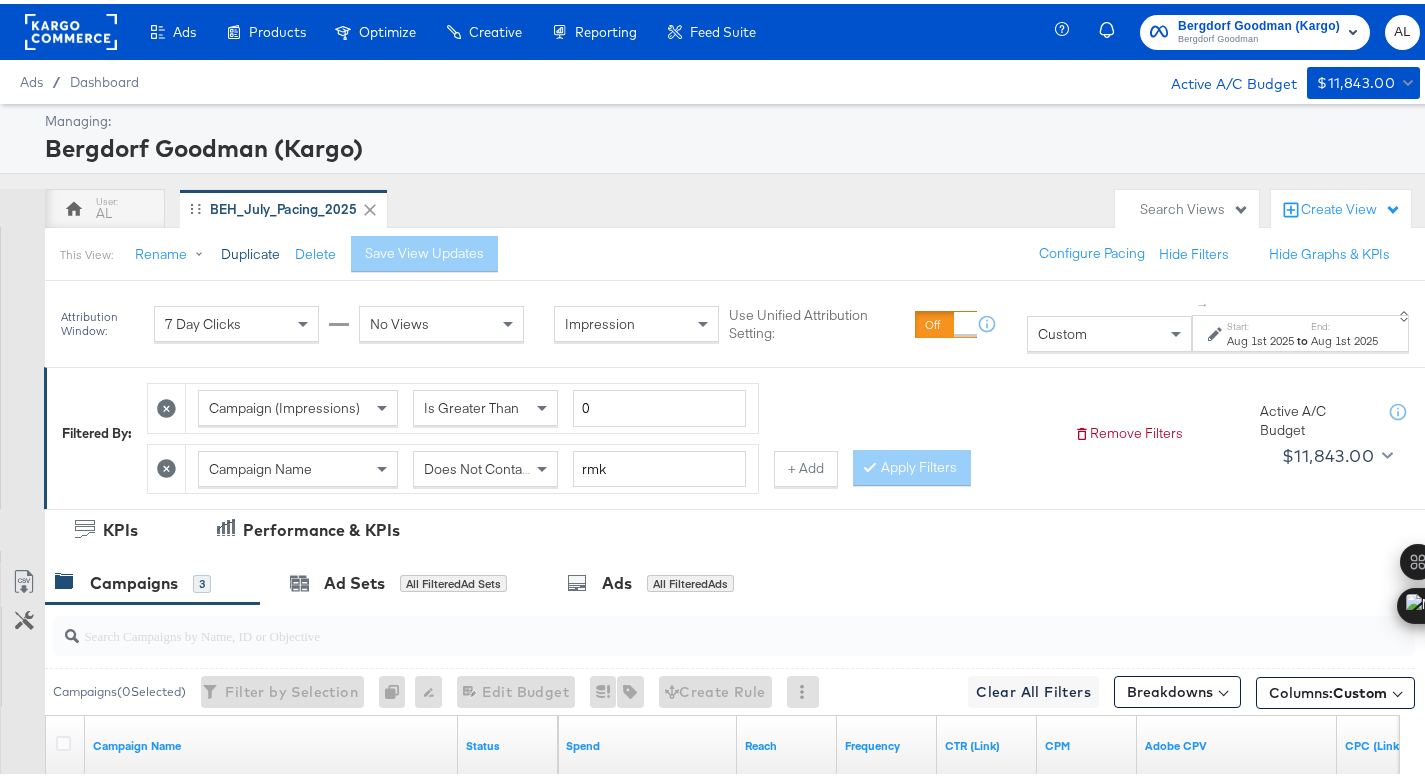 click on "Duplicate" at bounding box center (250, 250) 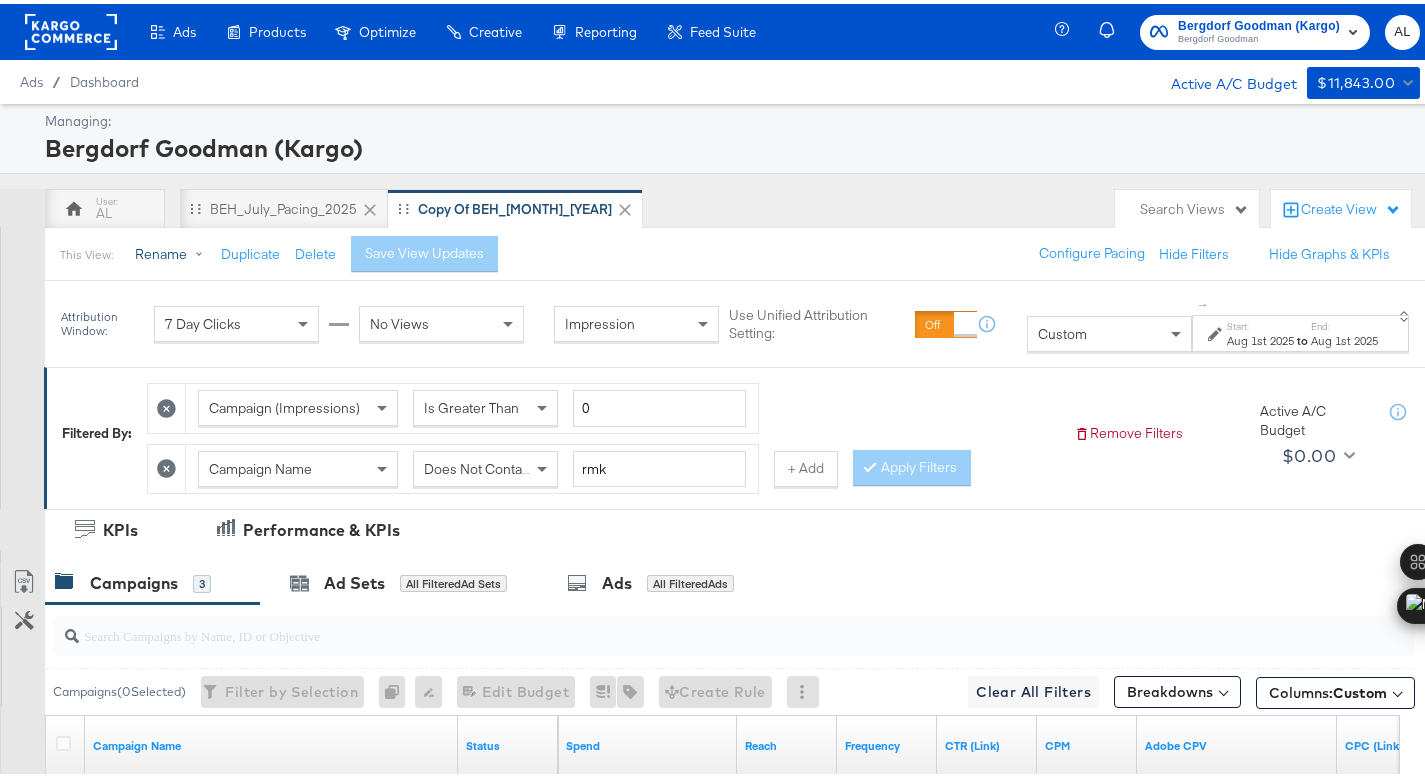 click on "Rename" at bounding box center [173, 251] 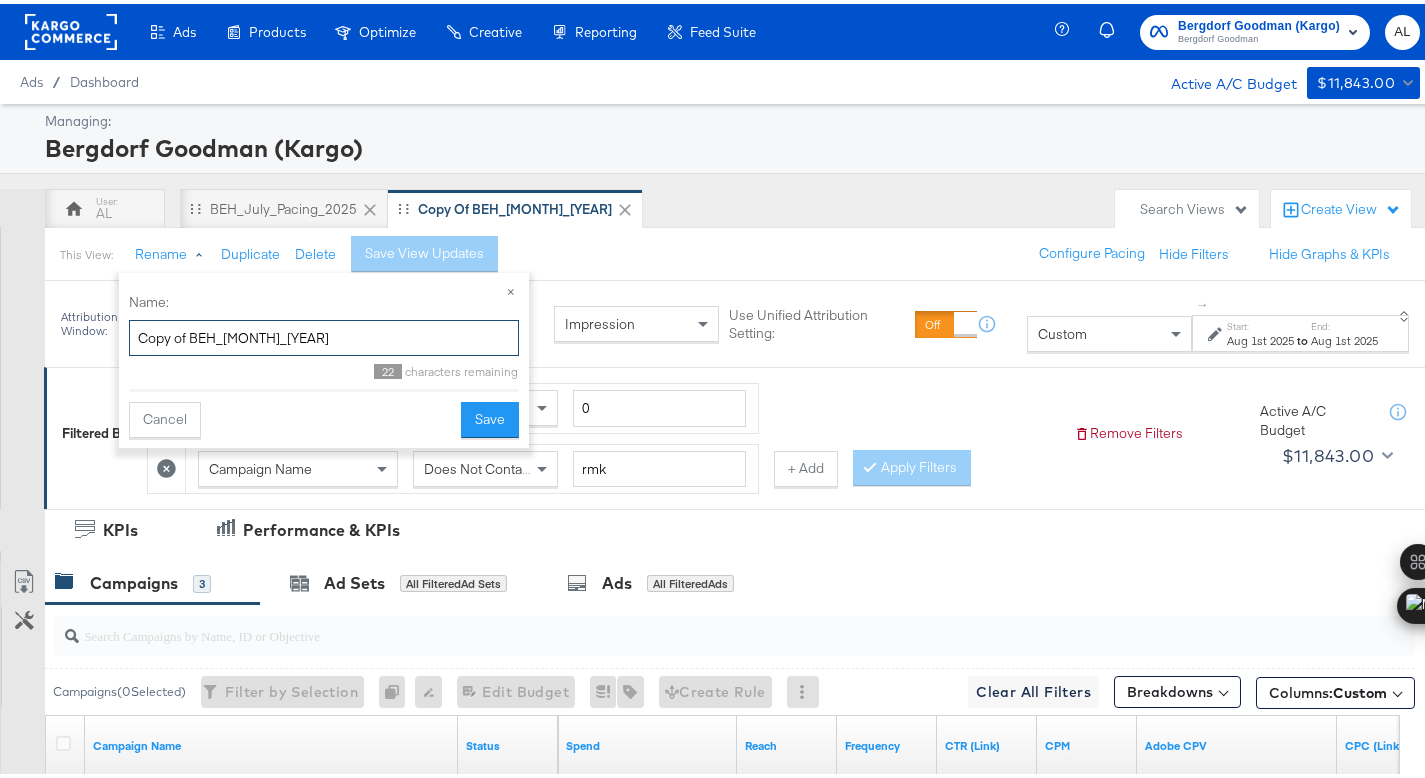 drag, startPoint x: 248, startPoint y: 330, endPoint x: 127, endPoint y: 333, distance: 121.037186 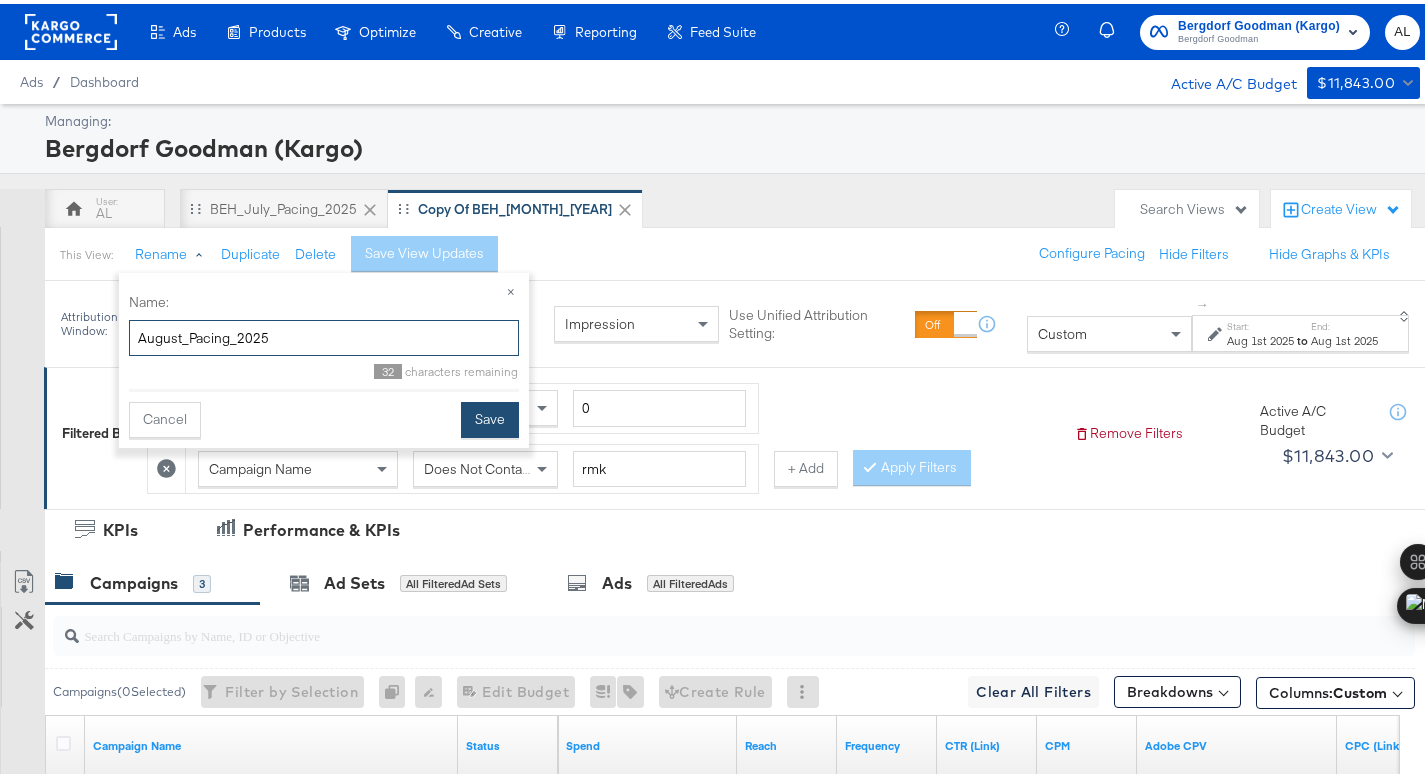 type on "August_Pacing_2025" 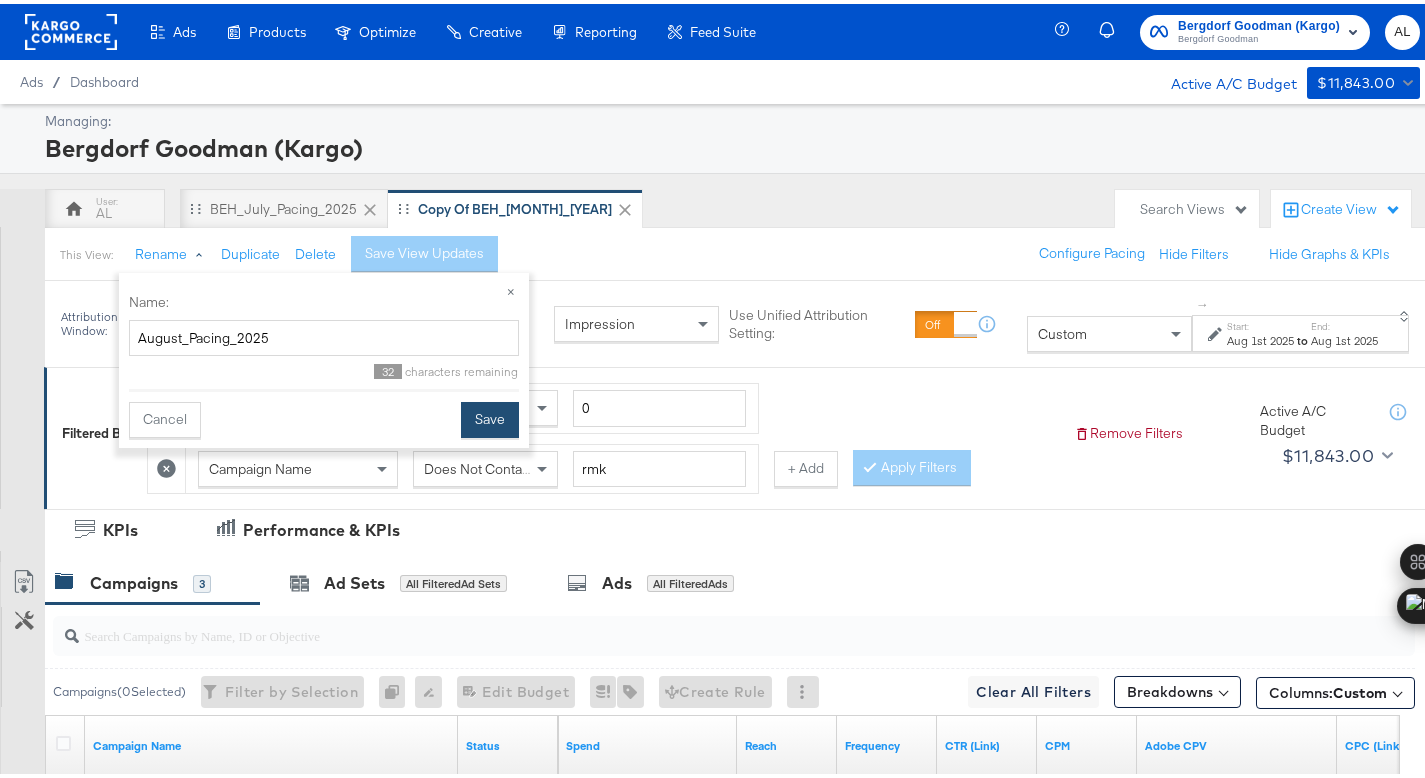 click on "Save" at bounding box center [490, 416] 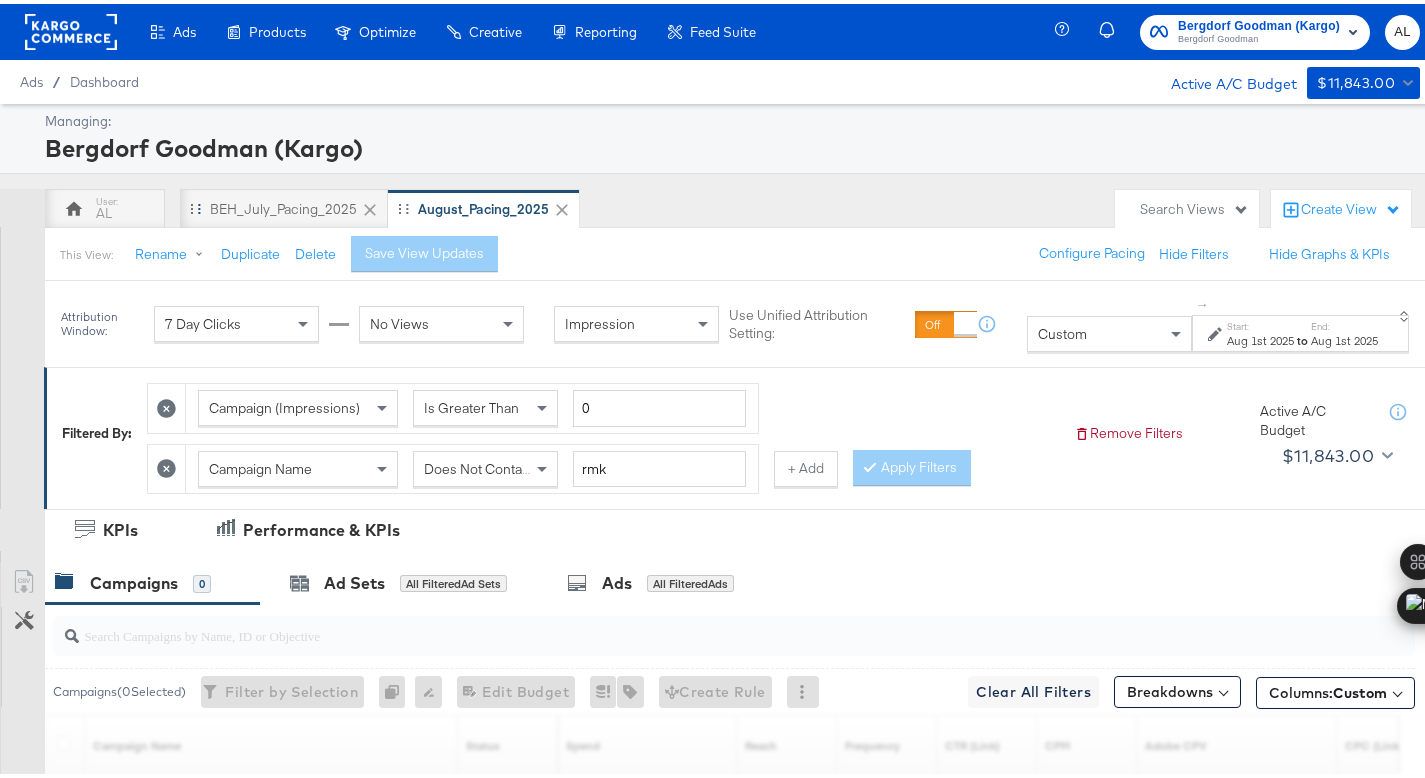 click 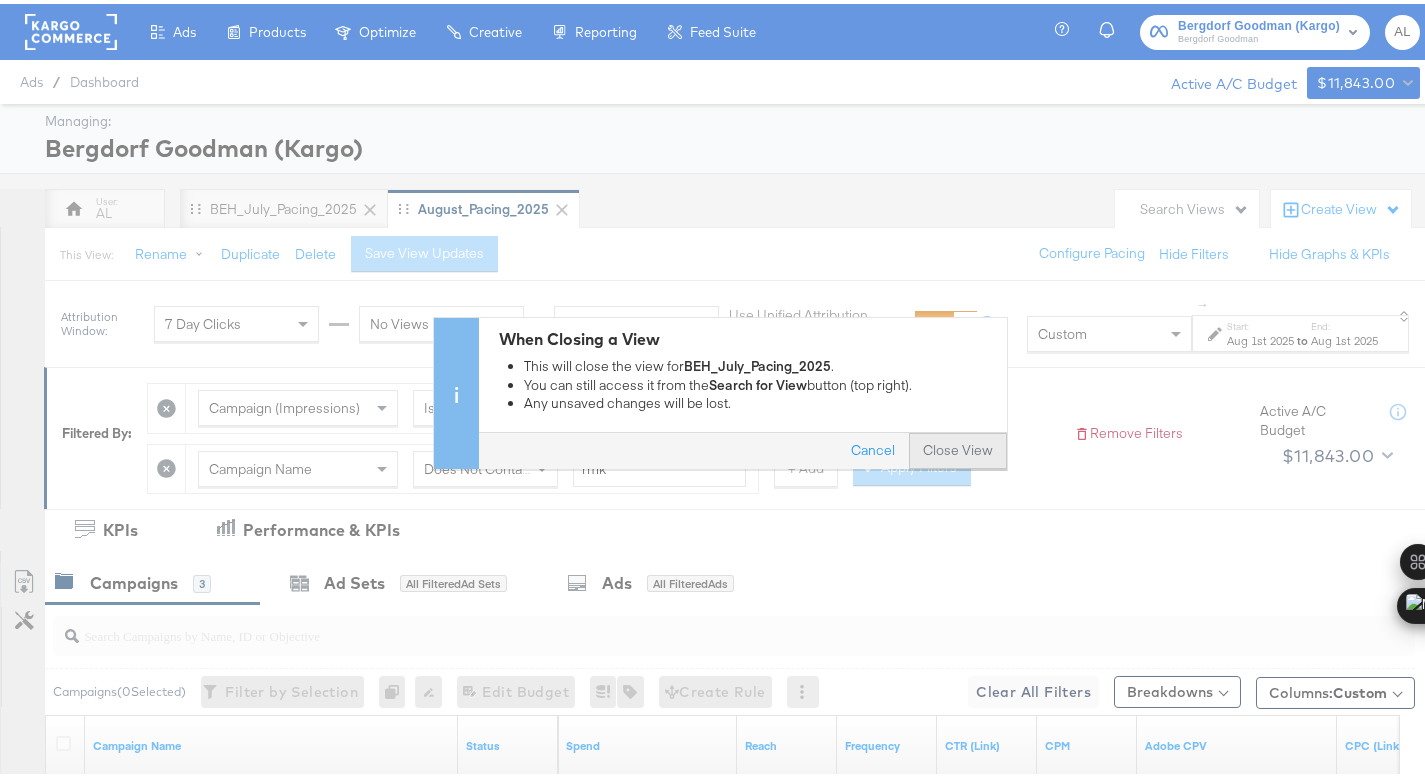 click on "Close View" at bounding box center (958, 447) 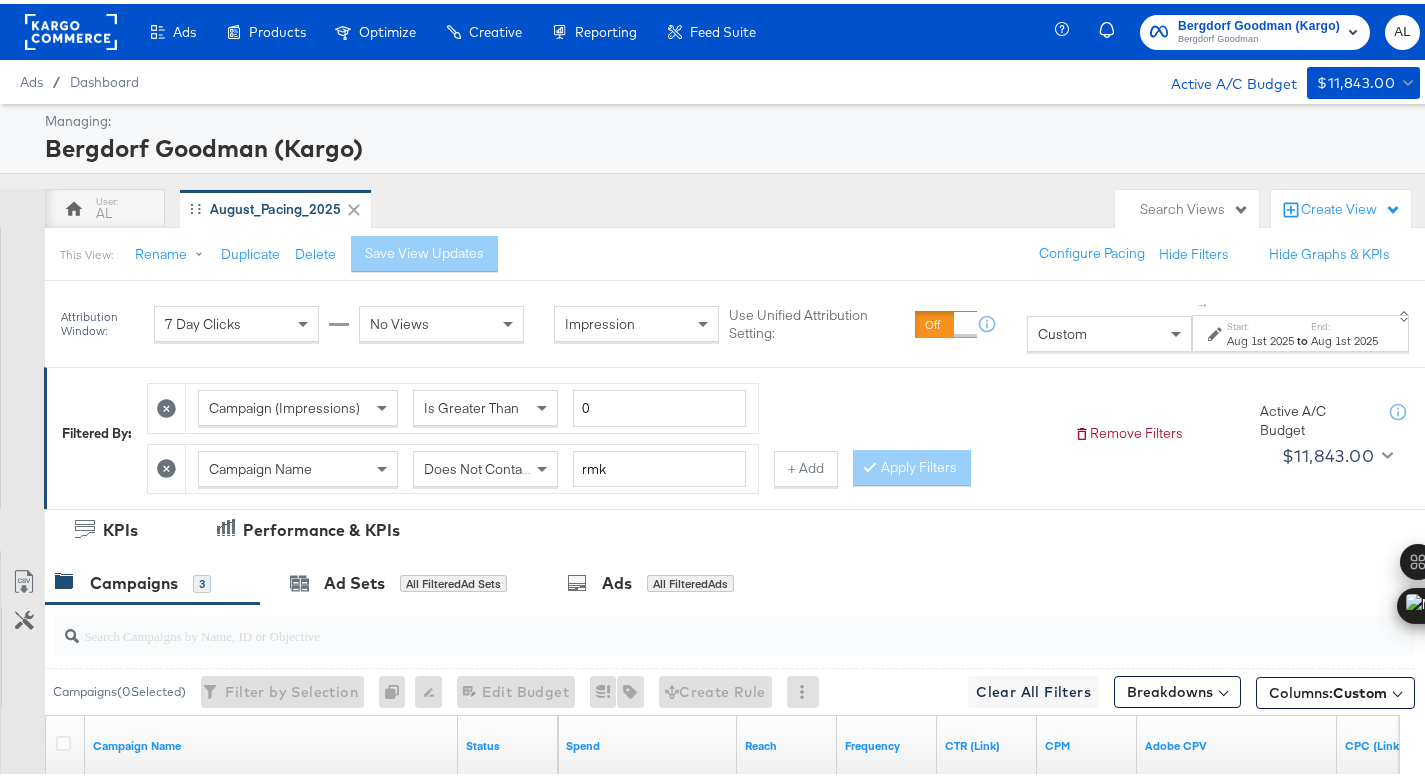 click on "Start:" at bounding box center [1260, 322] 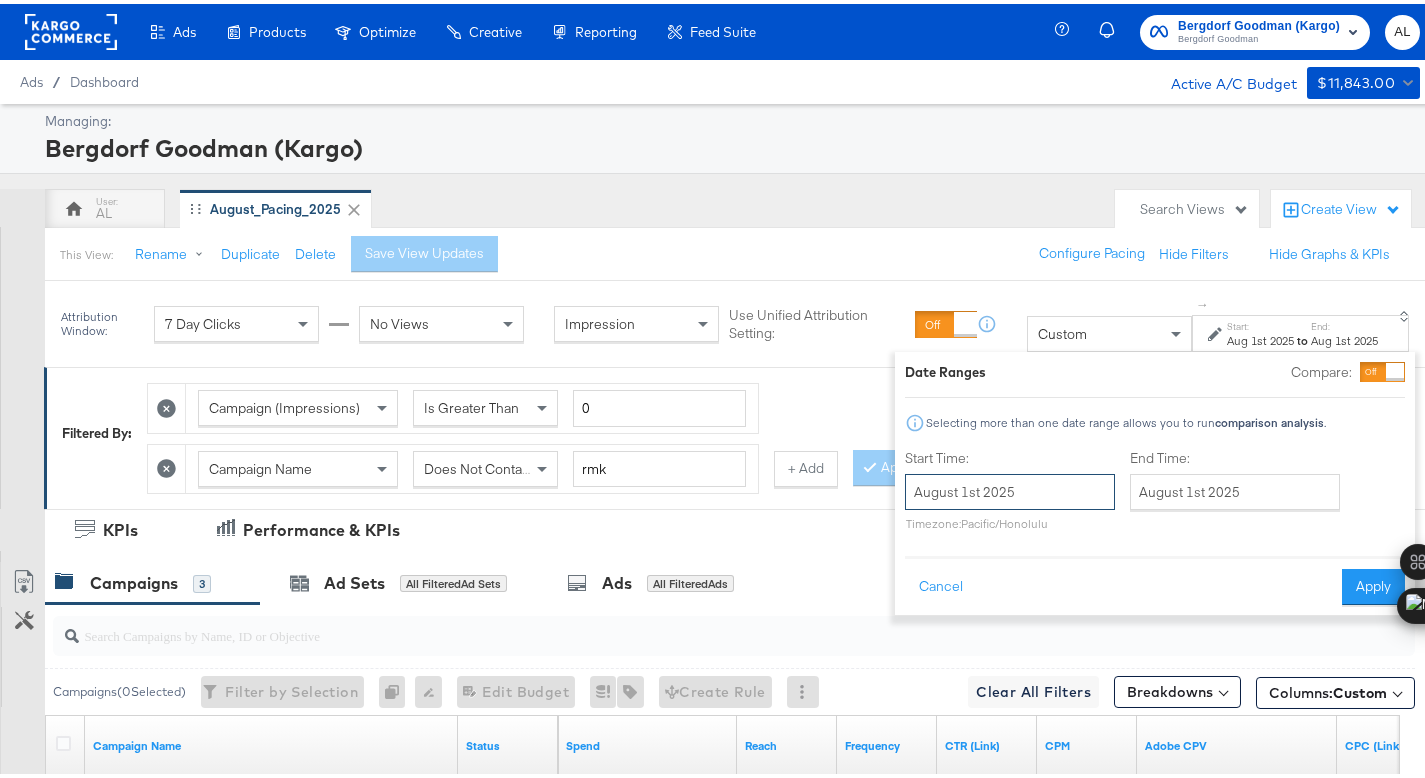 click on "August 1st 2025" at bounding box center (1010, 488) 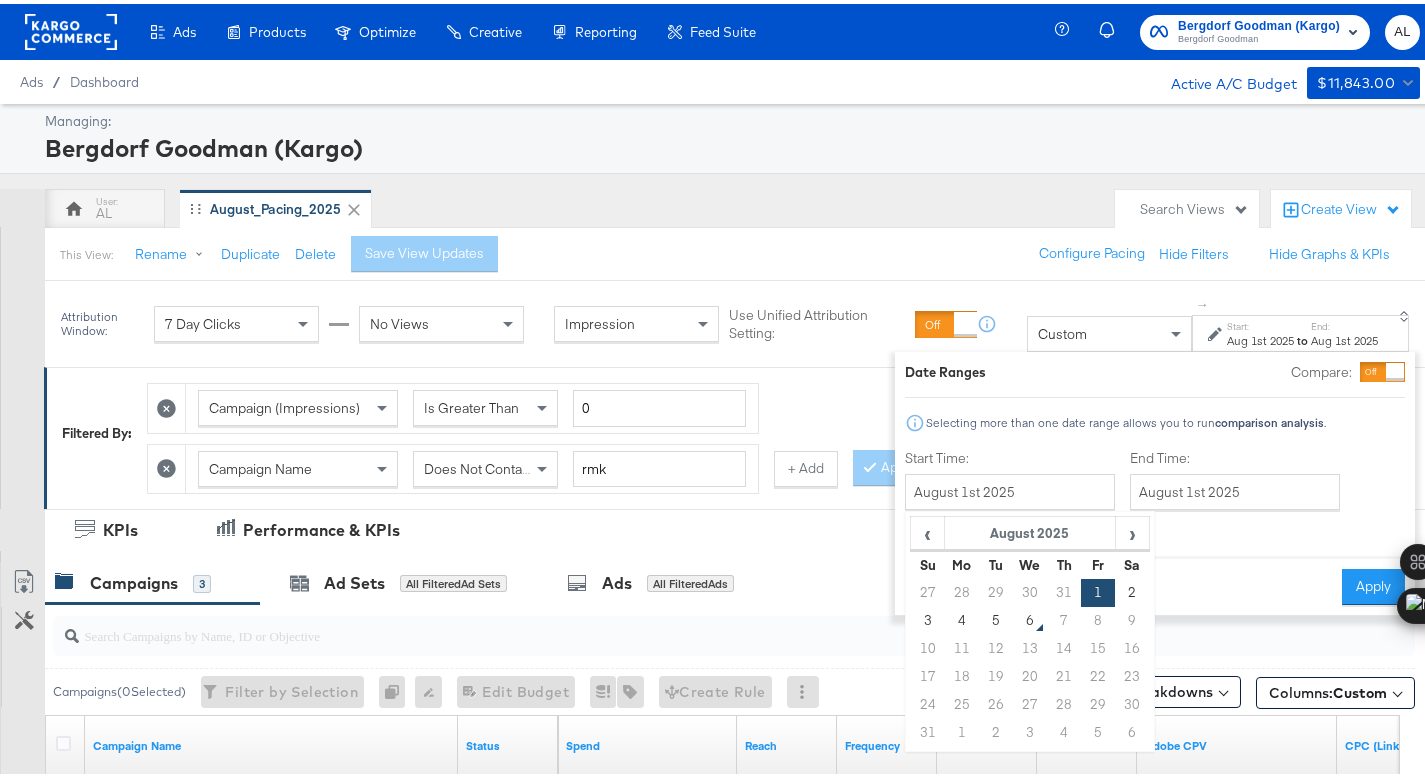drag, startPoint x: 1085, startPoint y: 587, endPoint x: 1118, endPoint y: 545, distance: 53.413483 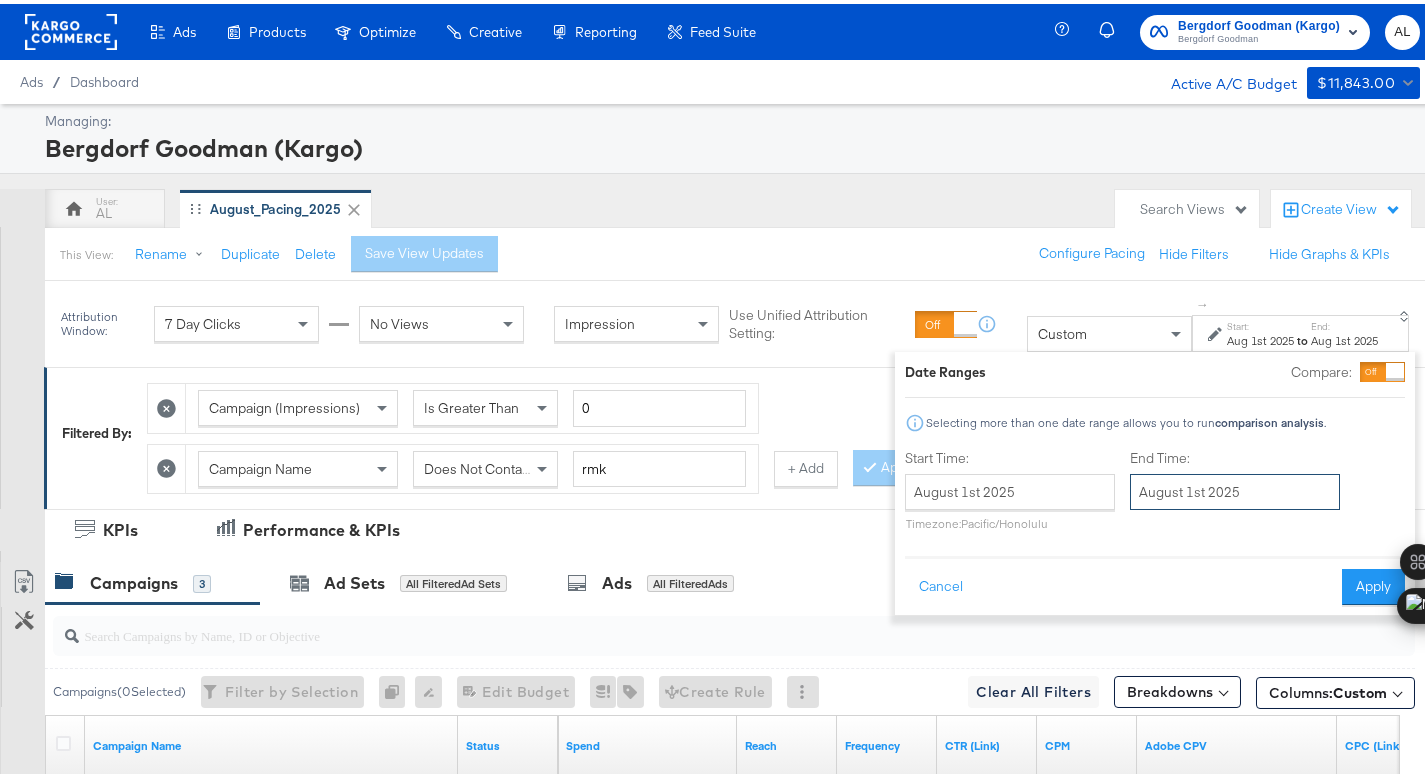 click on "August 1st 2025" at bounding box center (1235, 488) 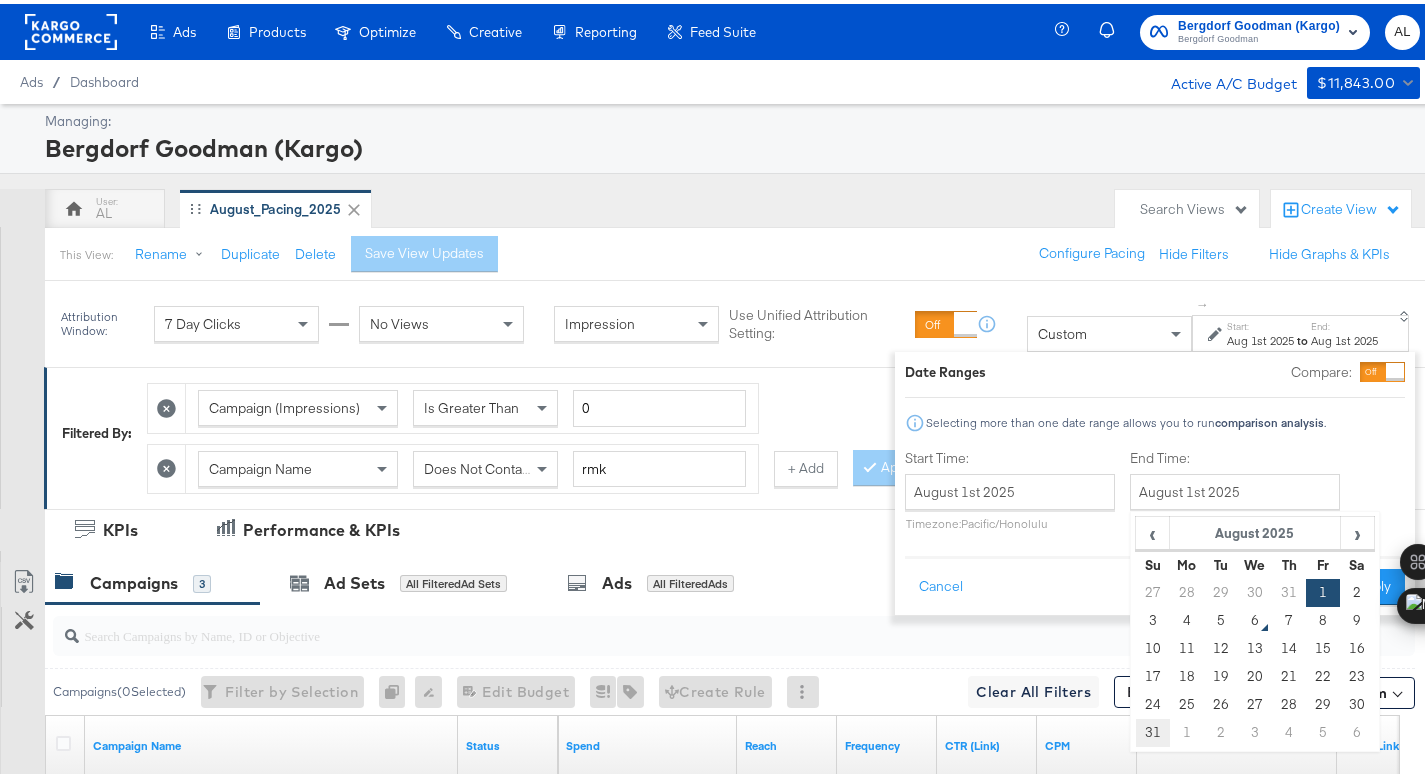 click on "31" at bounding box center [1152, 729] 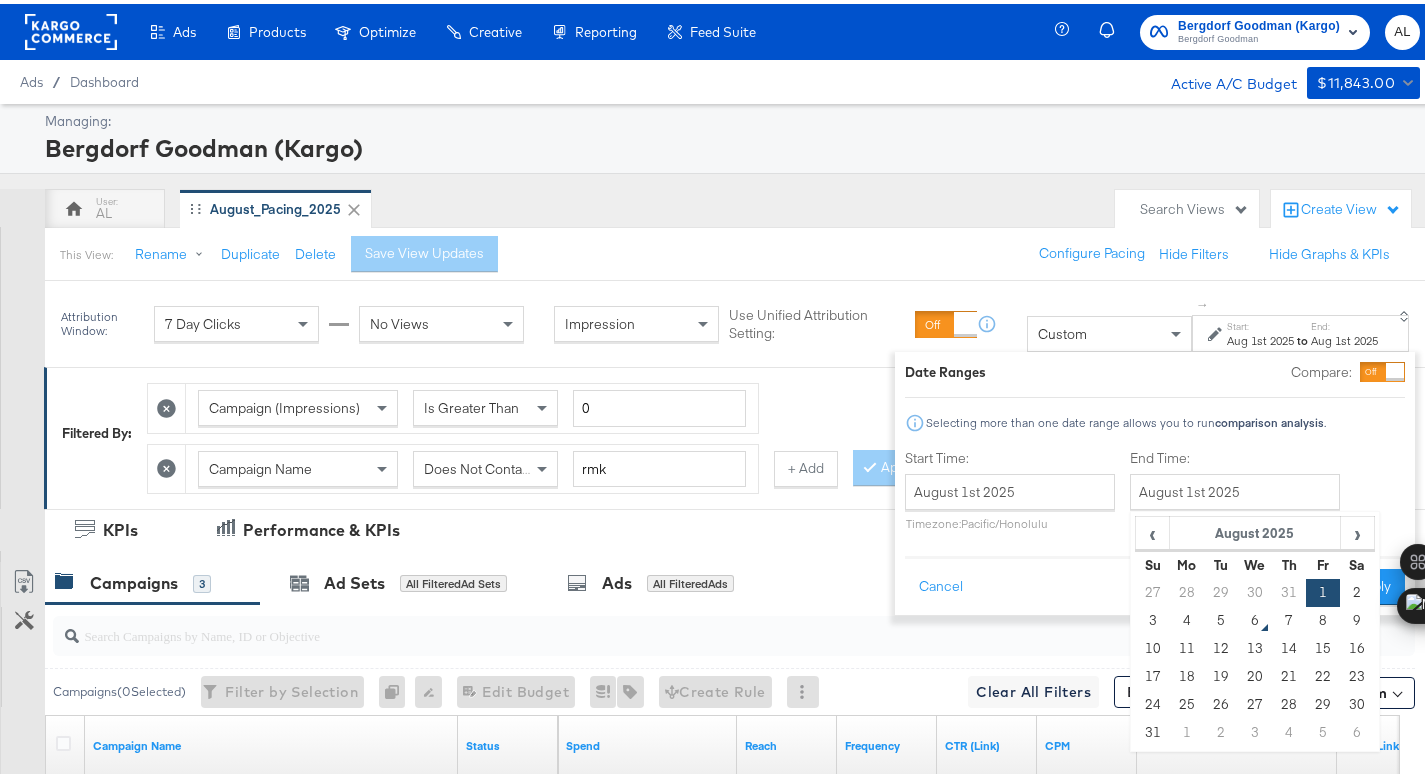 type on "[MONTH] [DAY] [YEAR]" 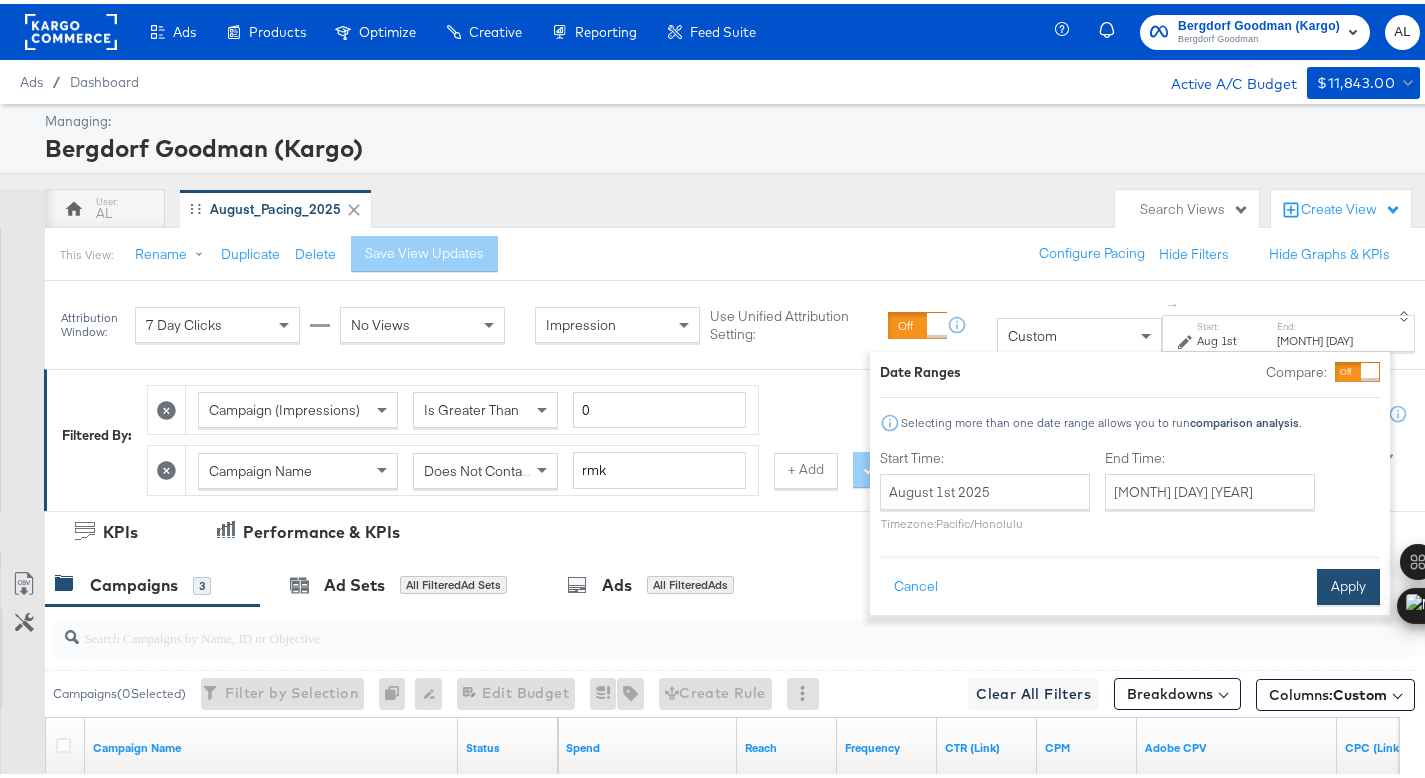 click on "Apply" at bounding box center [1348, 583] 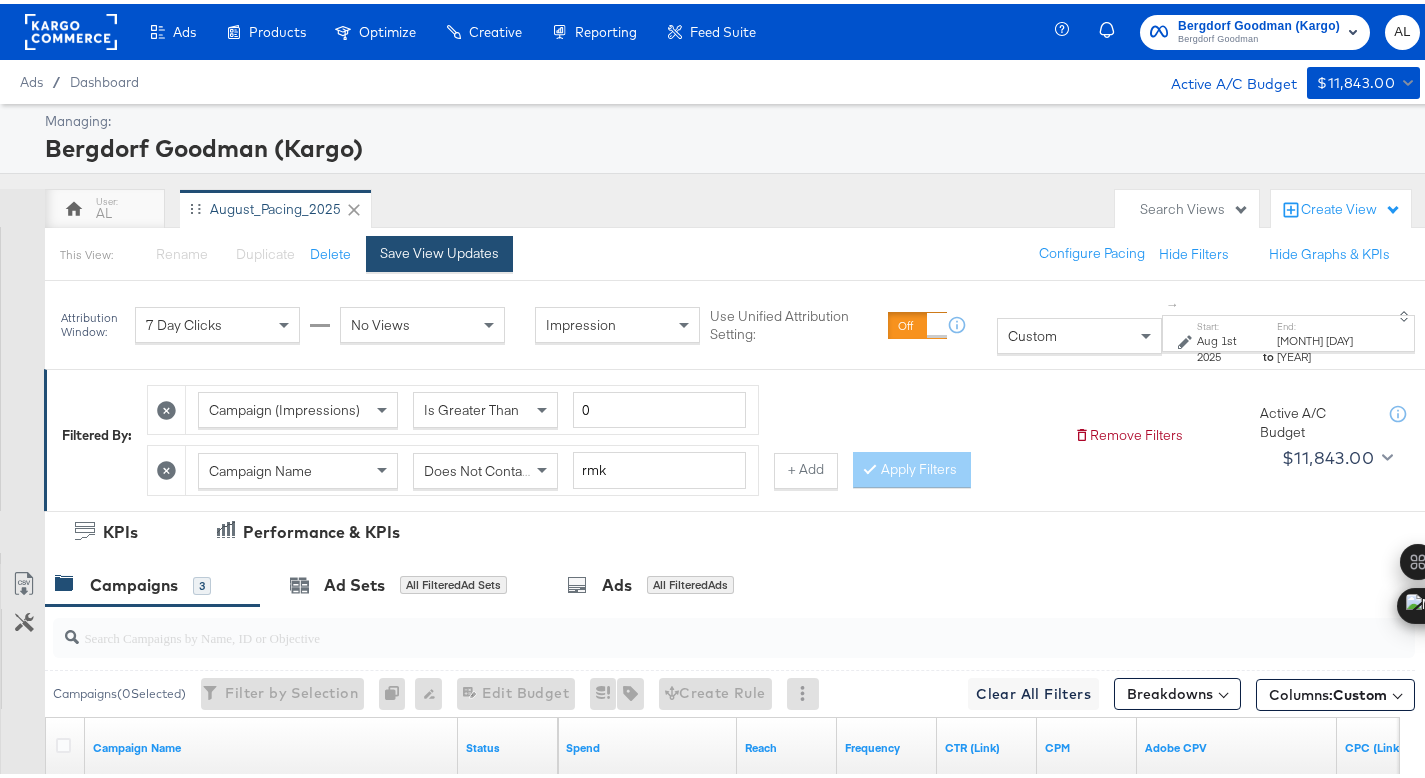 click on "Save View Updates" at bounding box center [439, 249] 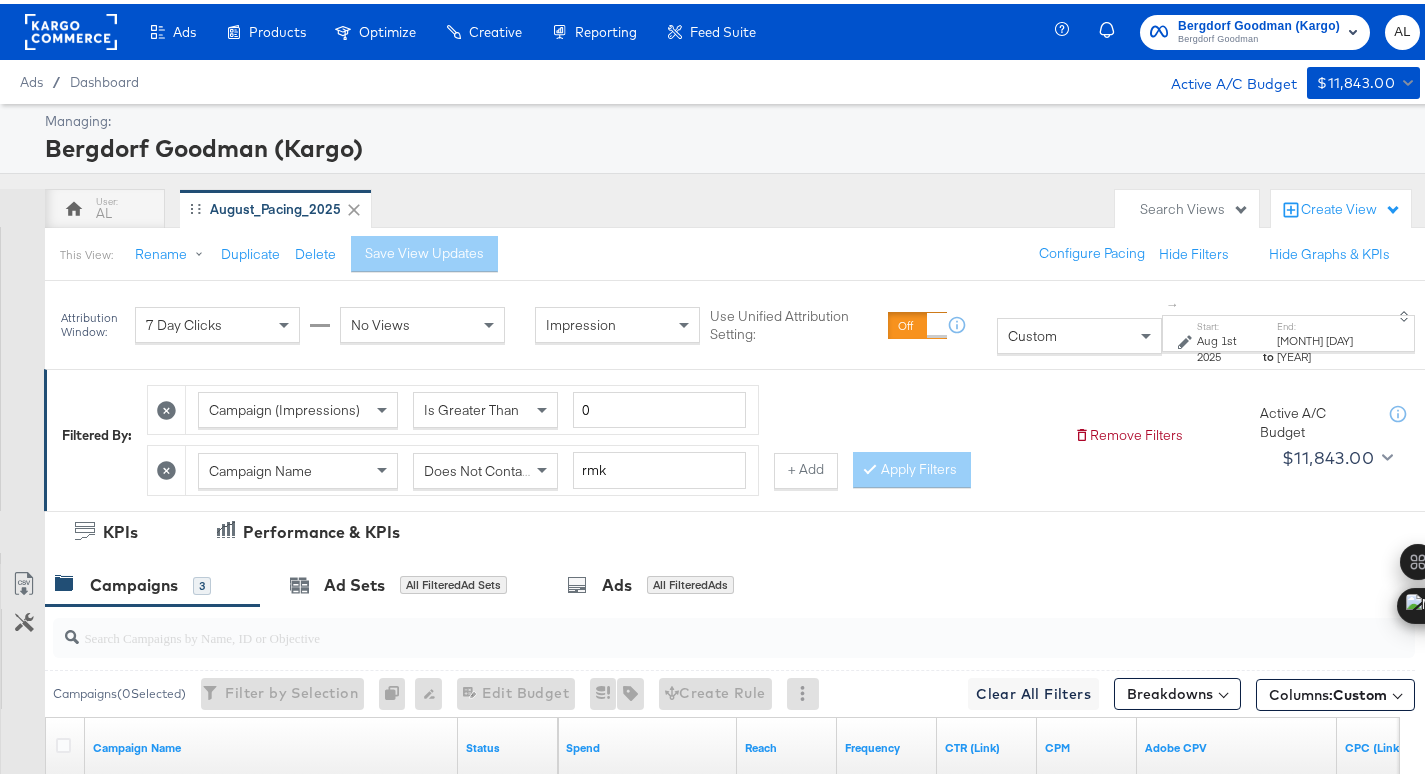 click 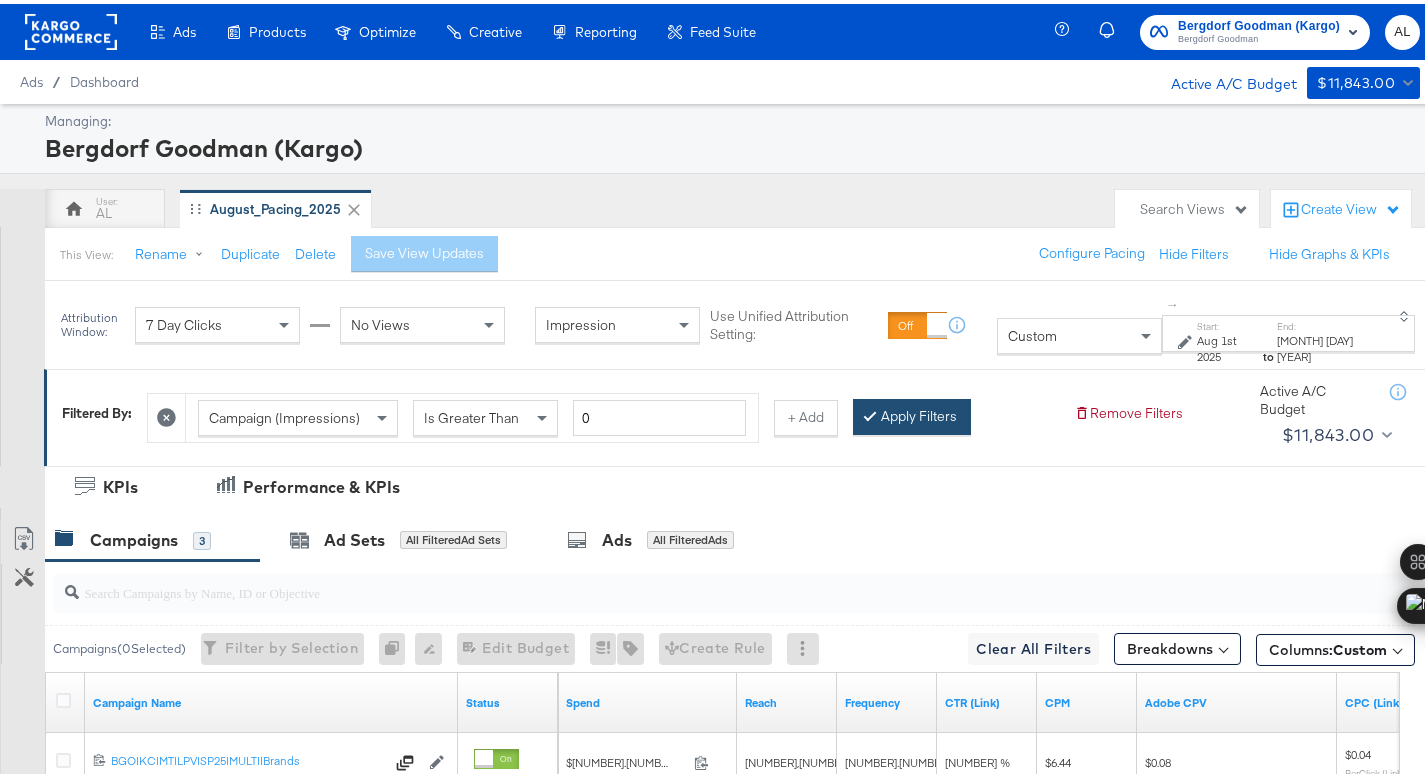 click on "Apply Filters" at bounding box center [912, 413] 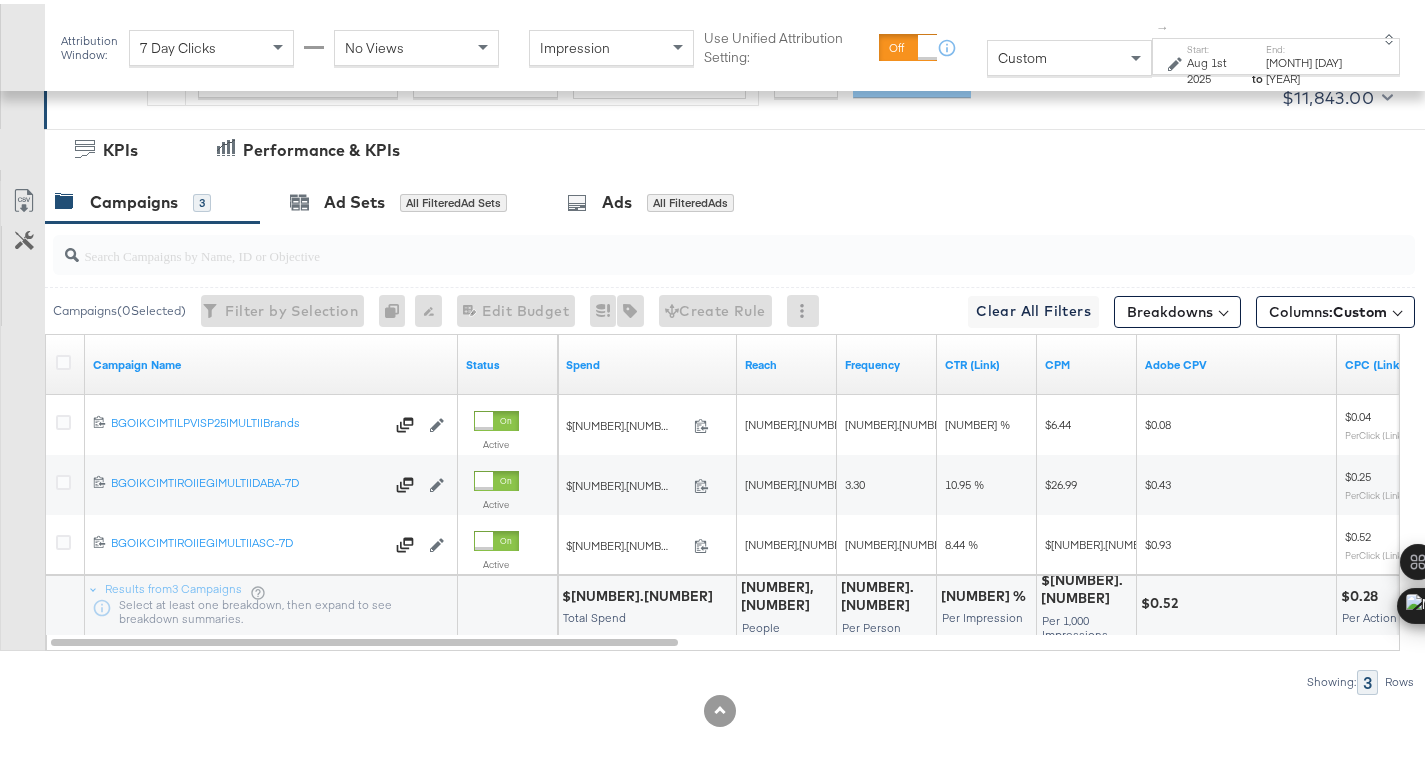scroll, scrollTop: 96, scrollLeft: 0, axis: vertical 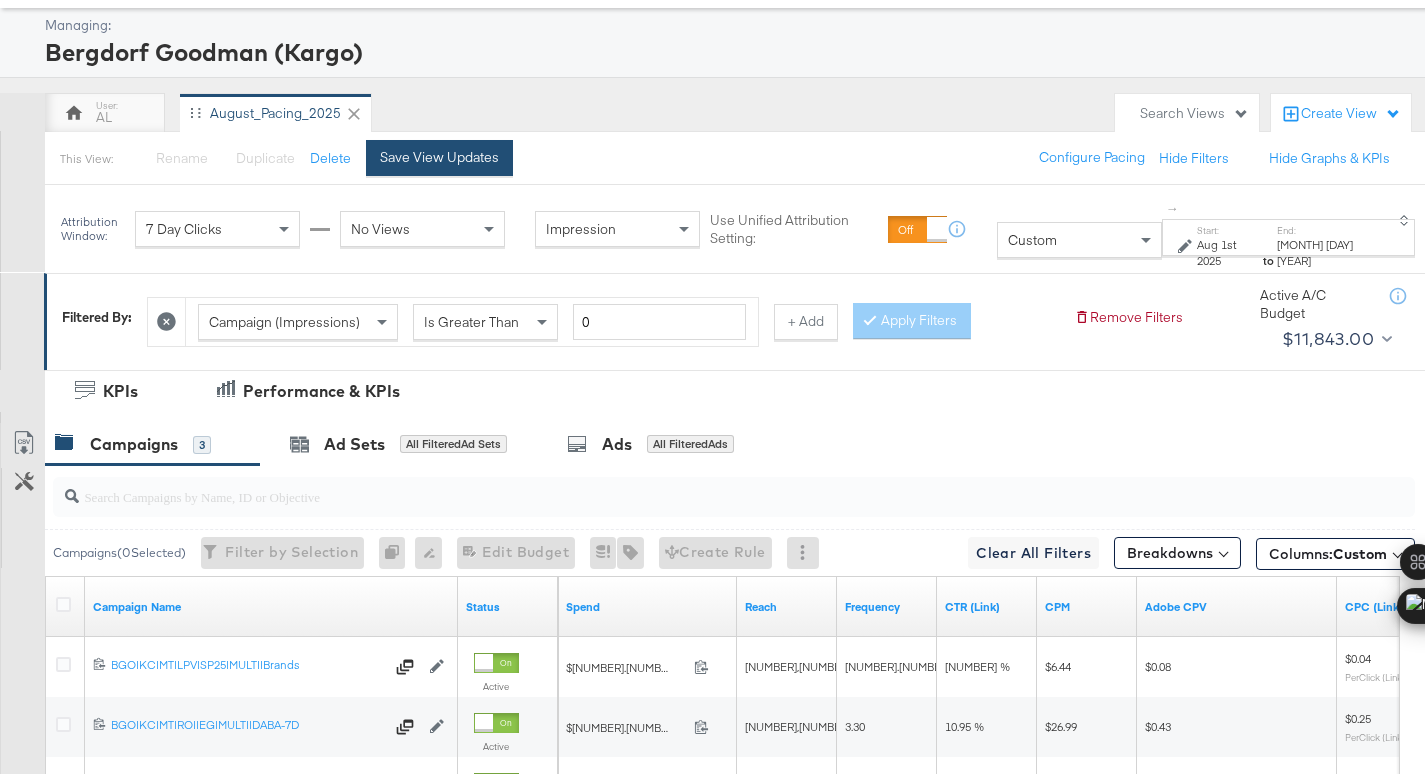 click on "Save View Updates" at bounding box center (439, 153) 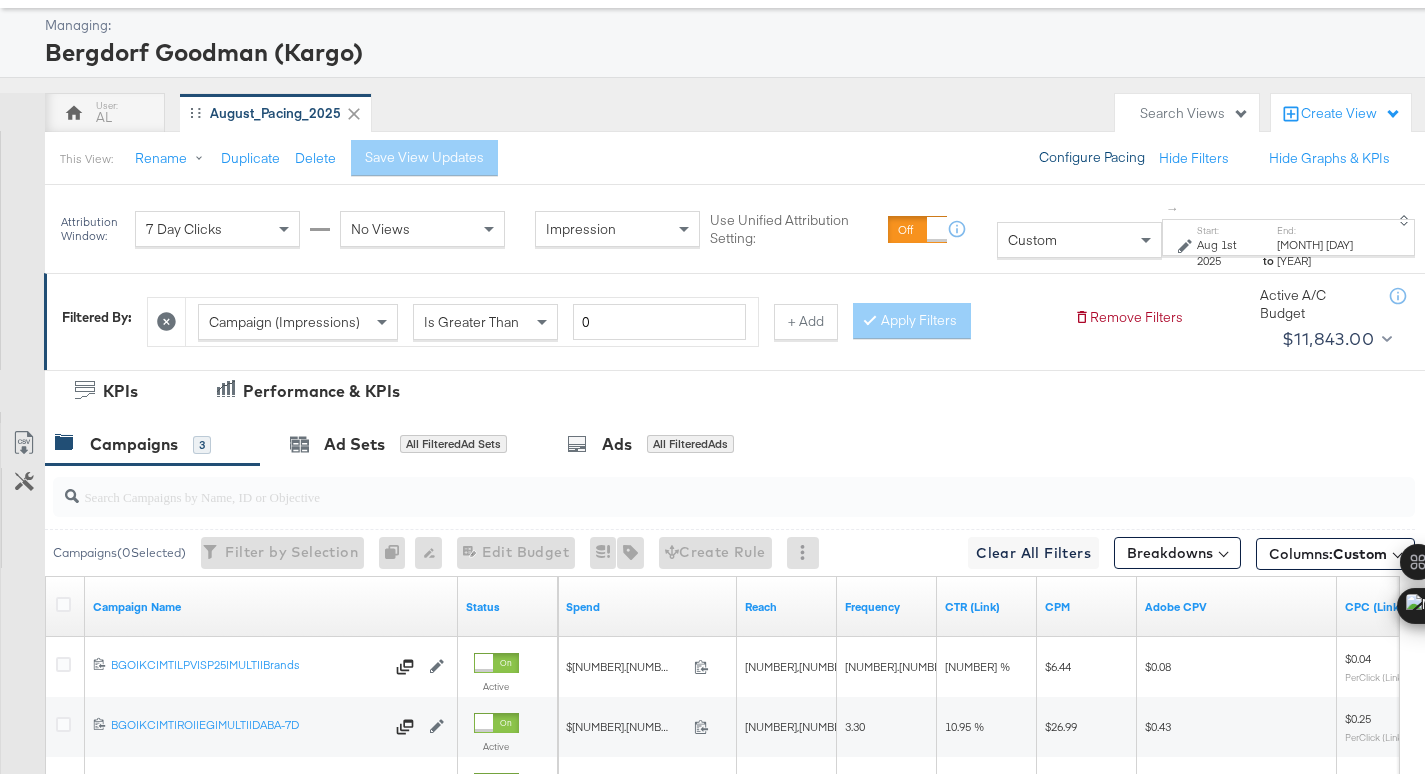 click on "Configure Pacing" at bounding box center (1092, 154) 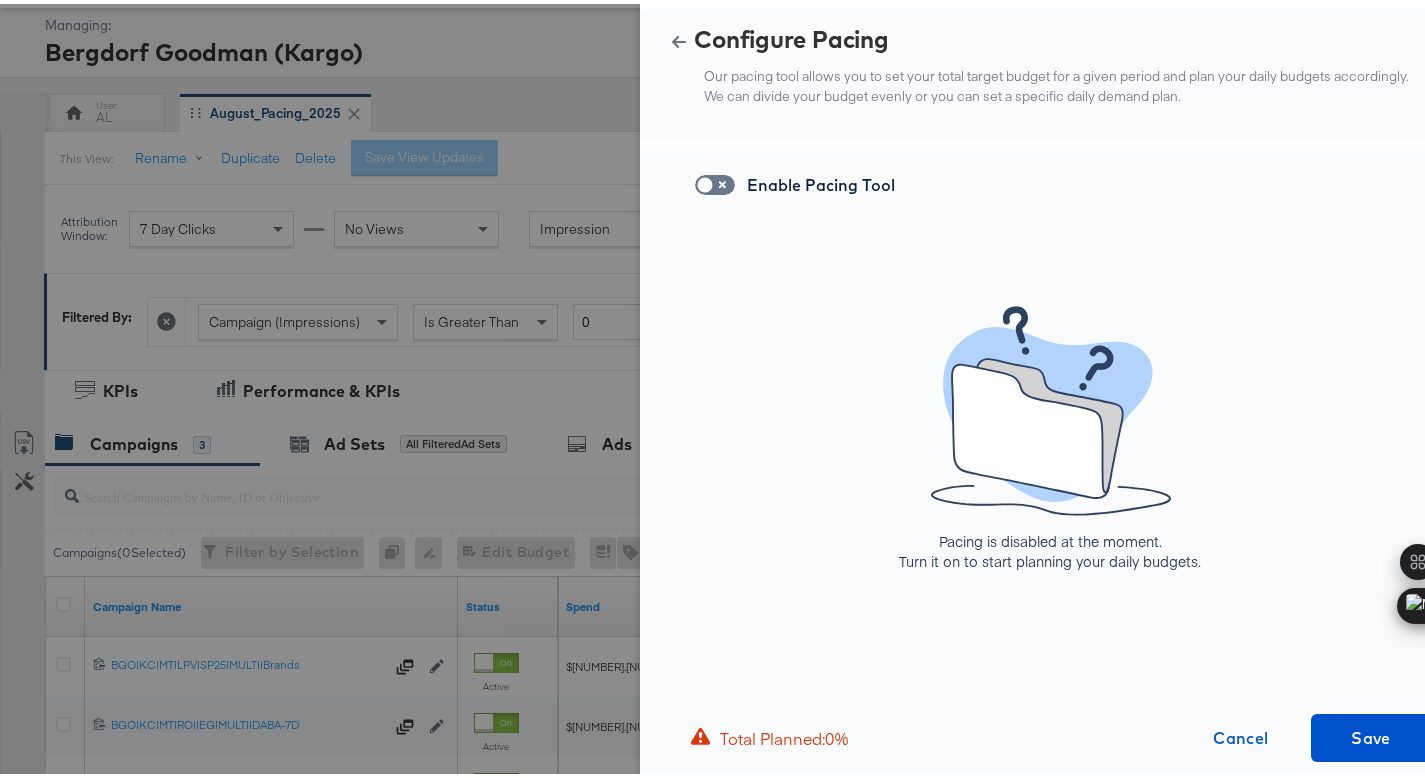 click on "Enable Pacing Tool" at bounding box center (1050, 185) 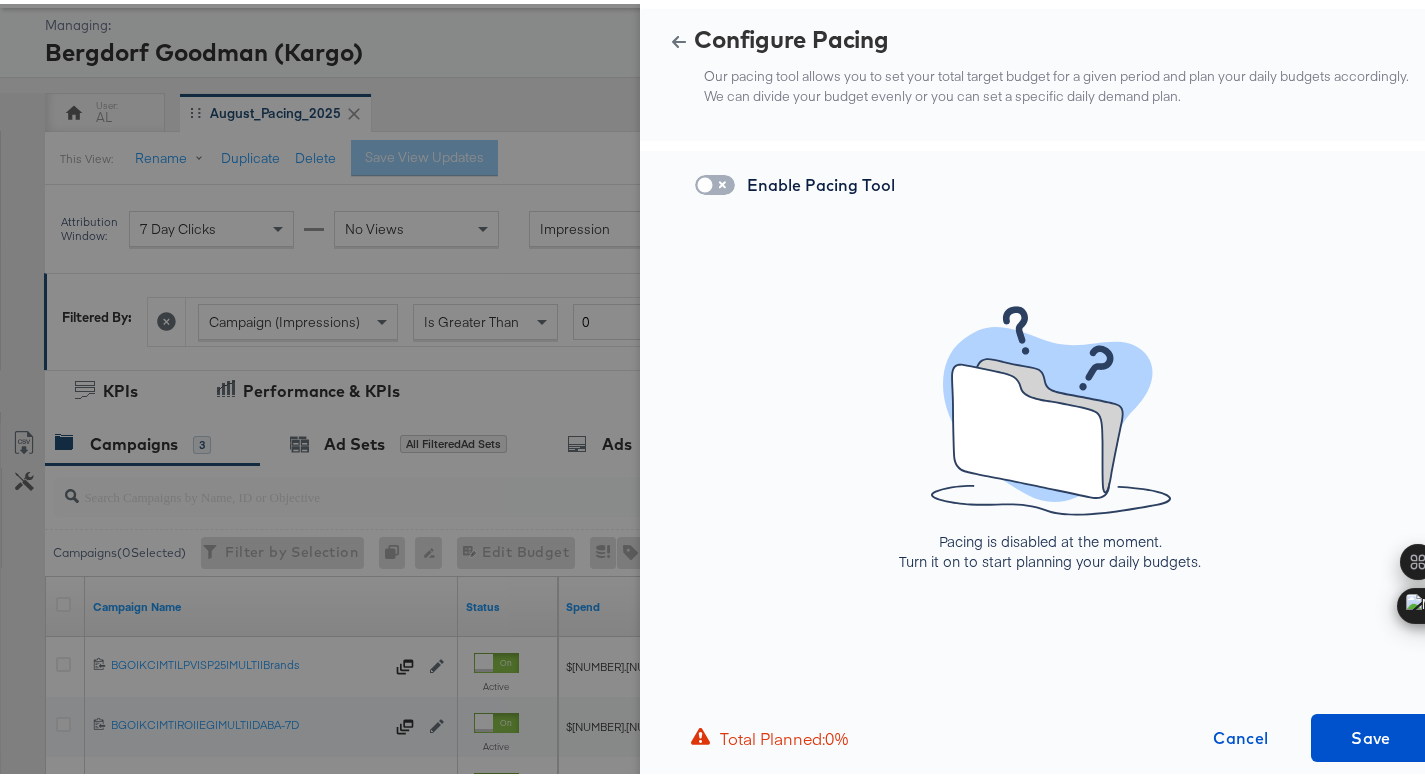 click at bounding box center [705, 186] 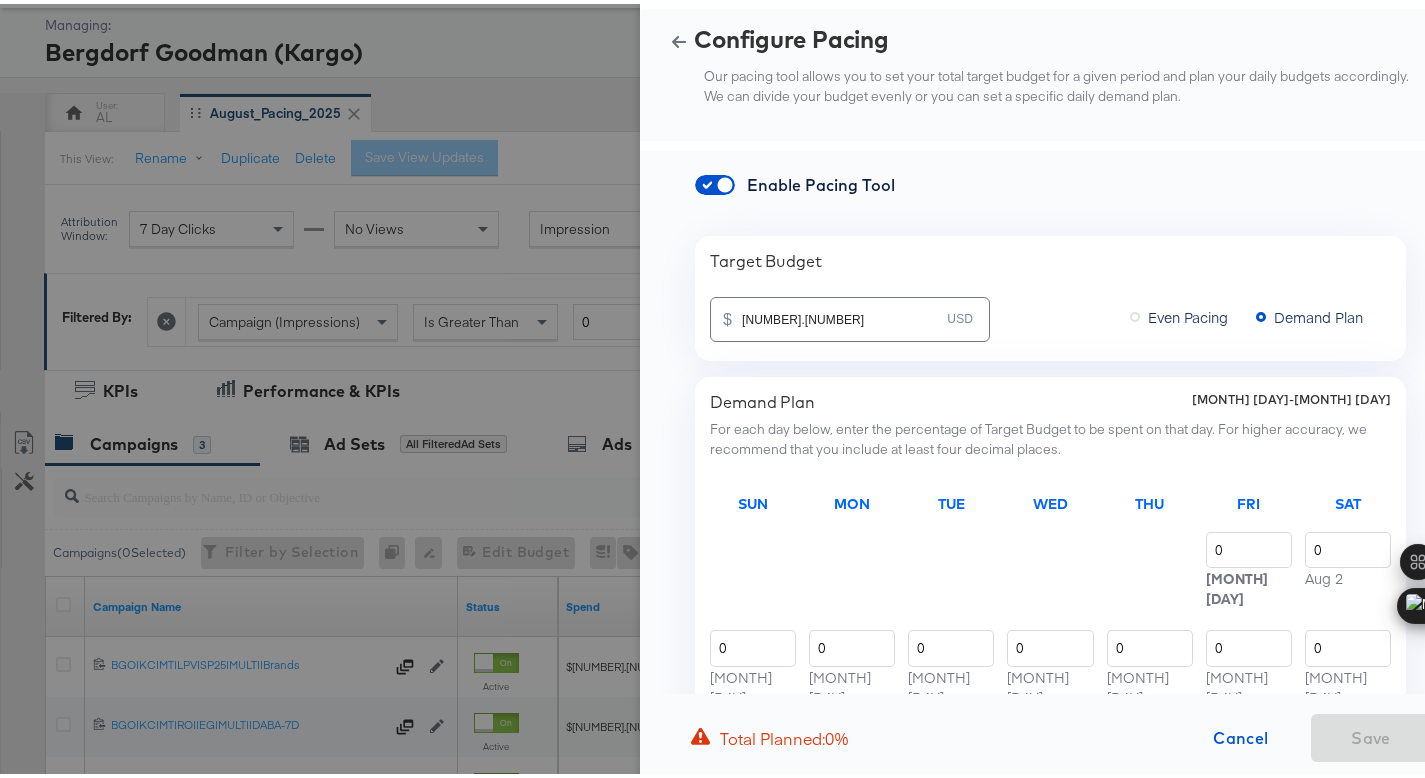 click on "$ [NUMBER] [CURRENCY]" at bounding box center [850, 315] 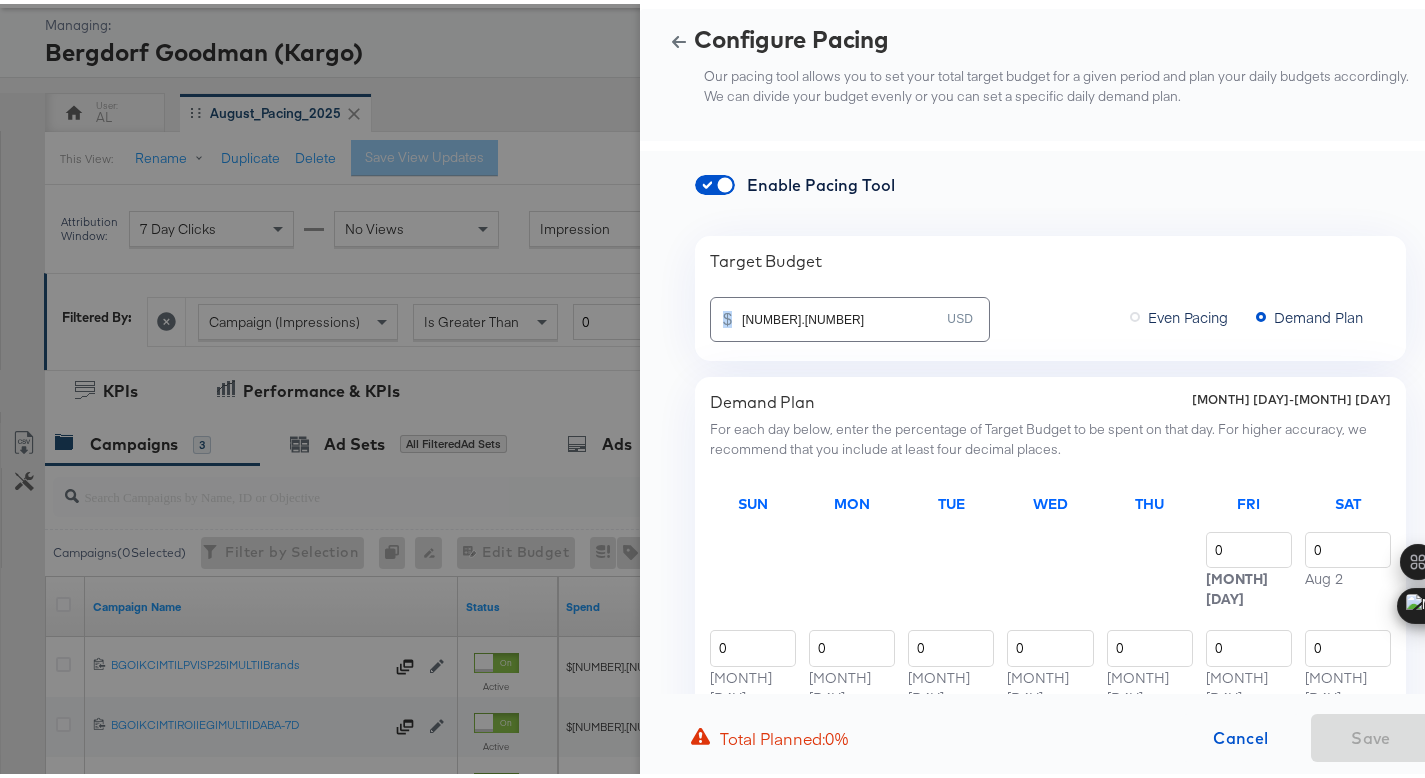 click on "$ [NUMBER] [CURRENCY]" at bounding box center [850, 315] 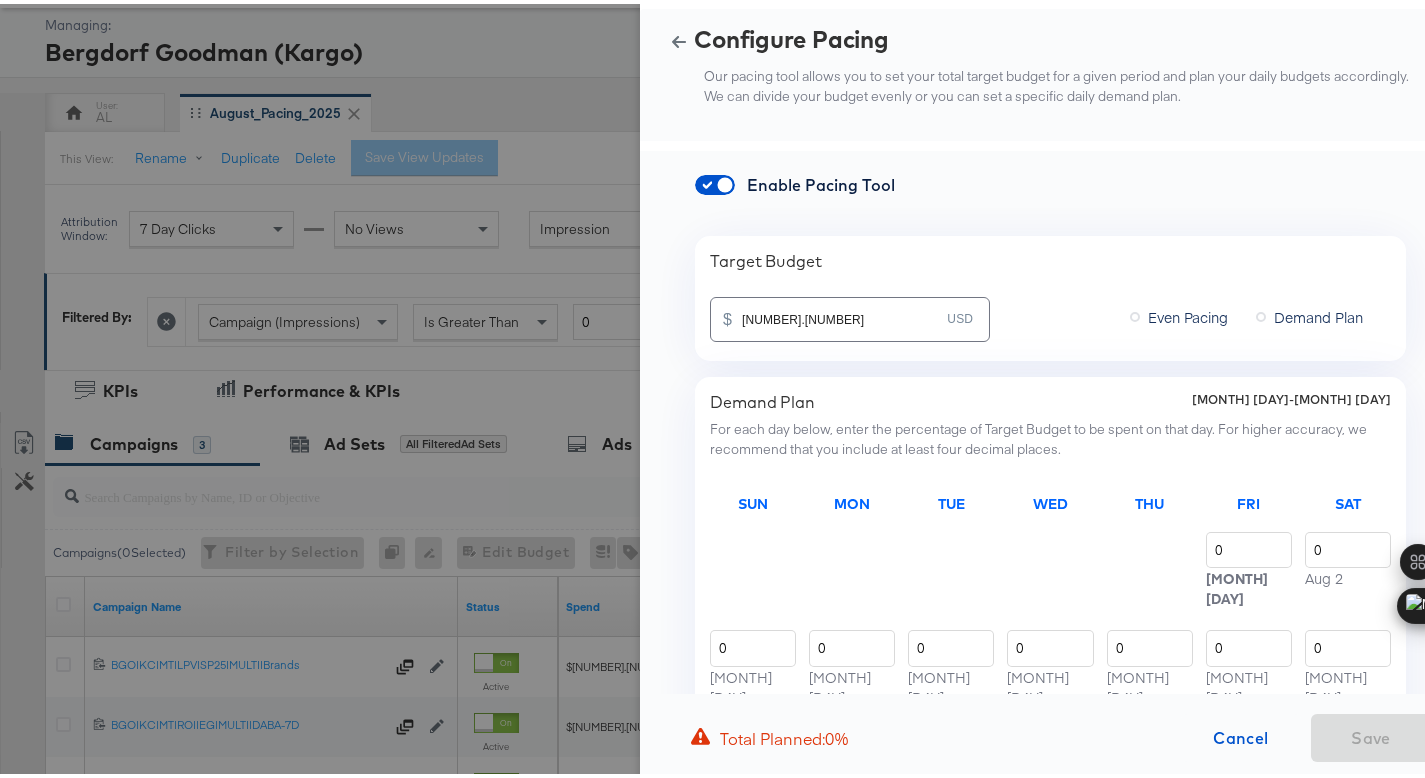 click on "$ [NUMBER] [CURRENCY]" at bounding box center (850, 315) 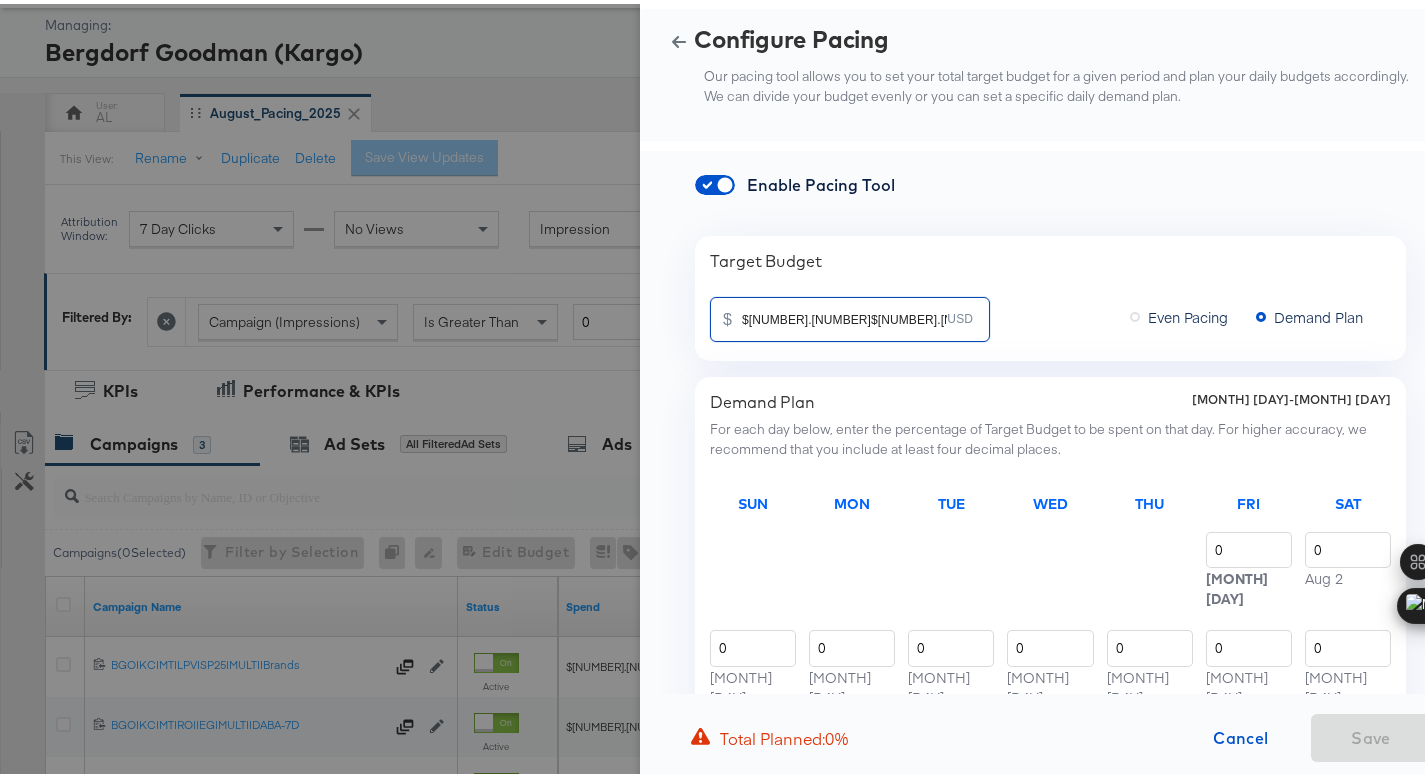 click on "$[NUMBER].[NUMBER]$[NUMBER].[NUMBER]" at bounding box center (844, 307) 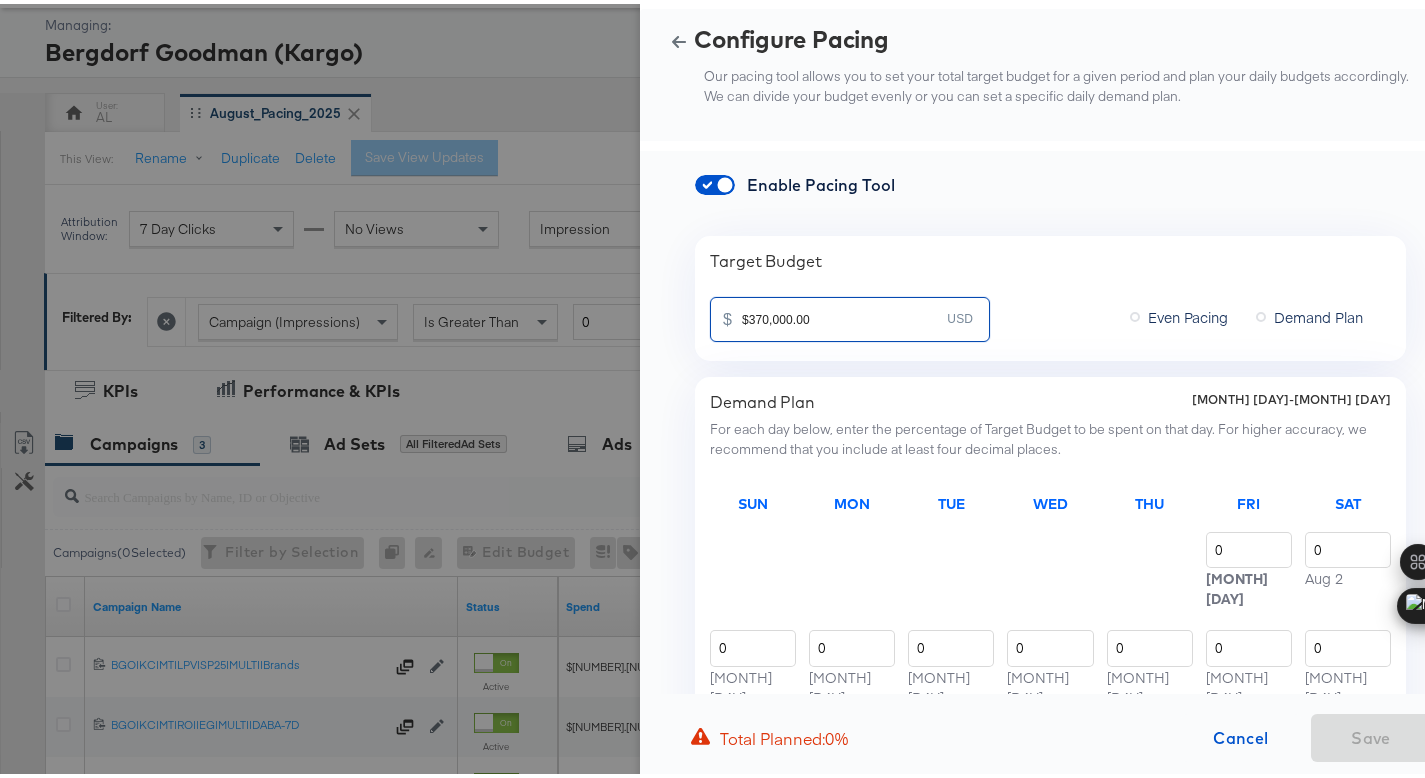 type on "[NUMBER].[NUMBER]" 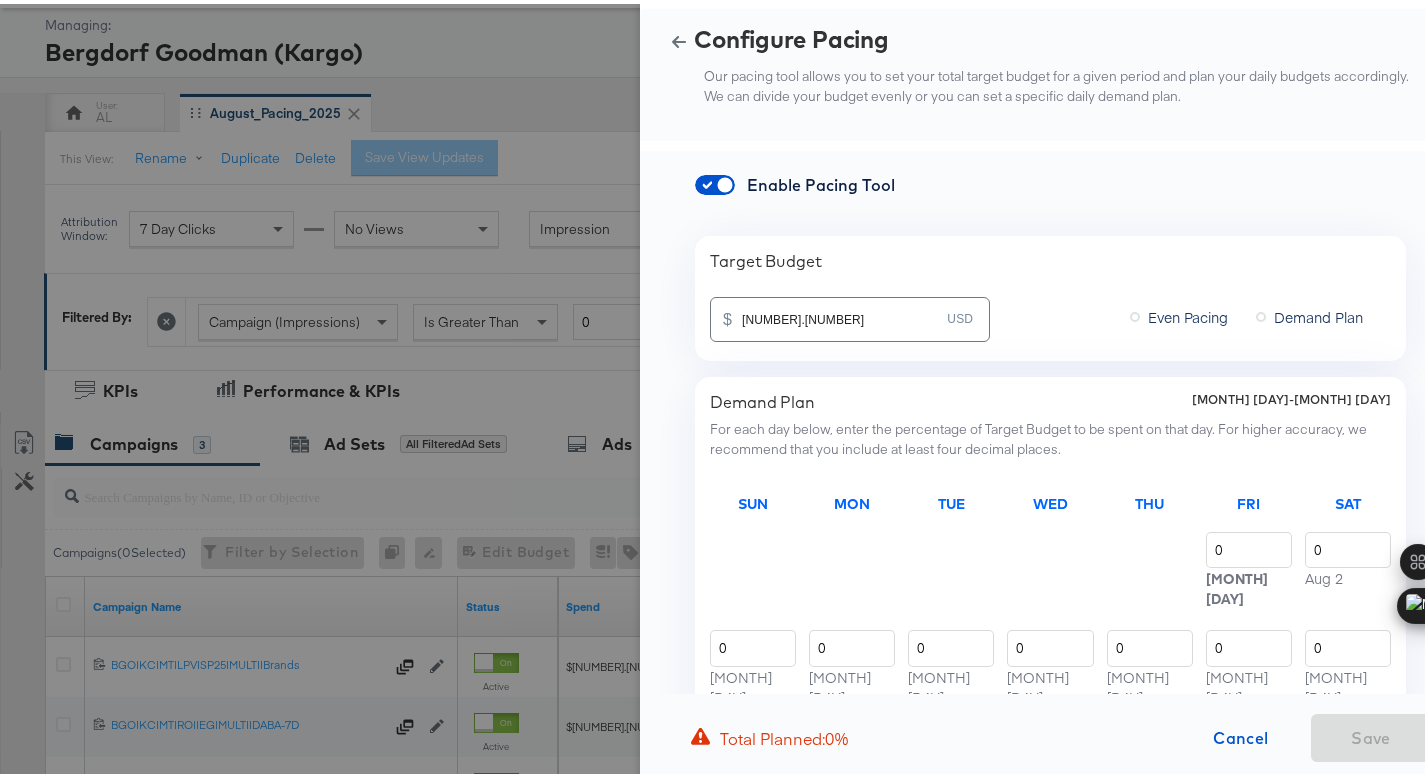 click on "Target Budget" at bounding box center (1050, 257) 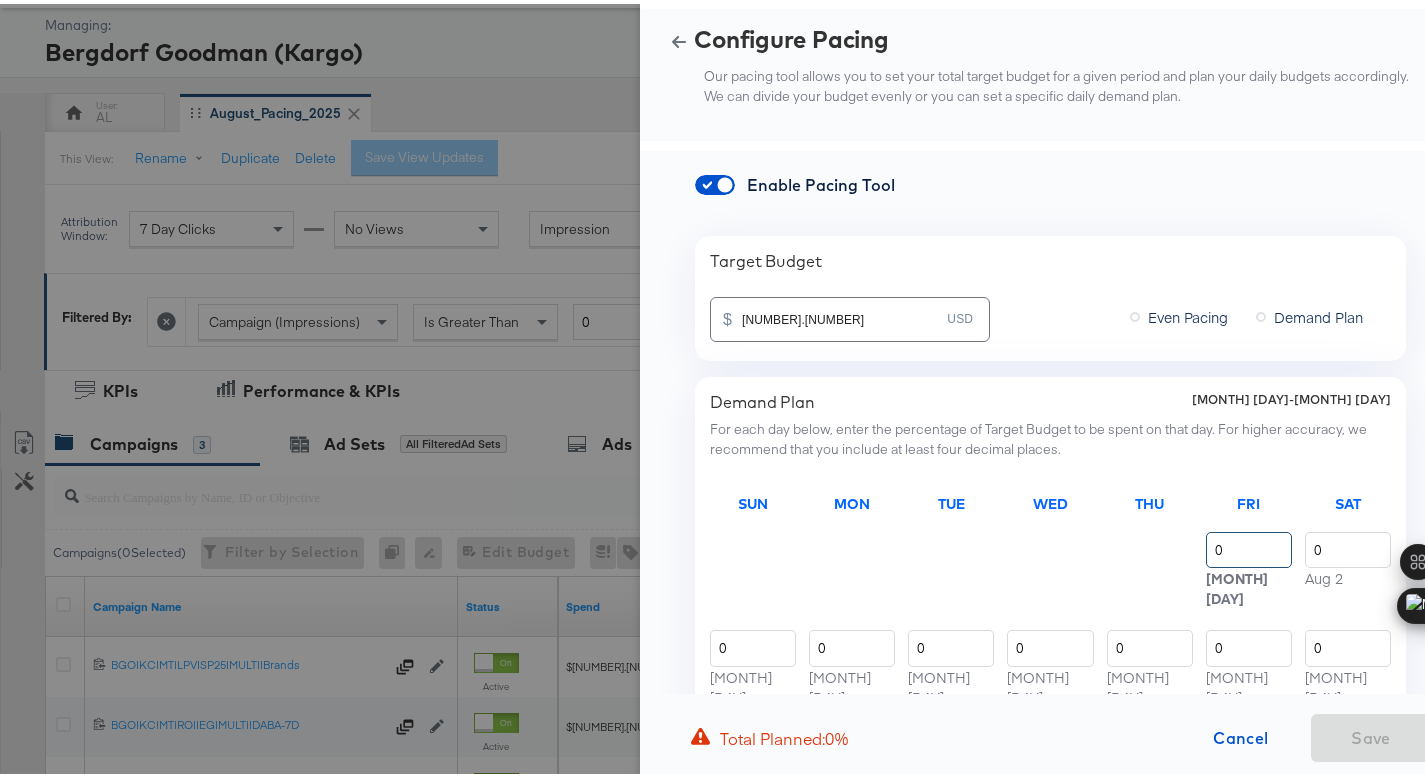 click on "0" at bounding box center (1249, 546) 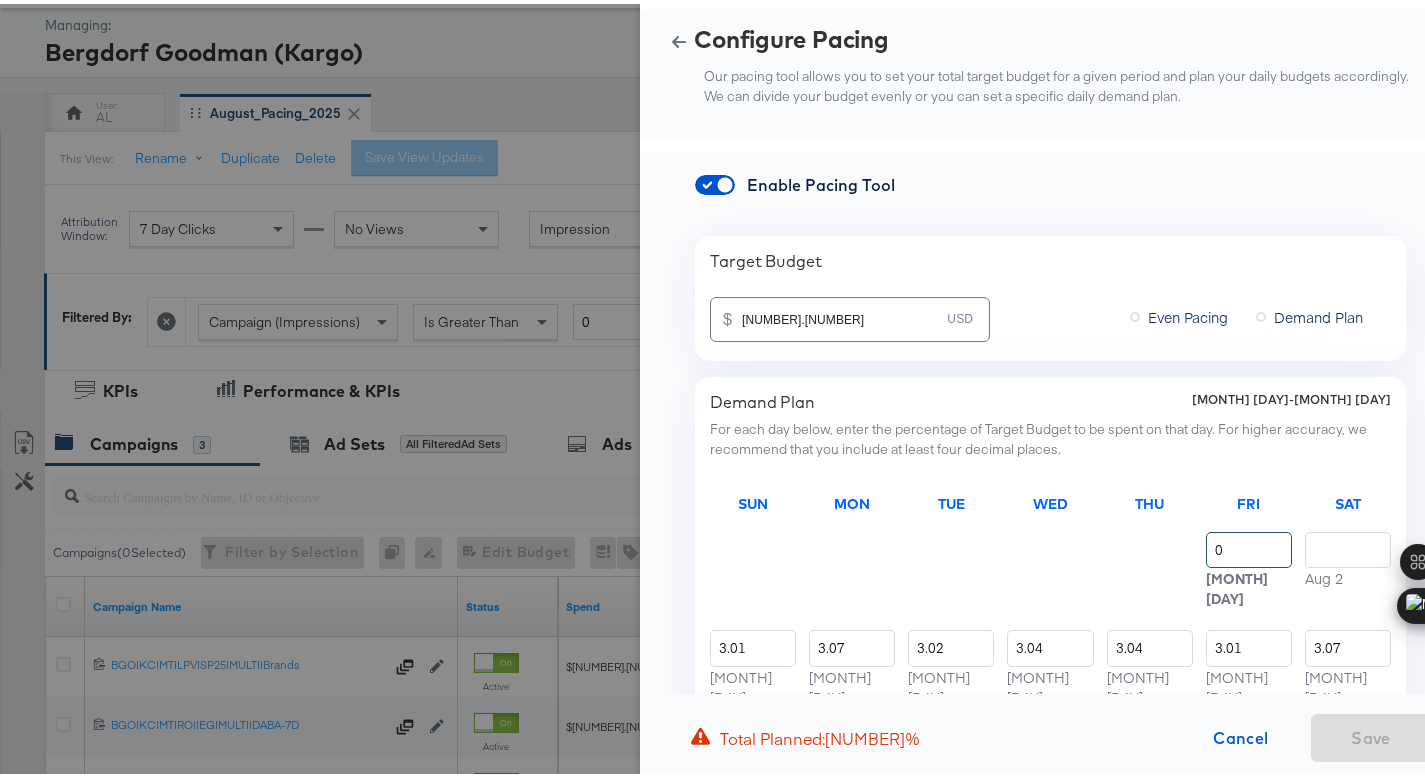 type on "2" 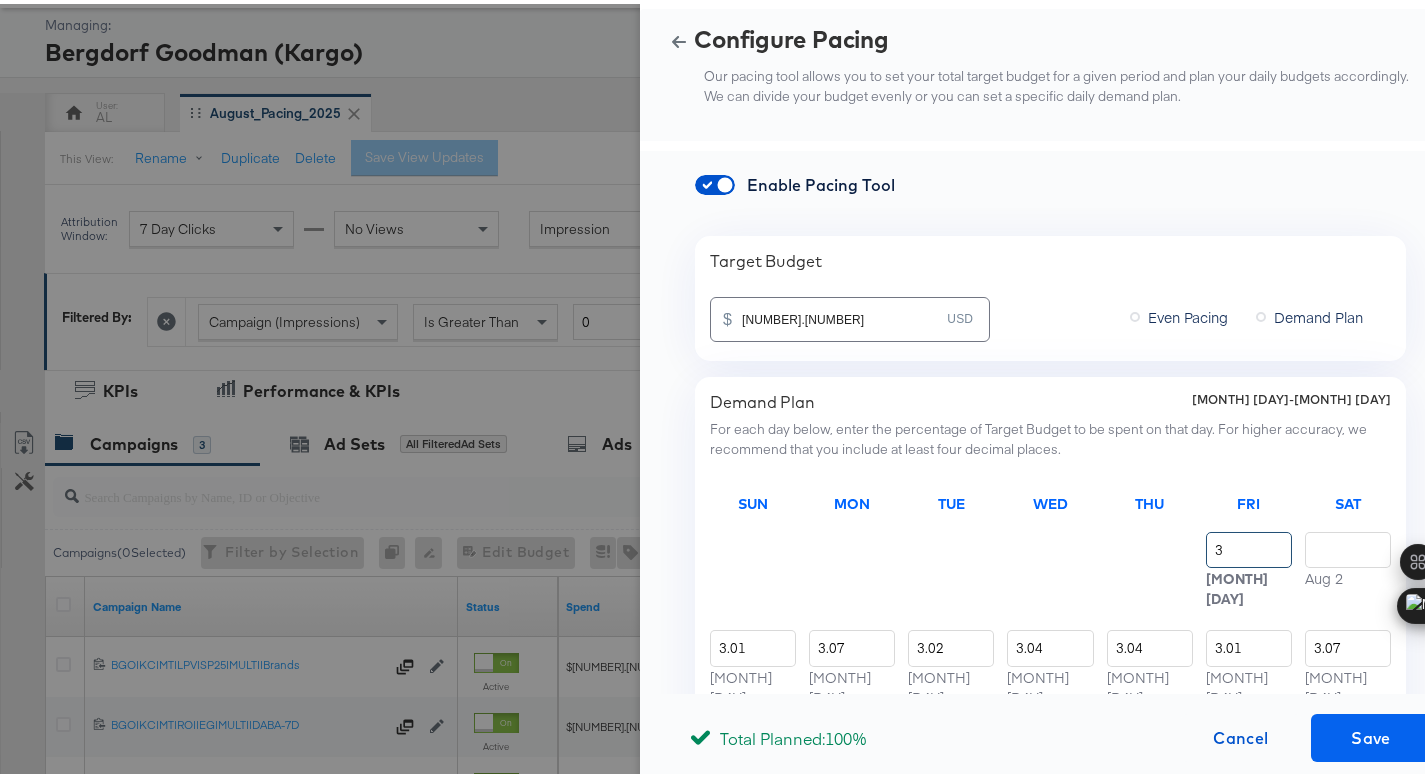 type on "3" 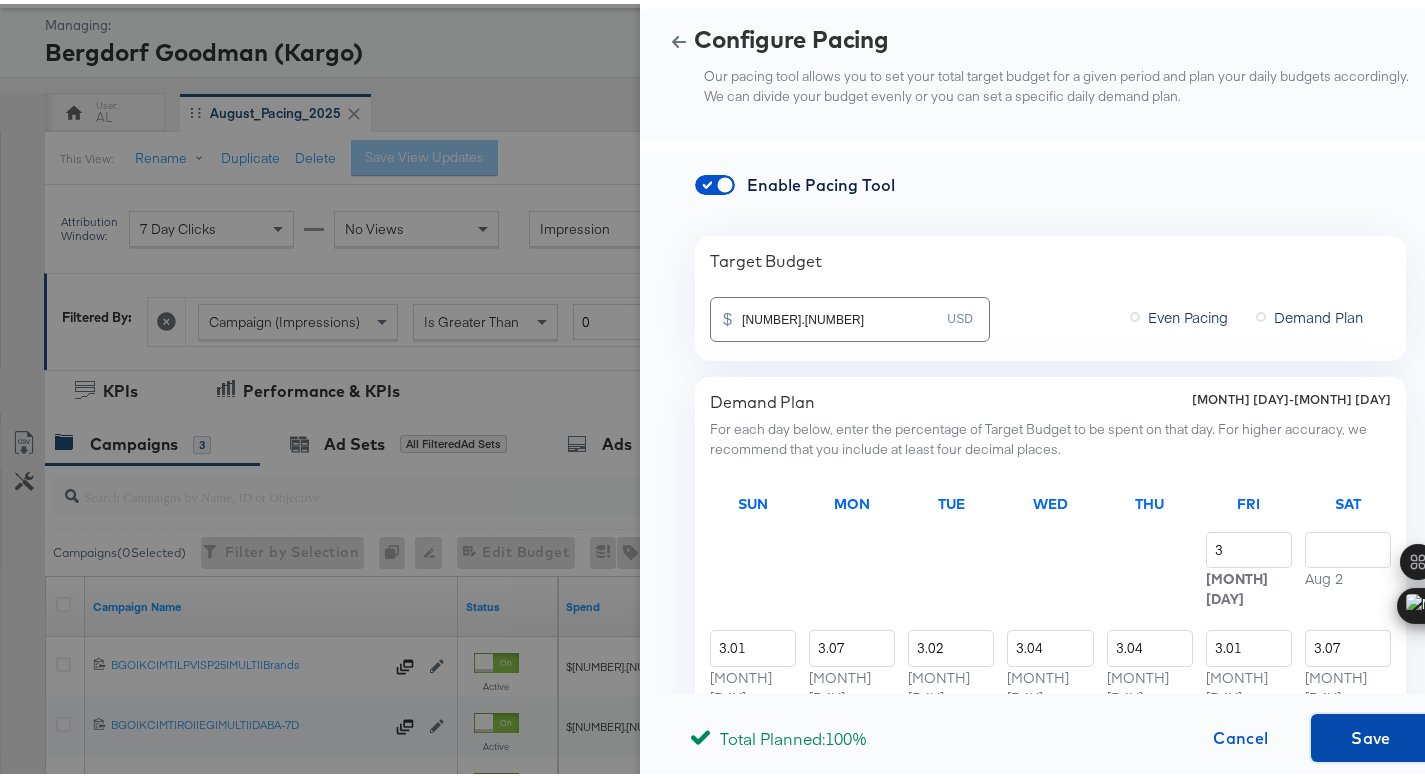 click on "Save" at bounding box center [1371, 734] 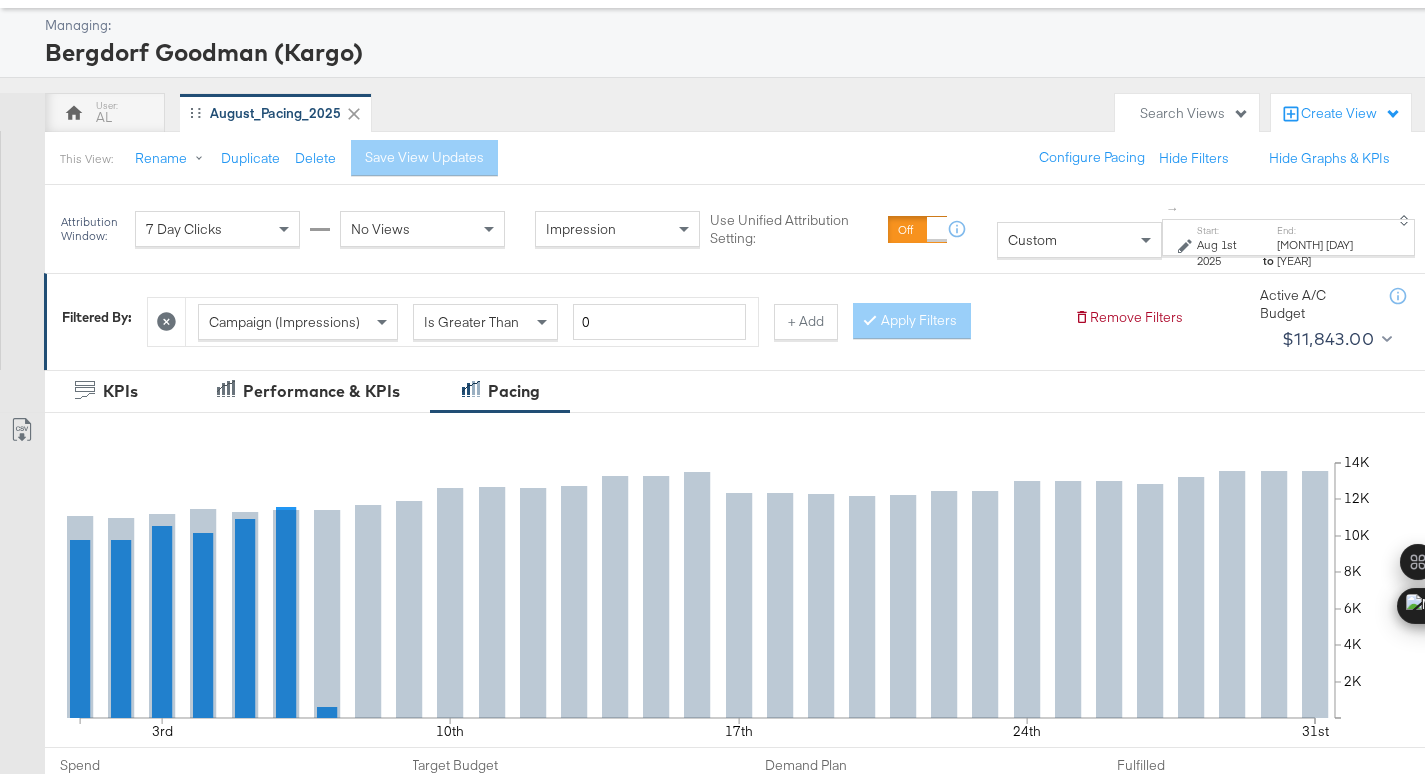click 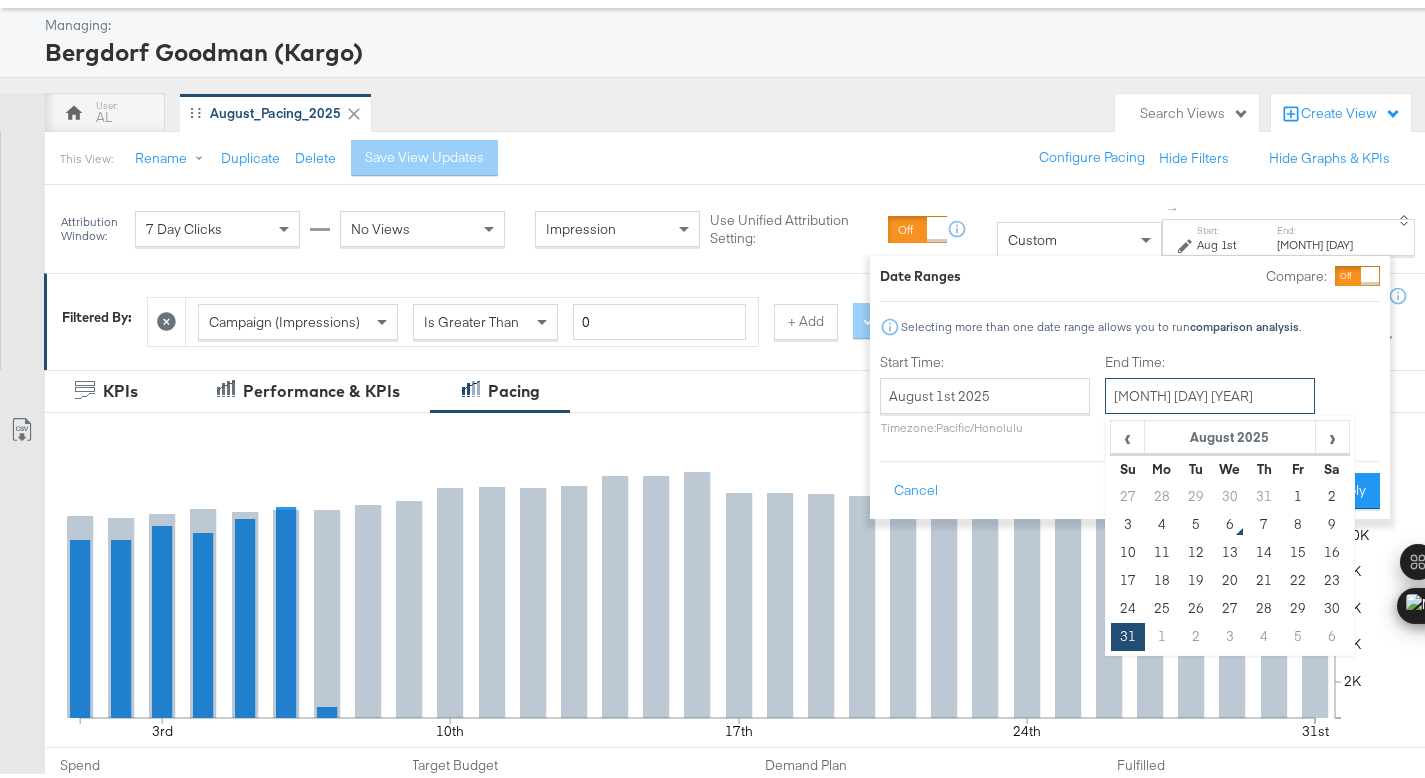 click on "[MONTH] [DAY] [YEAR]" at bounding box center (1210, 392) 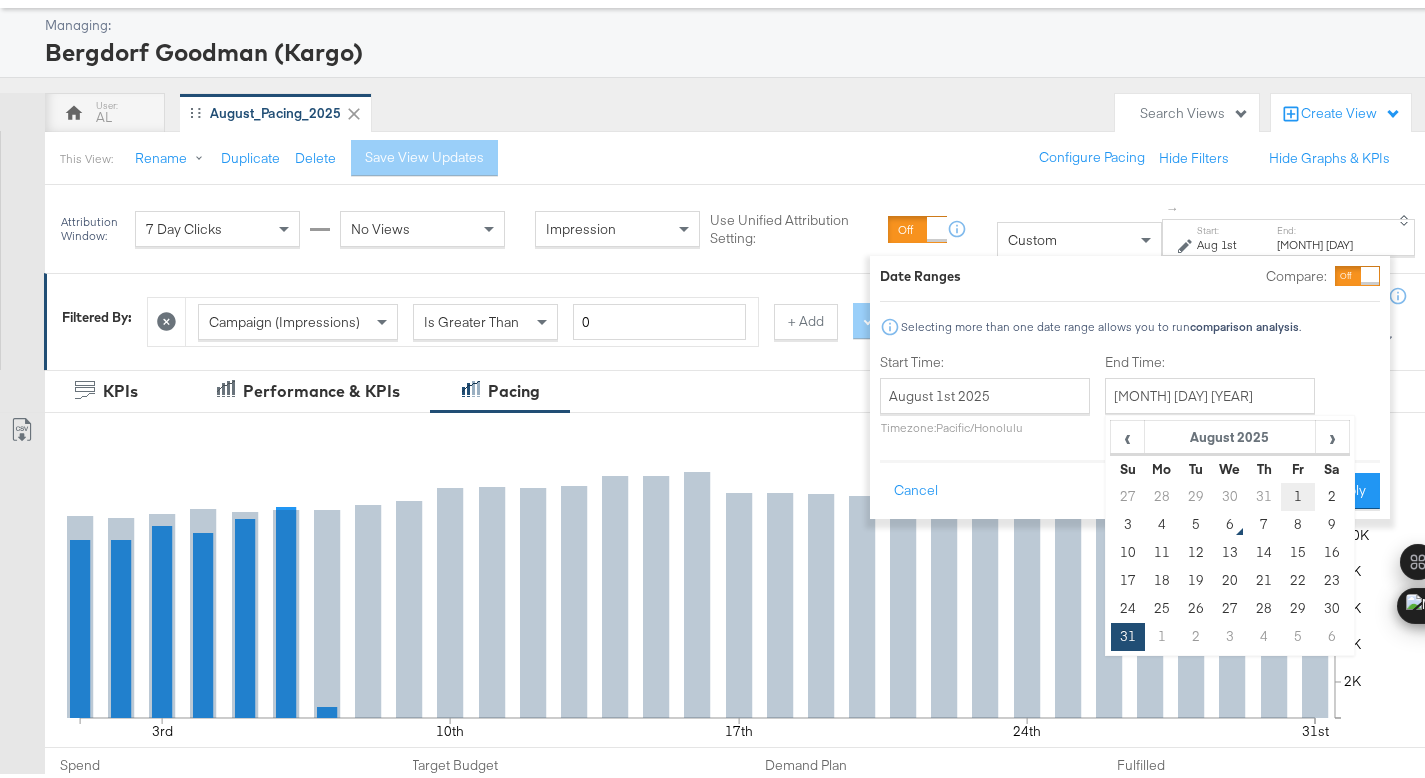 click on "1" at bounding box center [1298, 493] 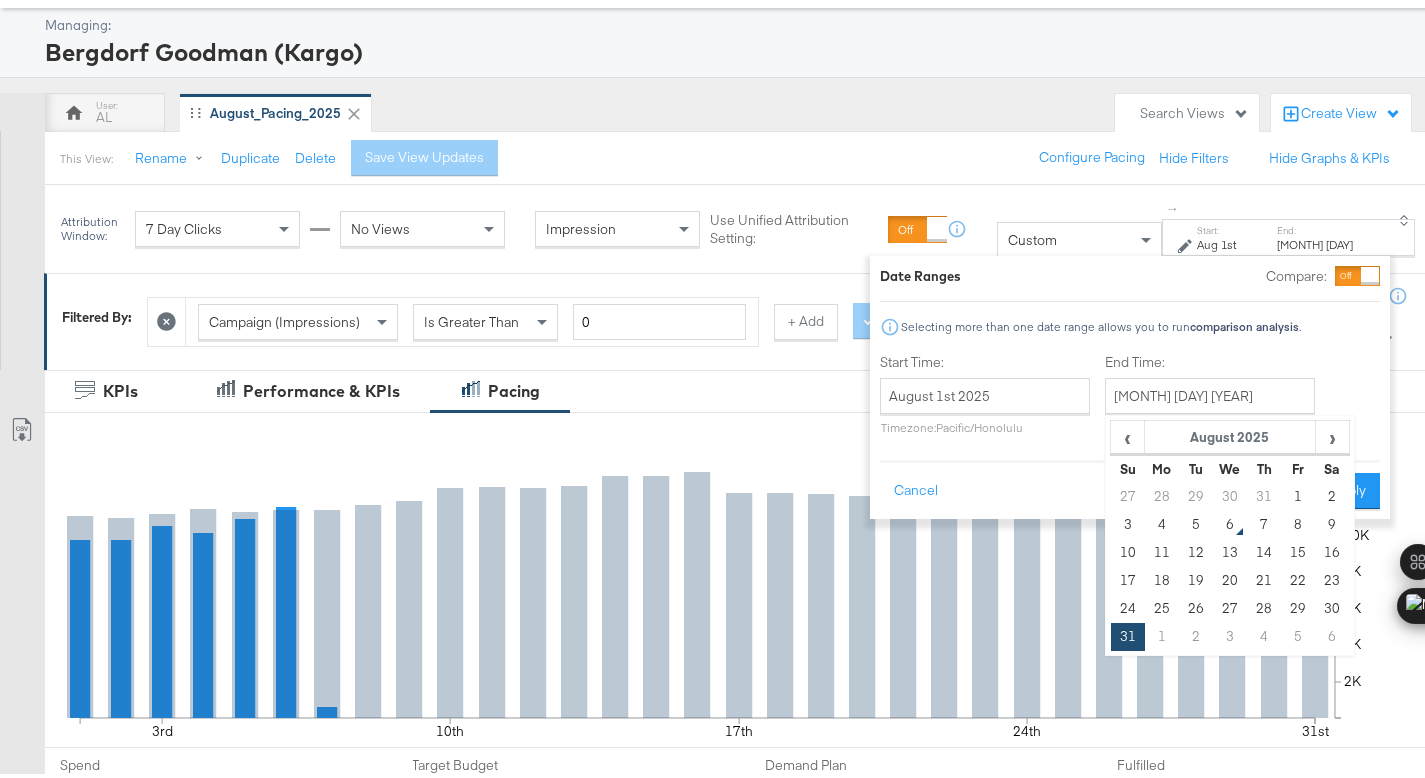 type on "August 1st 2025" 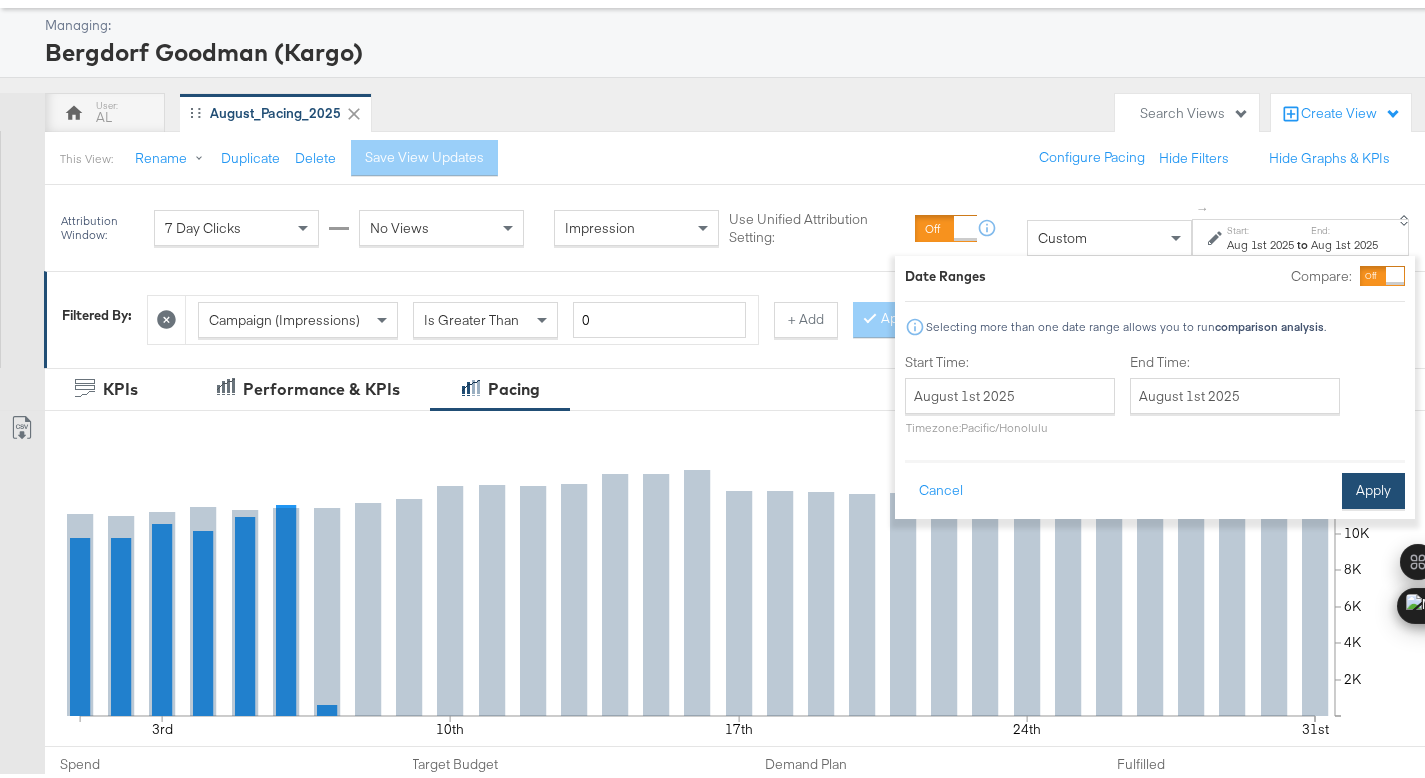 click on "Apply" at bounding box center [1373, 487] 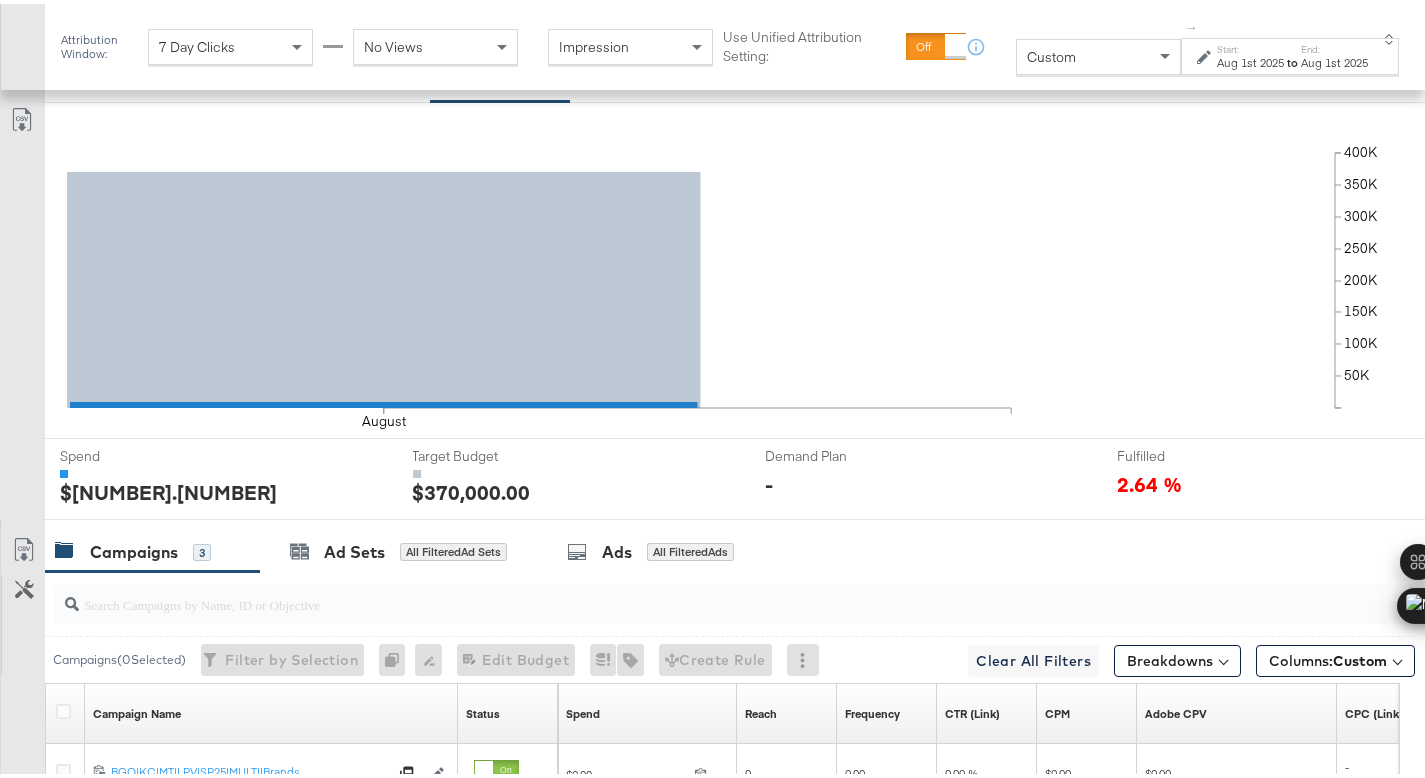 scroll, scrollTop: 693, scrollLeft: 0, axis: vertical 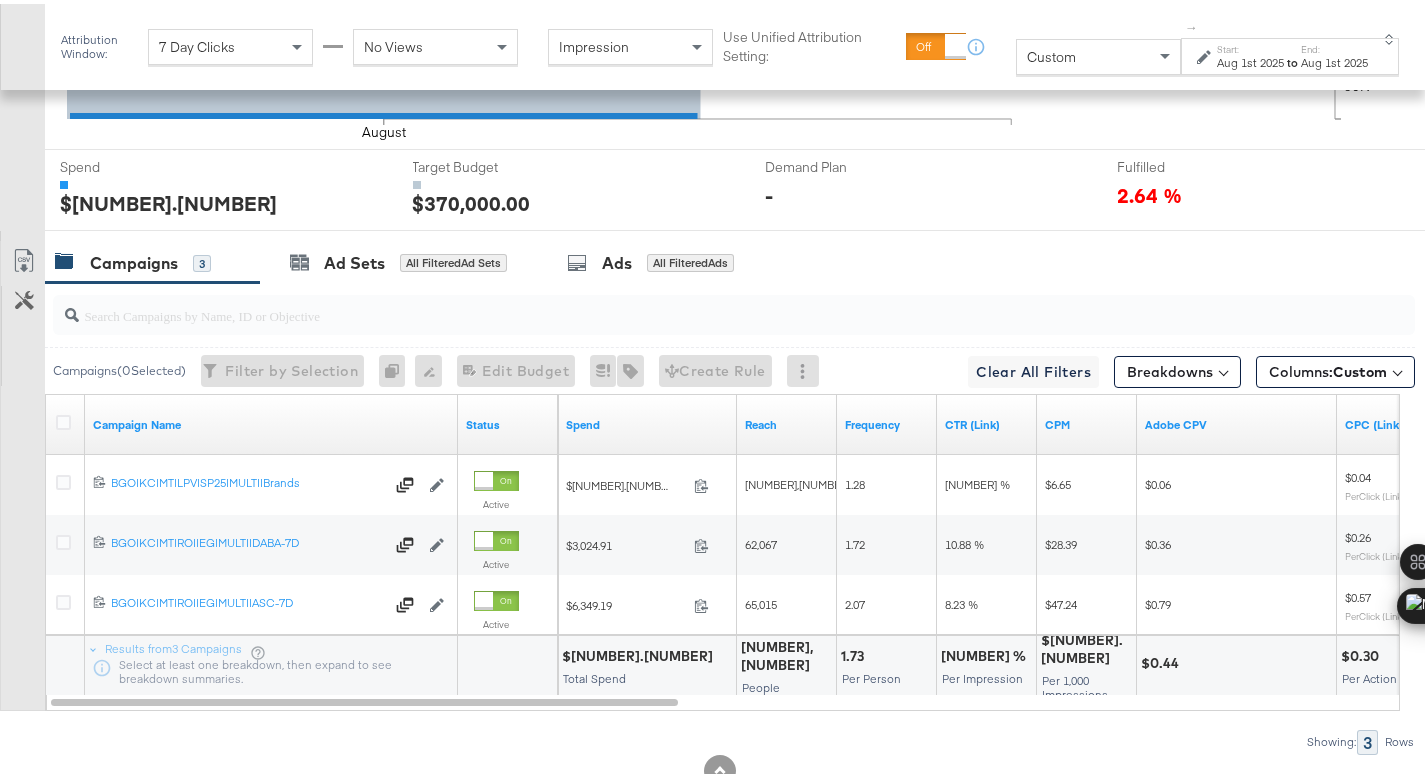 click on "$[NUMBER].[NUMBER]" at bounding box center (640, 652) 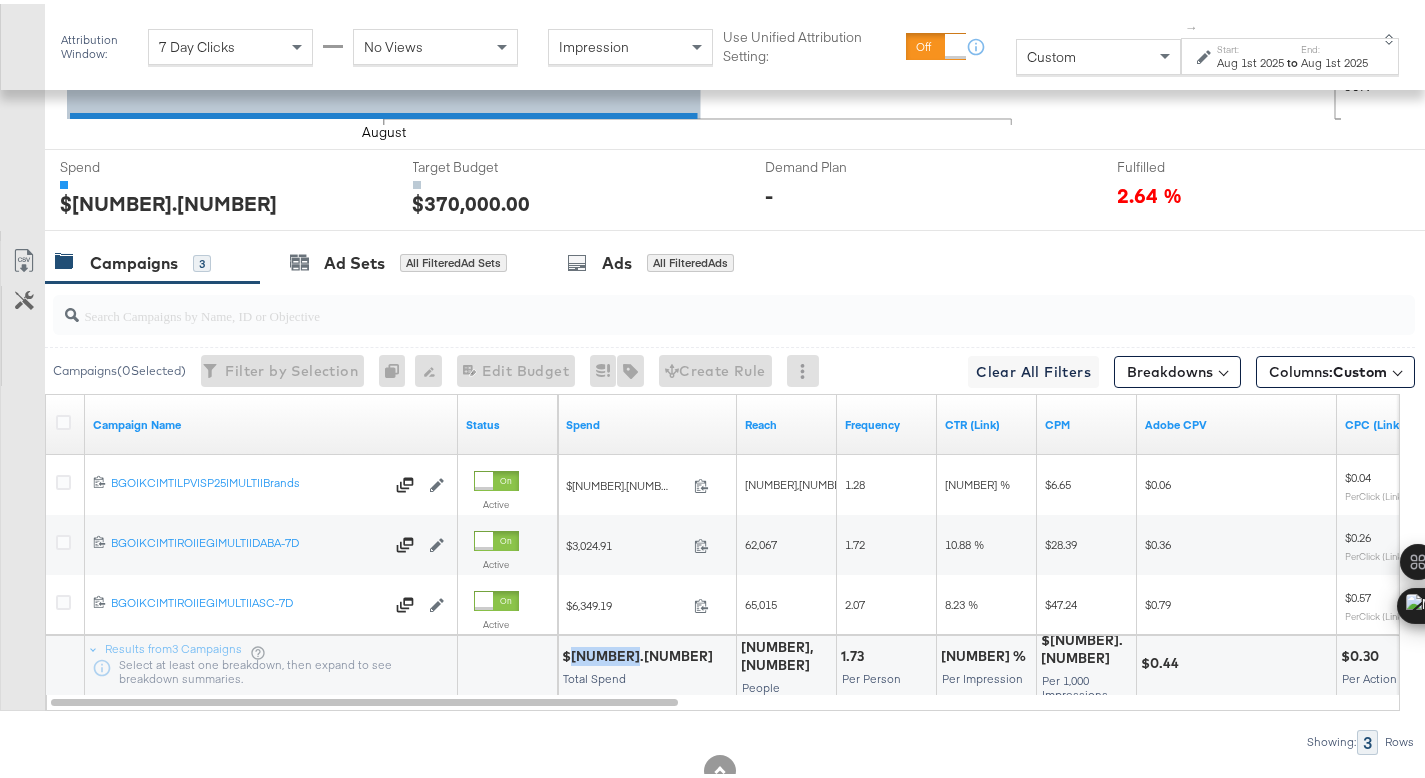 click on "$[NUMBER].[NUMBER]" at bounding box center [640, 652] 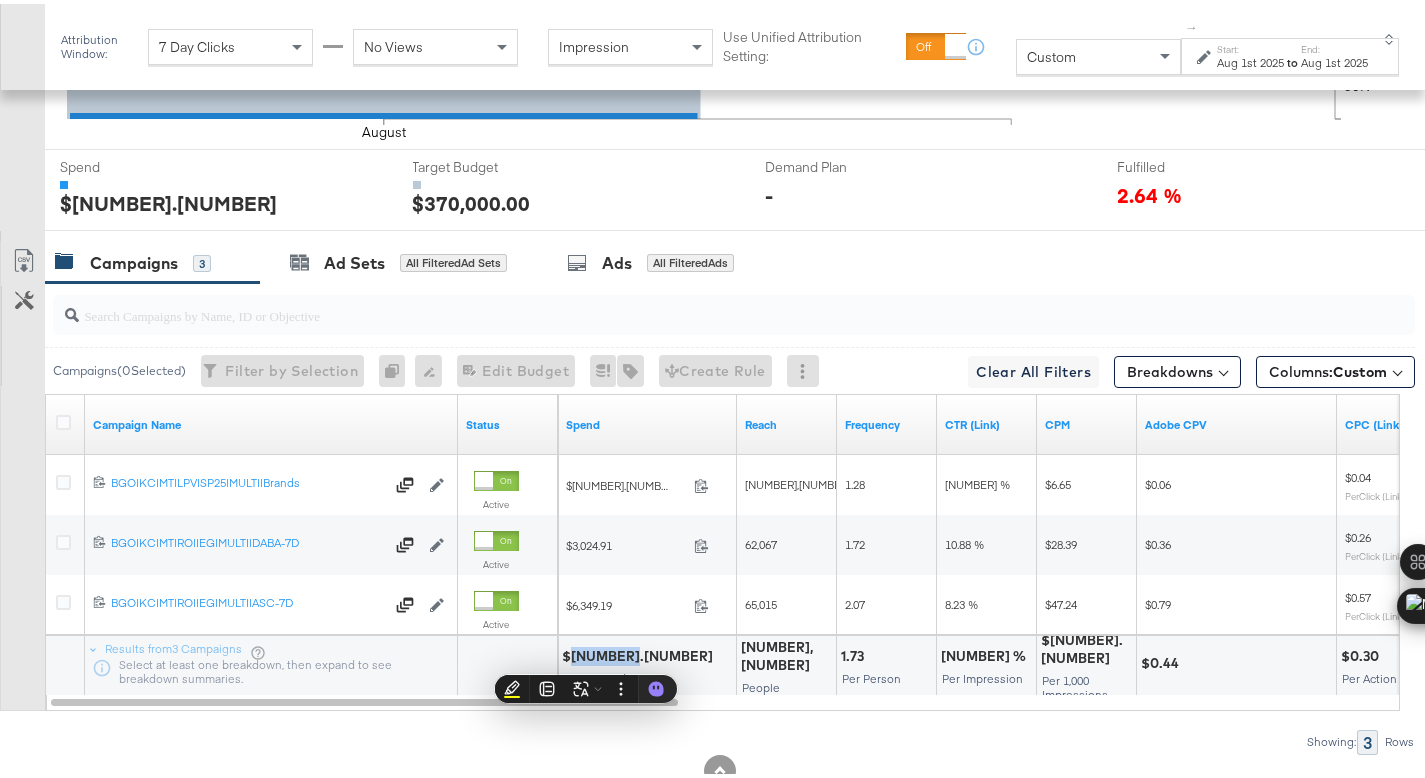 copy on "[NUMBER].[NUMBER]" 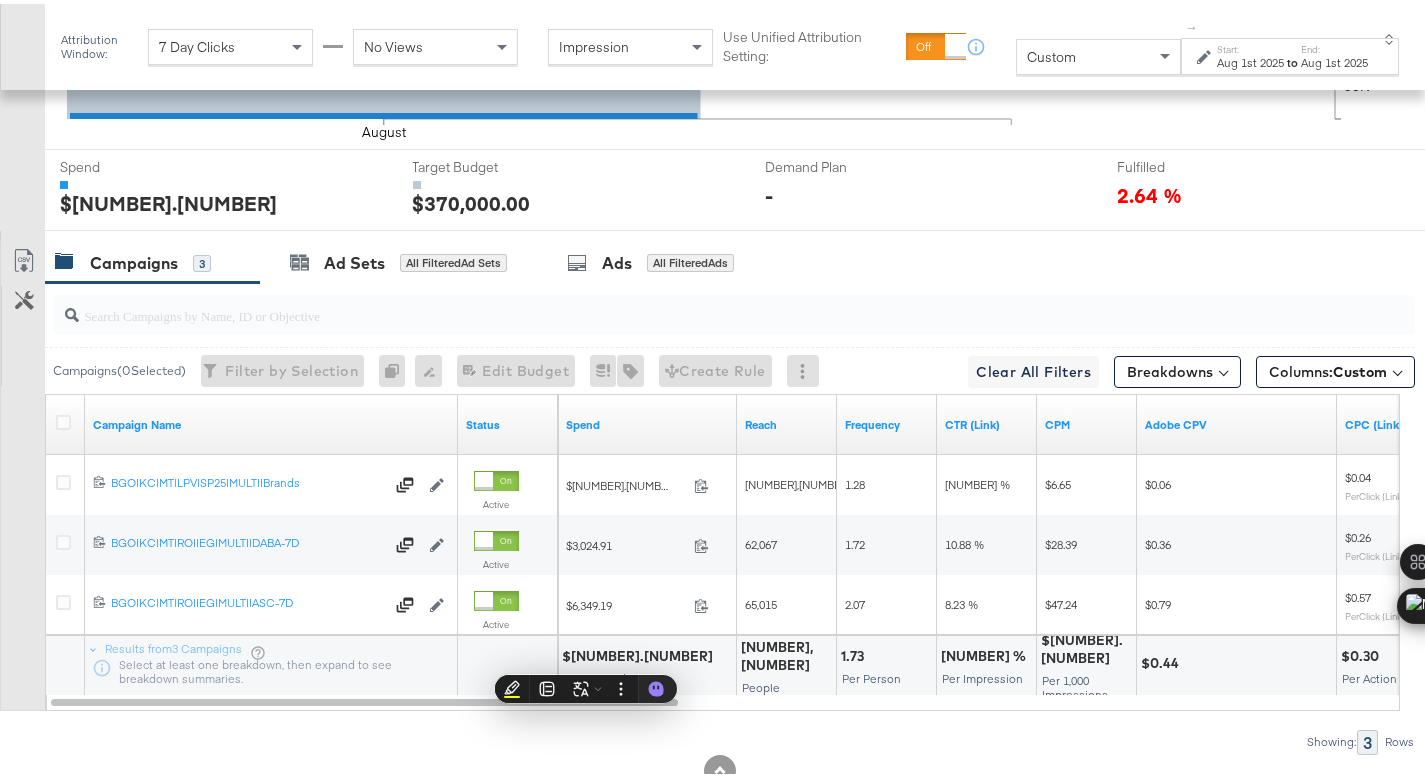 click on "Start:" at bounding box center [1250, 45] 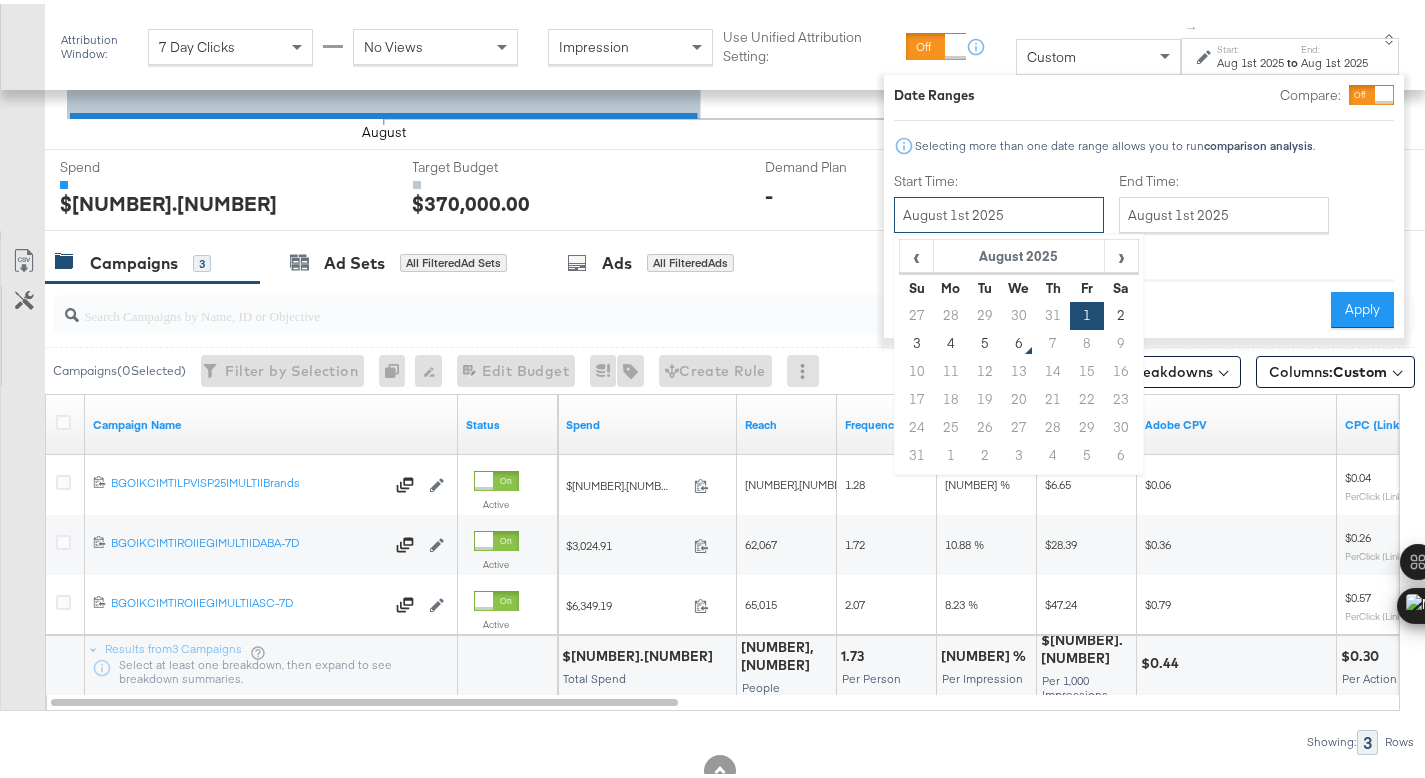 click on "August 1st 2025" at bounding box center (999, 211) 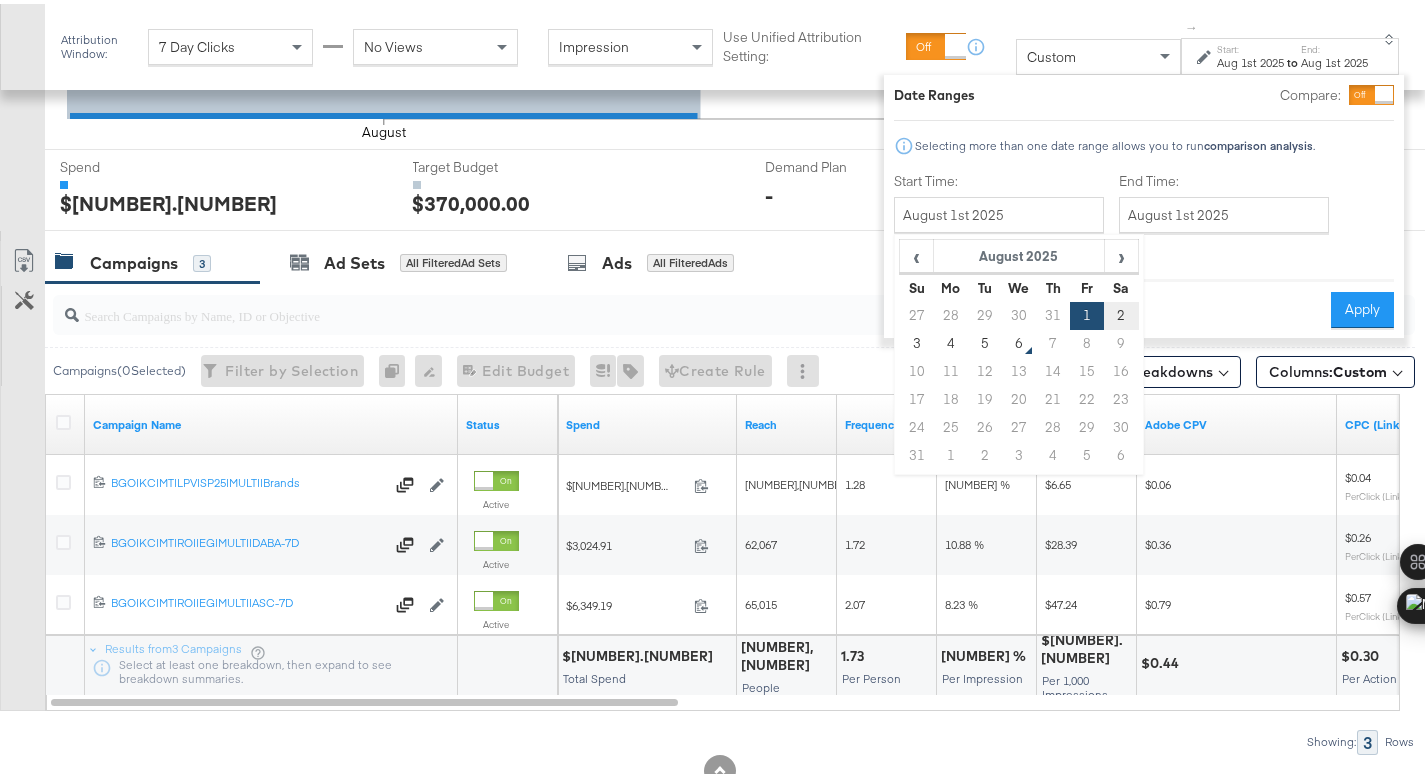 click on "2" at bounding box center (1122, 312) 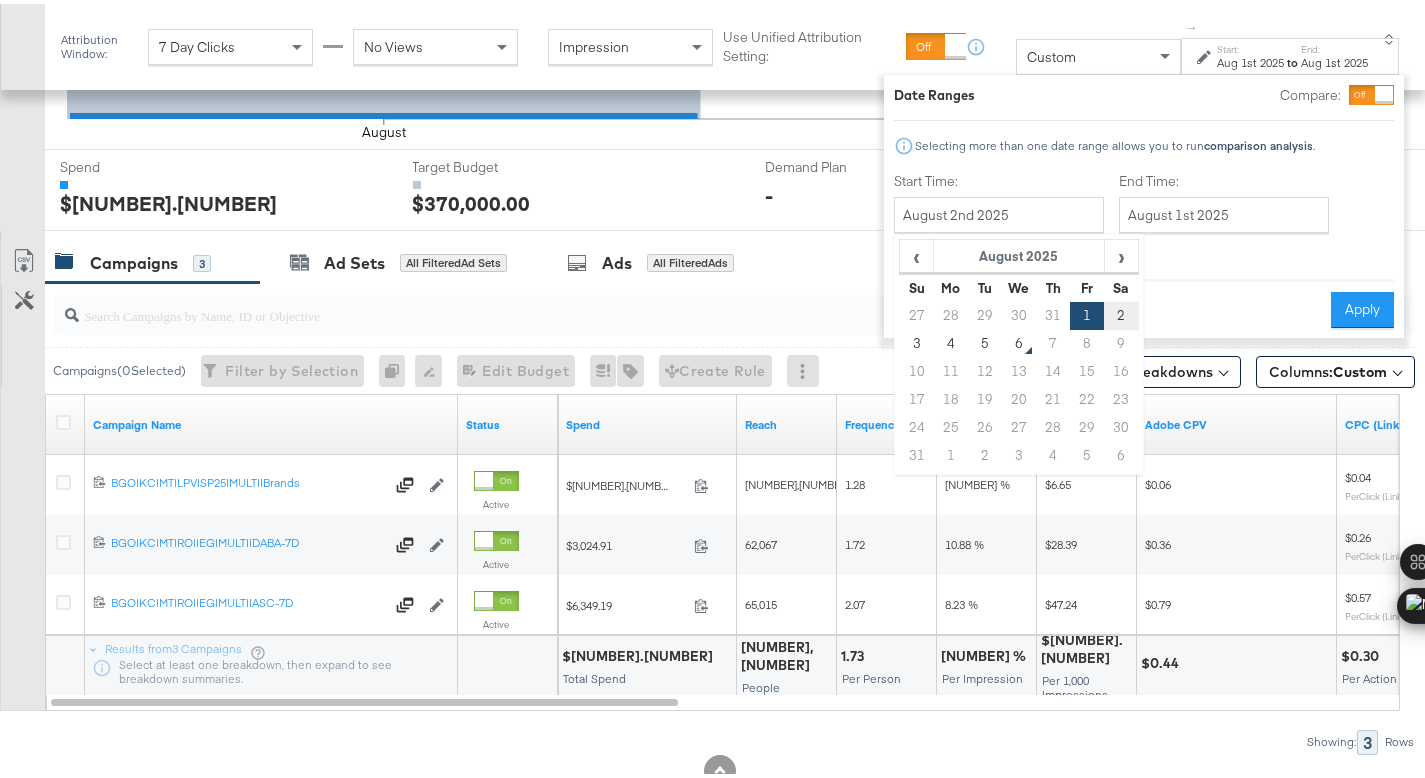 type on "August 2nd 2025" 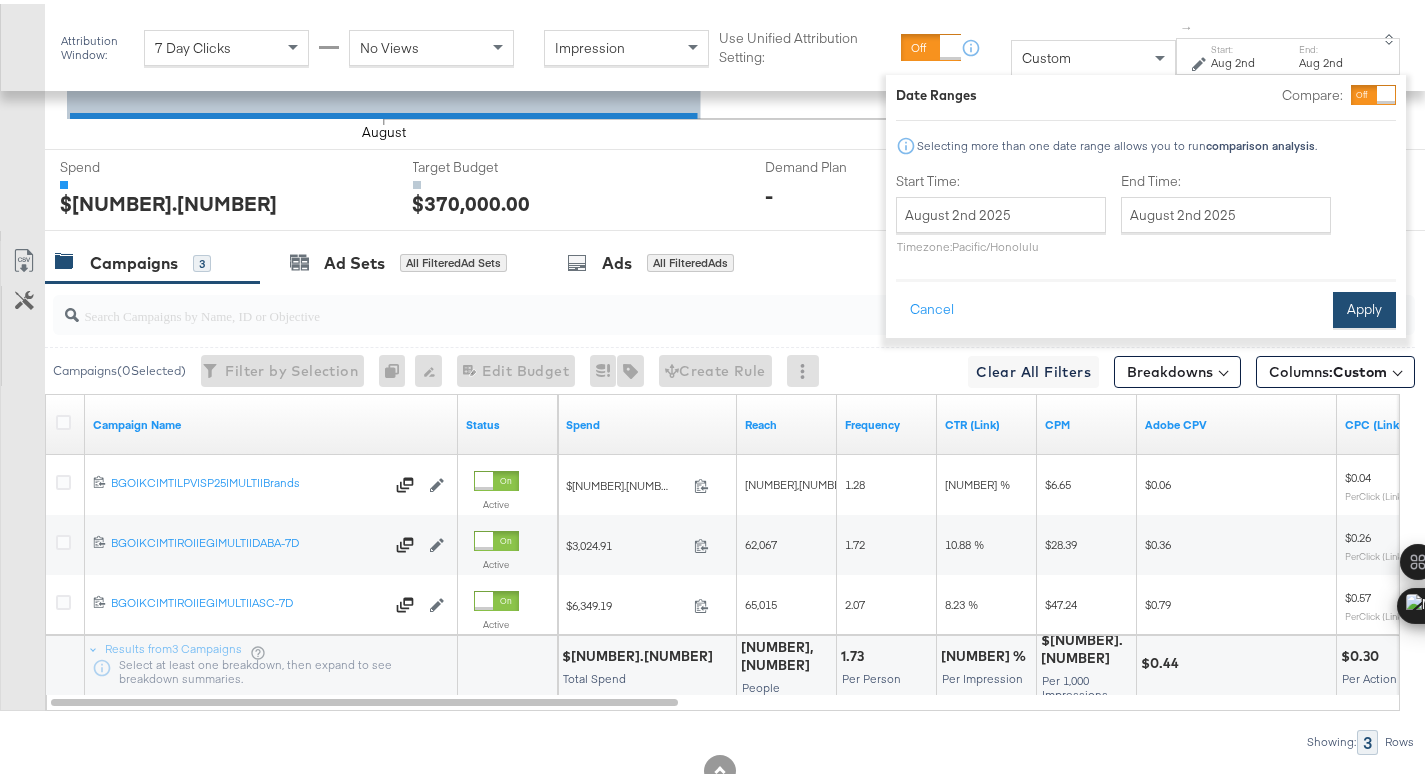 click on "Cancel Apply" at bounding box center (1146, 299) 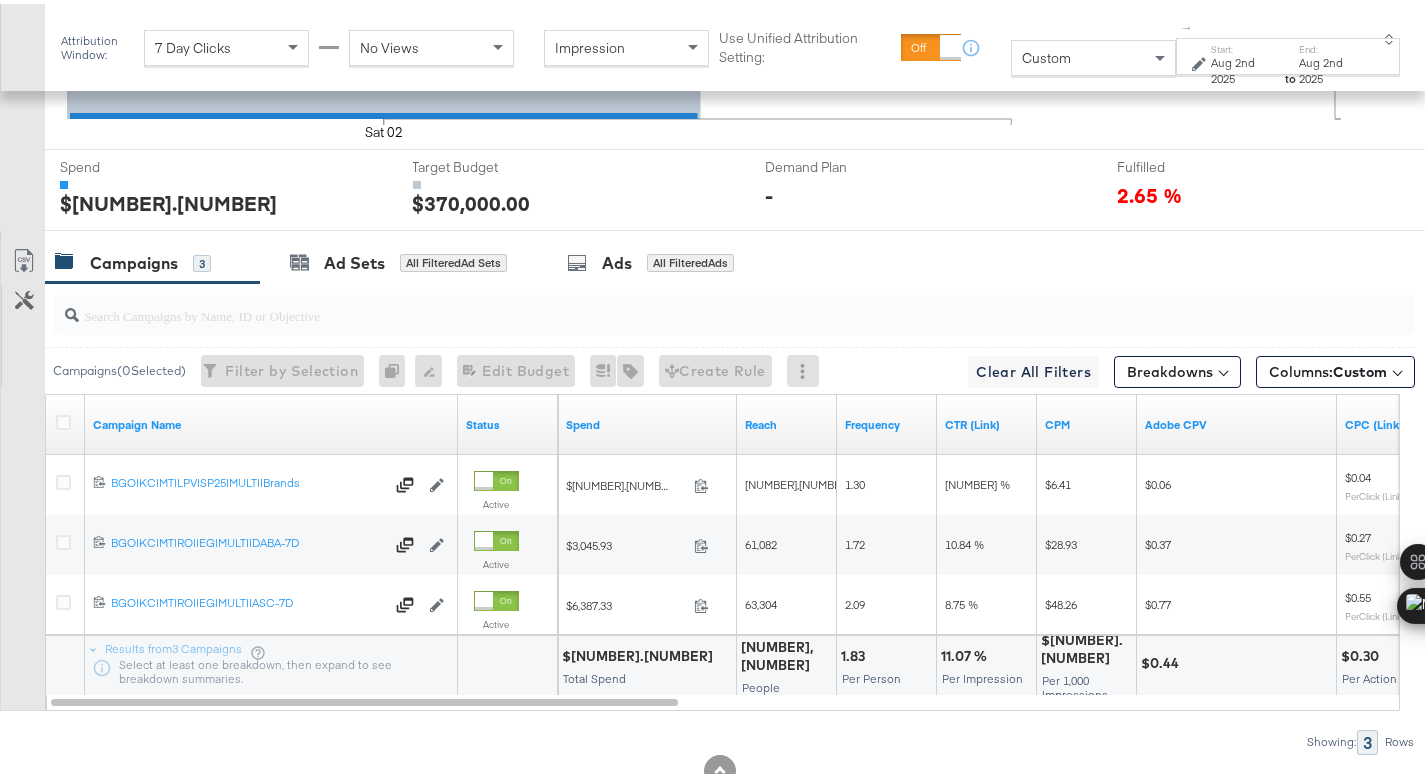 click on "$[NUMBER].[NUMBER]" at bounding box center (640, 652) 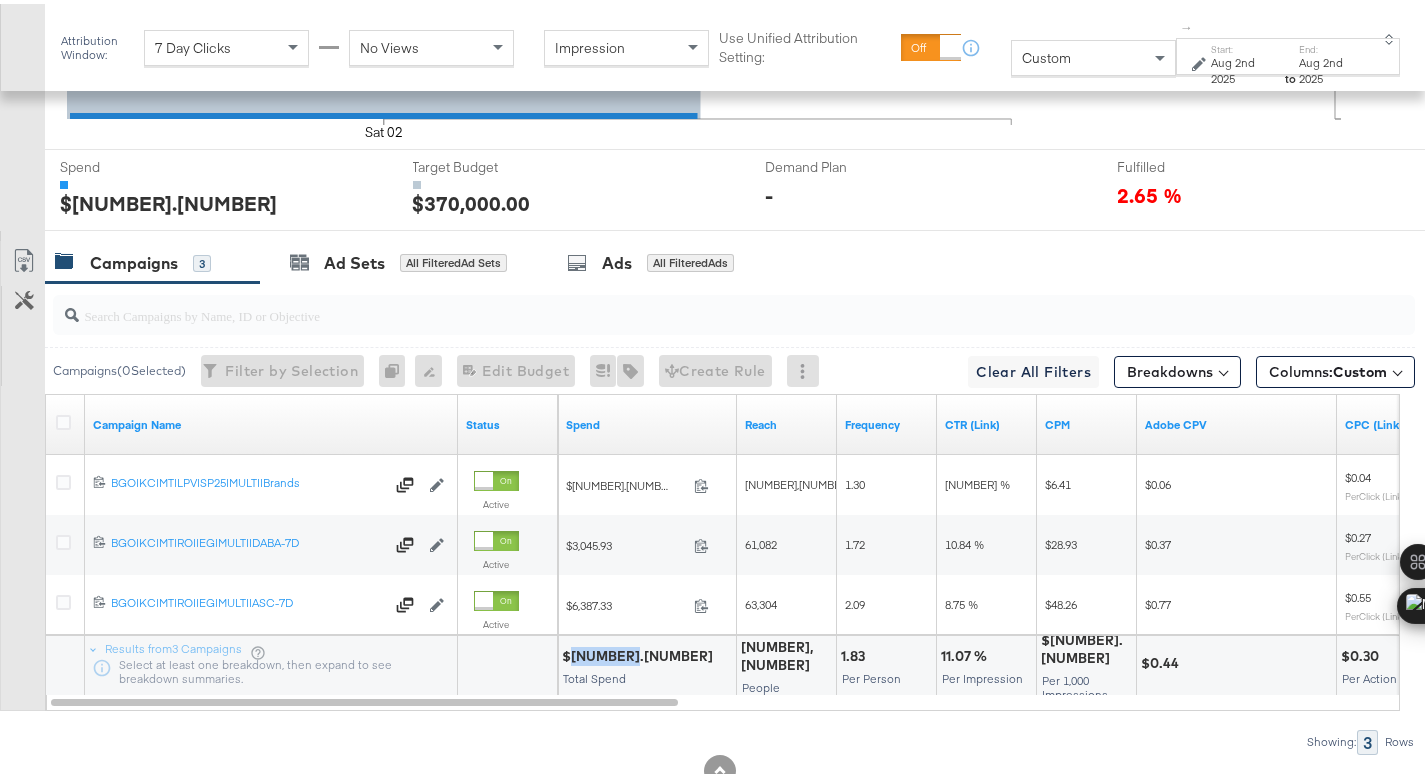 click on "$[NUMBER].[NUMBER]" at bounding box center [640, 652] 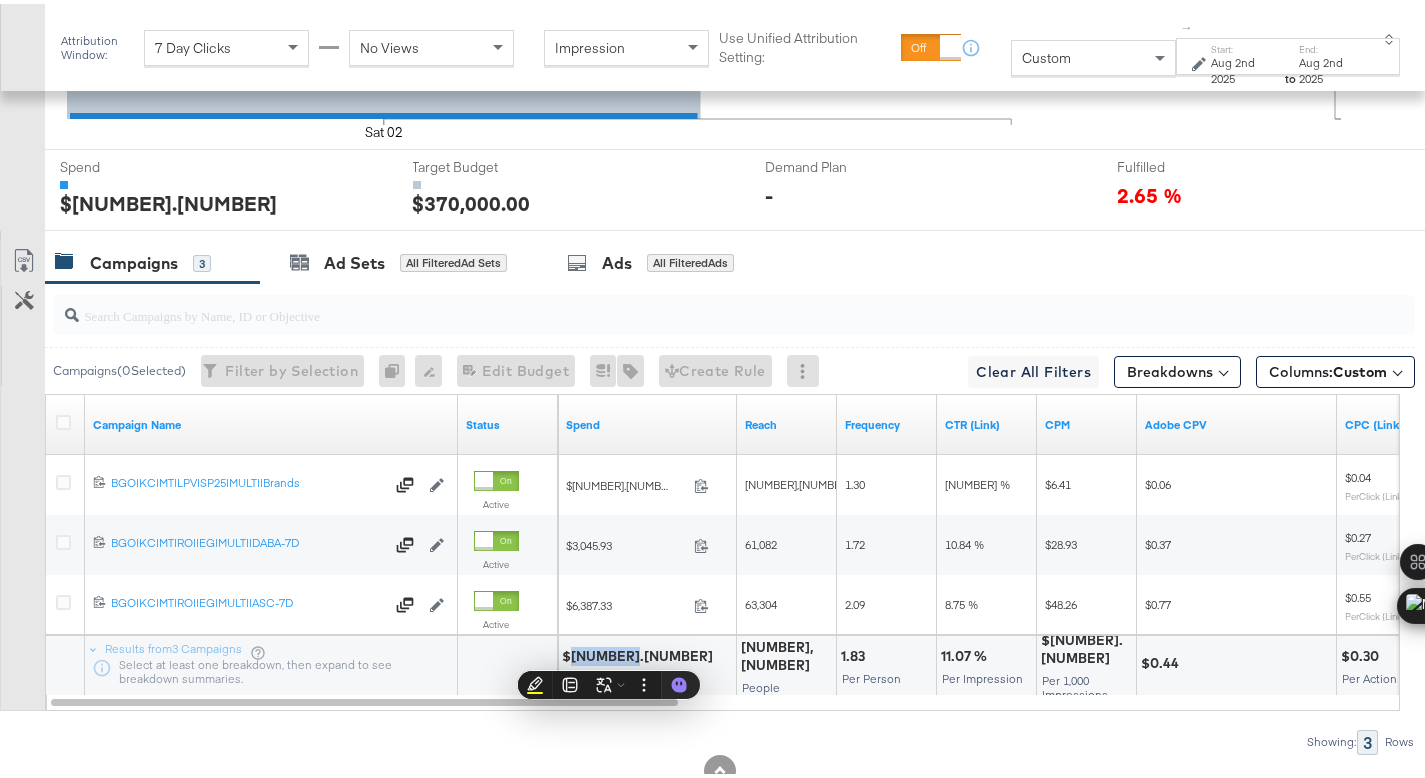 copy on "[NUMBER].[NUMBER]" 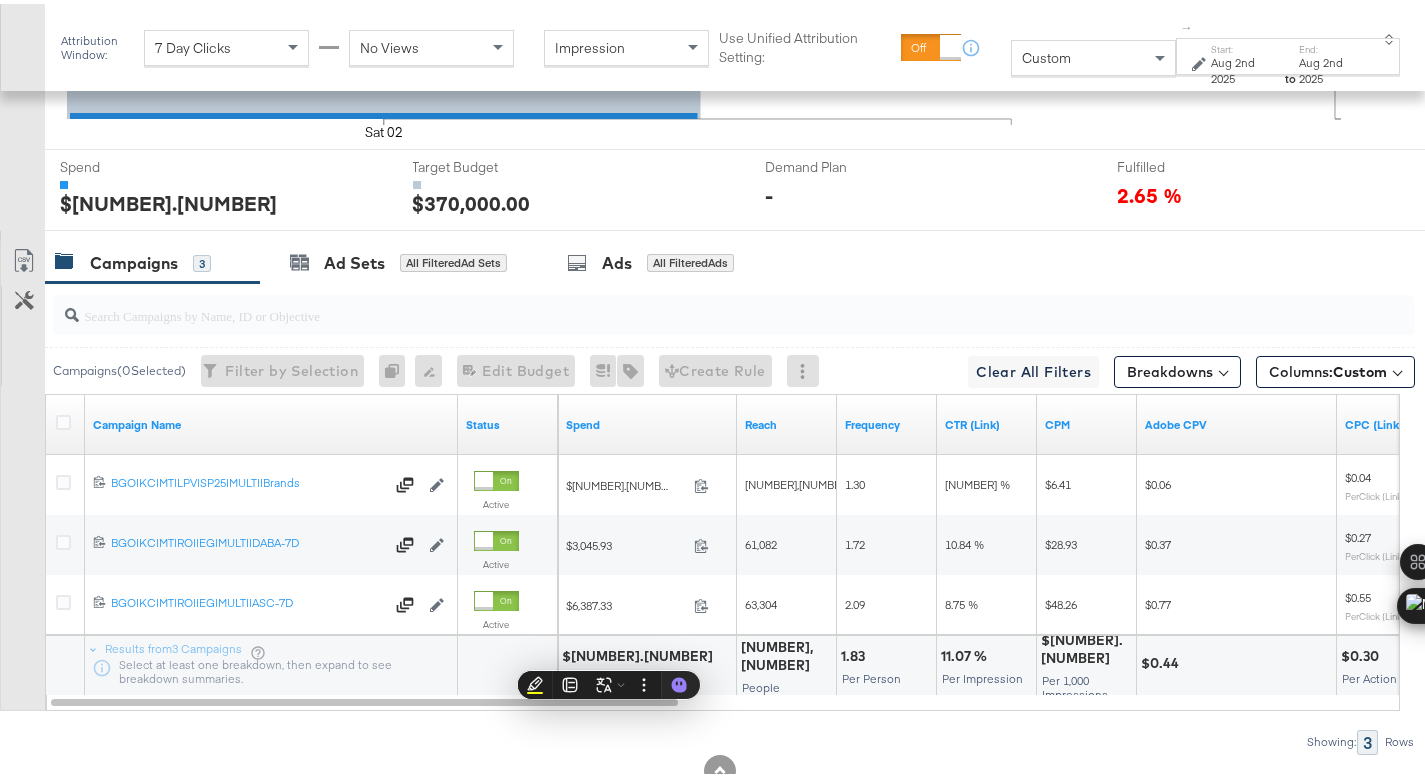 click 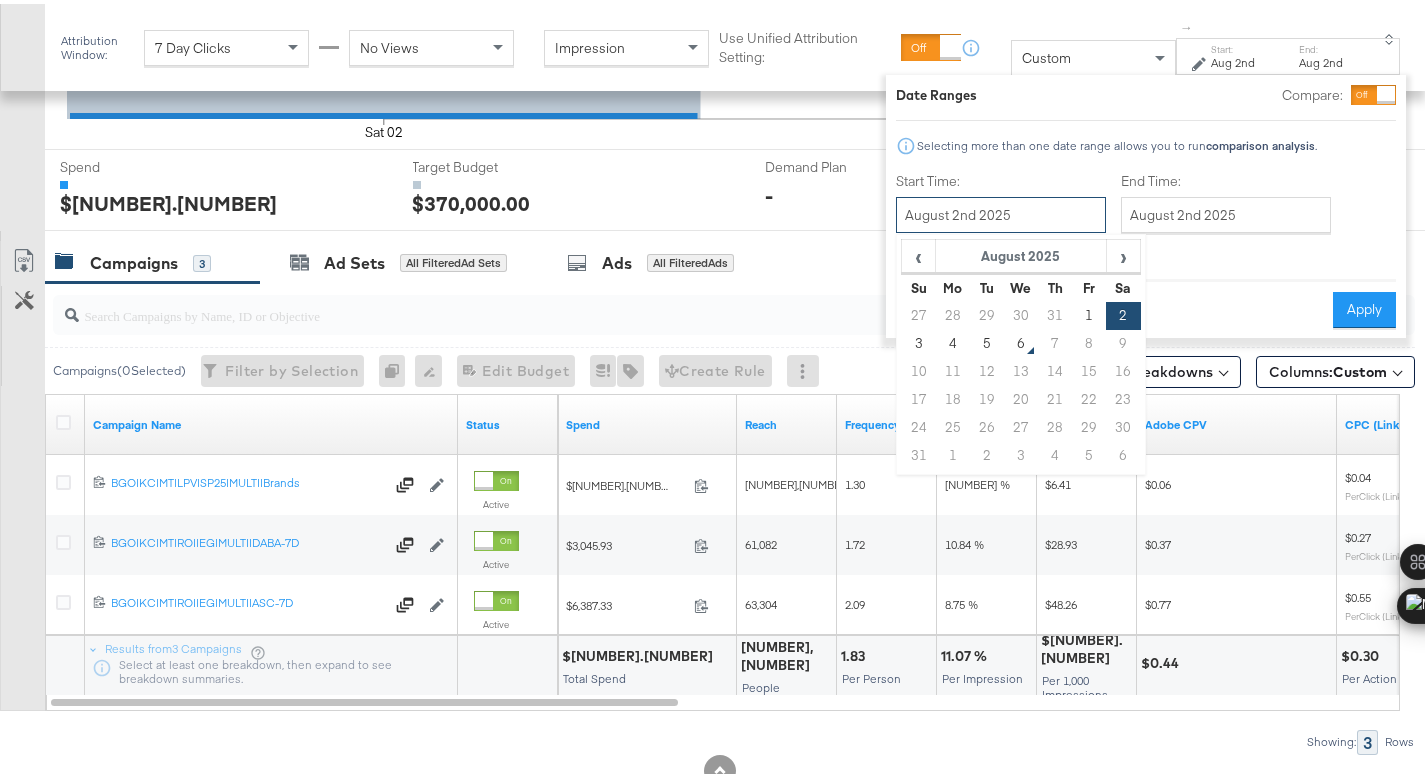 click on "August 2nd 2025" at bounding box center [1001, 211] 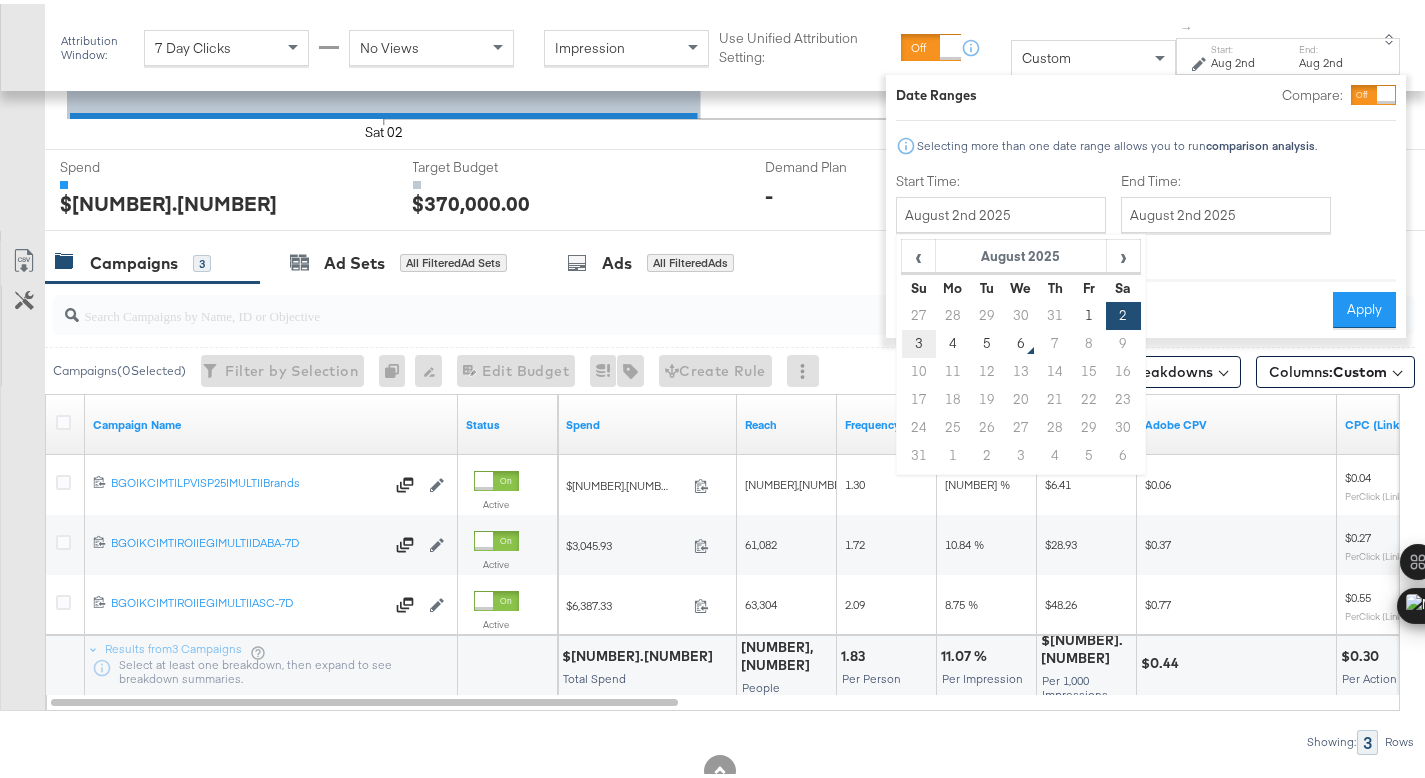 click on "3" at bounding box center (918, 340) 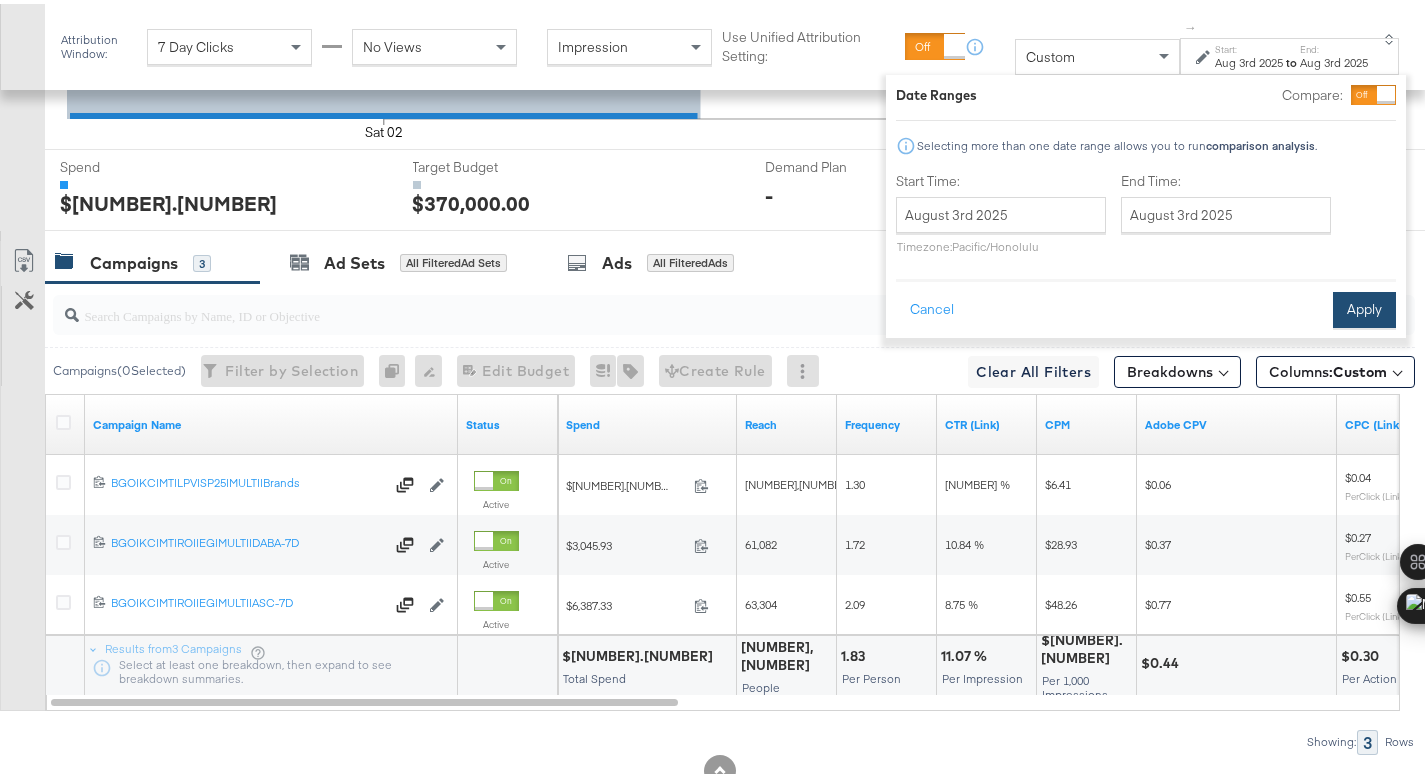 click on "Apply" at bounding box center [1364, 306] 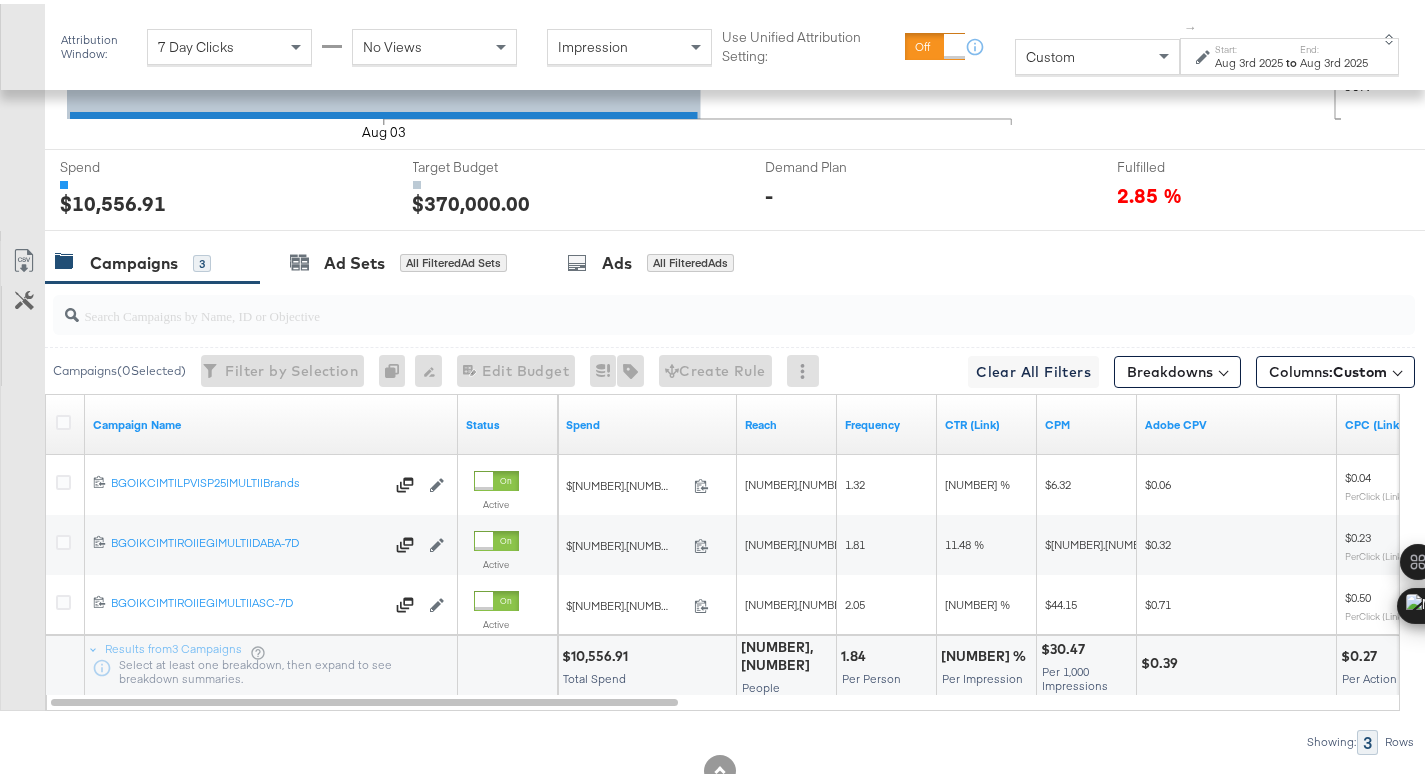 click on "$10,556.91" at bounding box center (598, 652) 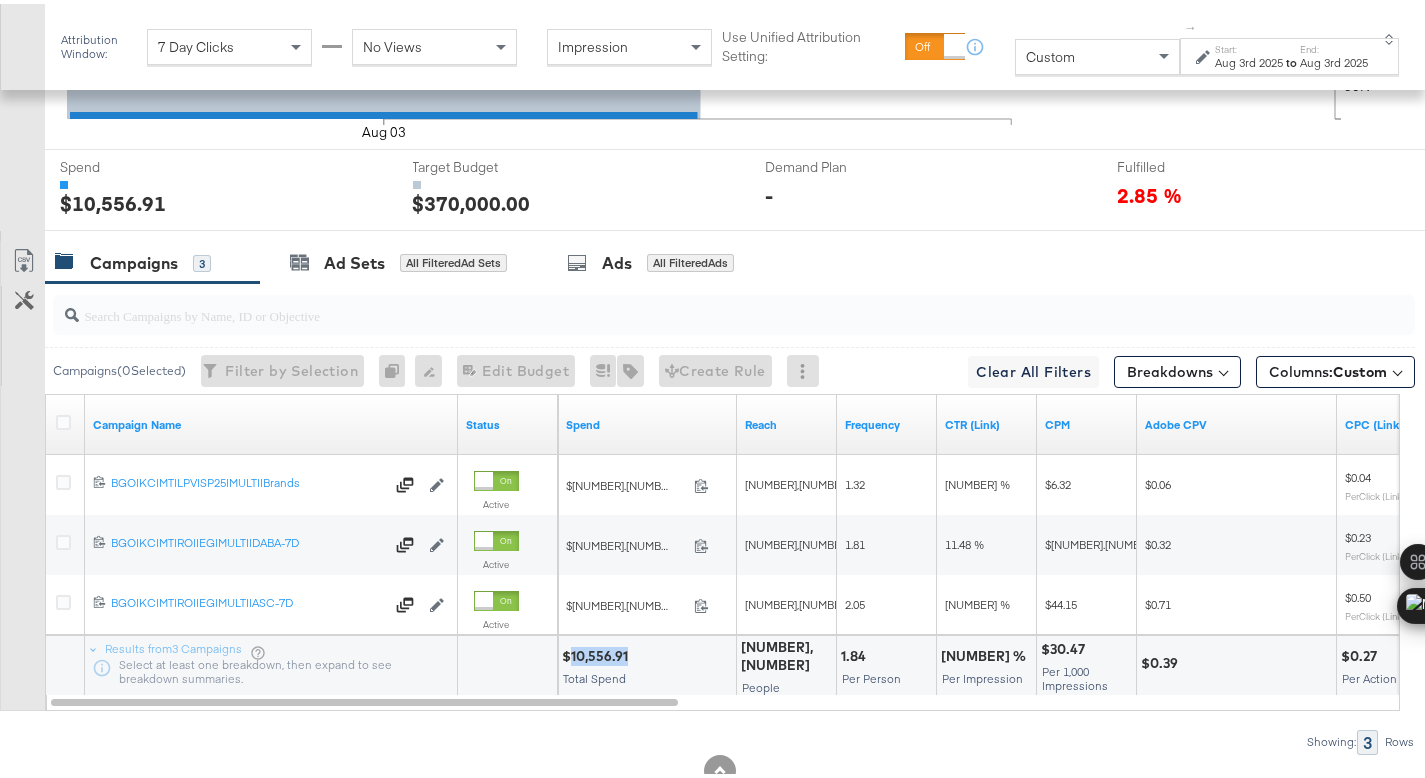 click on "$10,556.91" at bounding box center [598, 652] 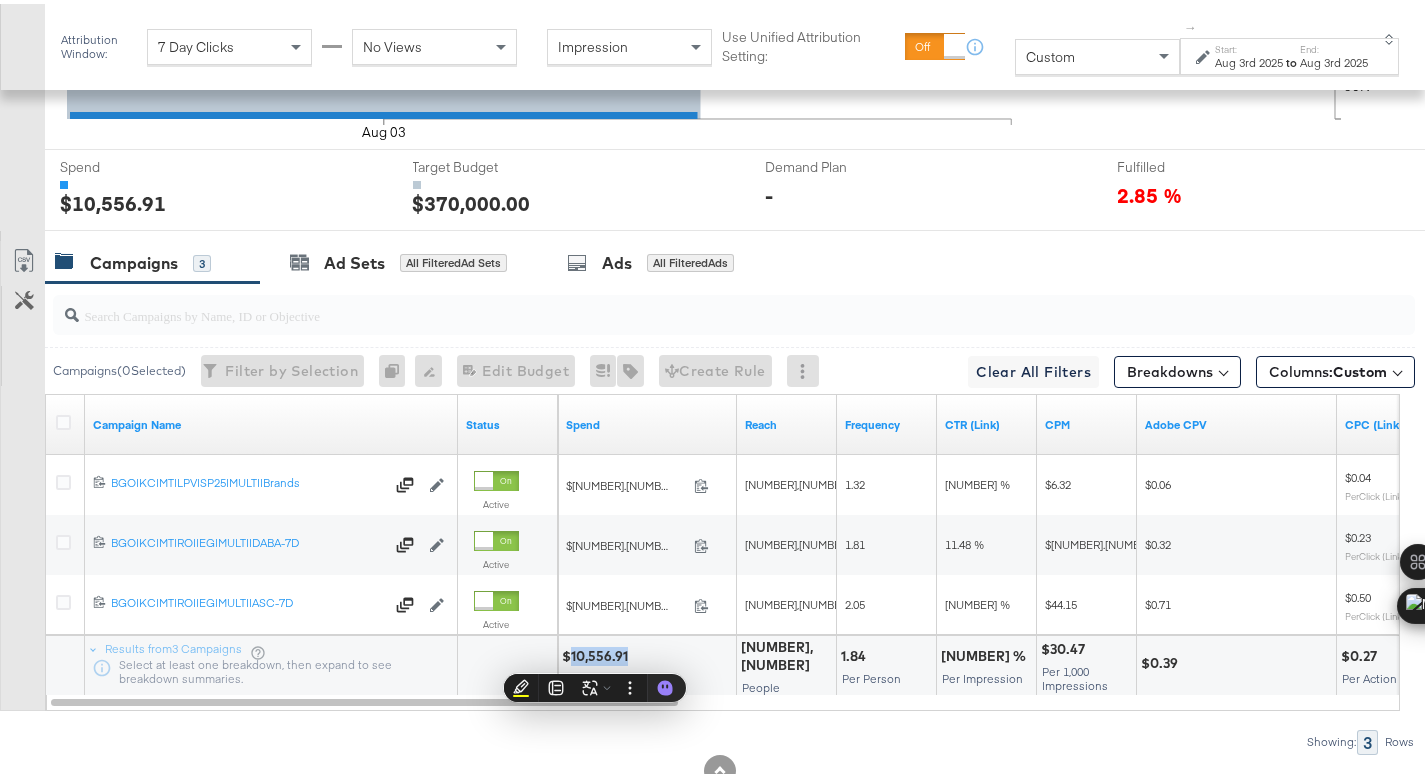 copy on "[NUMBER],[NUMBER].[NUMBER]" 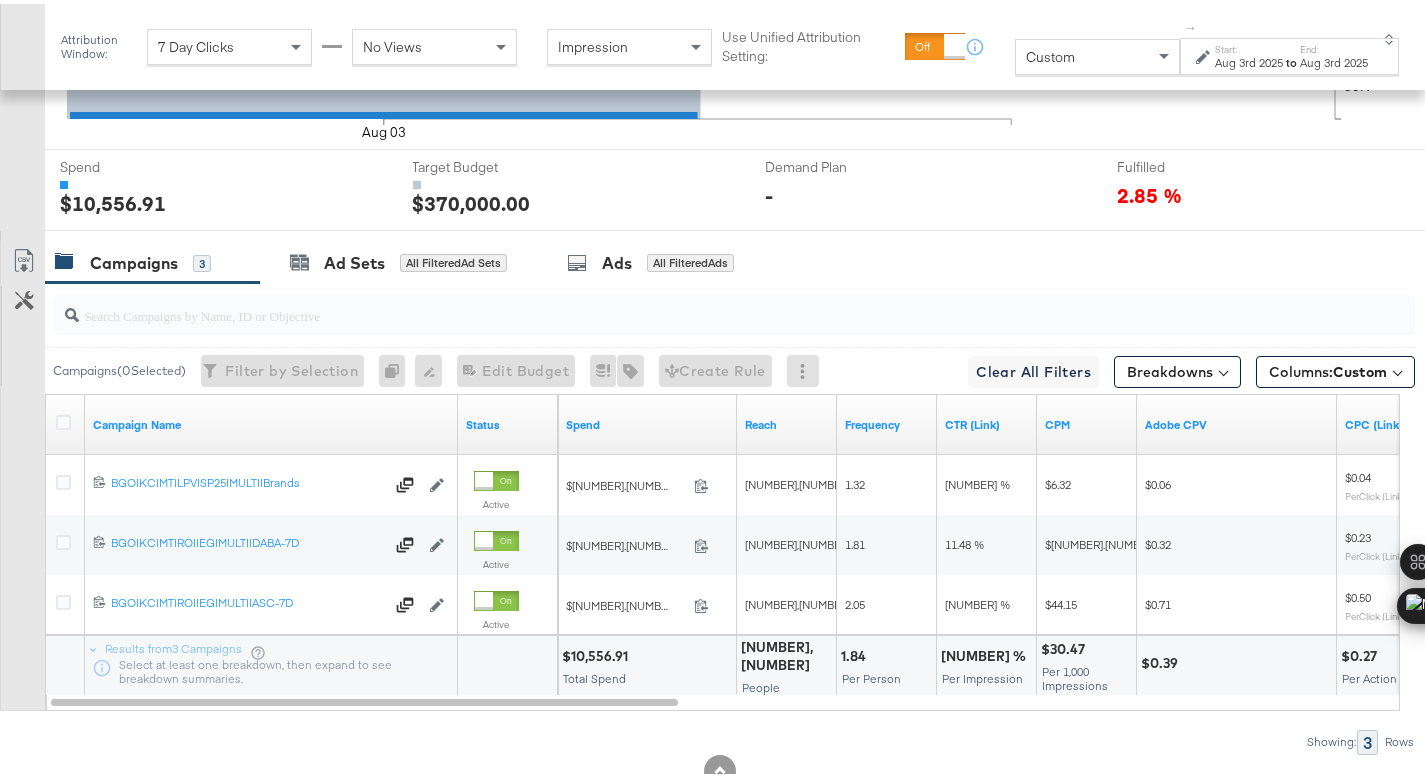 click 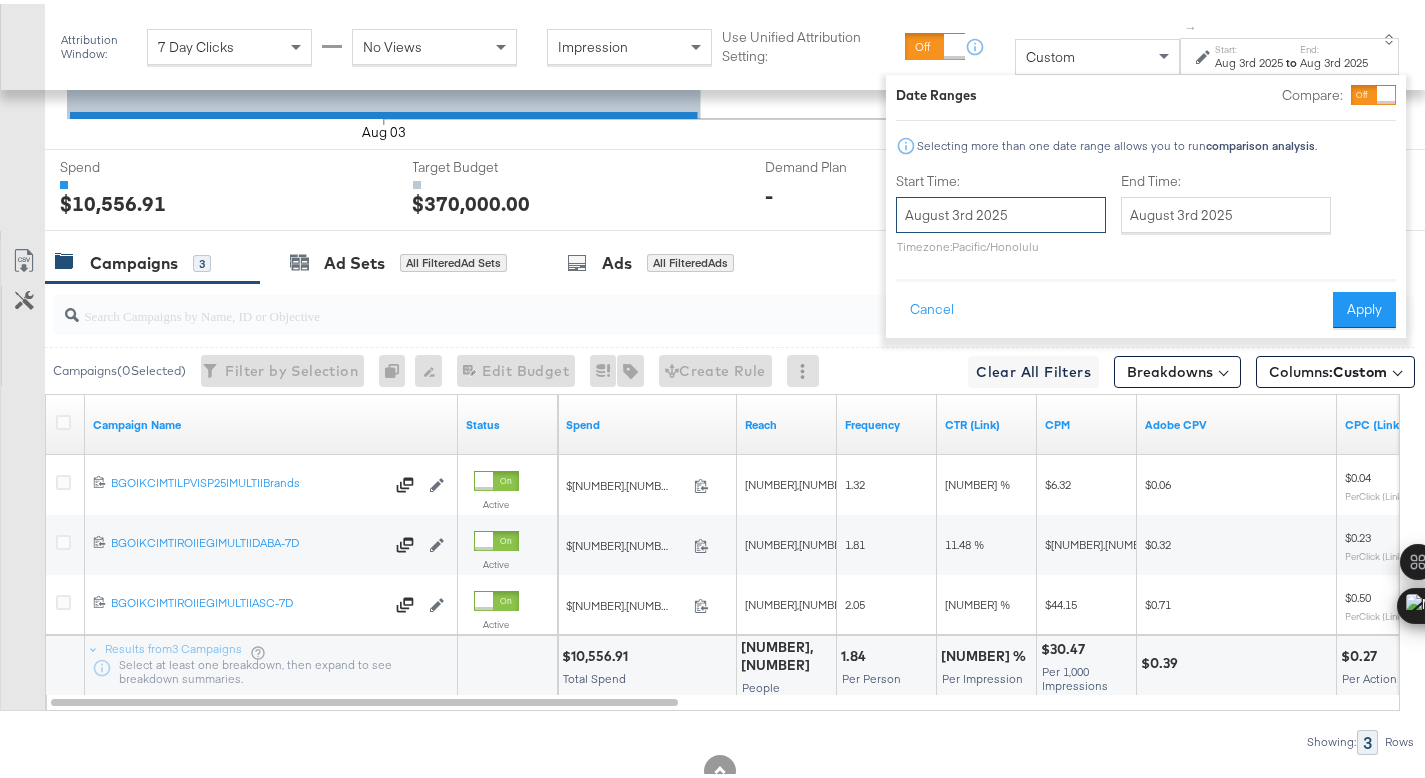 click on "August 3rd 2025" at bounding box center [1001, 211] 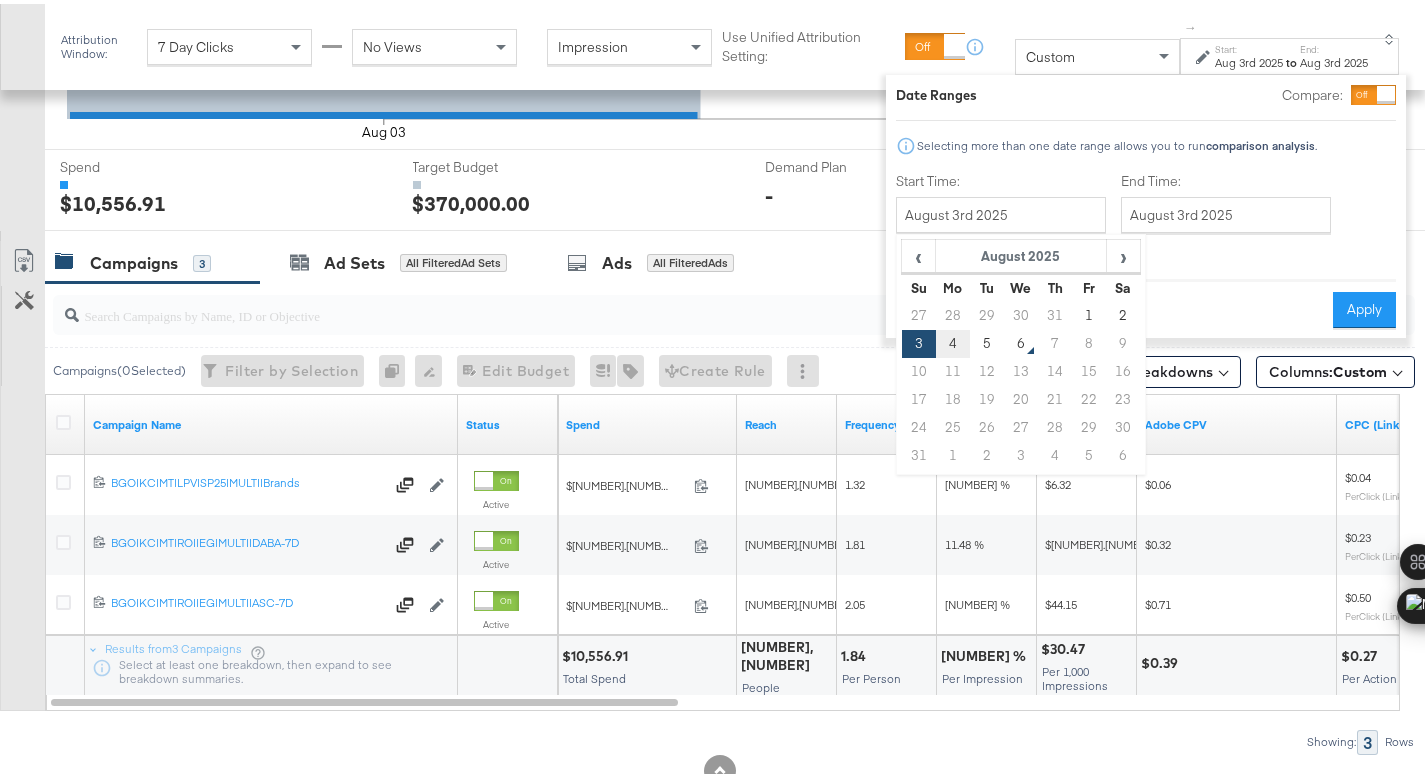 click on "4" at bounding box center [953, 340] 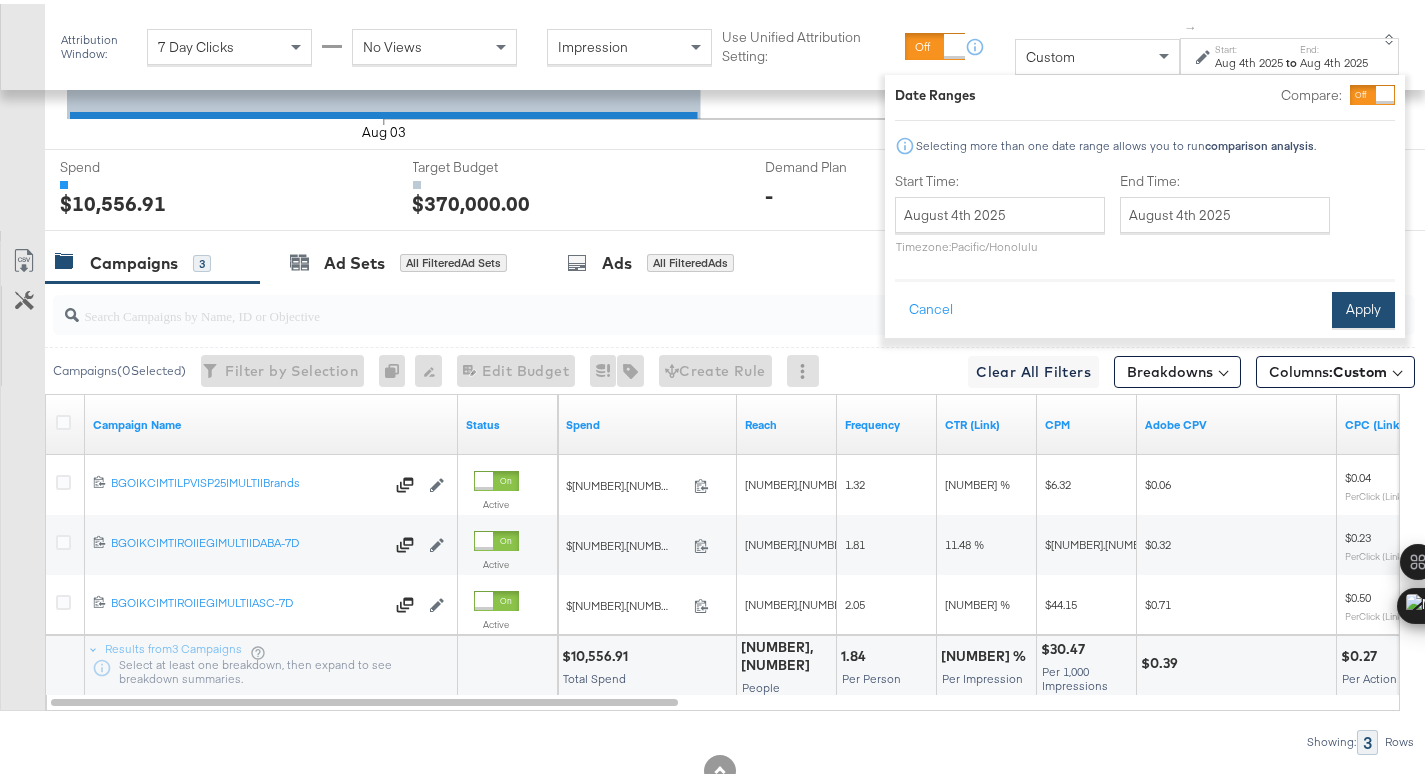 click on "Apply" at bounding box center [1363, 306] 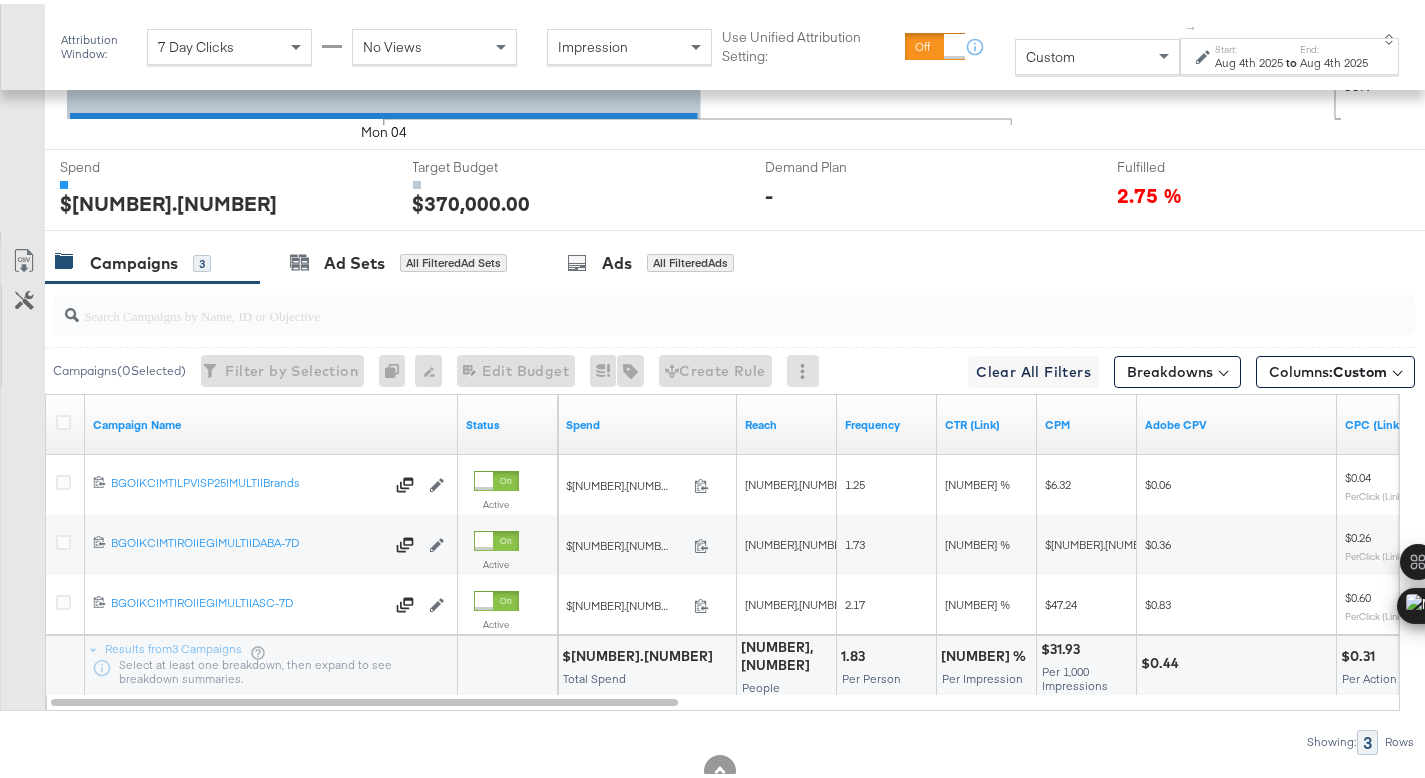 click on "$[NUMBER].[NUMBER]" at bounding box center (640, 652) 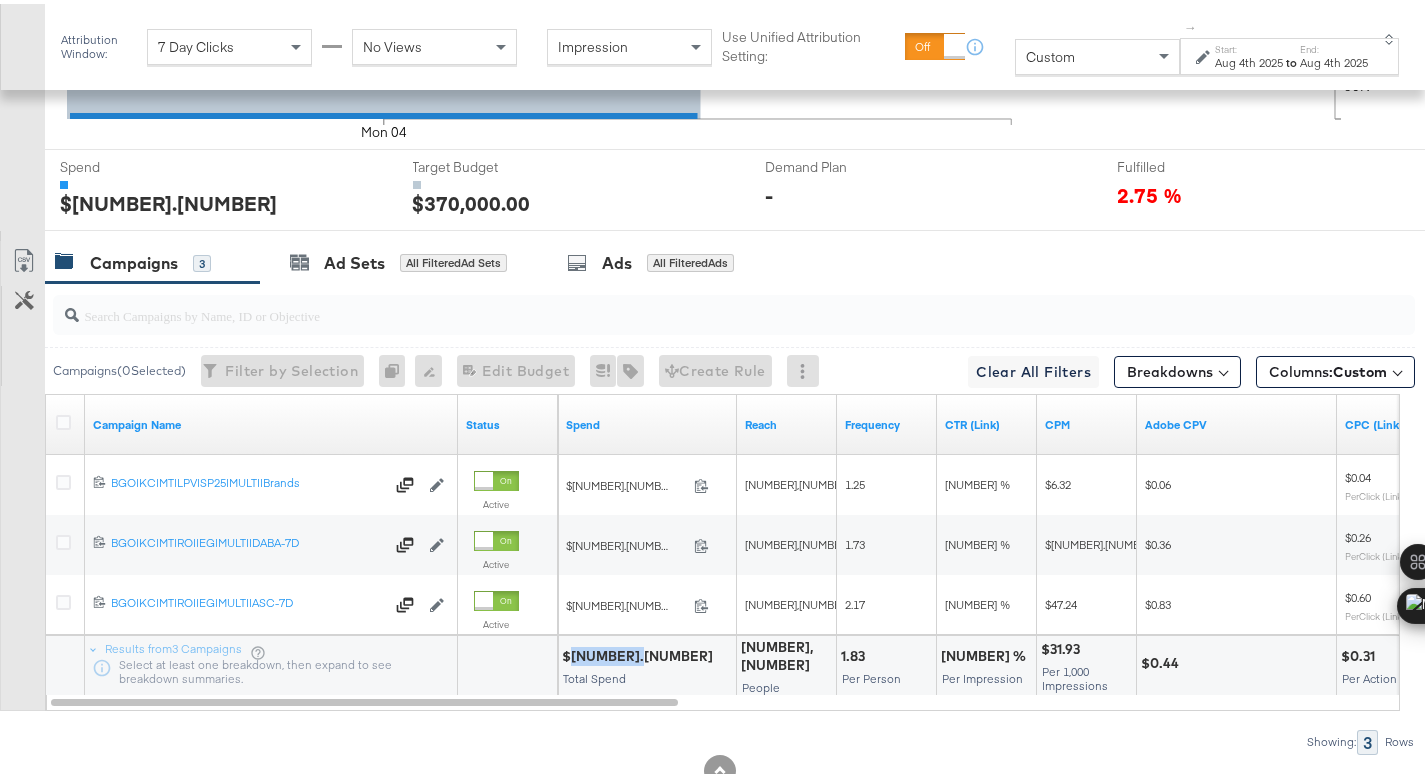 click on "$[NUMBER].[NUMBER]" at bounding box center [640, 652] 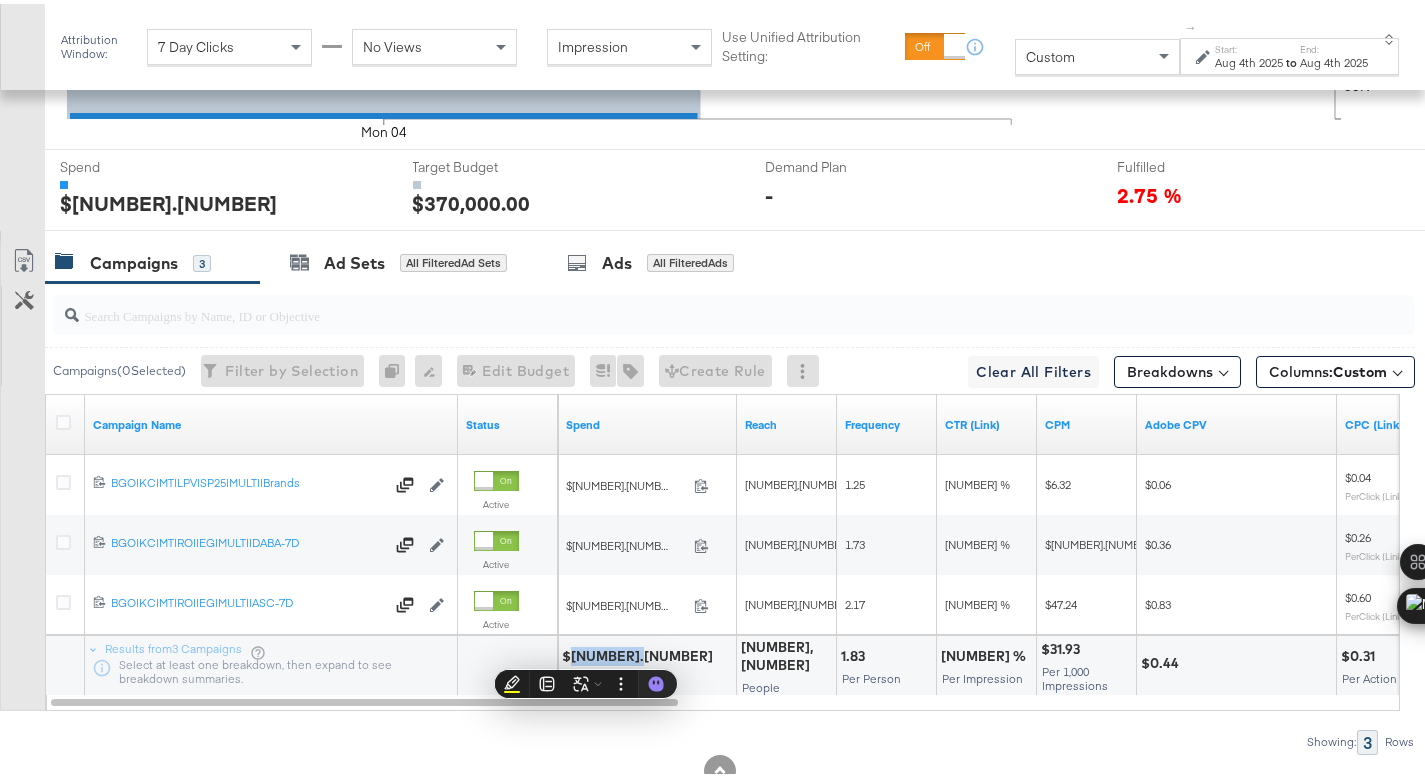 copy on "[NUMBER],[NUMBER].[NUMBER]" 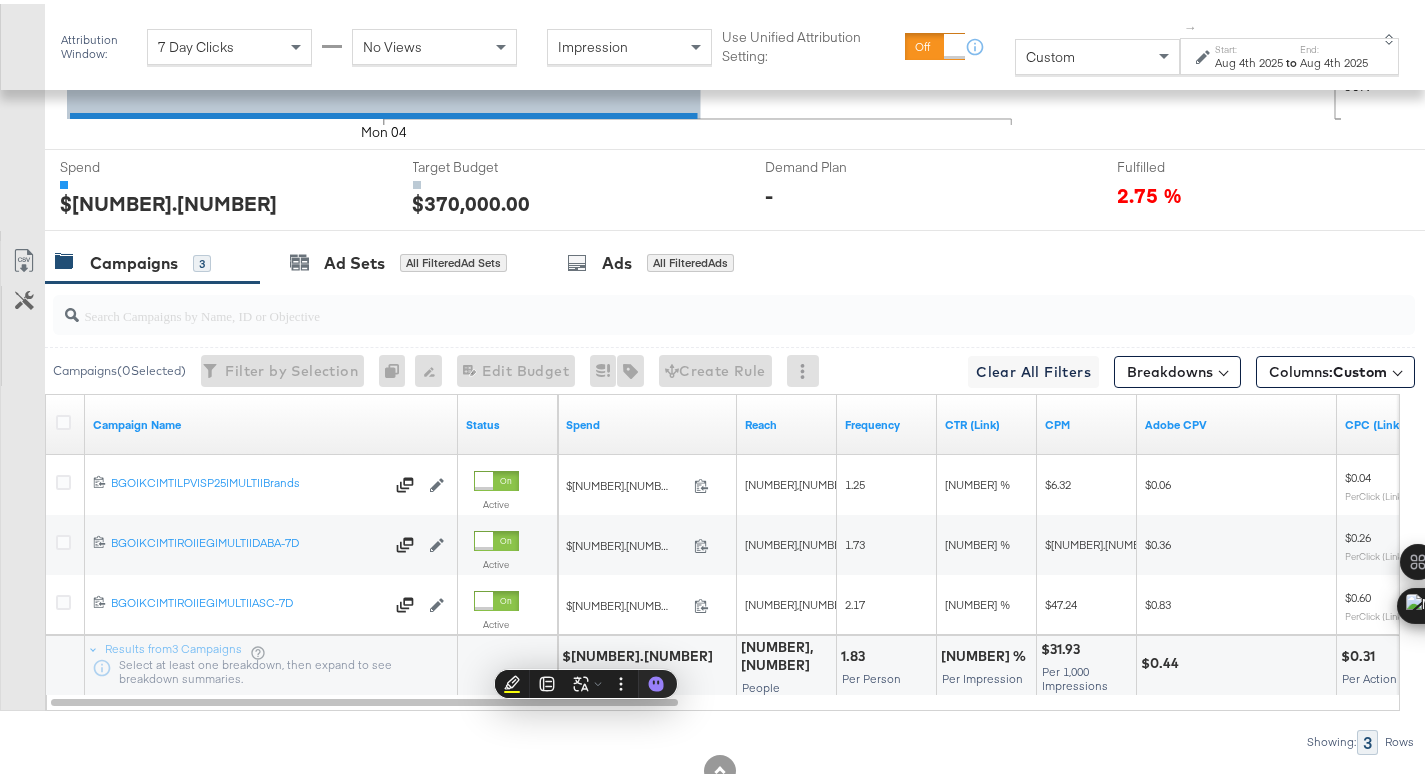 click on "Start:" at bounding box center [1249, 45] 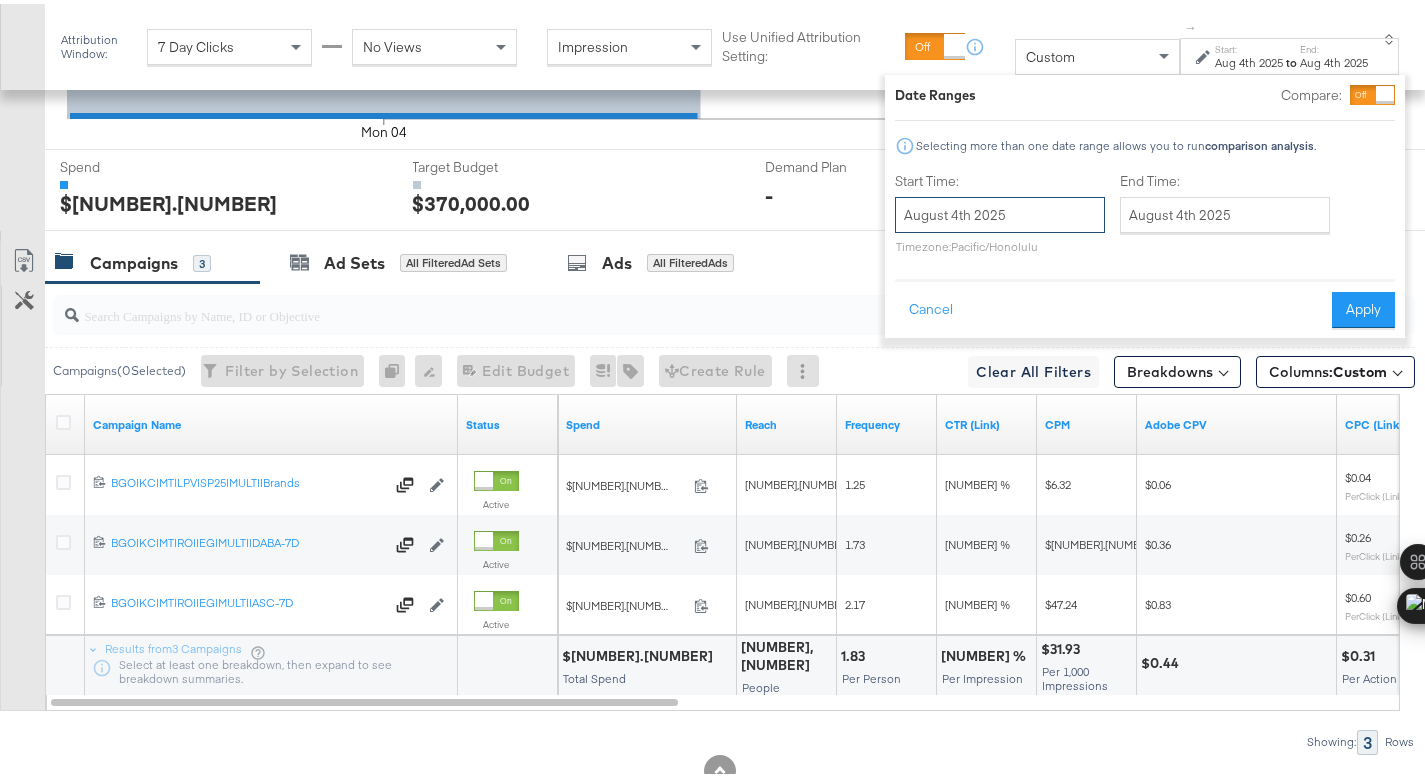 click on "August 4th 2025" at bounding box center (1000, 211) 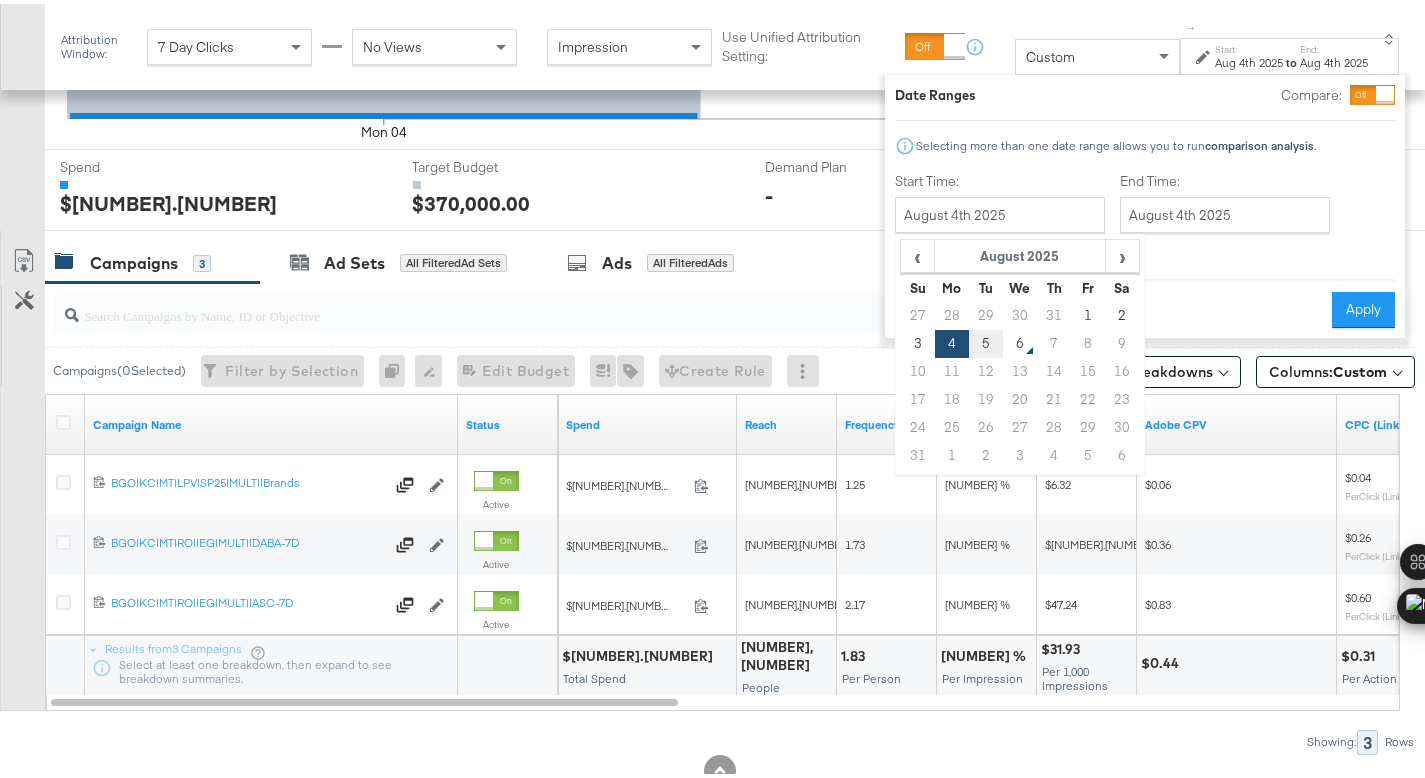 click on "5" at bounding box center [986, 340] 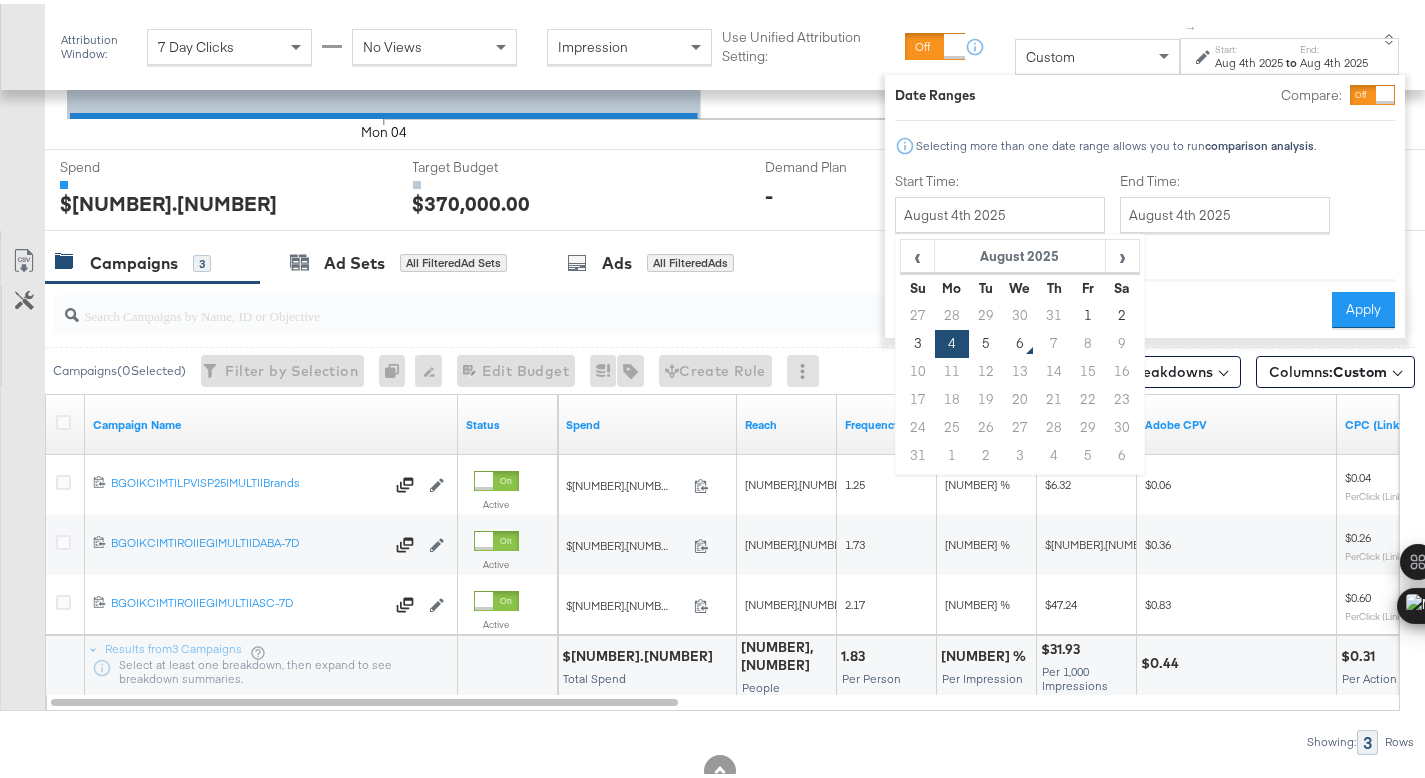 type on "August 5th 2025" 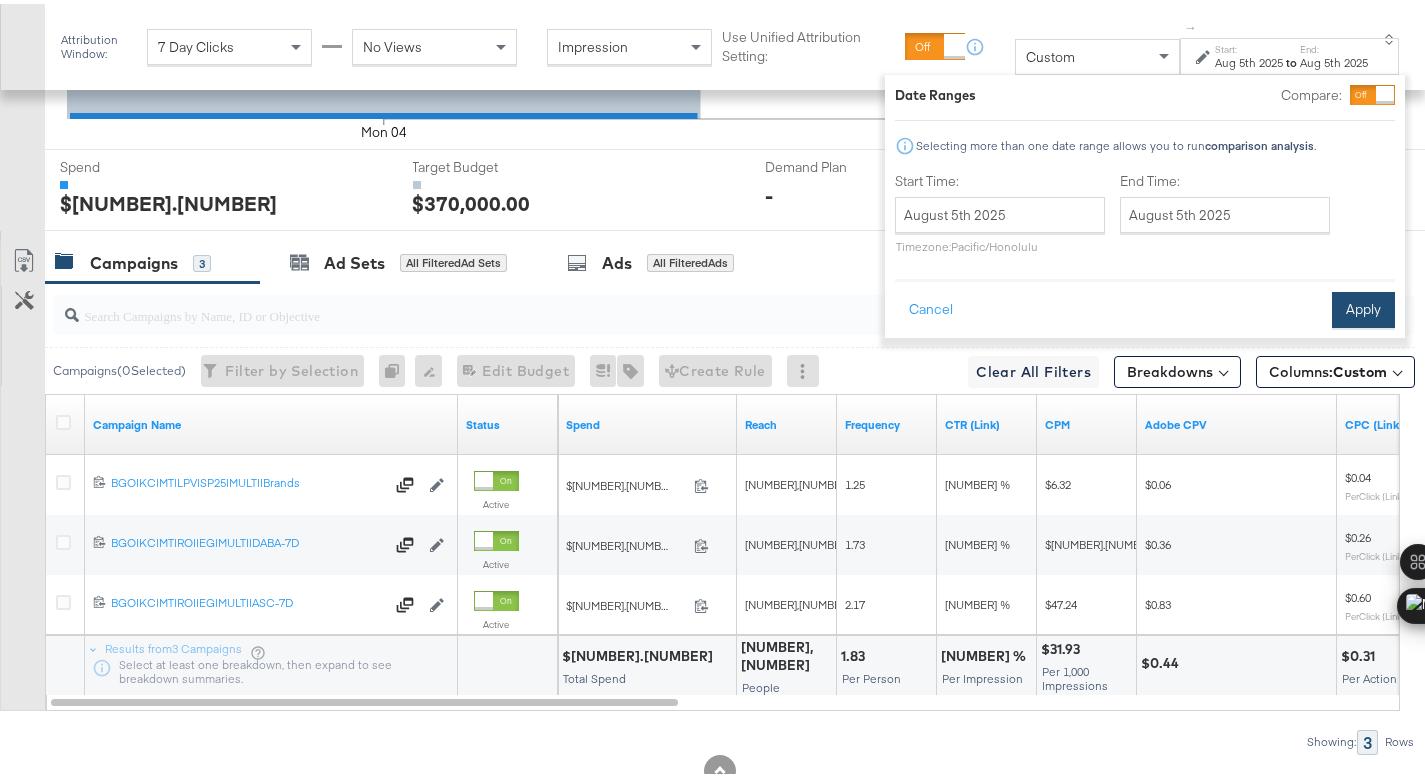 click on "Apply" at bounding box center [1363, 306] 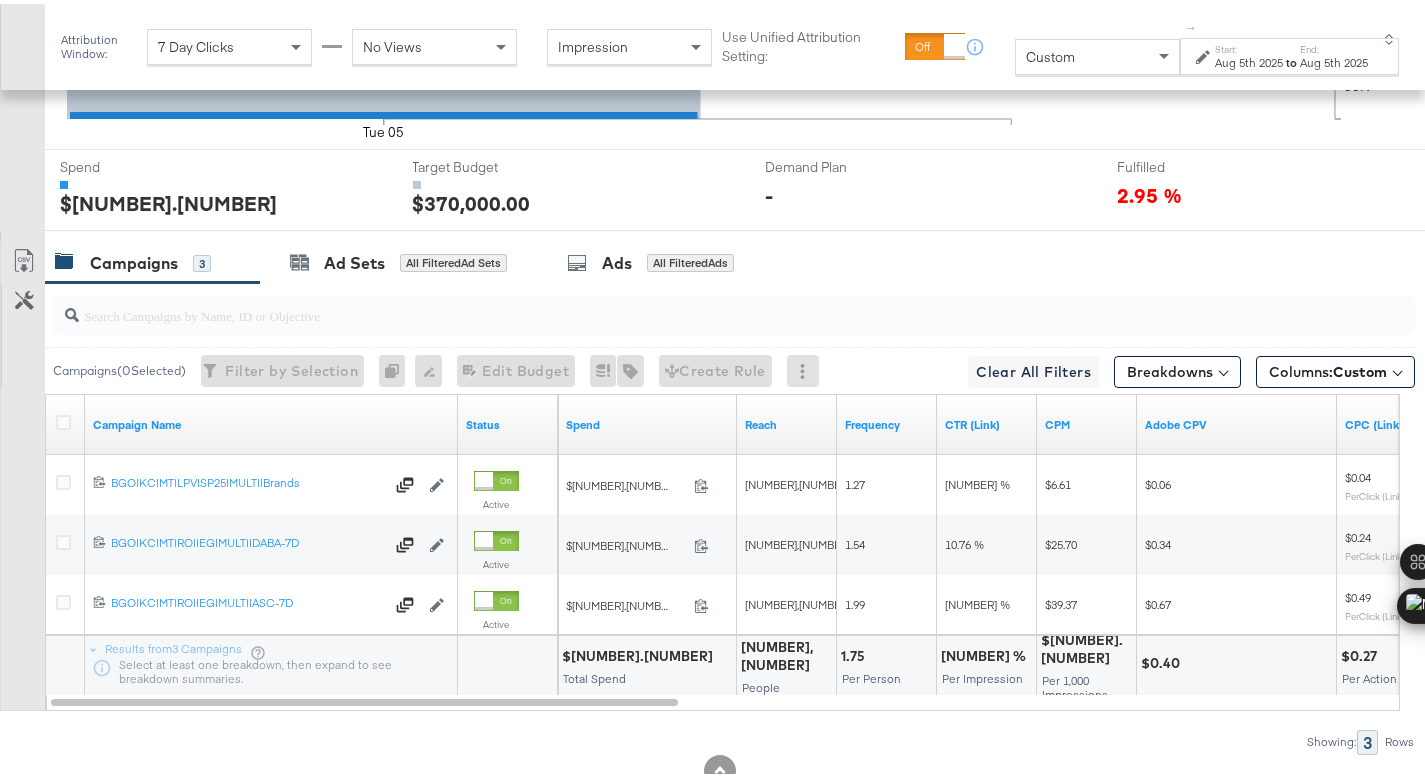 click on "$[NUMBER].[NUMBER]" at bounding box center [640, 652] 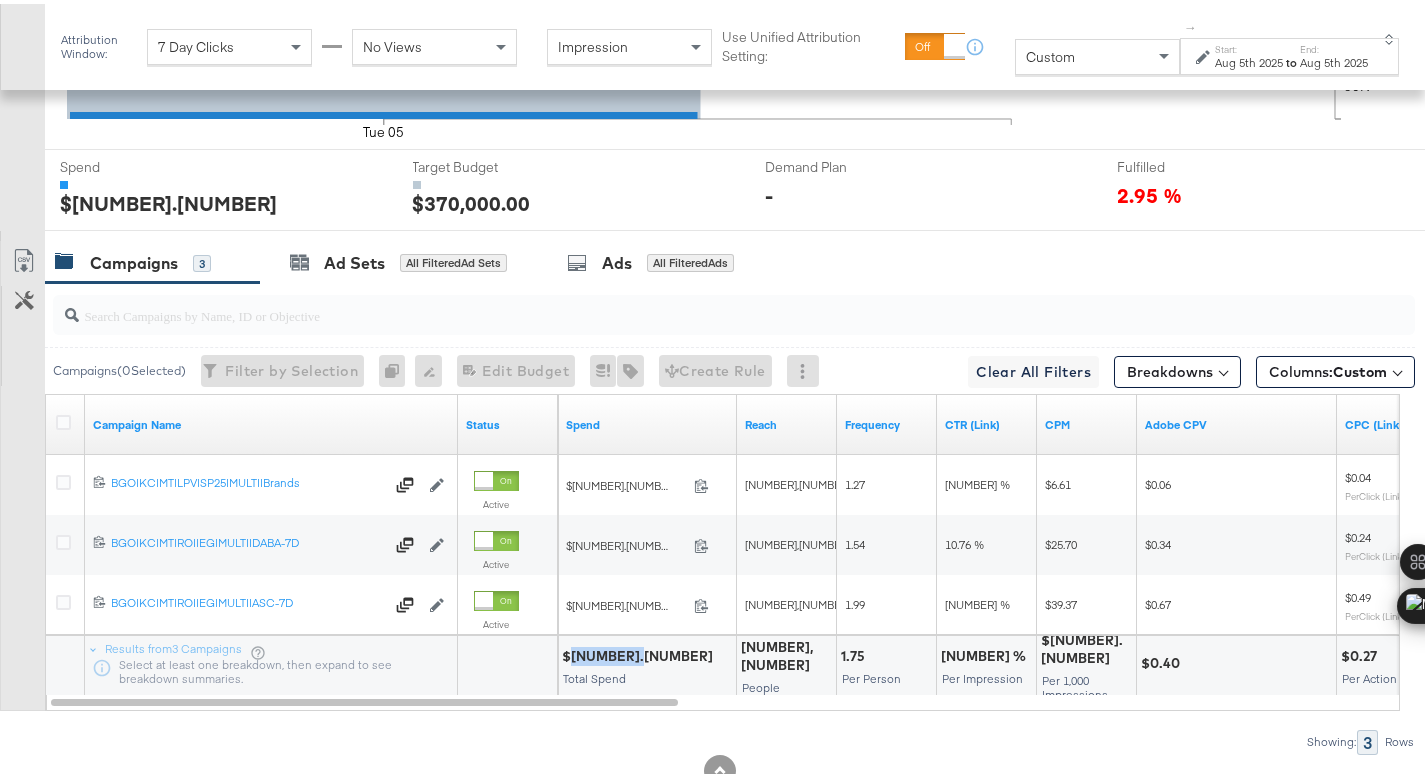click on "$[NUMBER].[NUMBER]" at bounding box center (640, 652) 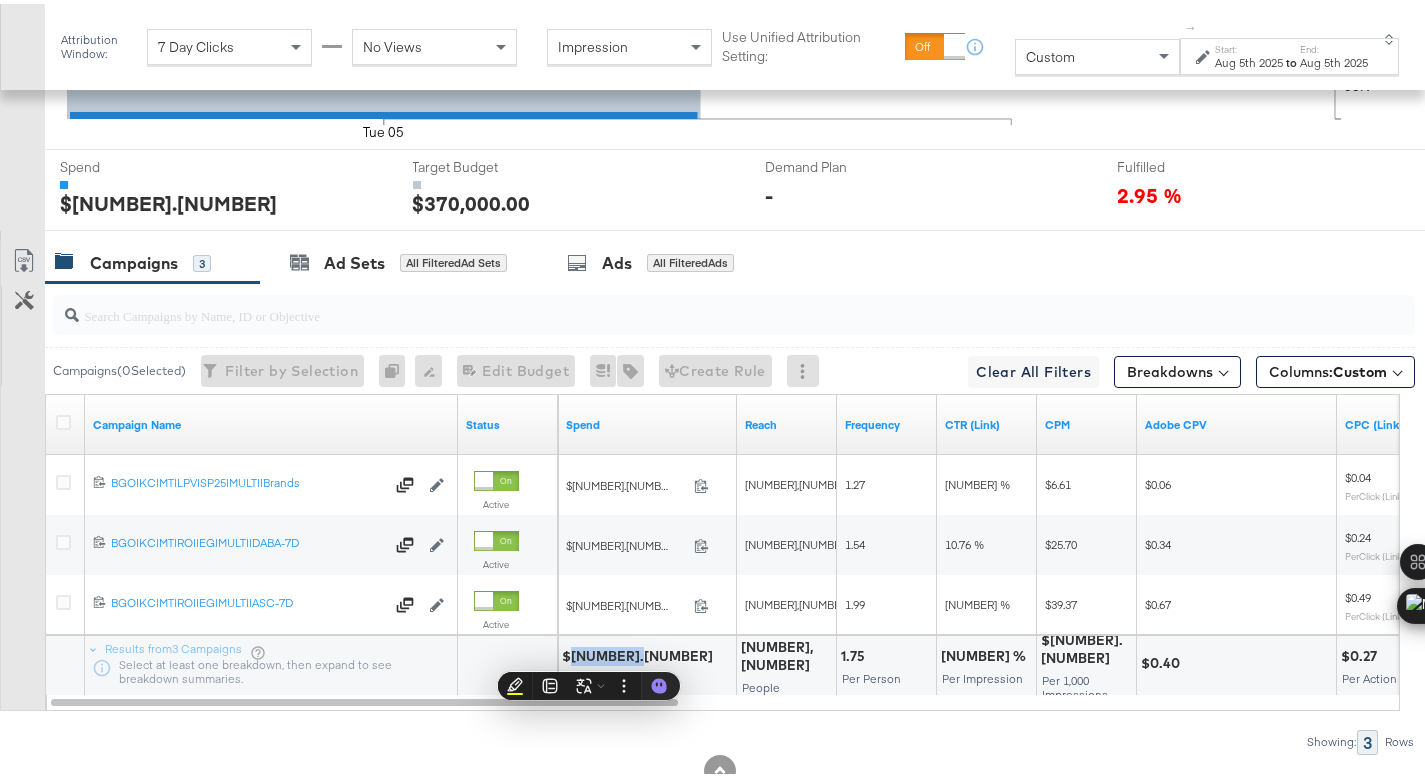 copy on "[NUMBER].[NUMBER]" 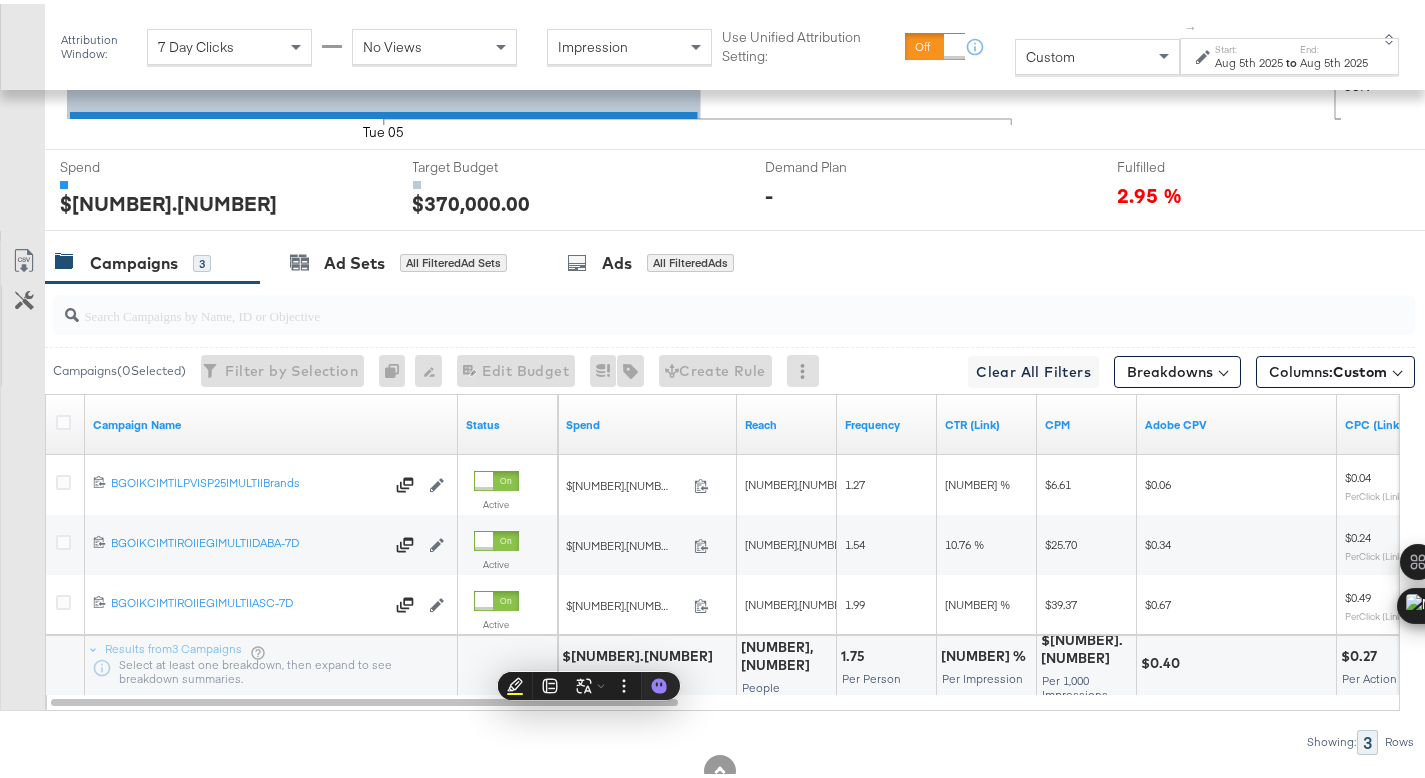click on "Start: [MONTH] [DAY] [YEAR]   to   End: [MONTH] [DAY] [YEAR]" at bounding box center (1282, 53) 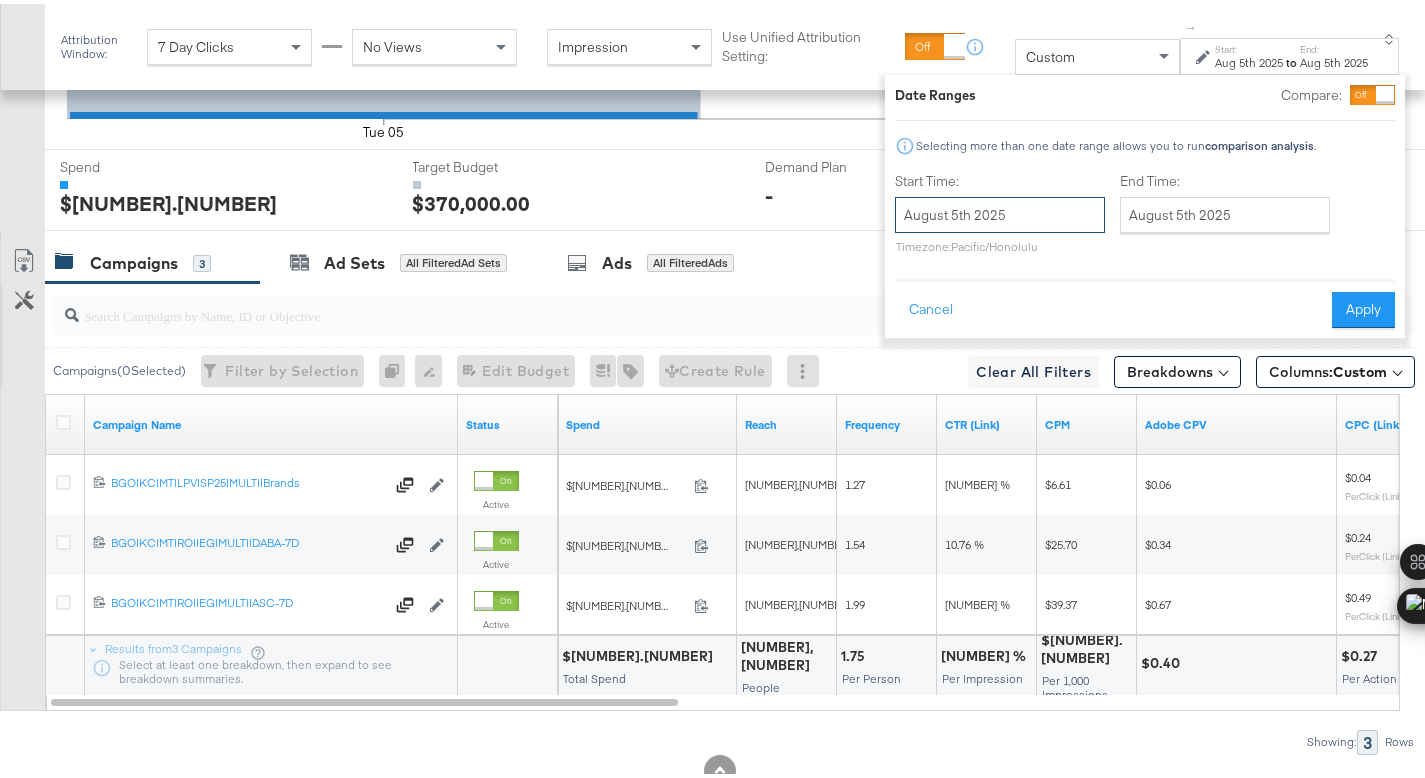 click on "August 5th 2025" at bounding box center (1000, 211) 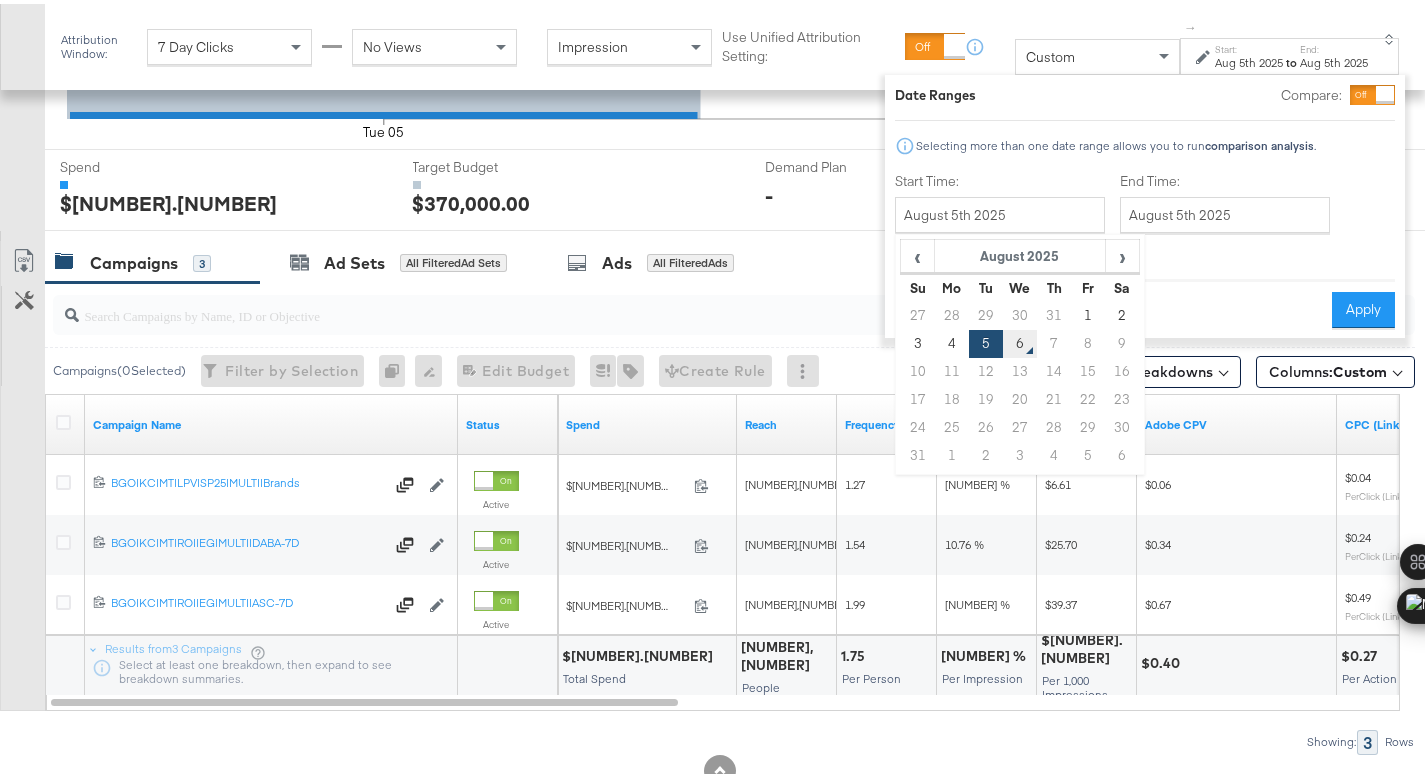 click on "6" at bounding box center (1020, 340) 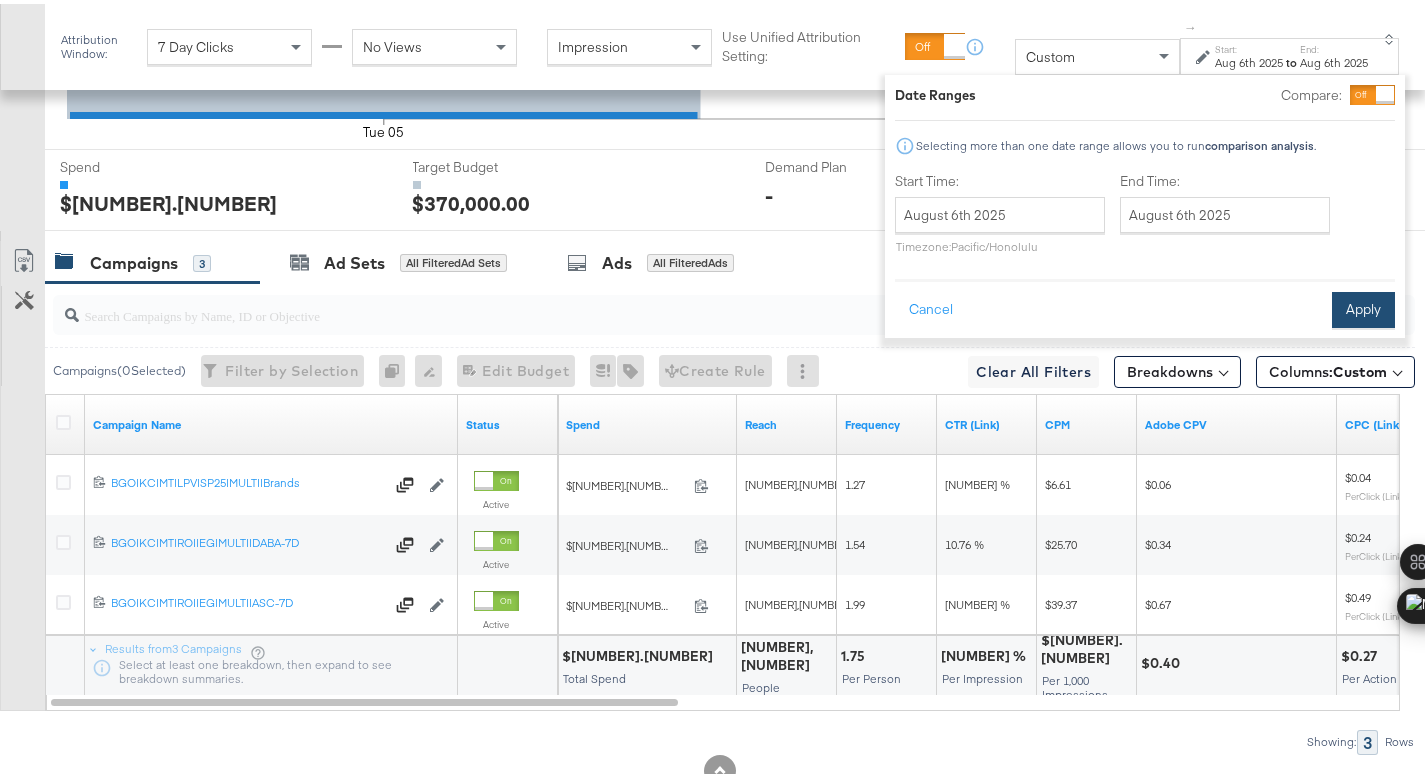 click on "Apply" at bounding box center (1363, 306) 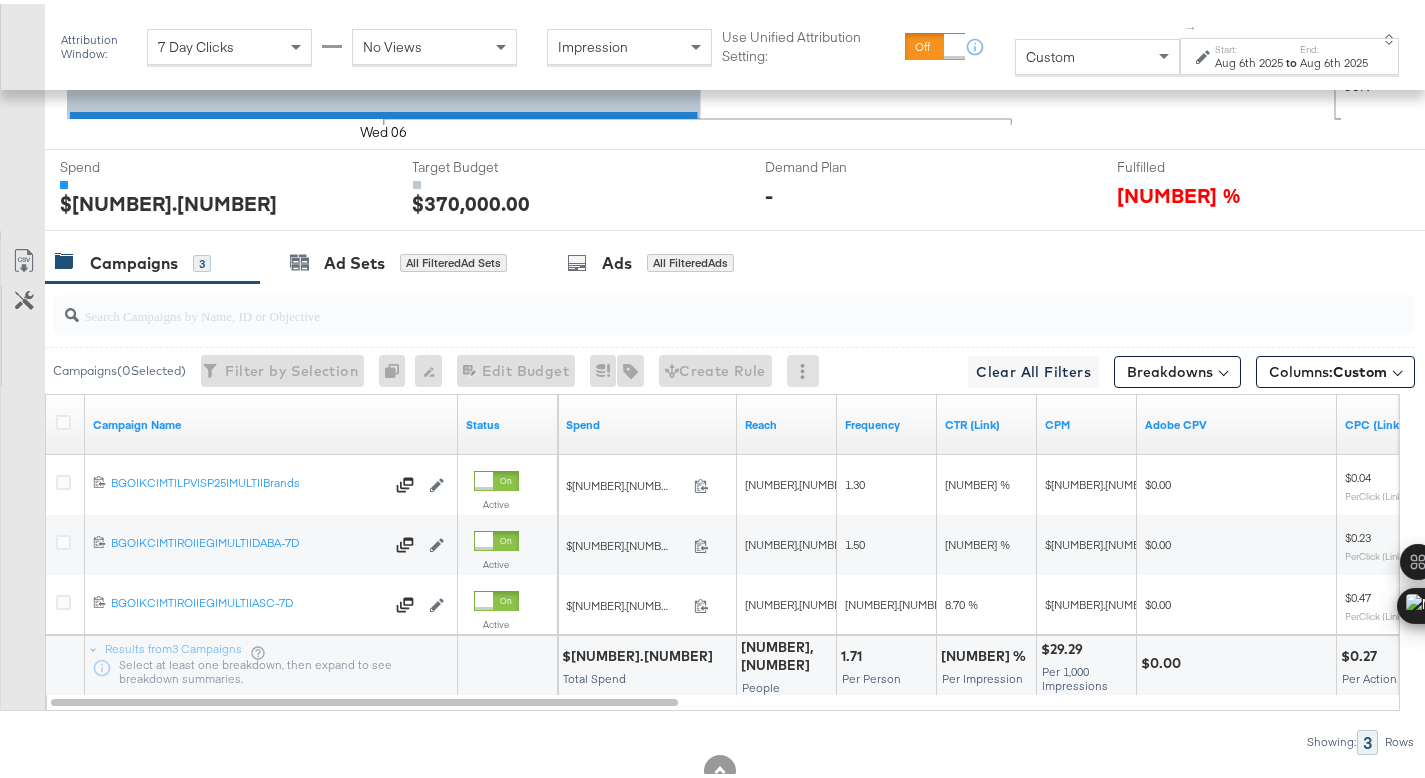 click on "$[NUMBER].[NUMBER]" at bounding box center [640, 652] 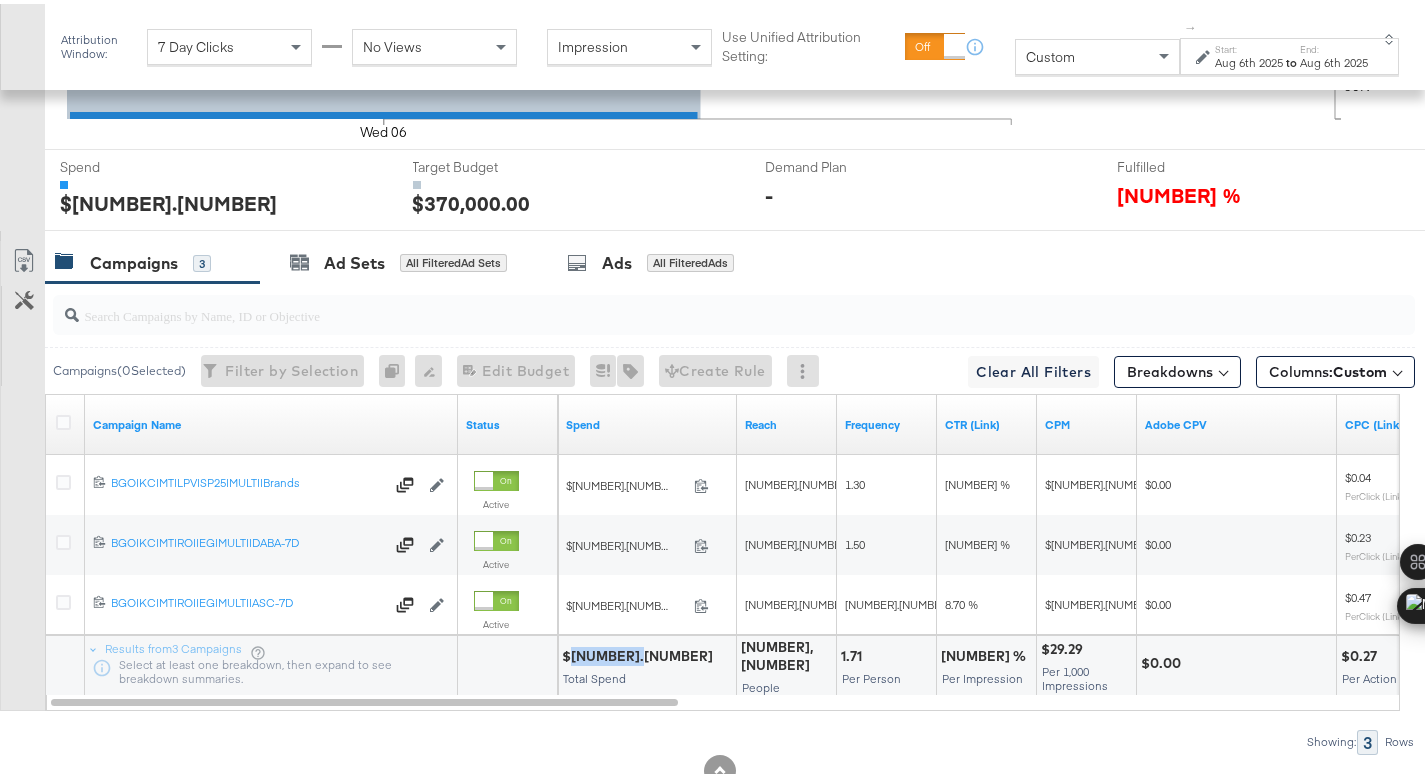 click on "$[NUMBER].[NUMBER]" at bounding box center [640, 652] 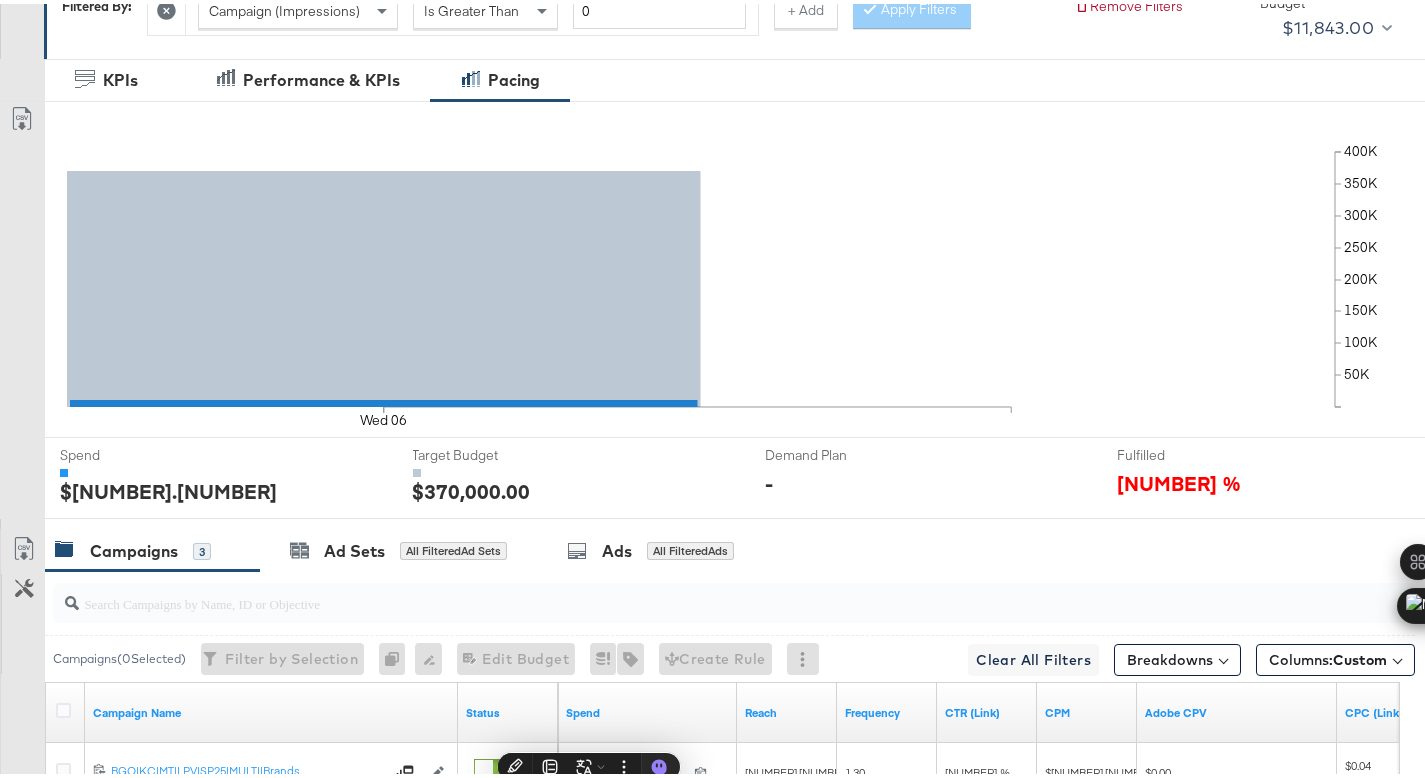 scroll, scrollTop: 0, scrollLeft: 0, axis: both 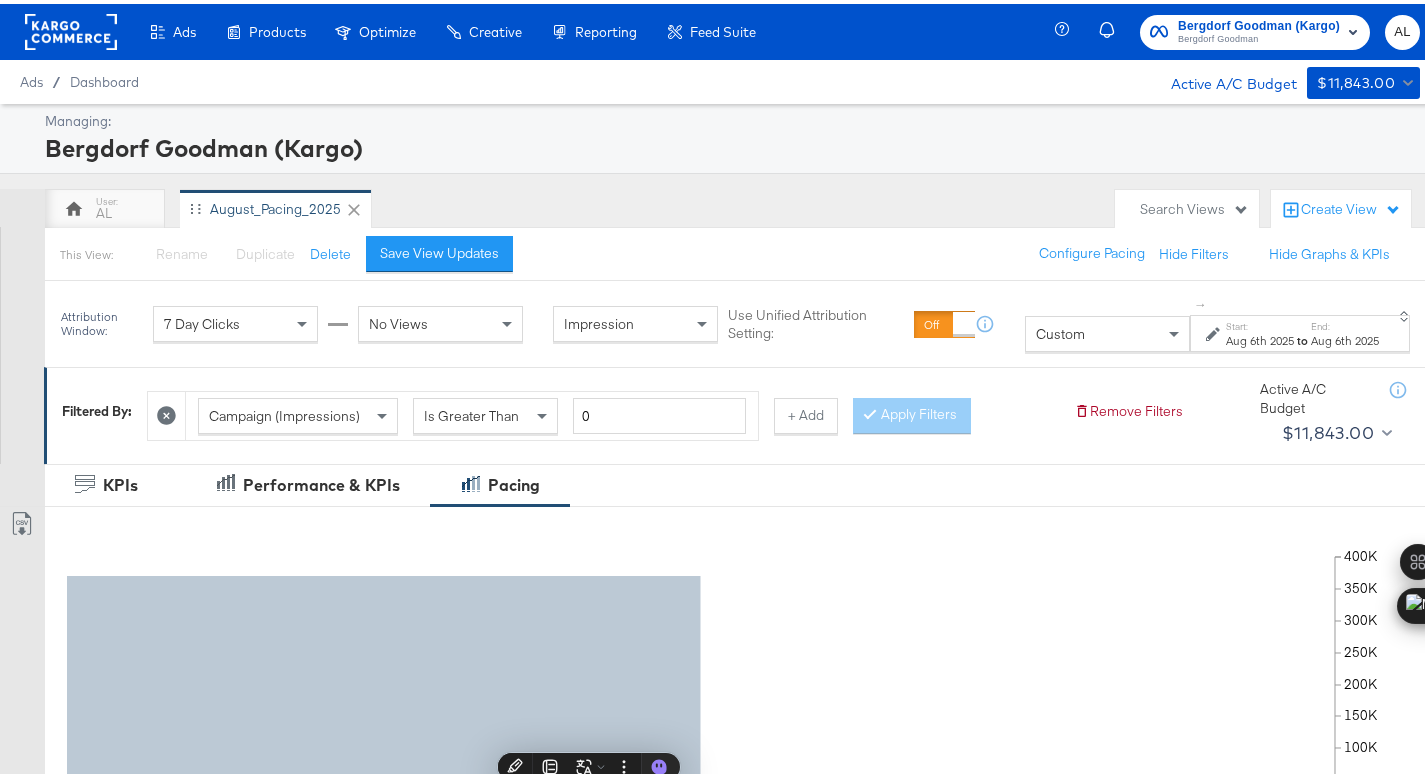 click 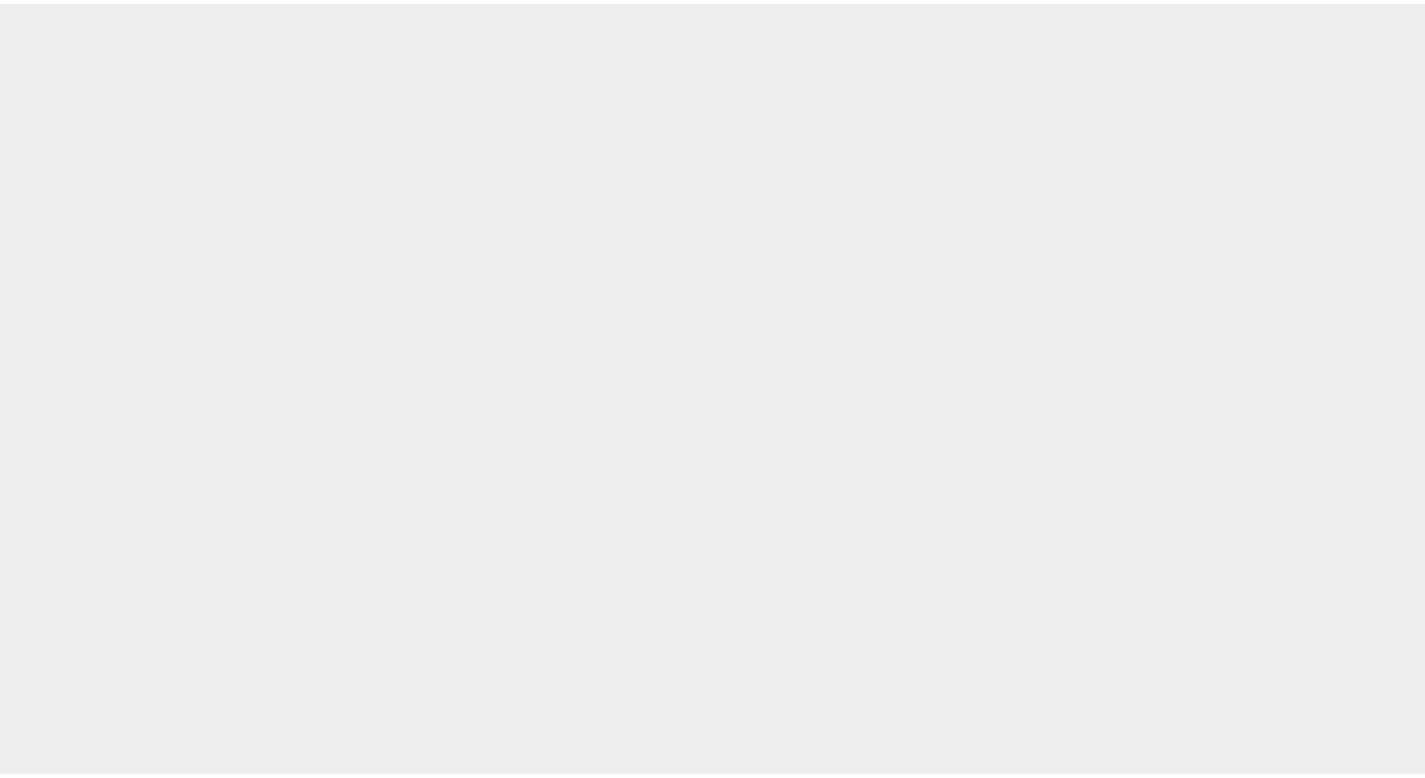 scroll, scrollTop: 0, scrollLeft: 0, axis: both 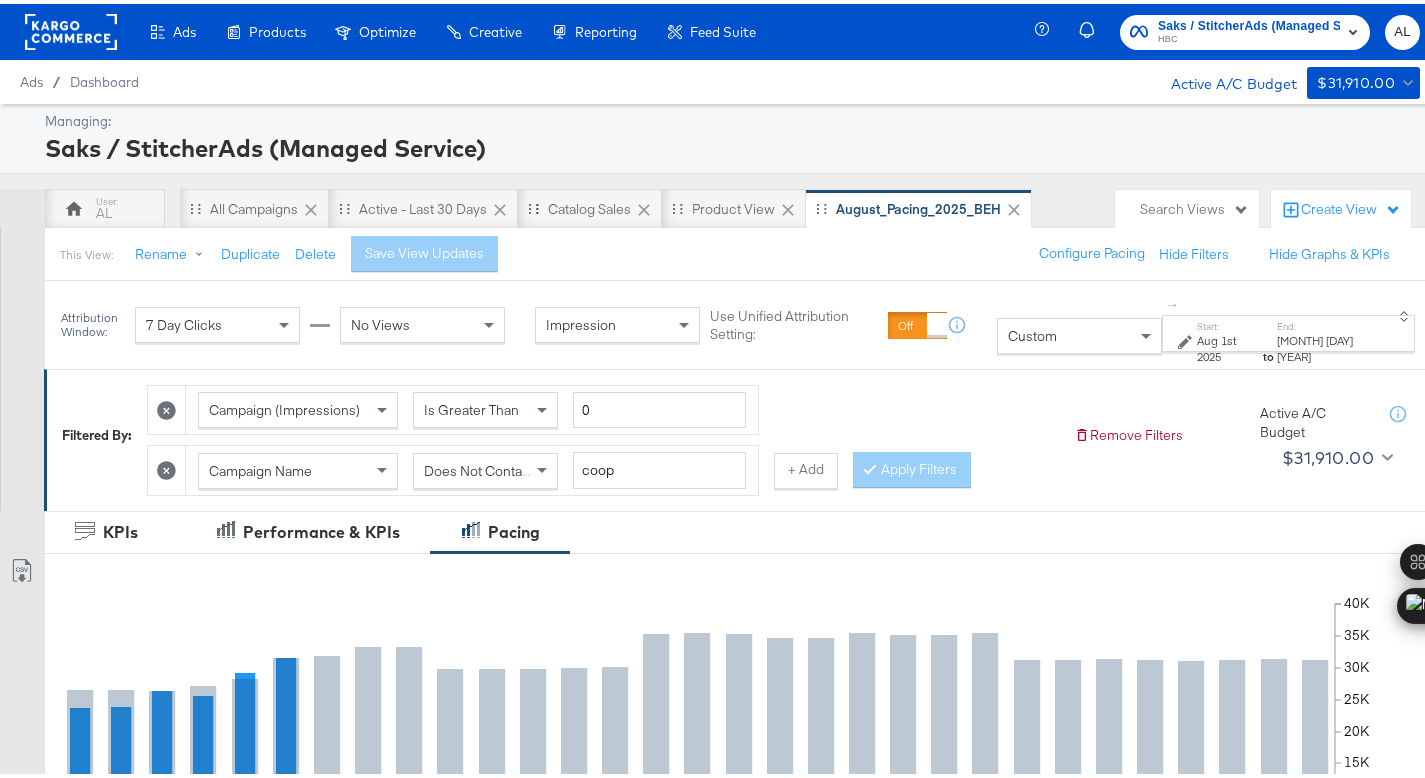 click 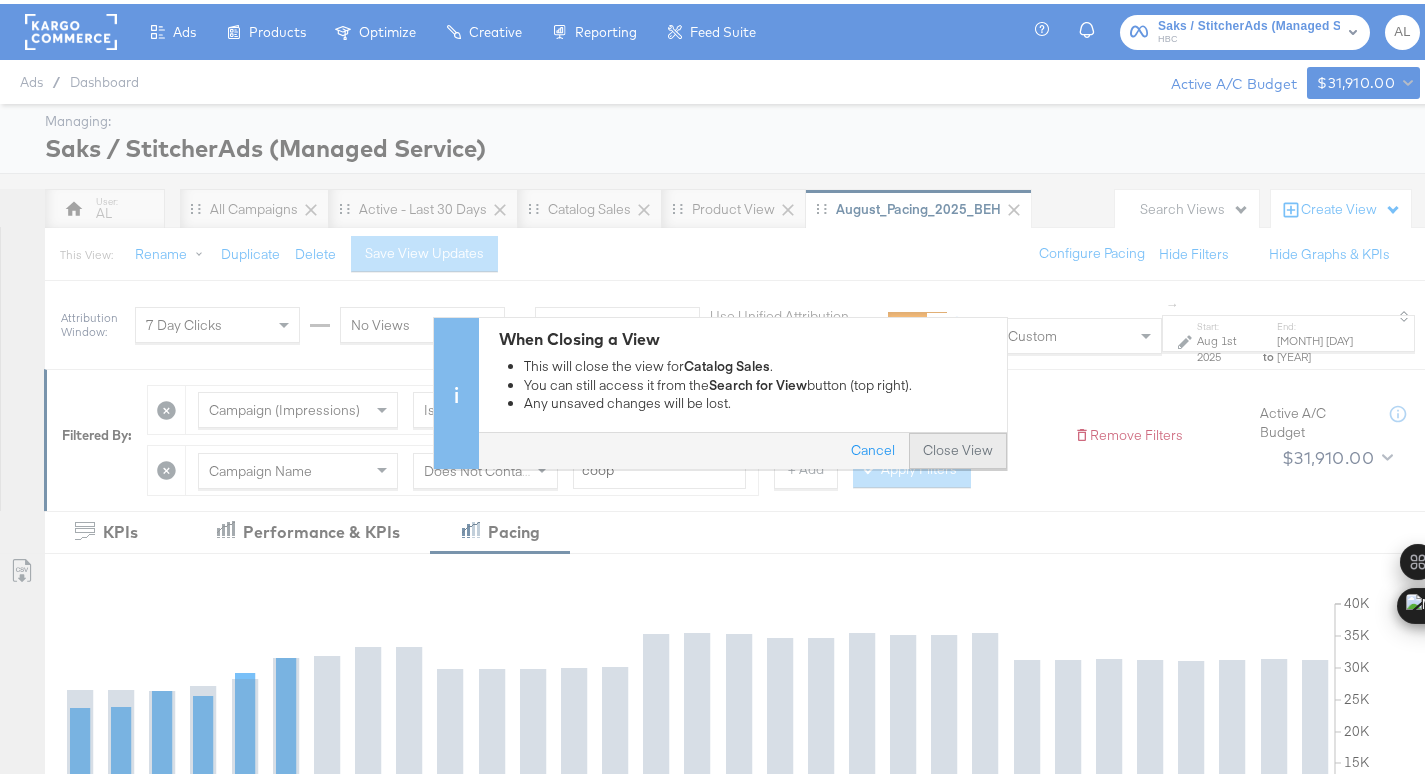 click on "Close View" at bounding box center (958, 447) 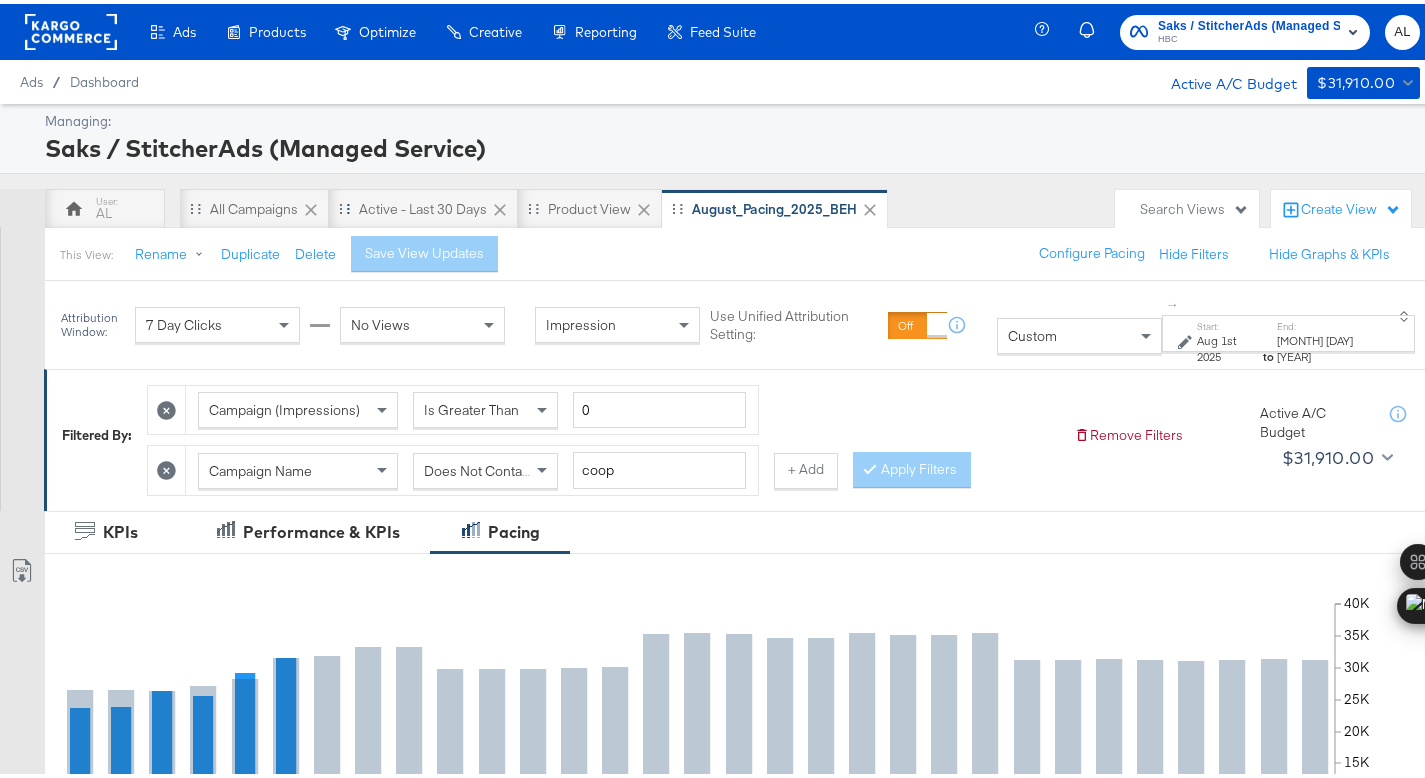 click 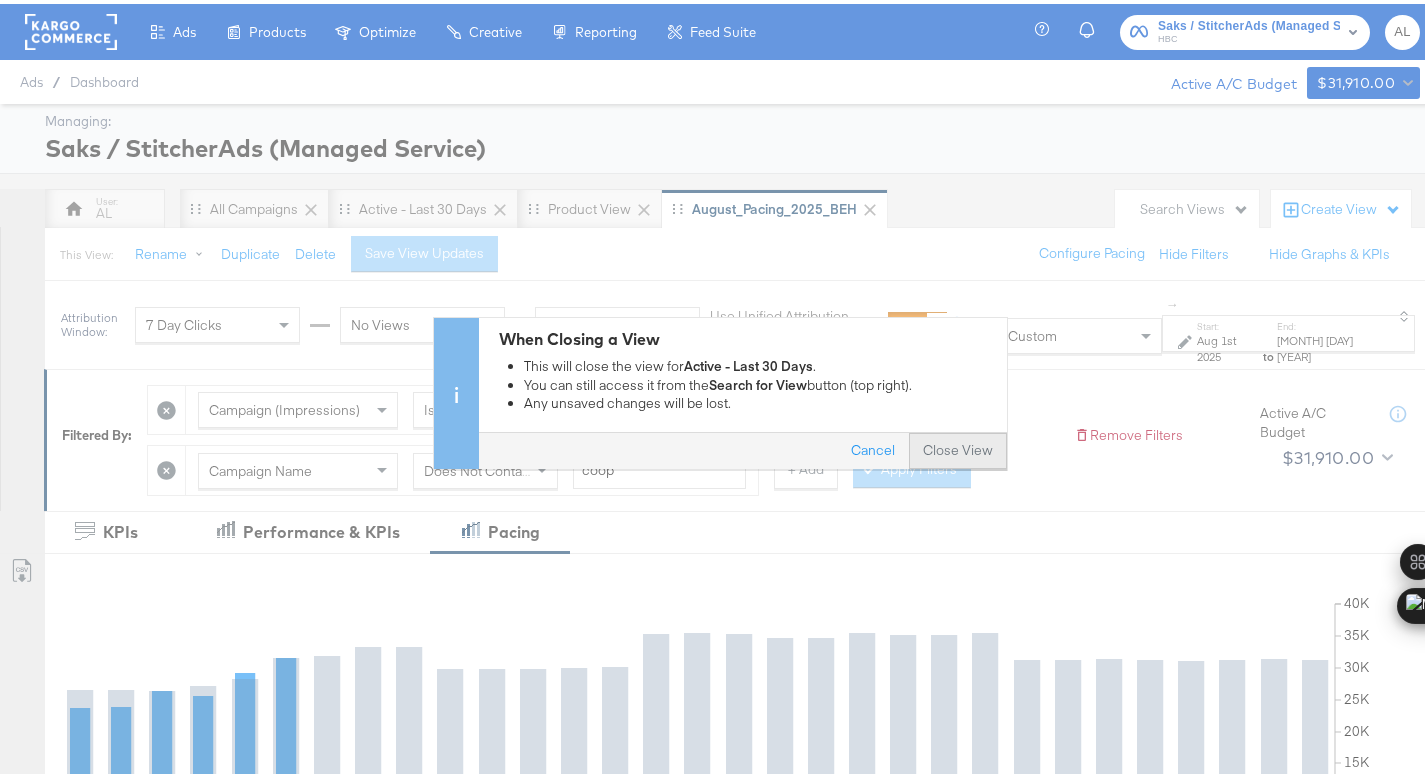 click on "Close View" at bounding box center (958, 447) 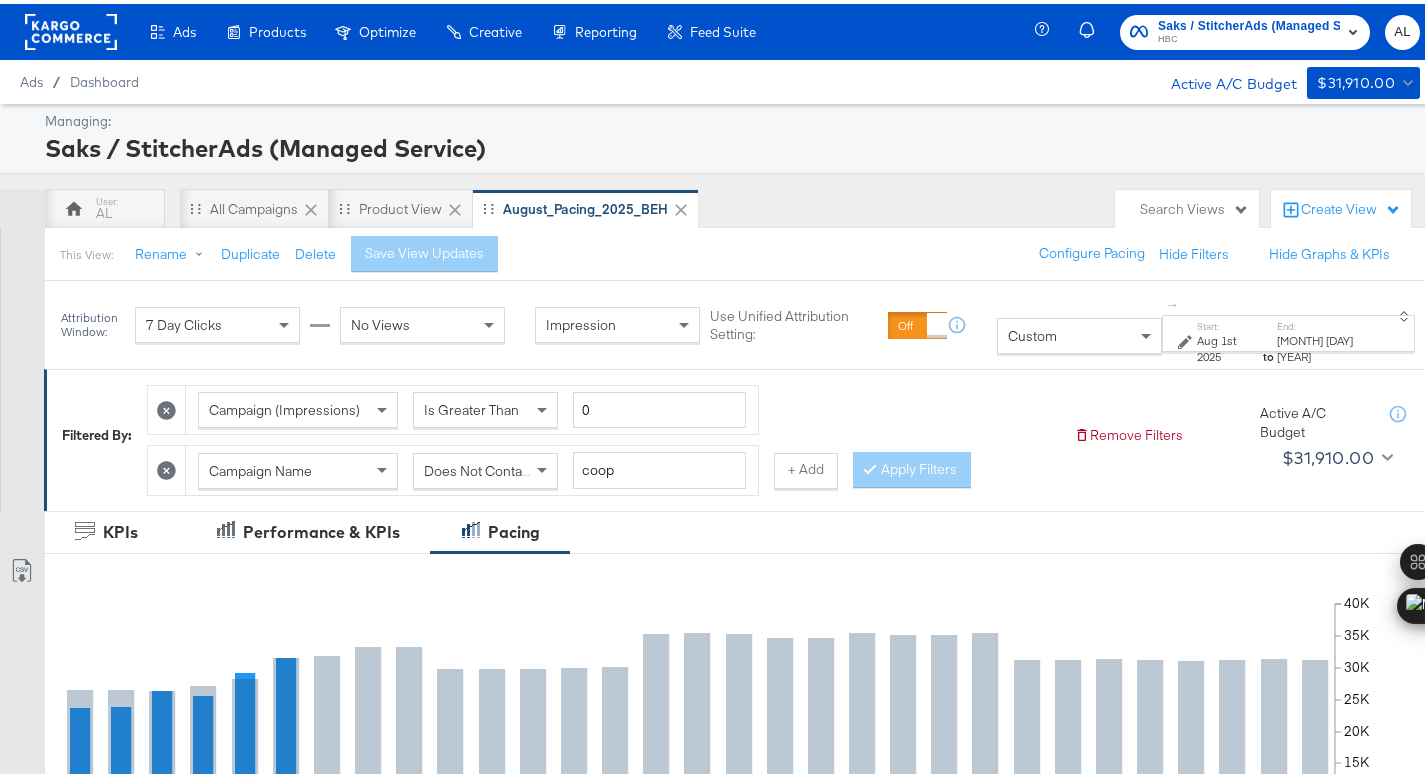 click on "Aug 1st 2025" at bounding box center (1228, 344) 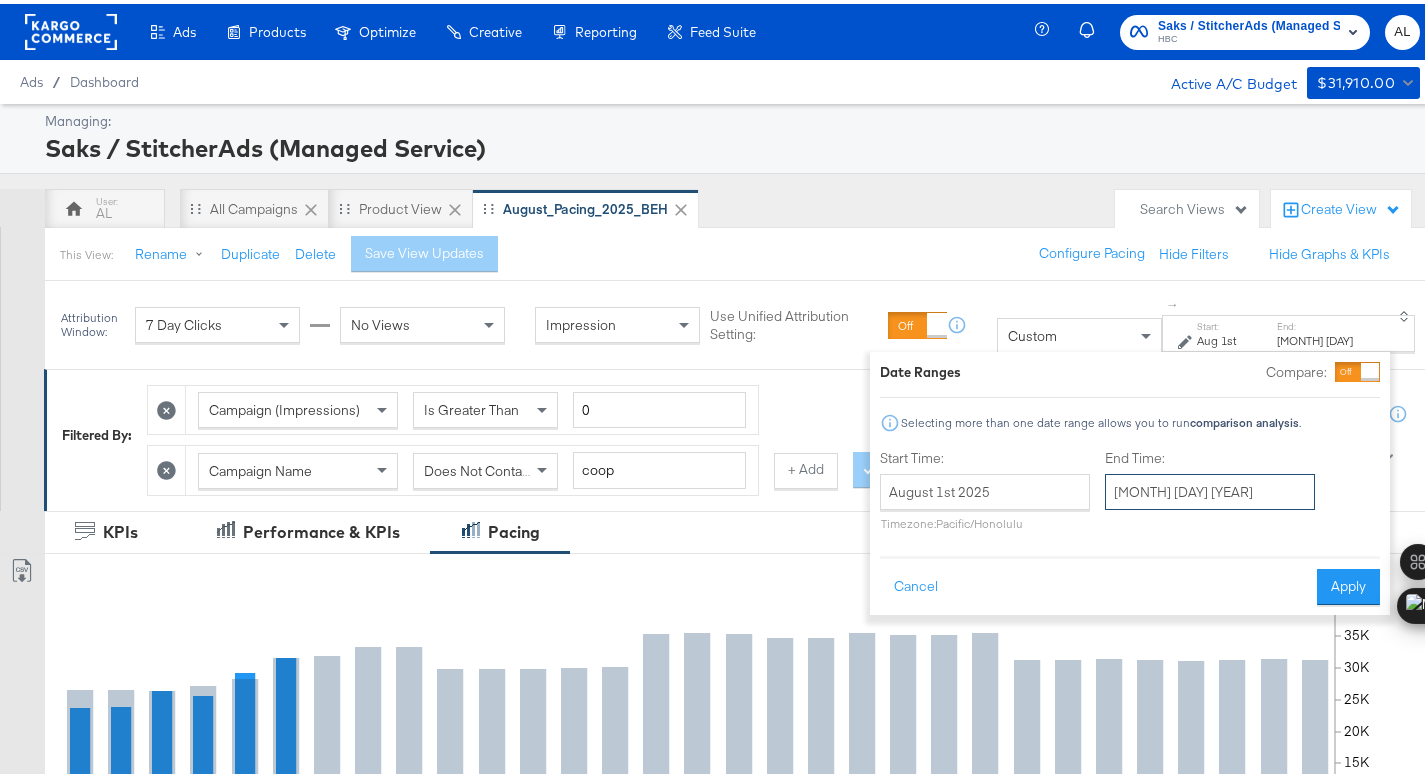 click on "[MONTH] [DAY] [YEAR]" at bounding box center [1210, 488] 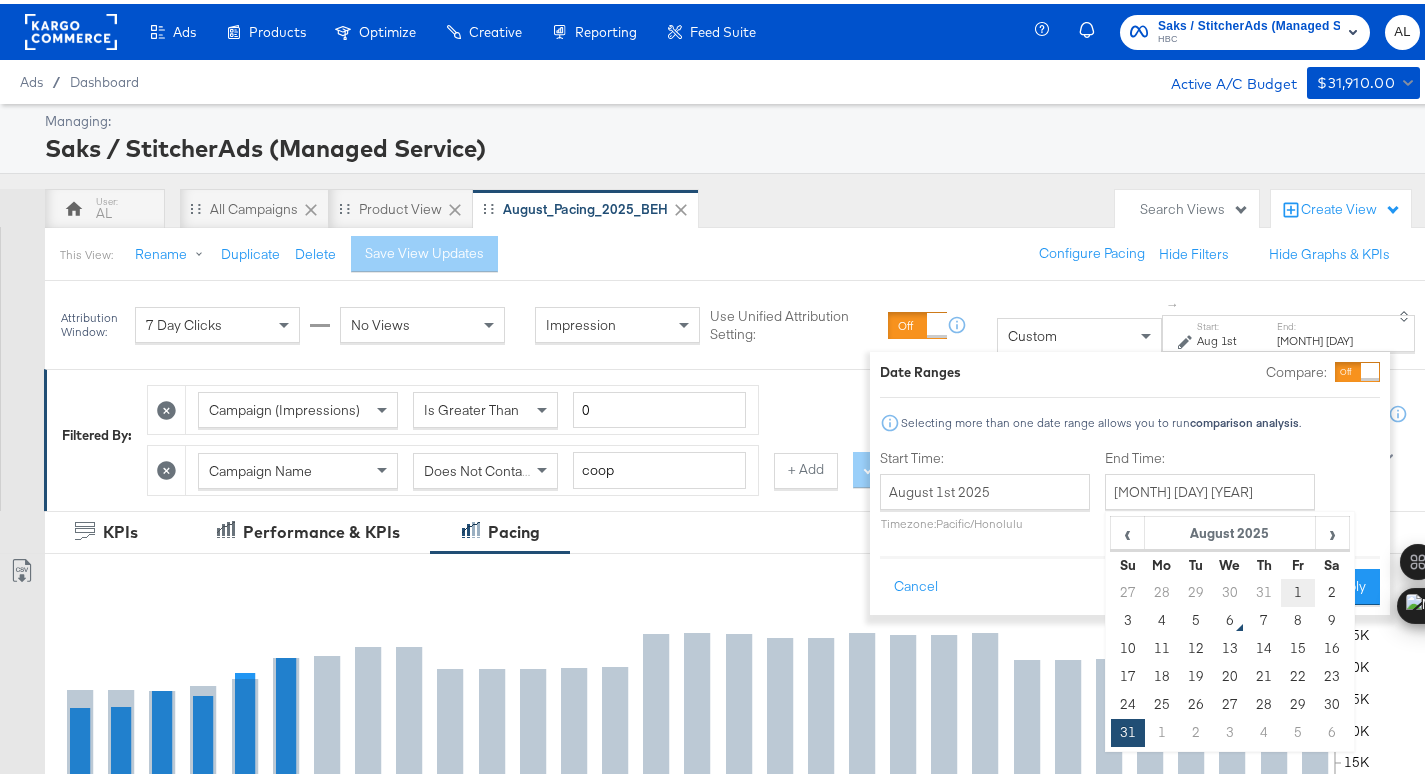 click on "1" at bounding box center (1298, 589) 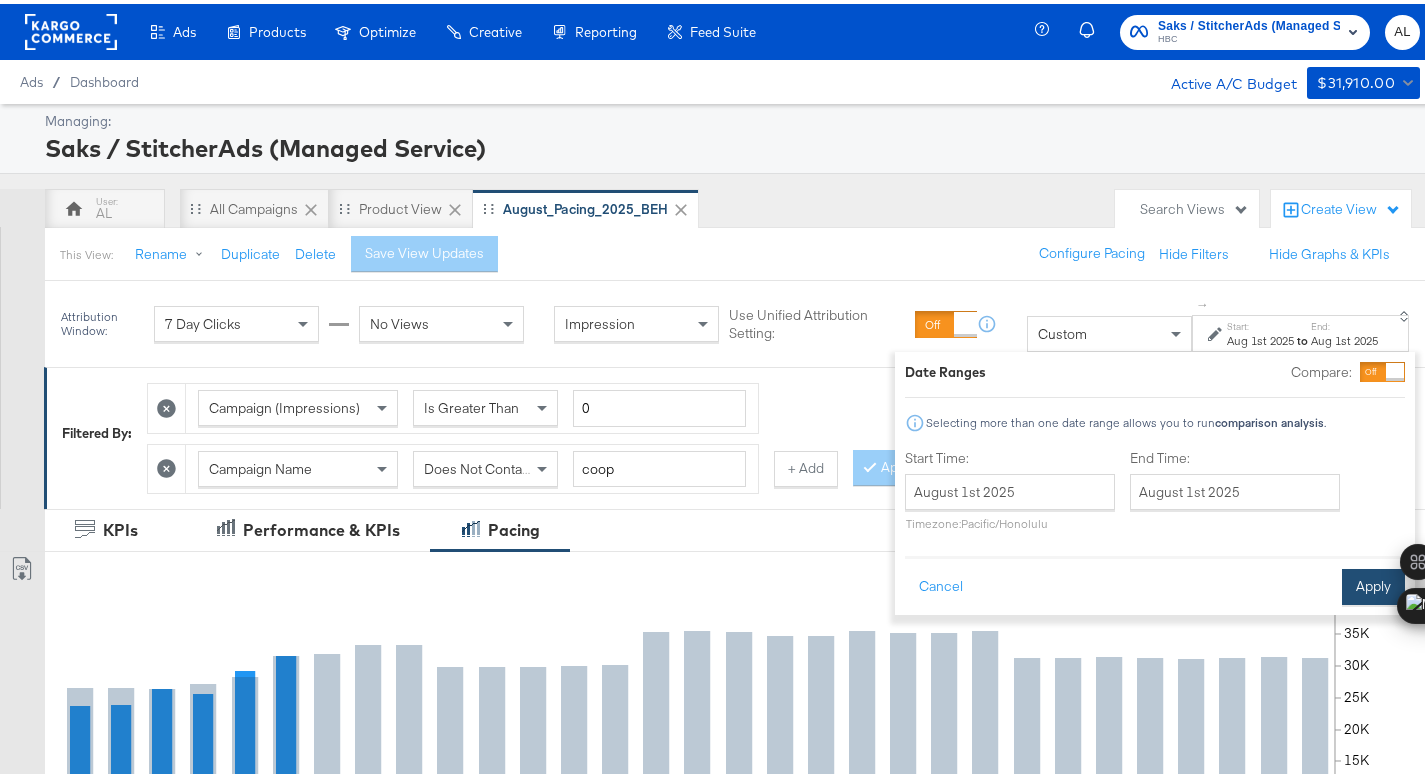 click on "Apply" at bounding box center (1373, 583) 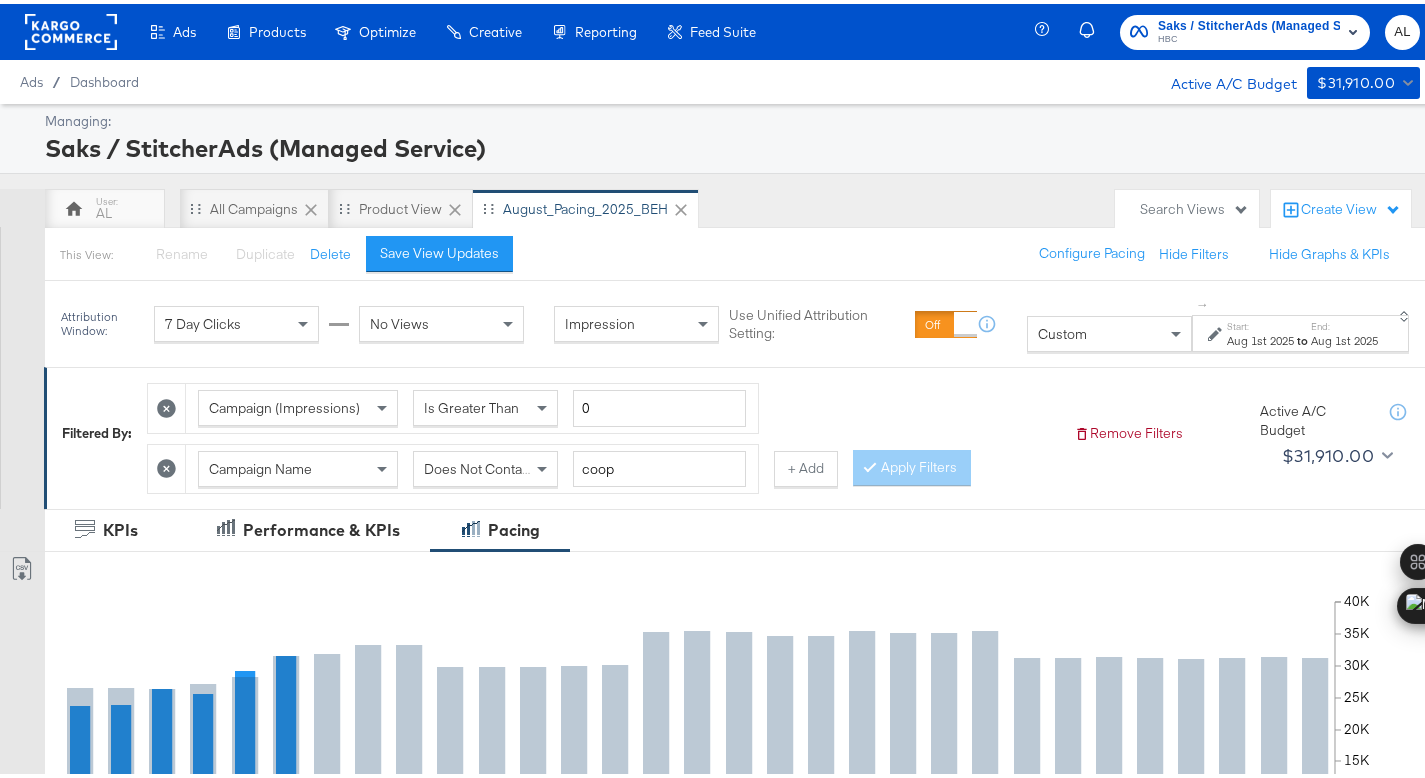 scroll, scrollTop: 738, scrollLeft: 0, axis: vertical 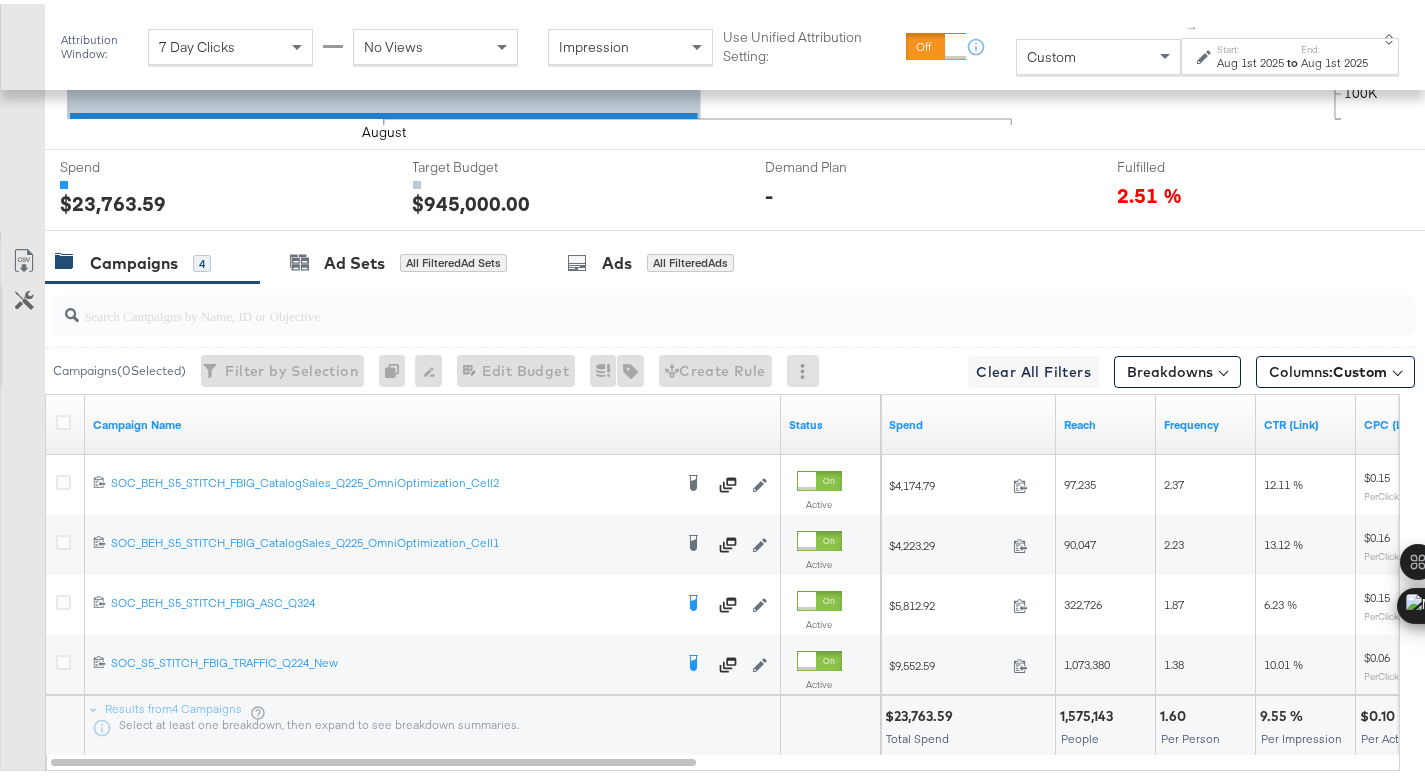 click on "$23,763.59" at bounding box center [922, 712] 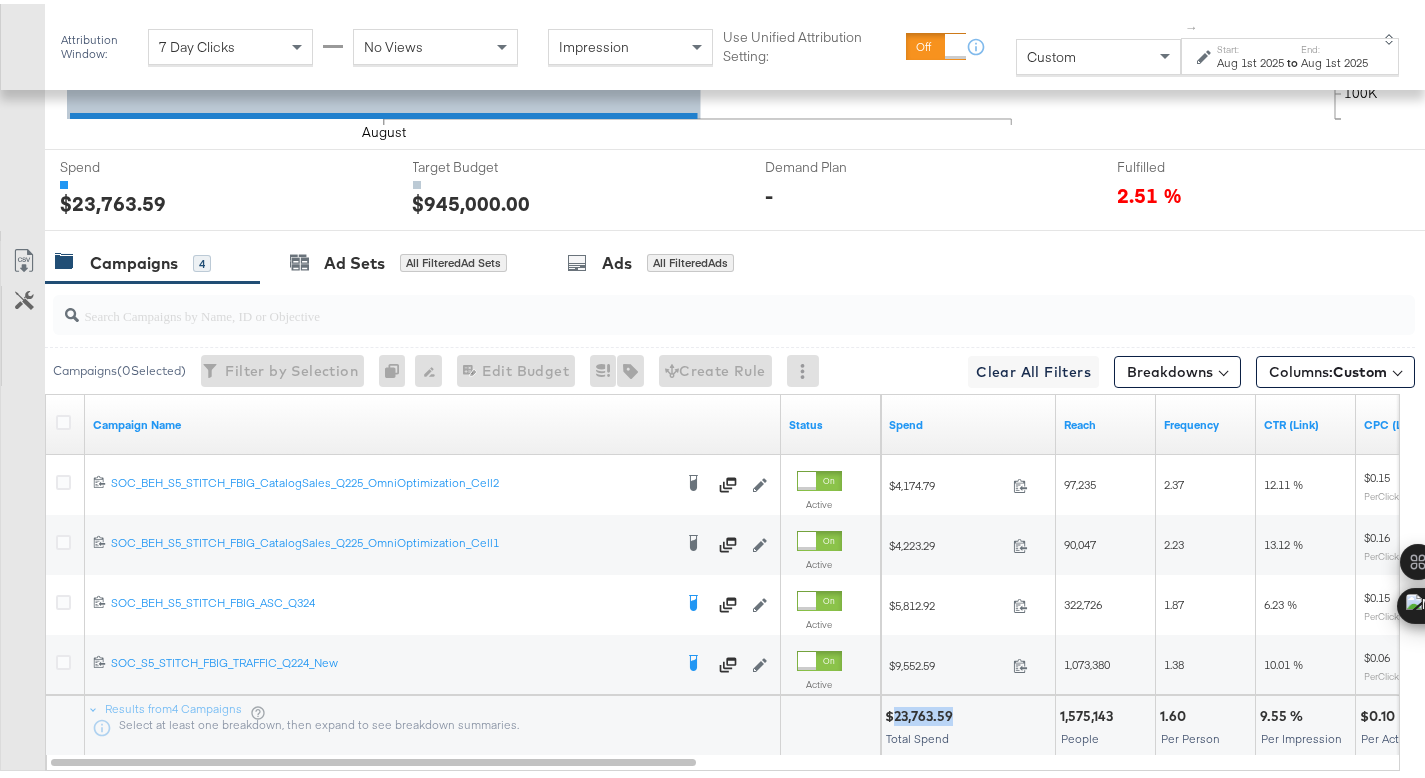 click on "$23,763.59" at bounding box center (922, 712) 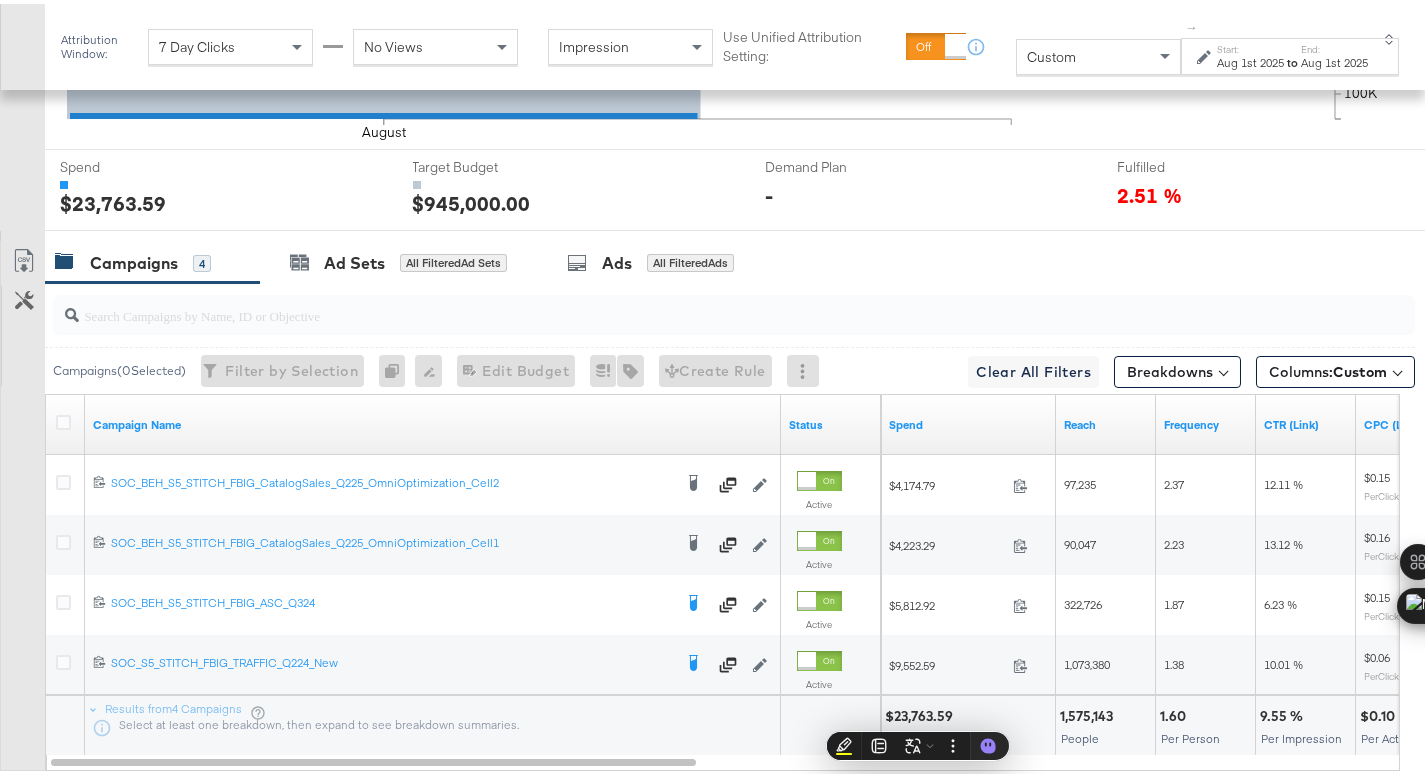 click on "Aug 1st 2025" at bounding box center [1250, 59] 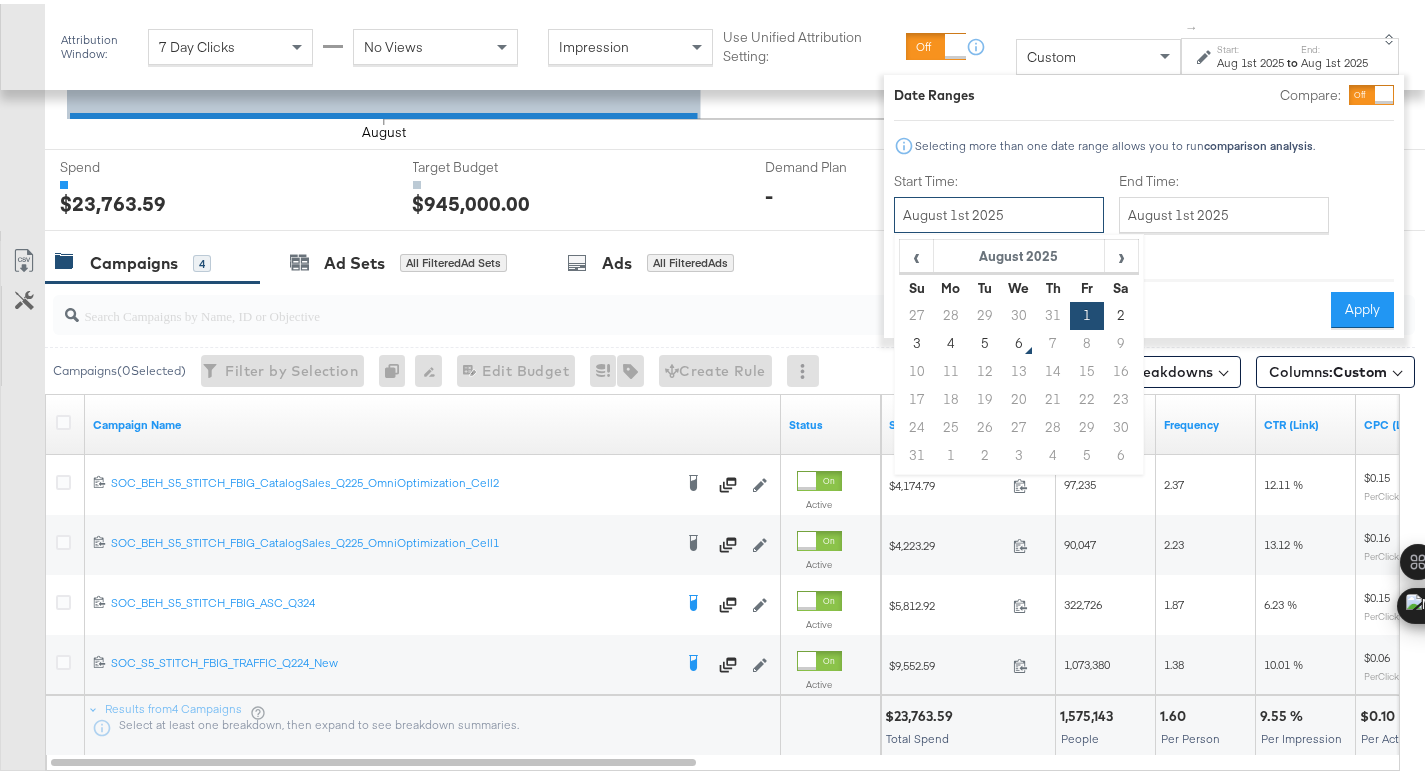 click on "August 1st 2025" at bounding box center [999, 211] 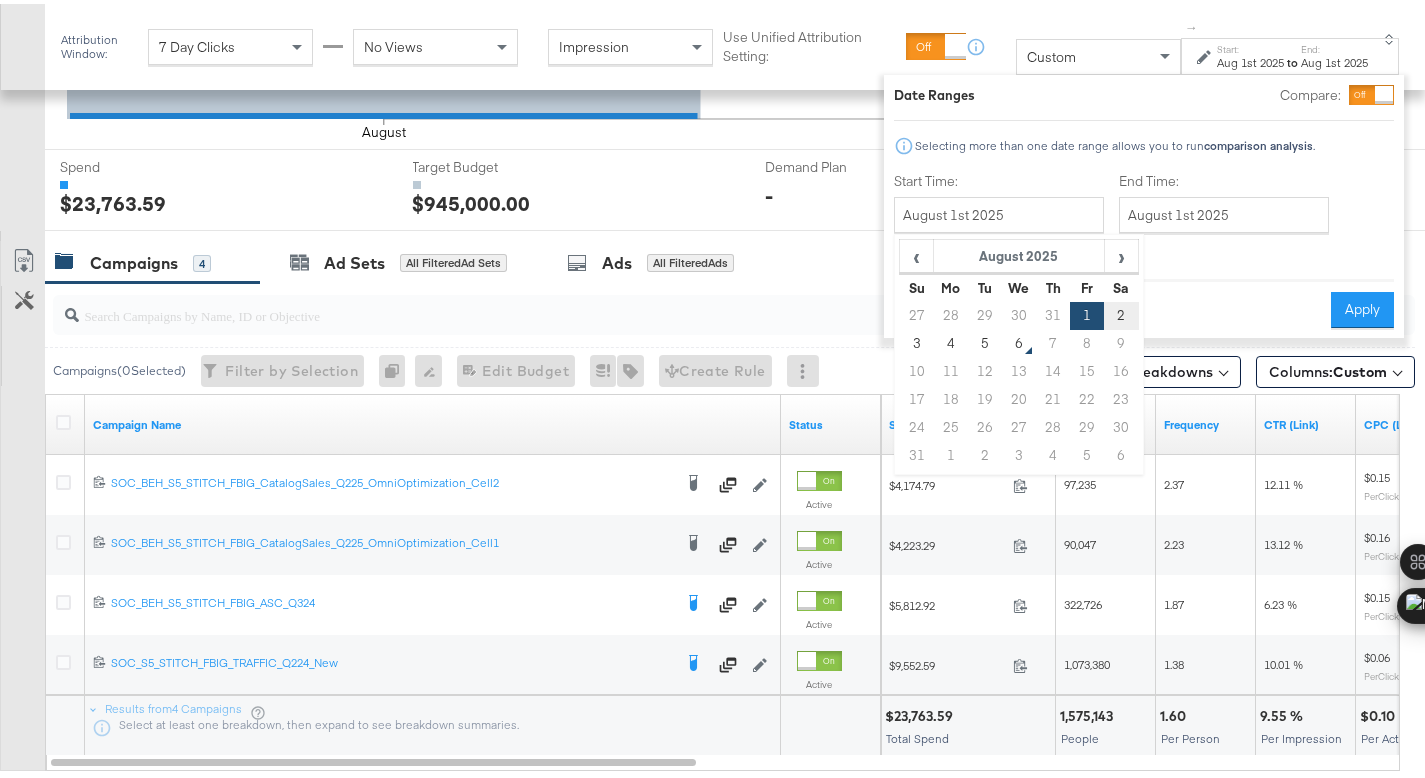 click on "2" at bounding box center [1122, 312] 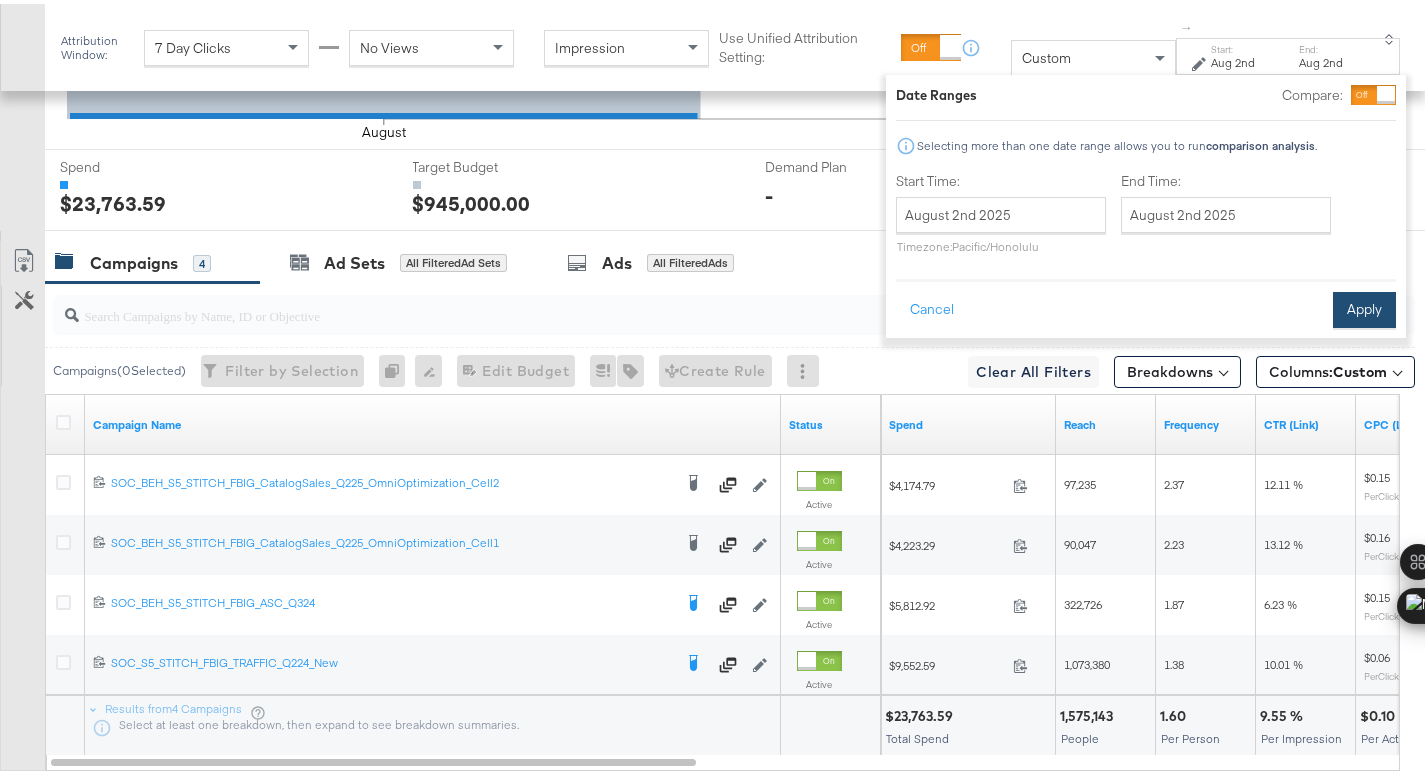 click on "Apply" at bounding box center [1364, 306] 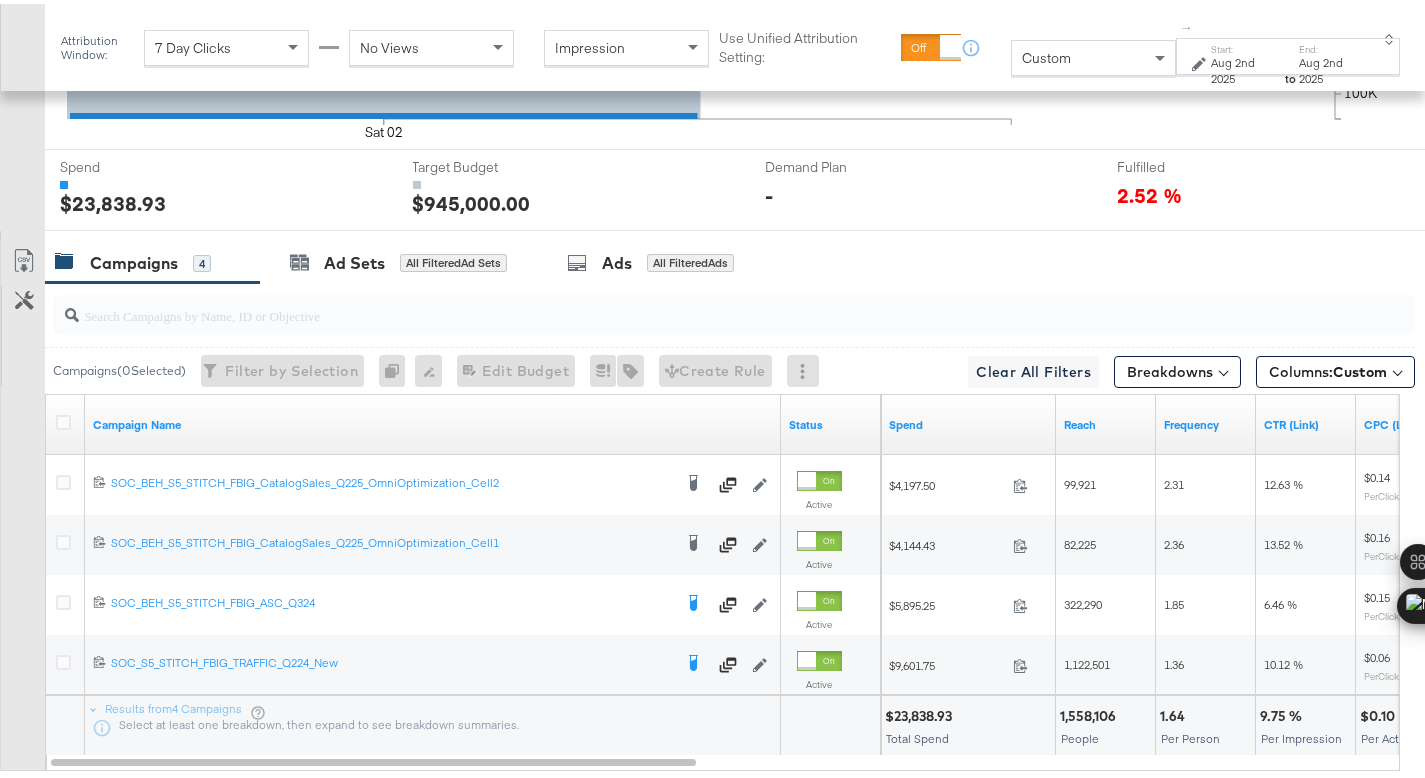 click on "$23,838.93" at bounding box center (921, 712) 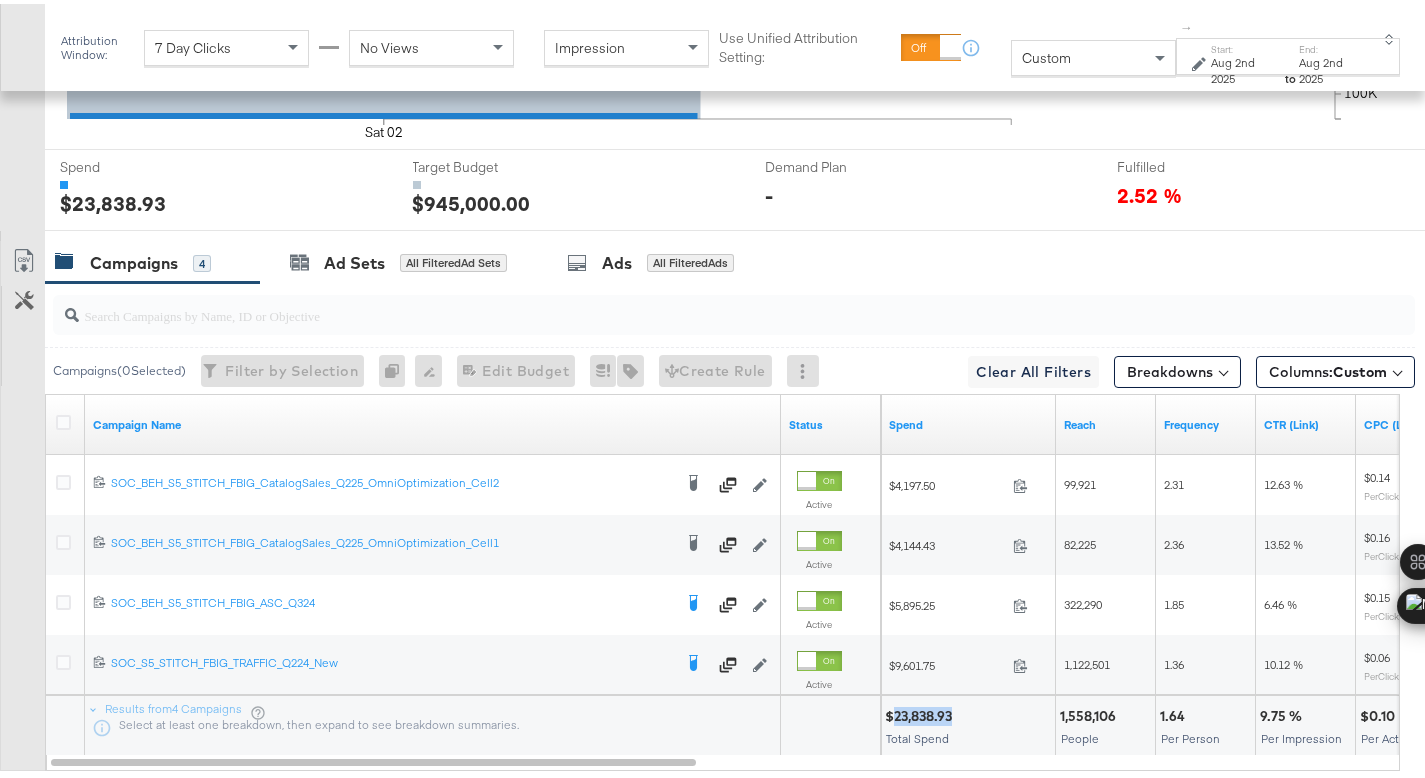 click on "$23,838.93" at bounding box center [921, 712] 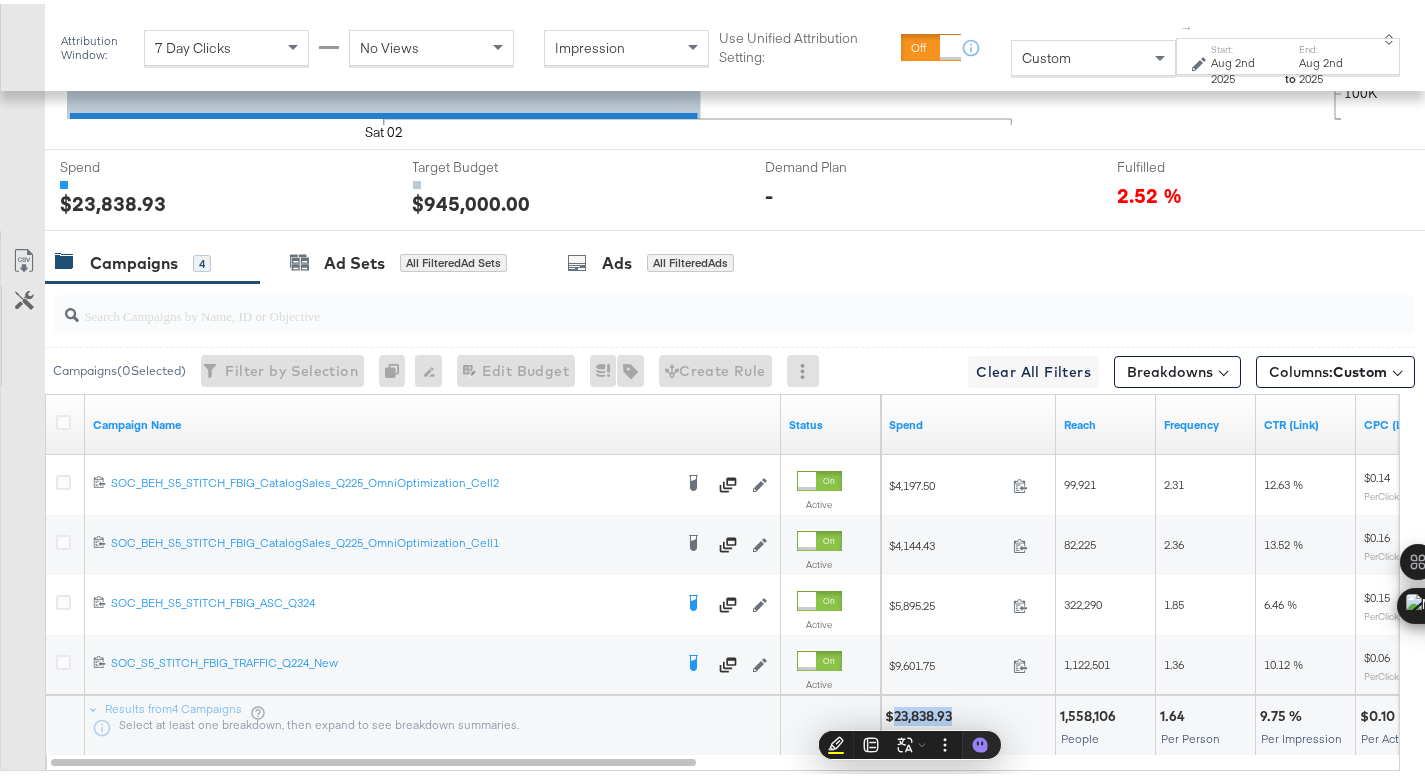 copy on "23,838.93" 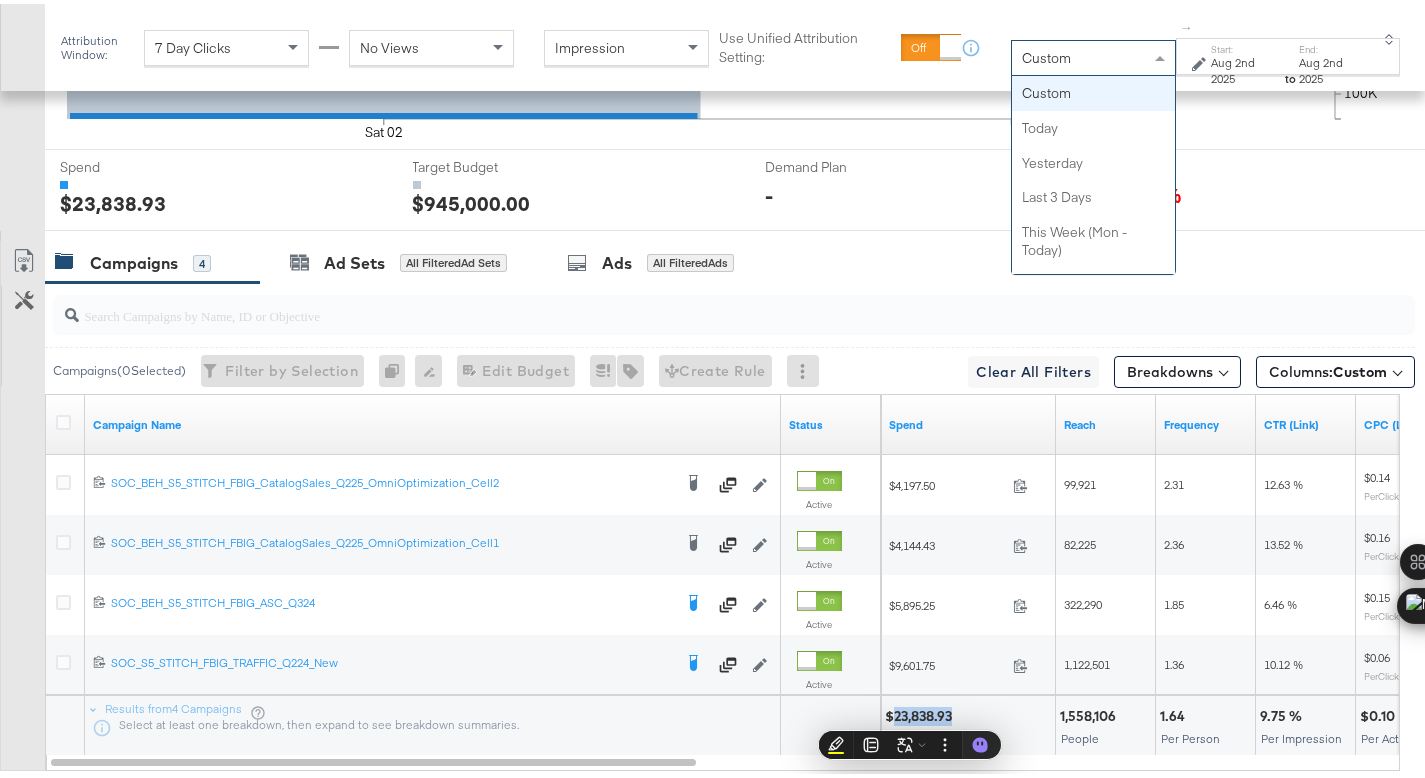 click on "Custom" at bounding box center [1093, 54] 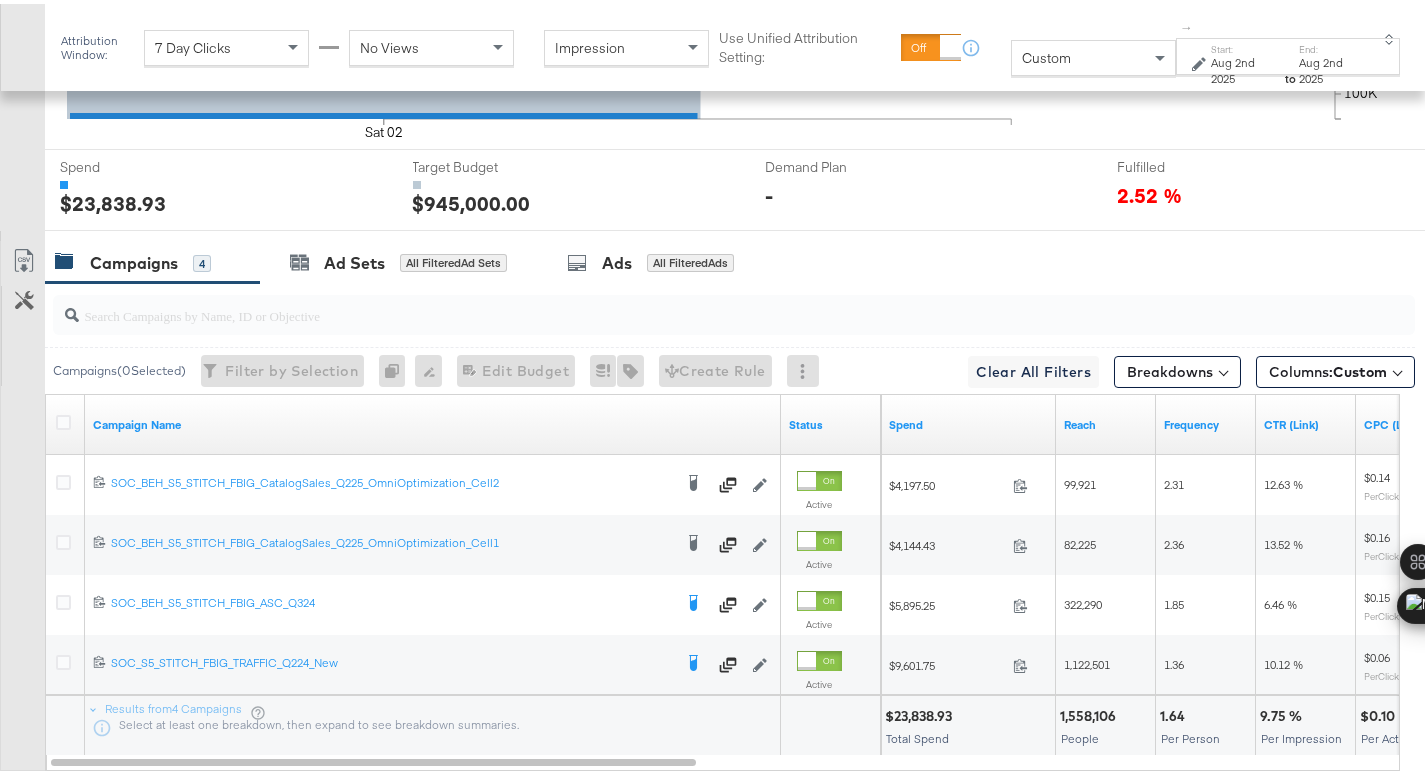 click on "Aug 2nd 2025" at bounding box center (1246, 66) 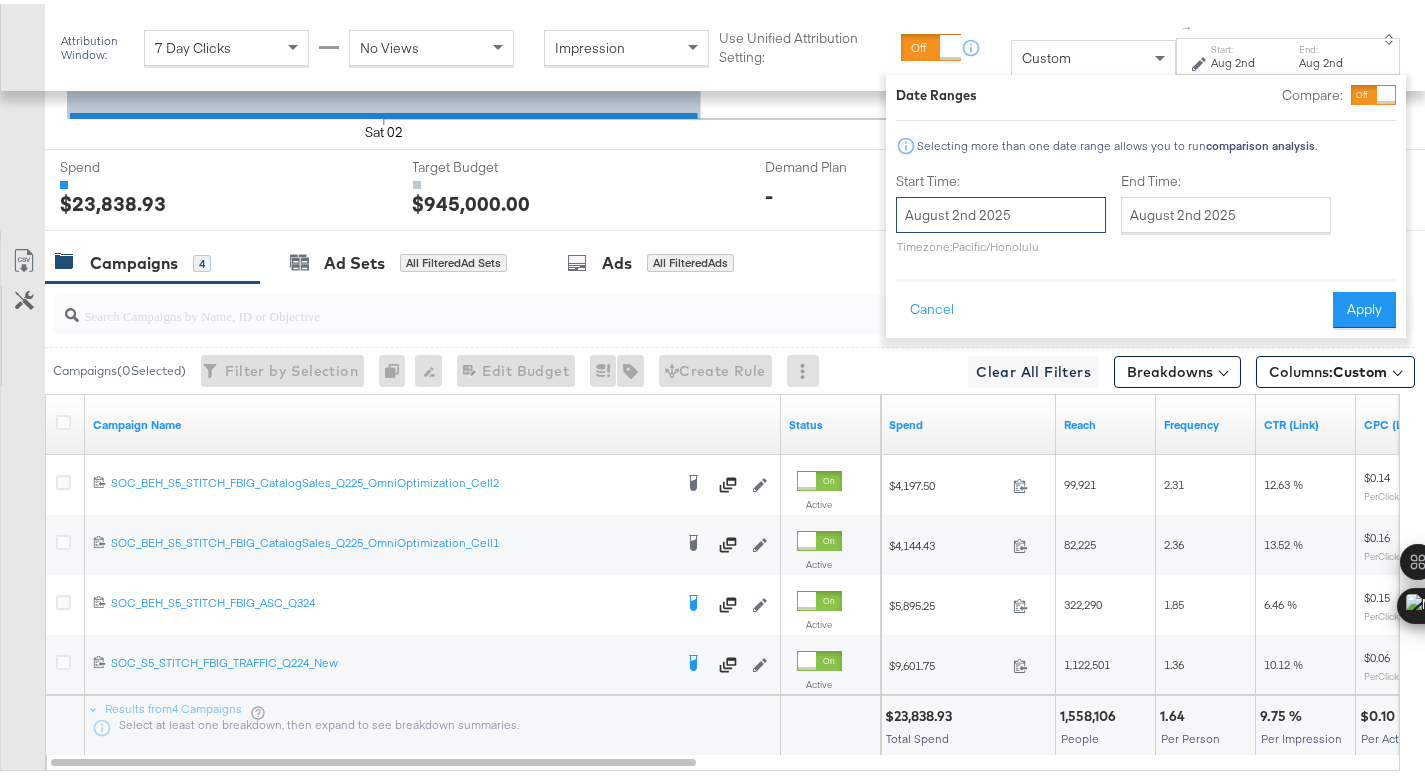click on "August 2nd 2025" at bounding box center (1001, 211) 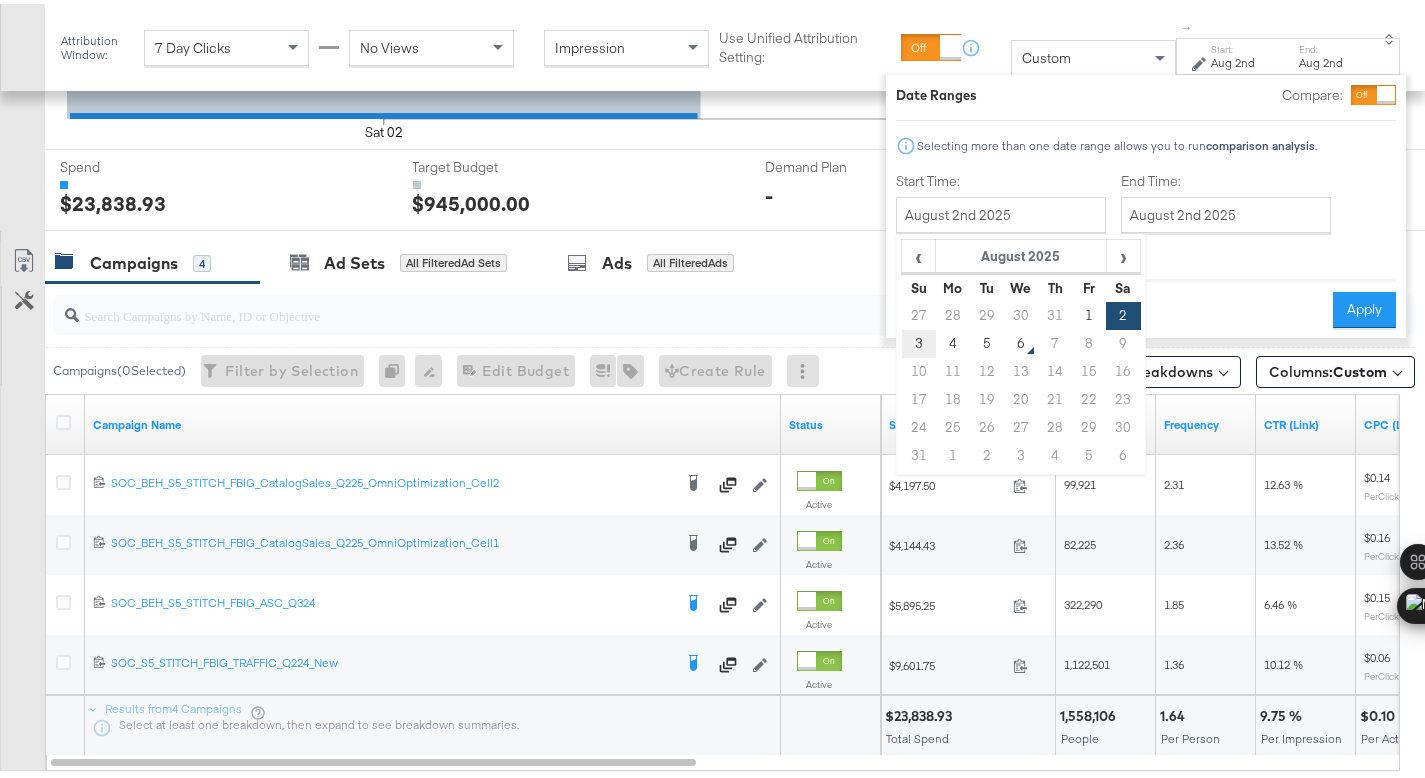 click on "3" at bounding box center (918, 340) 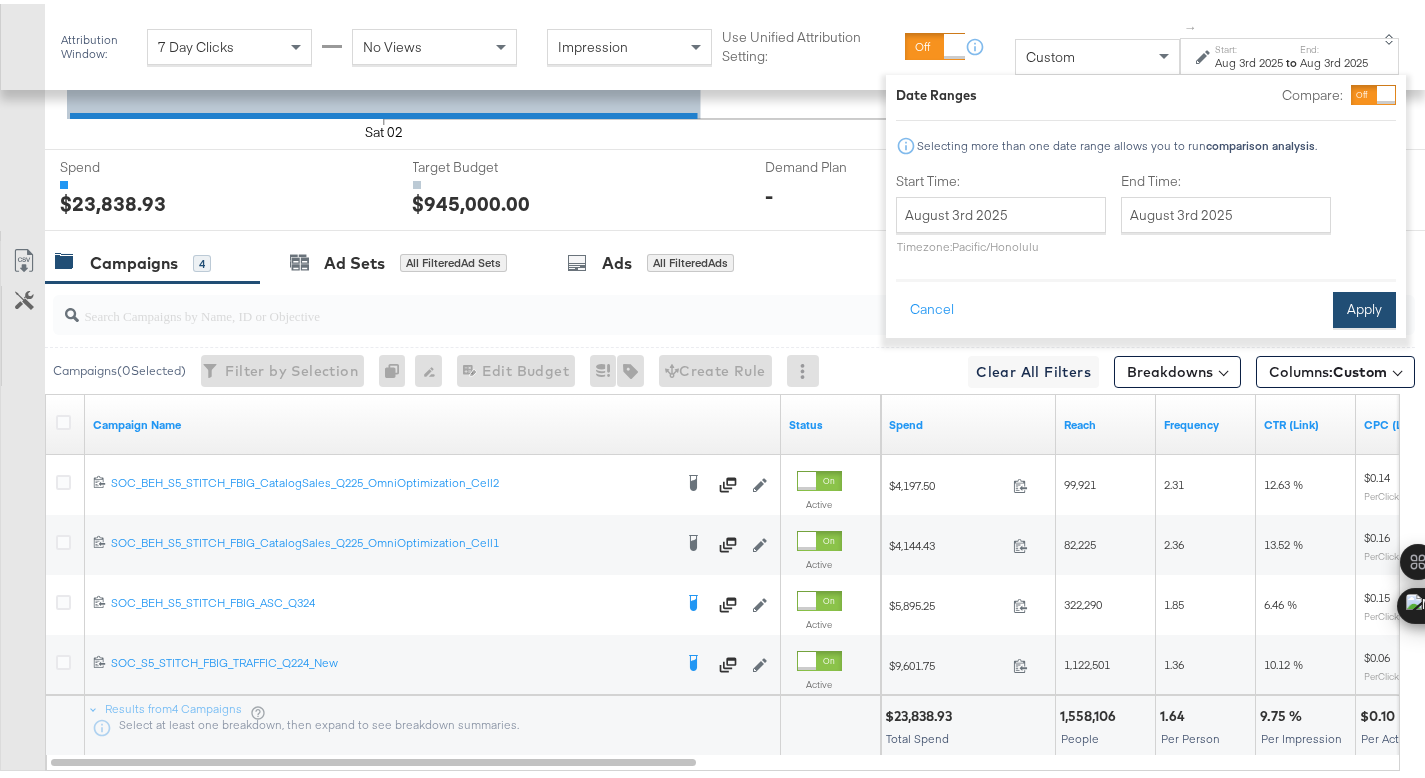 click on "Apply" at bounding box center [1364, 306] 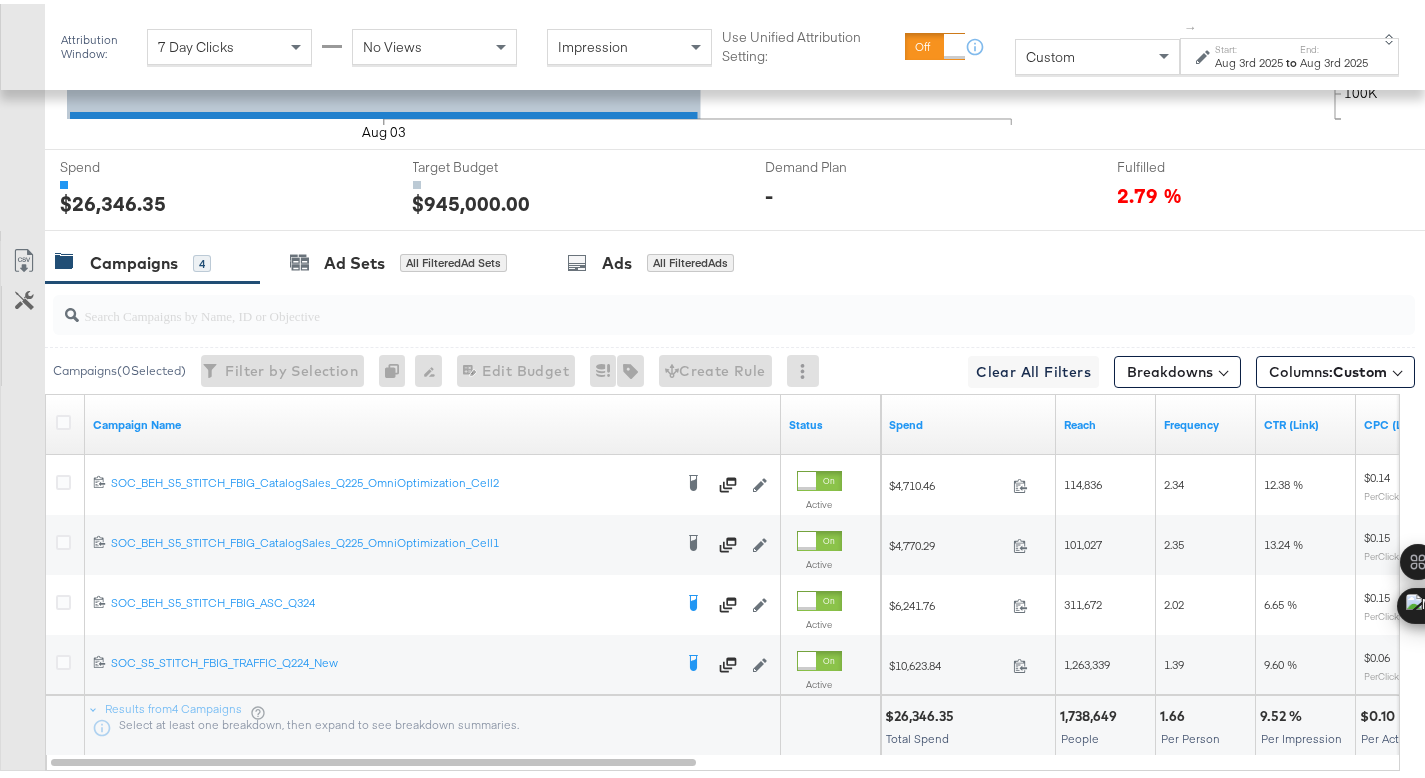 click on "$26,346.35" at bounding box center (922, 712) 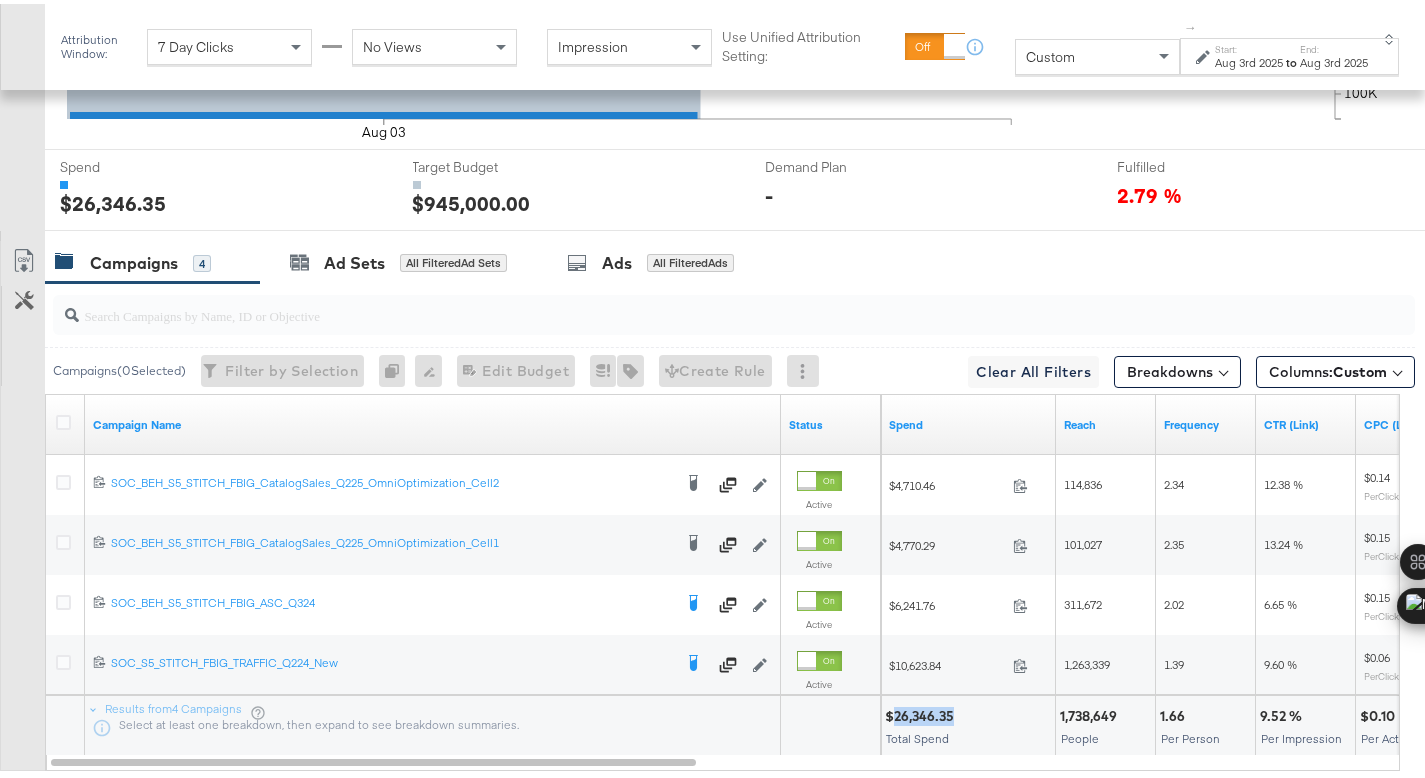 click on "$26,346.35" at bounding box center [922, 712] 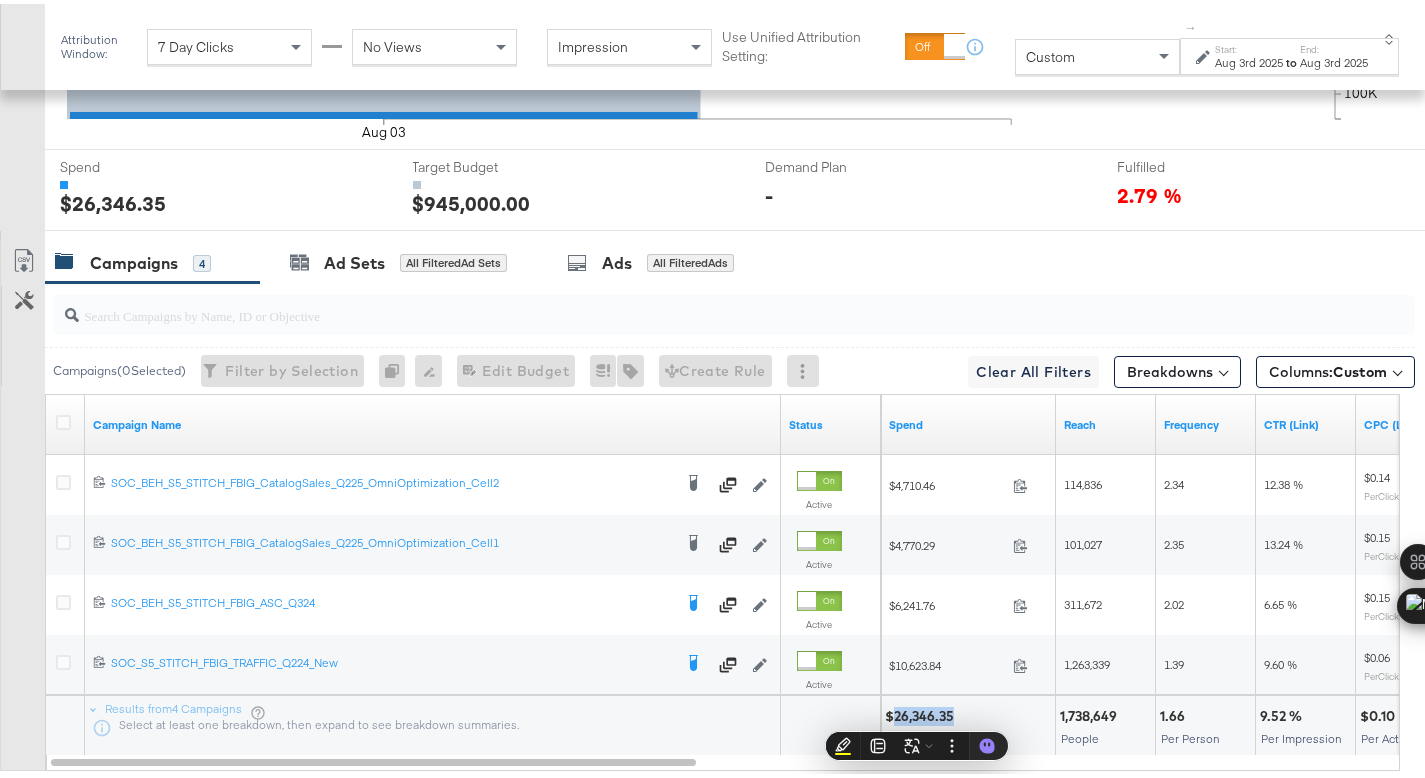 copy on "26,346.35" 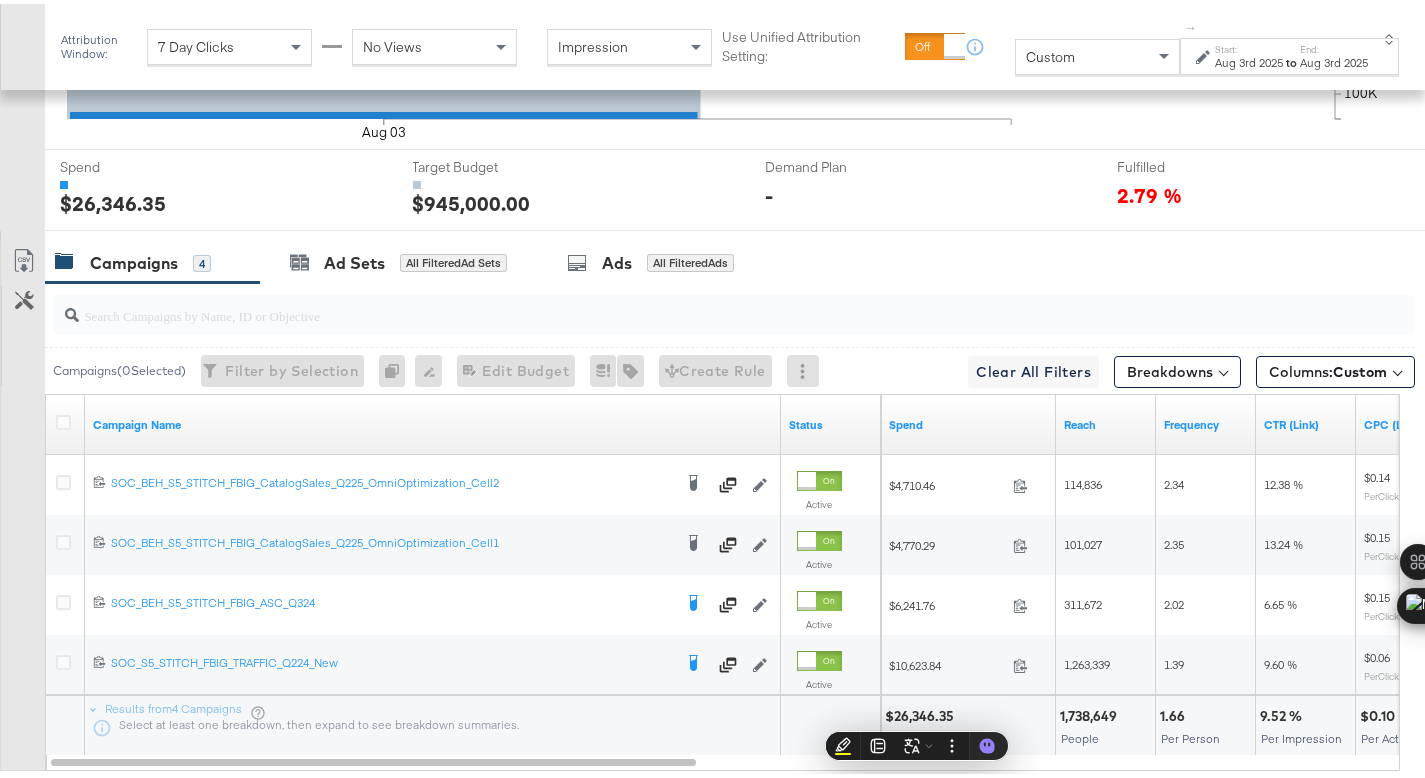 click on "Aug 3rd 2025" at bounding box center (1249, 59) 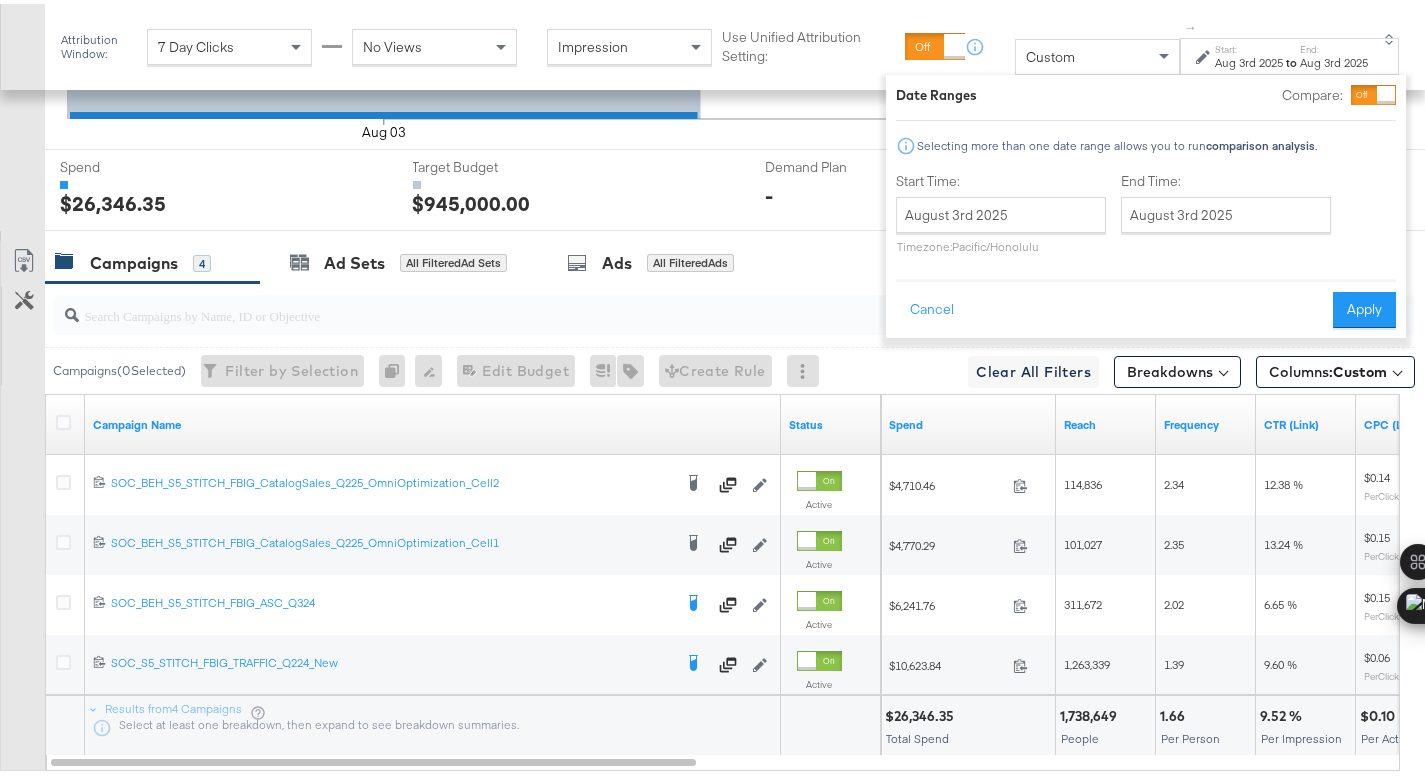 click on "Timezone:  Pacific/Honolulu" at bounding box center (1001, 242) 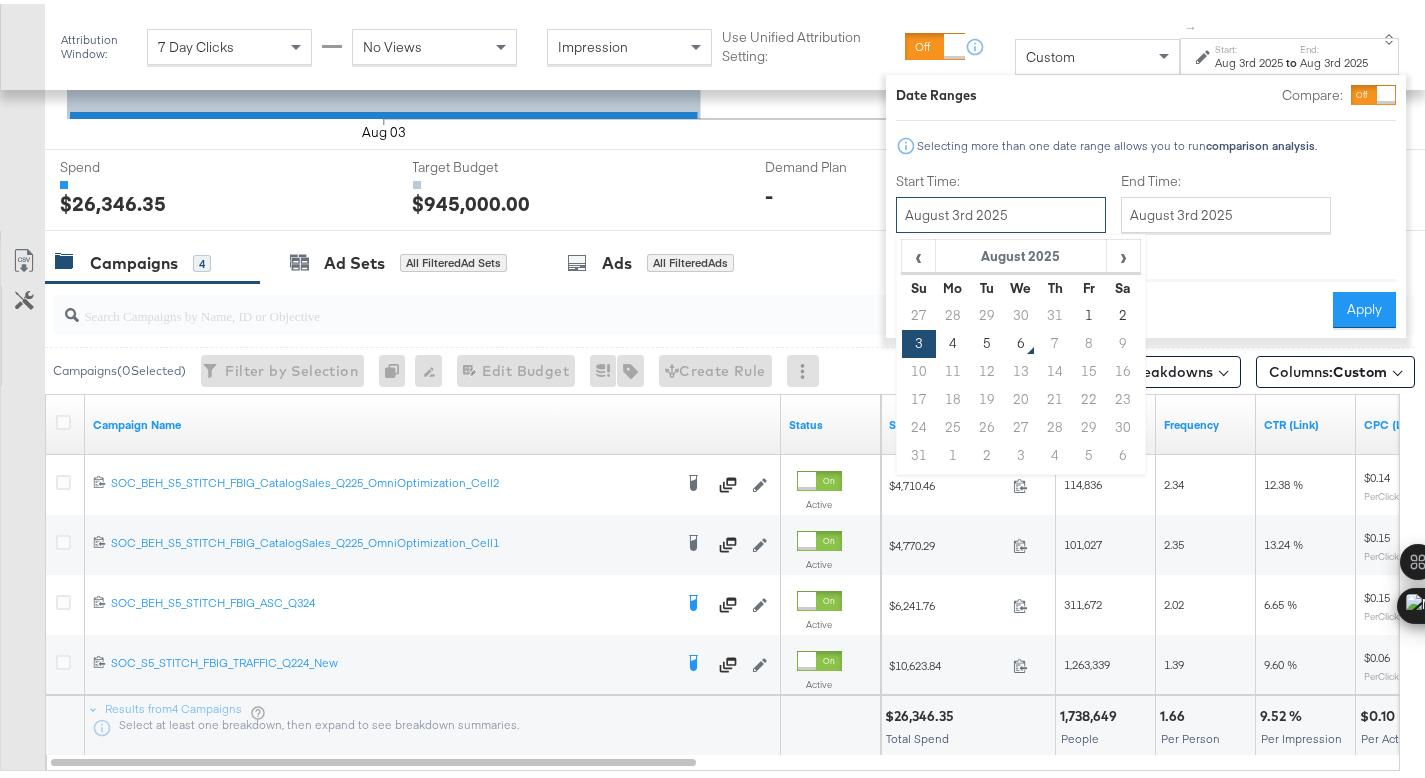 click on "August 3rd 2025" at bounding box center (1001, 211) 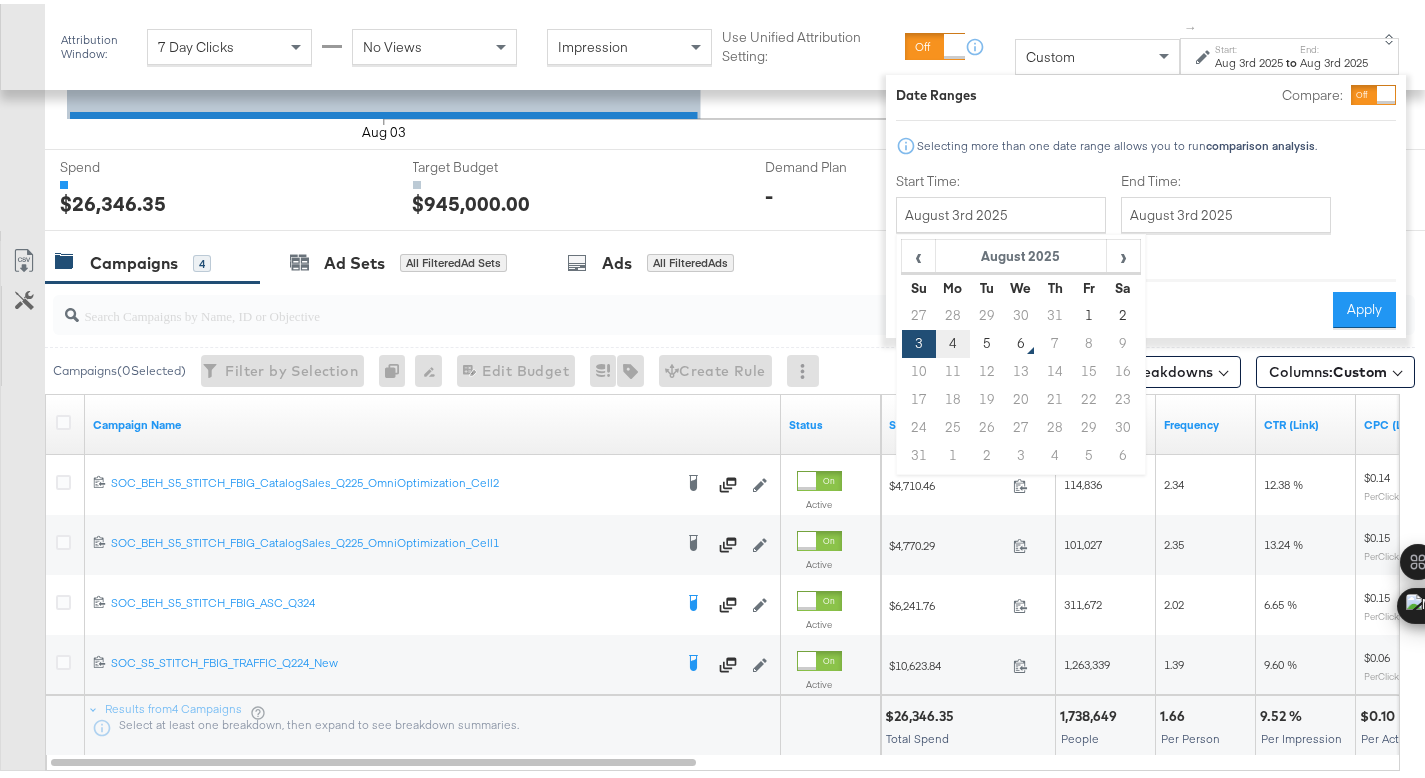 click on "4" at bounding box center (953, 340) 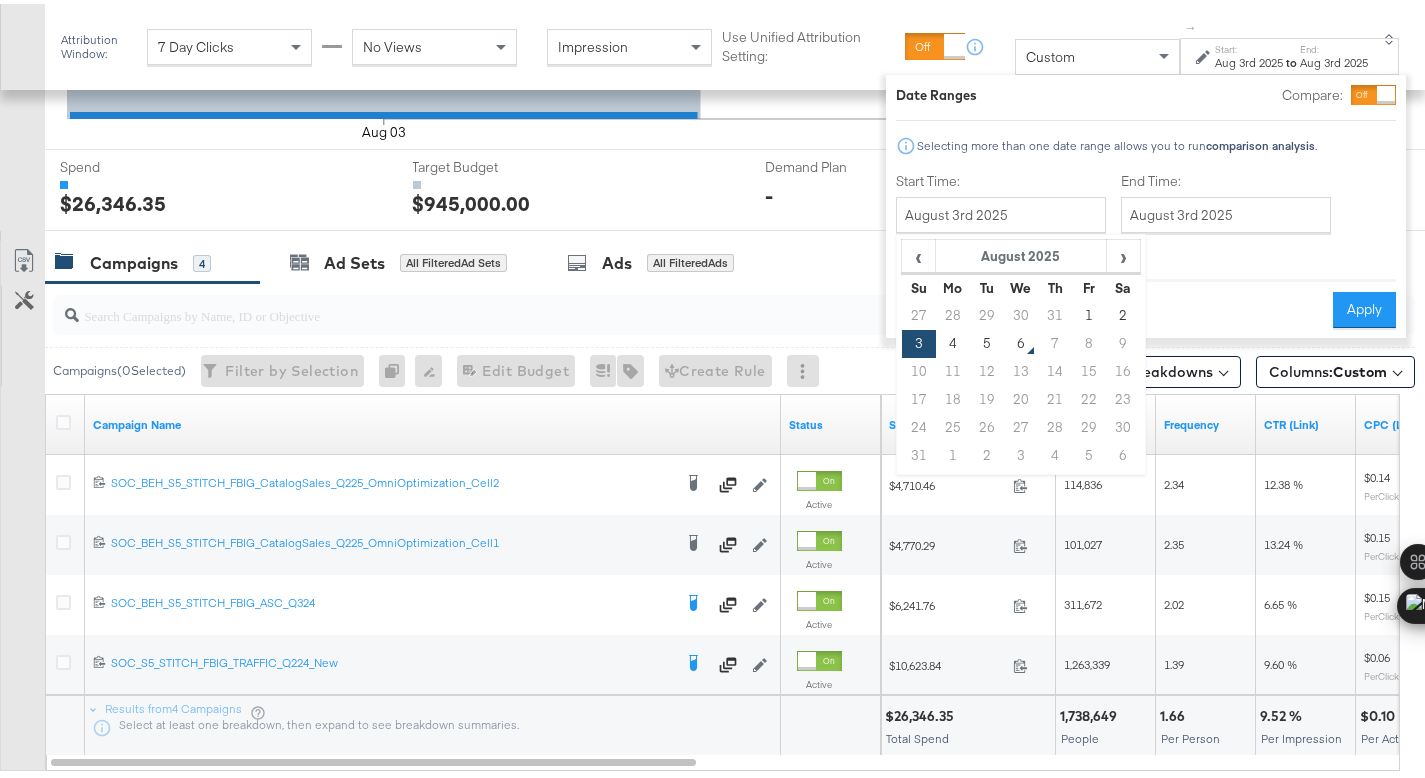 type on "August 4th 2025" 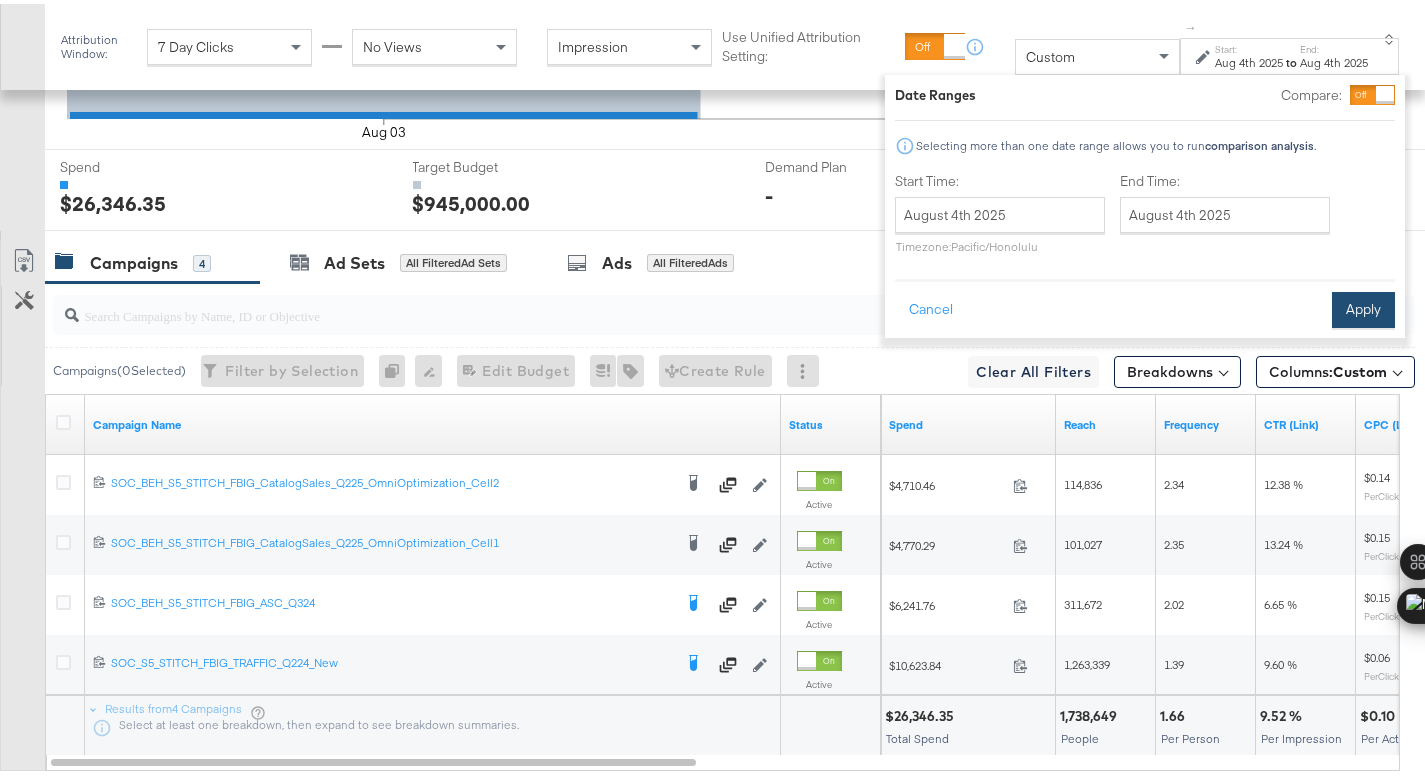 click on "Apply" at bounding box center (1363, 306) 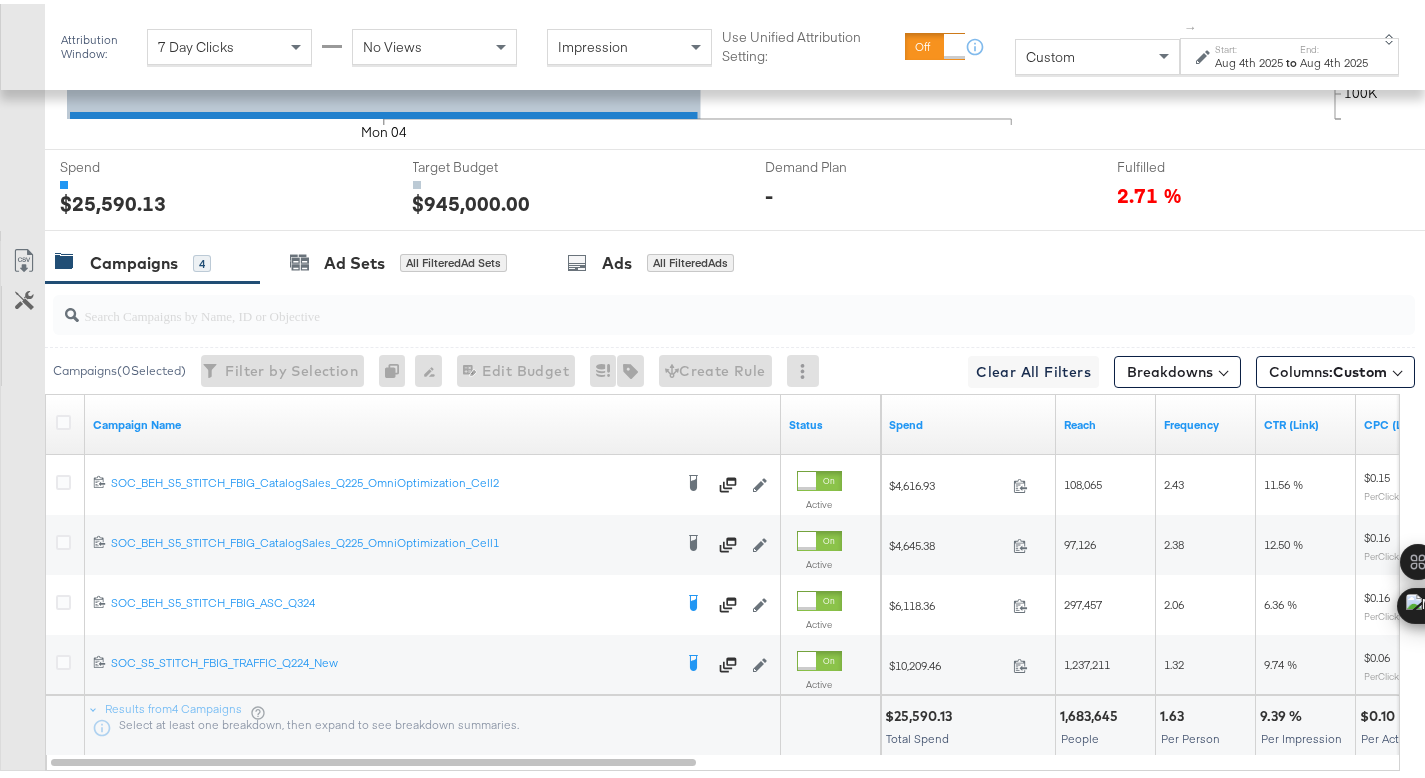 click on "$25,590.13" at bounding box center [921, 712] 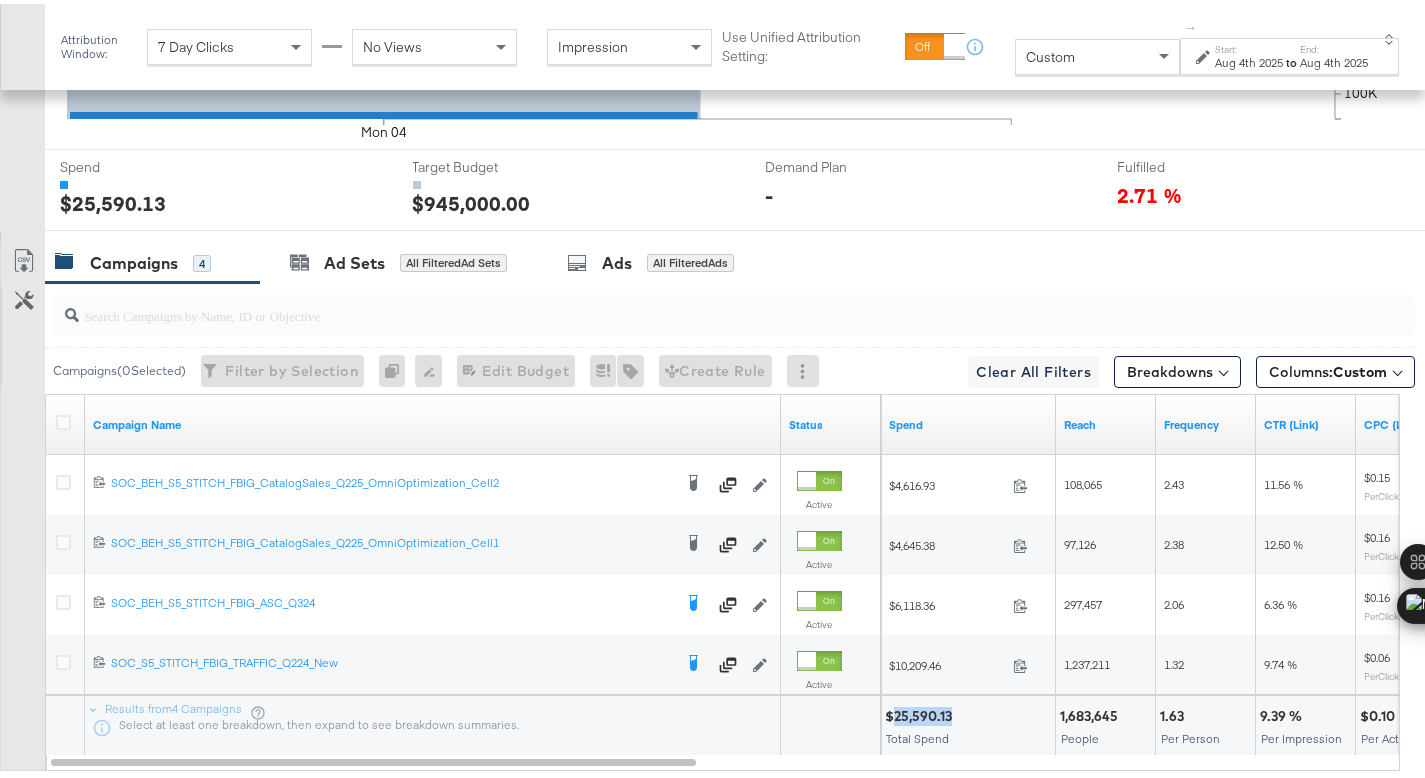 click on "$25,590.13" at bounding box center [921, 712] 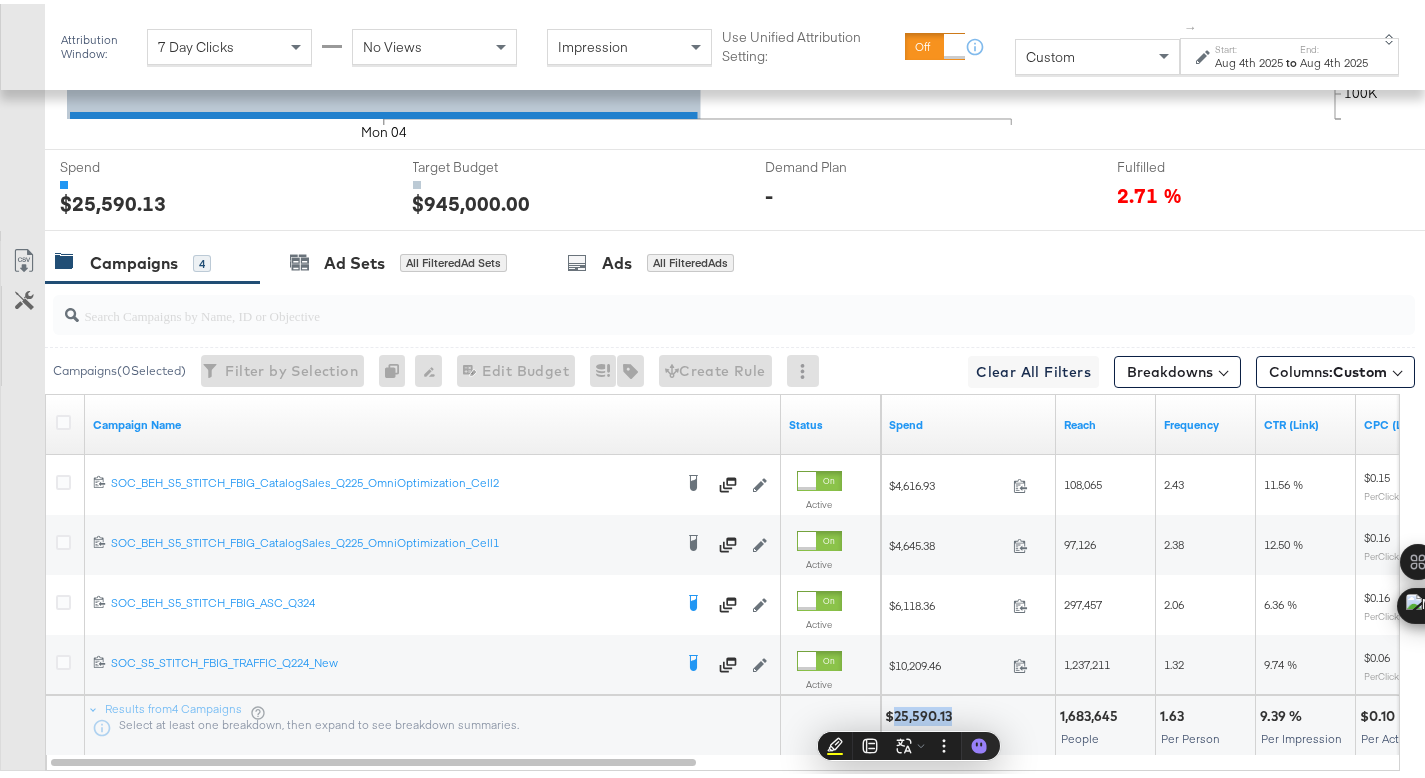 copy on "25,590.13" 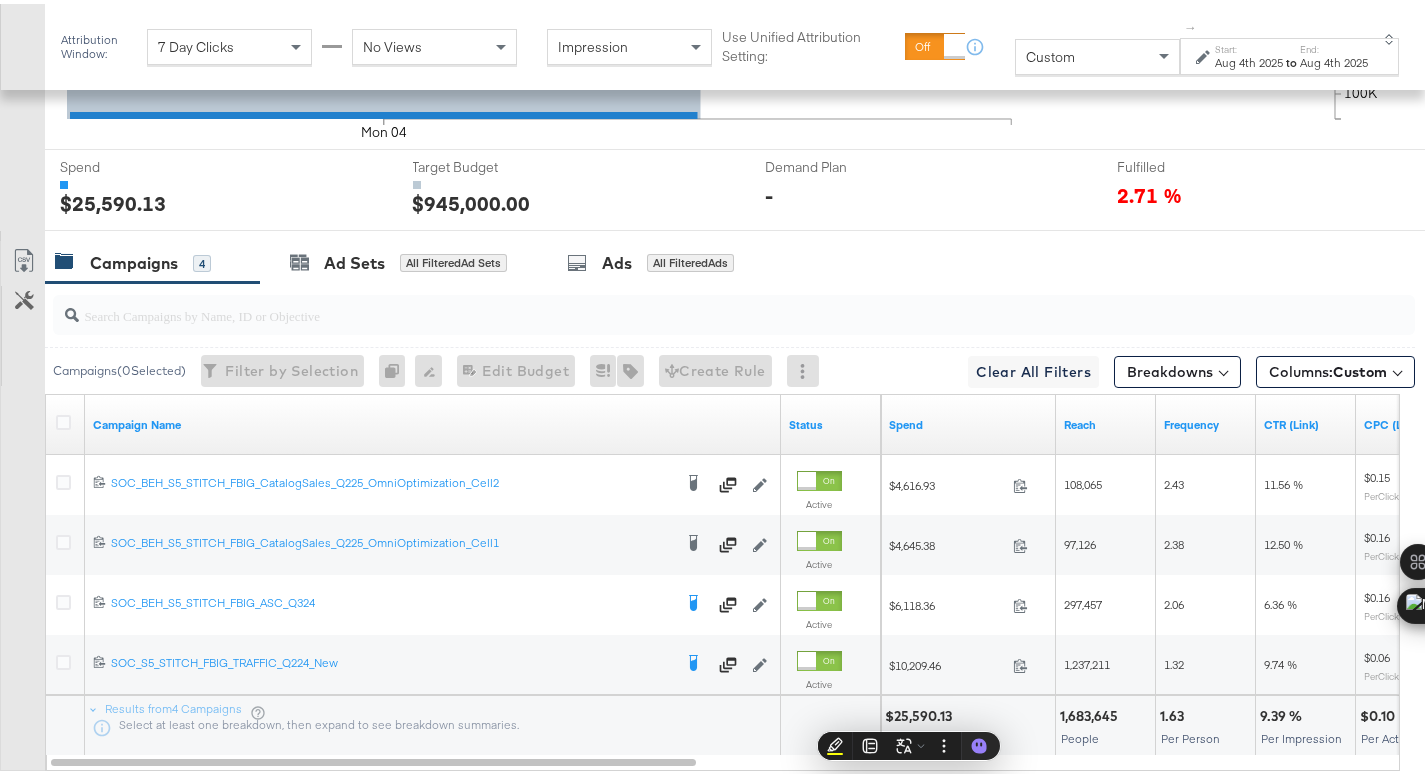 click on "Aug 4th 2025" at bounding box center [1249, 59] 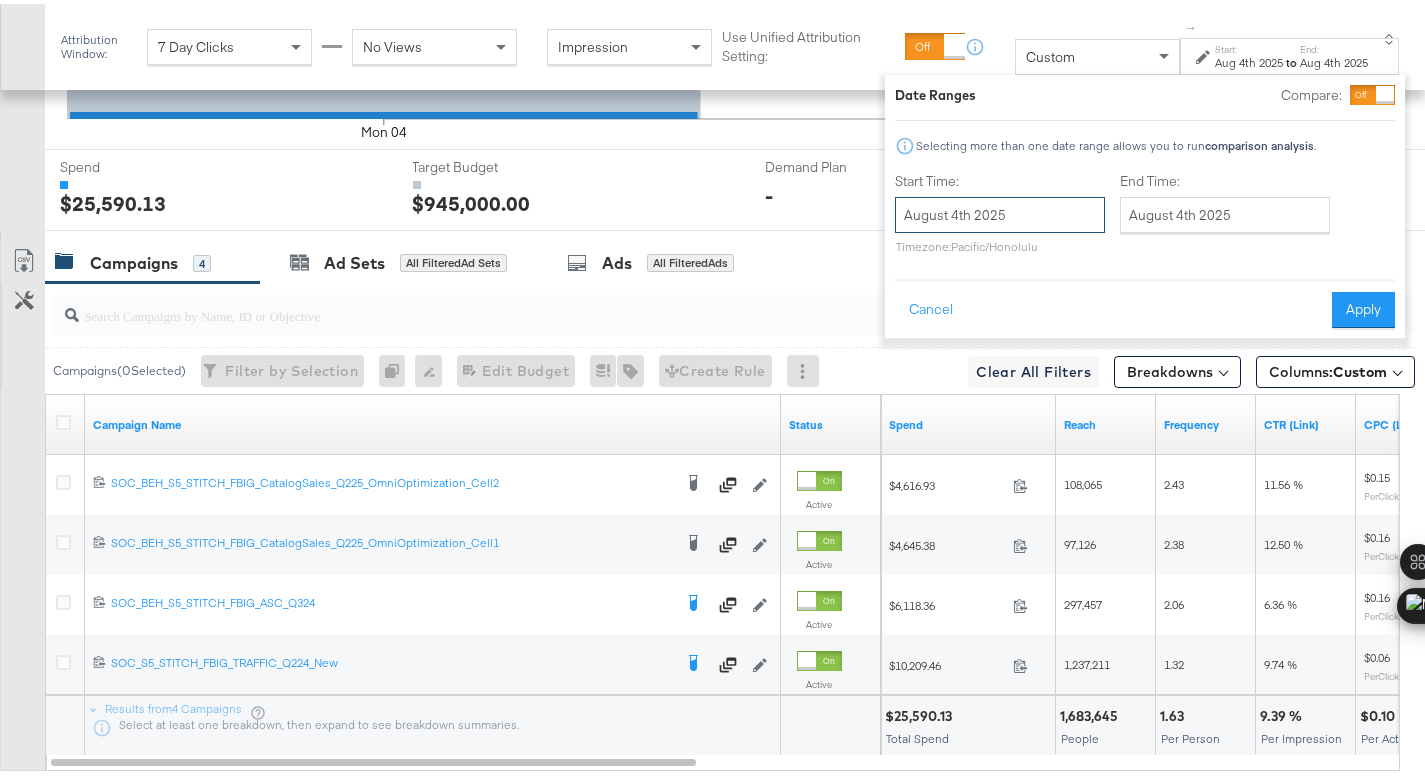 click on "August 4th 2025" at bounding box center (1000, 211) 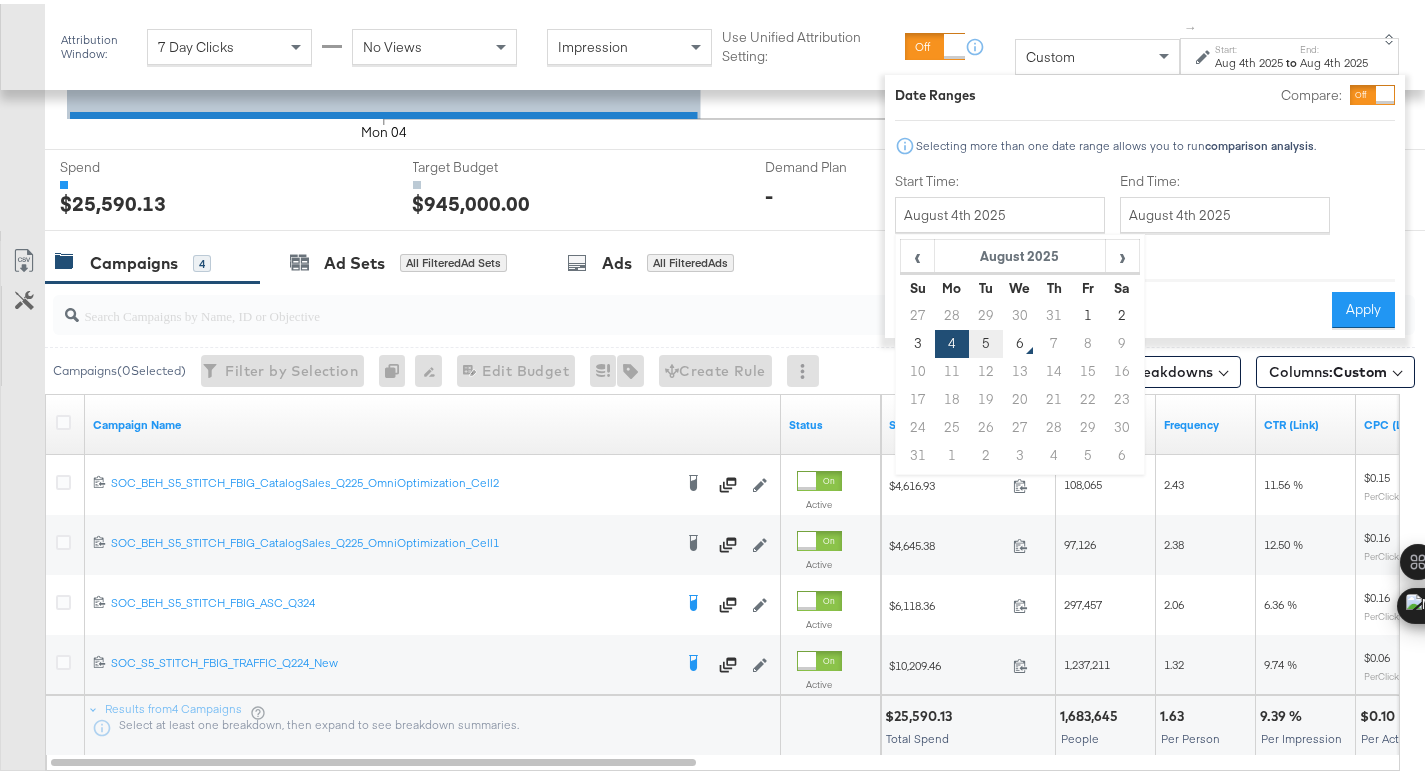 click on "5" at bounding box center [986, 340] 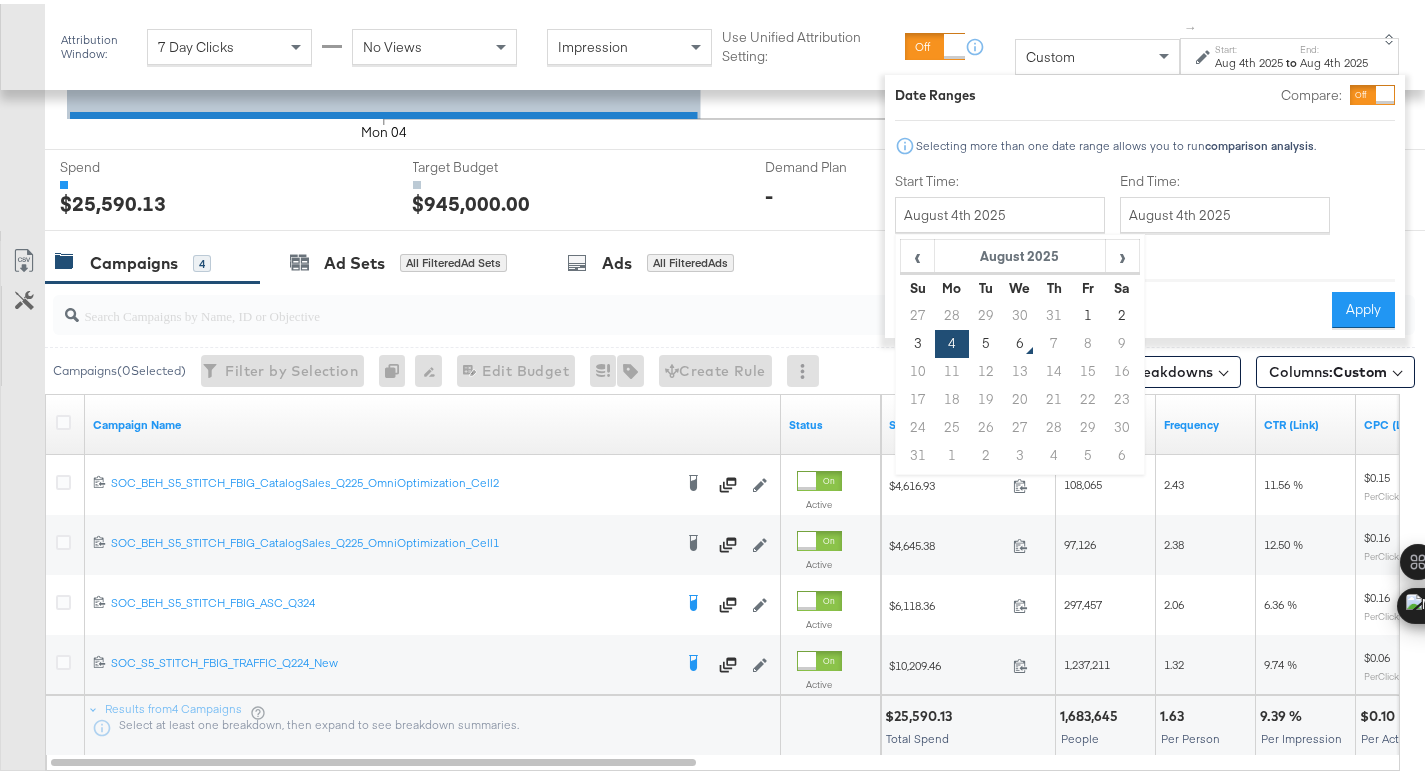 type on "August 5th 2025" 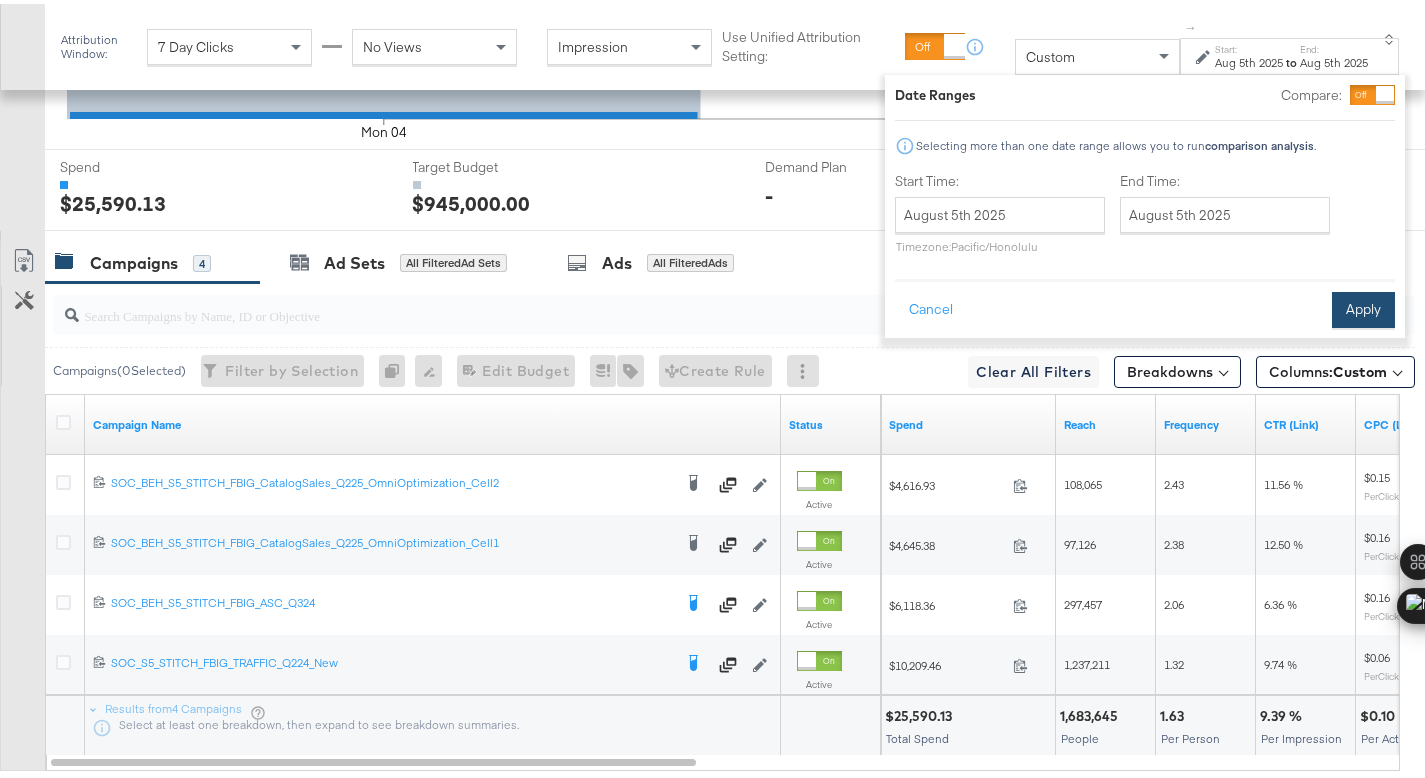 click on "Apply" at bounding box center [1363, 306] 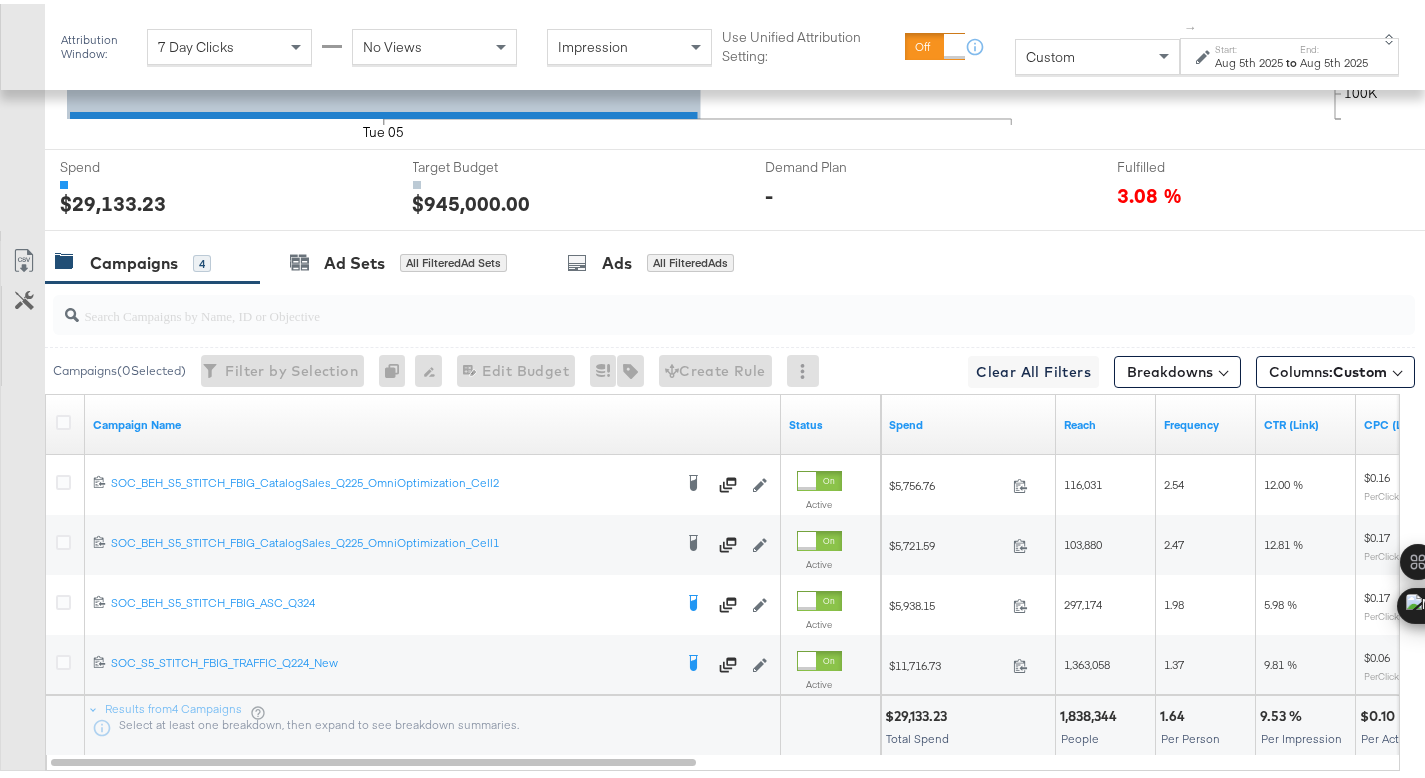 click on "$29,133.23" at bounding box center [919, 712] 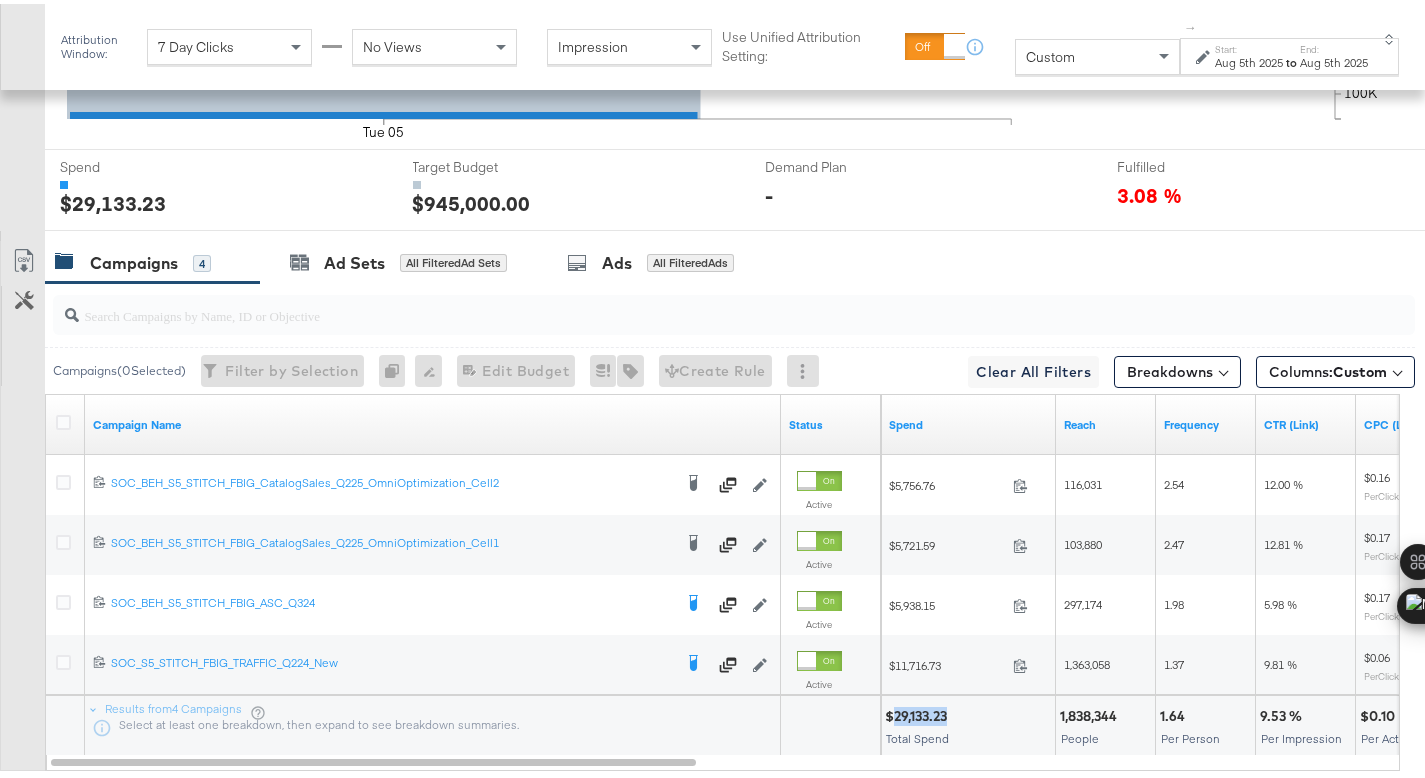 click on "$29,133.23" at bounding box center [919, 712] 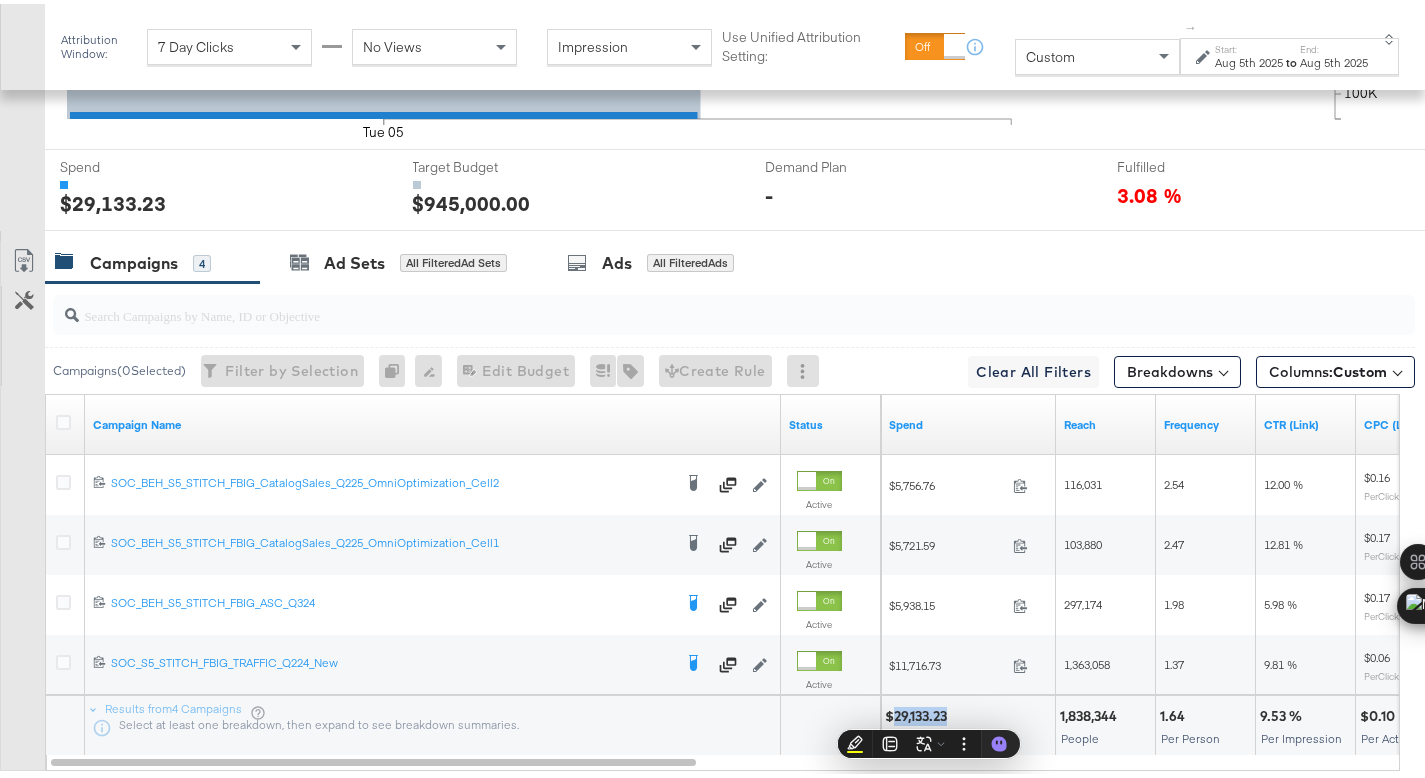 copy on "29,133.23" 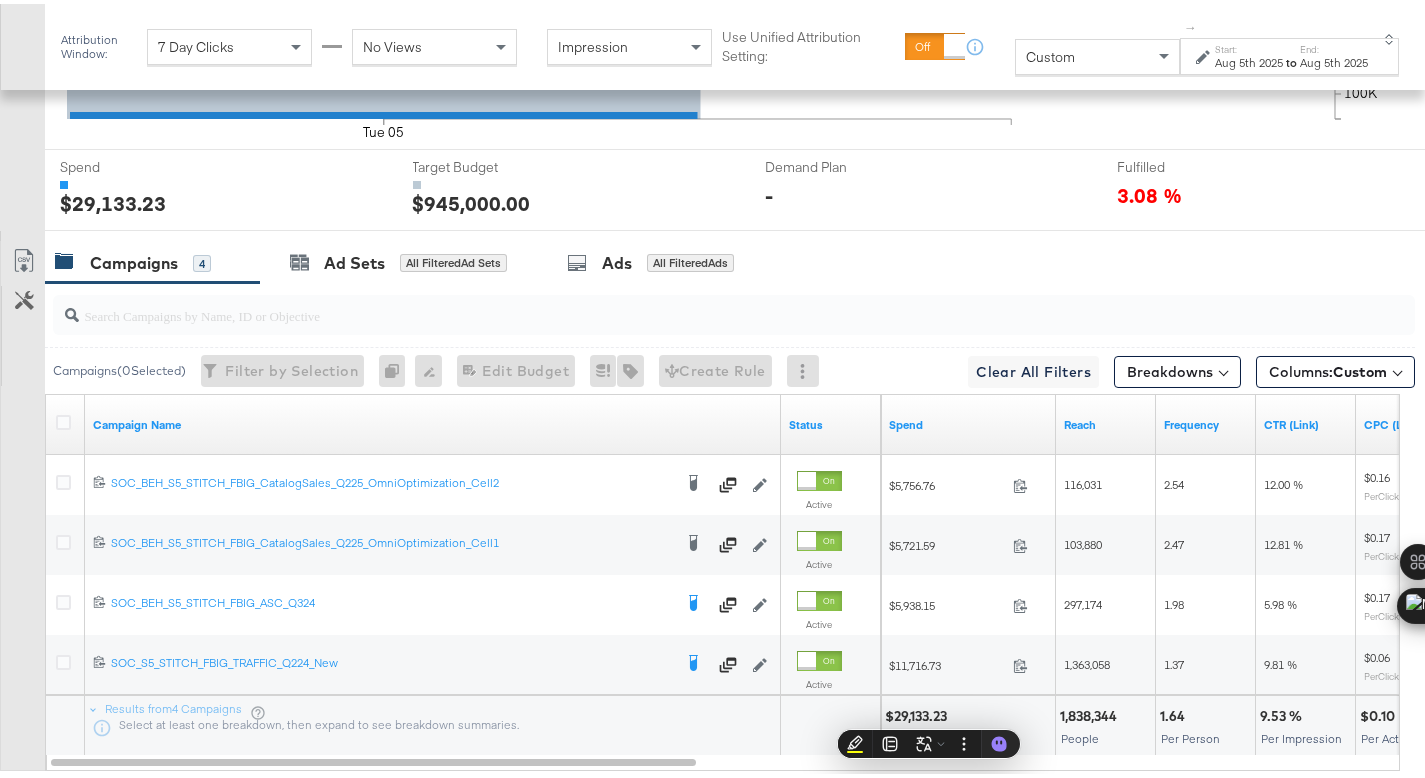 click on "Aug 5th 2025" at bounding box center (1249, 59) 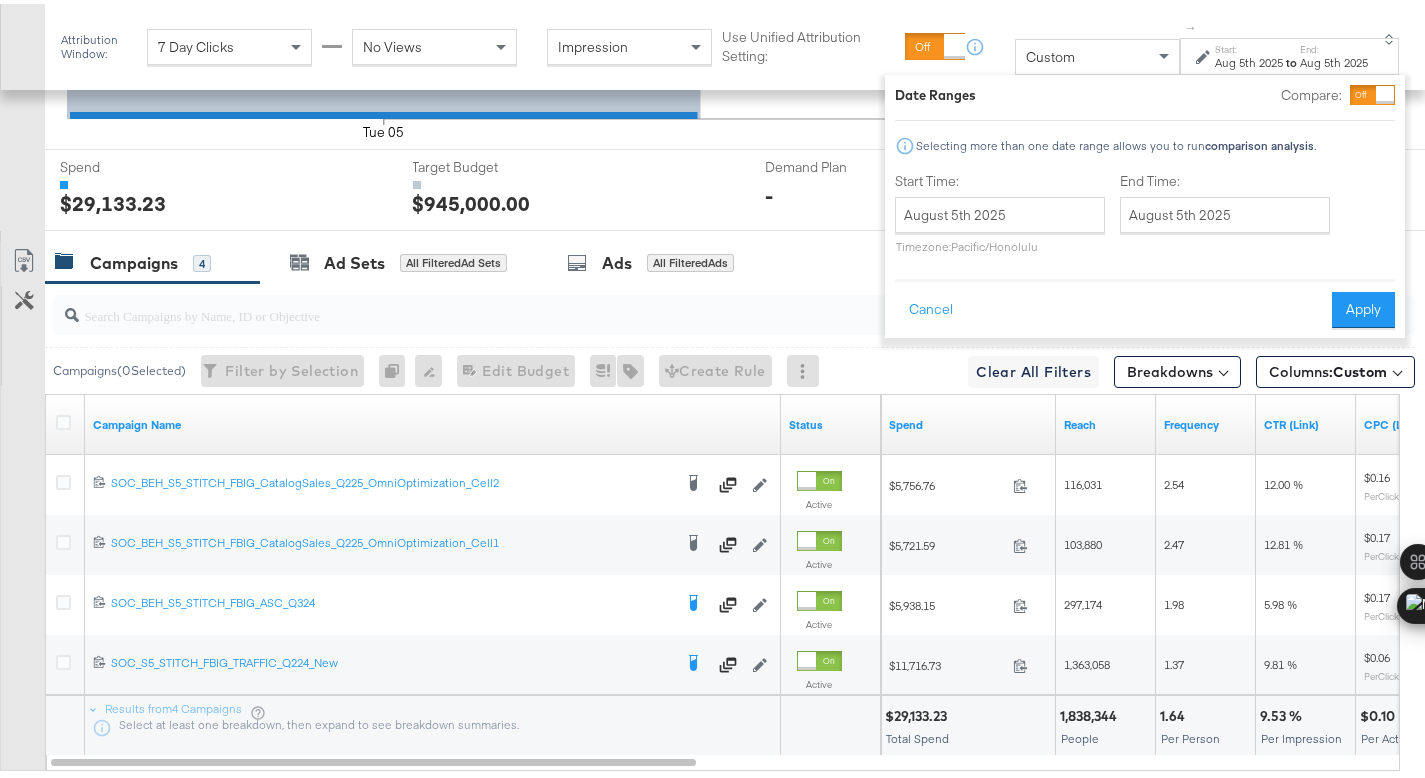 click on "Start Time: August 5th 2025 ‹ August 2025 › Su Mo Tu We Th Fr Sa 27 28 29 30 31 1 2 3 4 5 6 7 8 9 10 11 12 13 14 15 16 17 18 19 20 21 22 23 24 25 26 27 28 29 30 31 1 2 3 4 5 6 Timezone:  Pacific/Honolulu" at bounding box center [1000, 213] 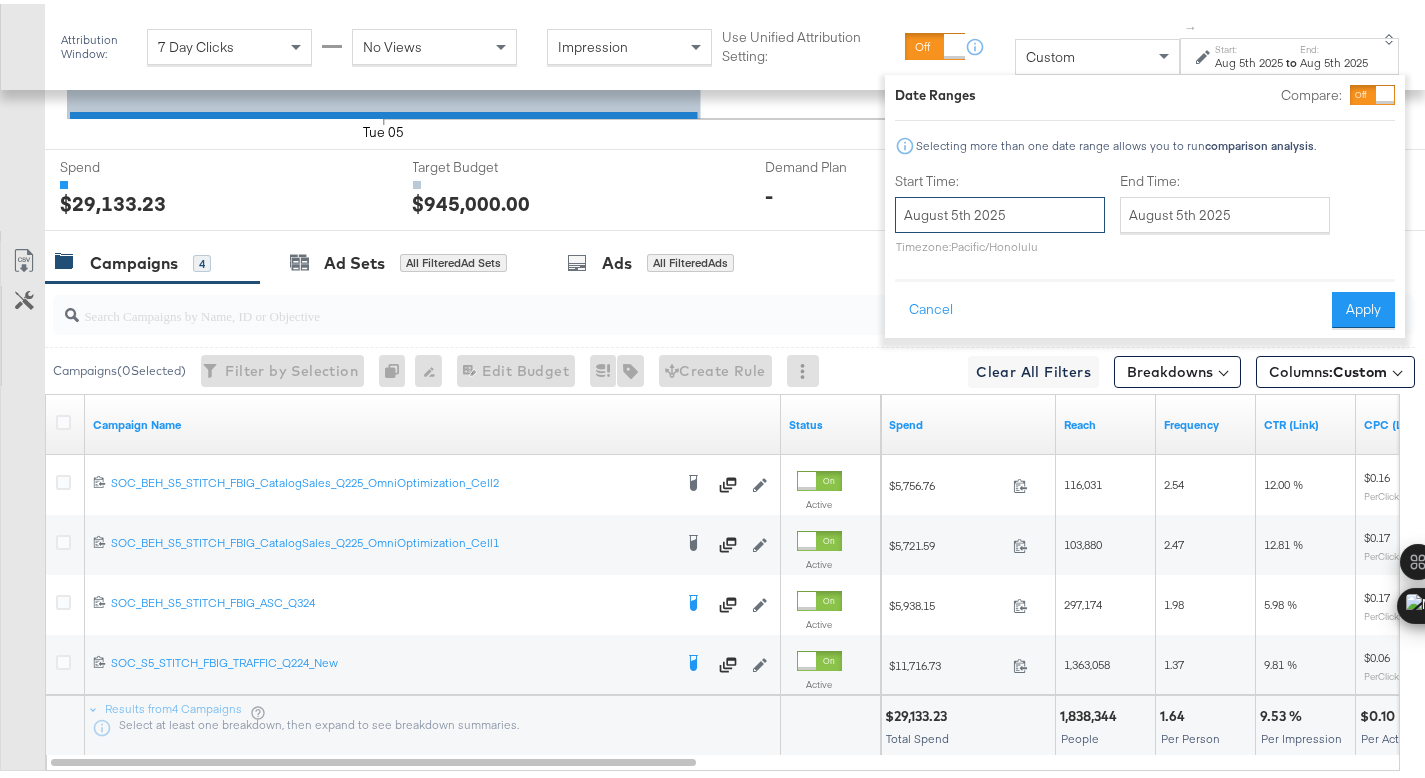 click on "August 5th 2025" at bounding box center (1000, 211) 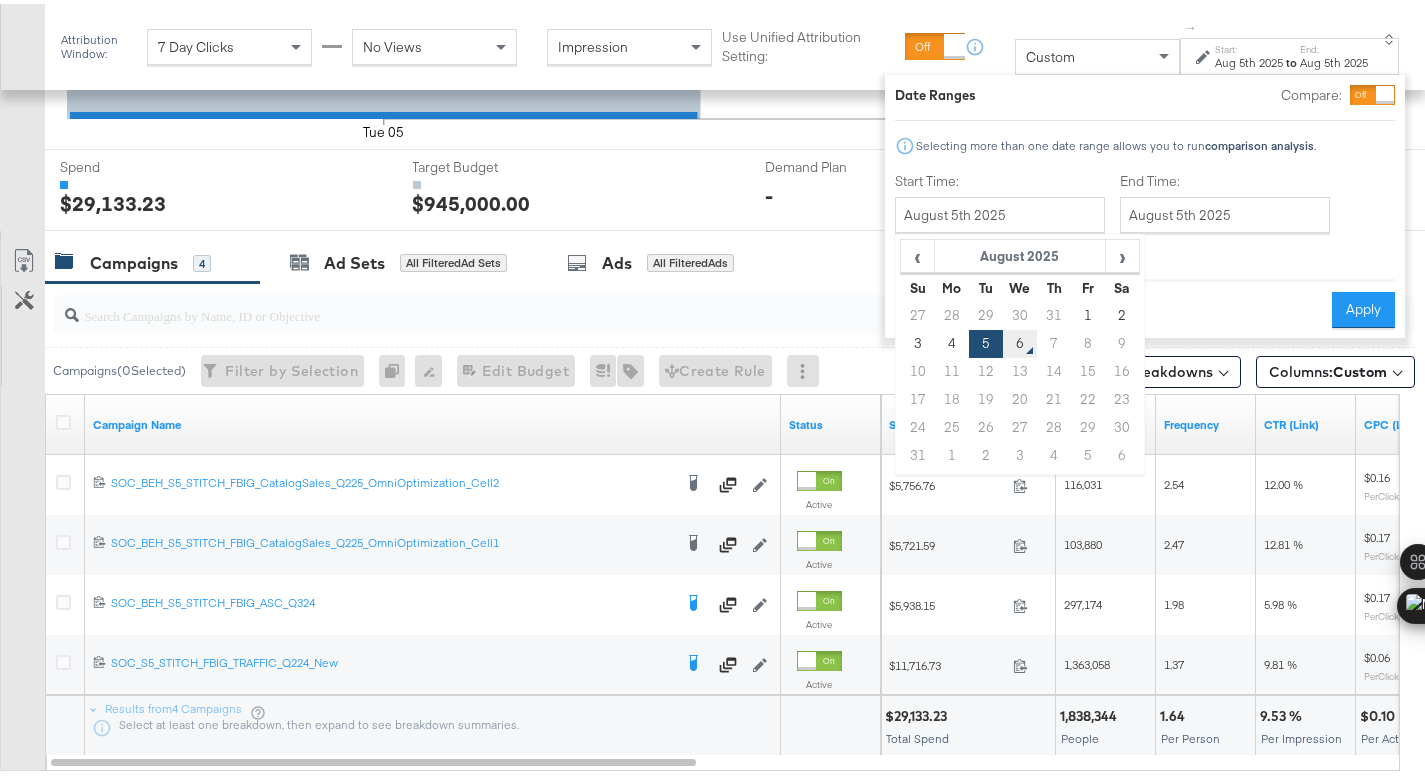 click on "6" at bounding box center (1020, 340) 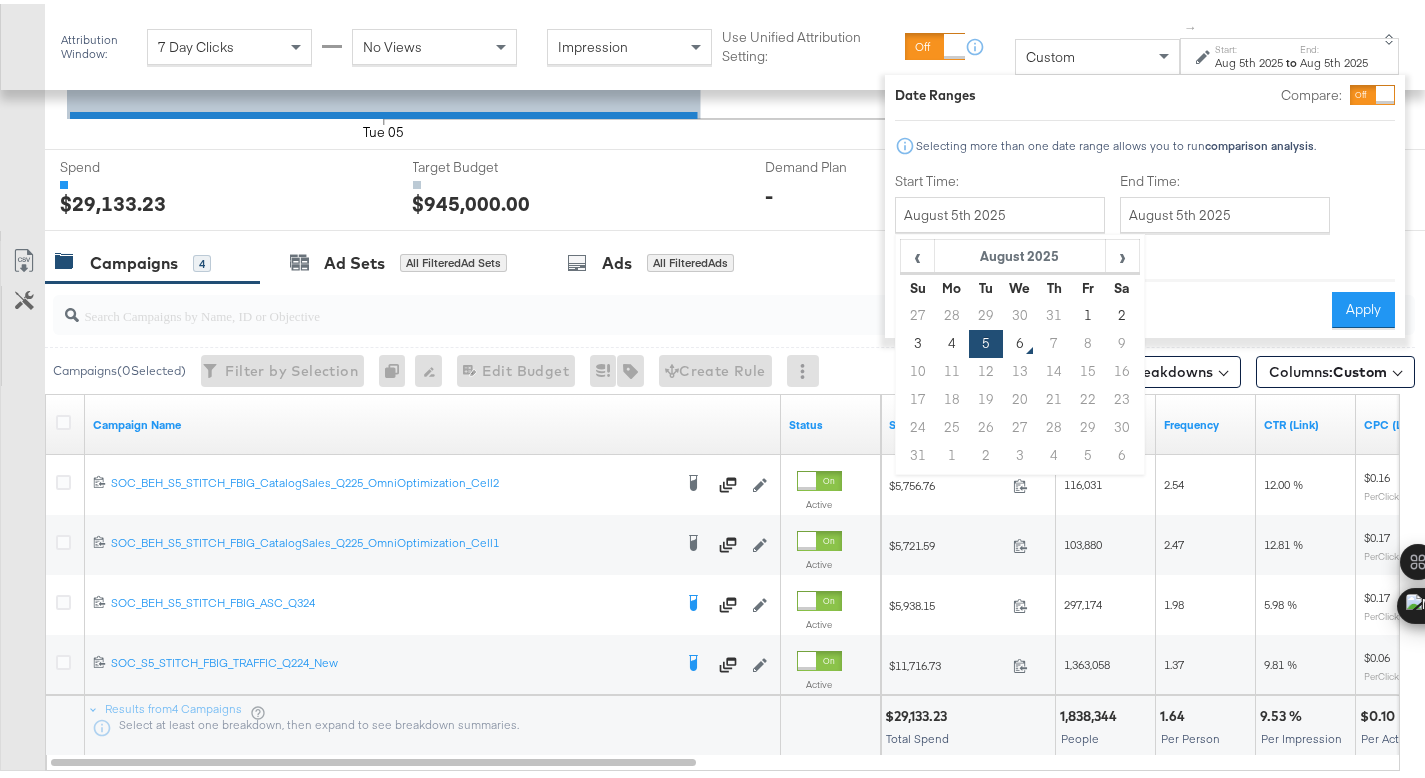 type on "August 6th 2025" 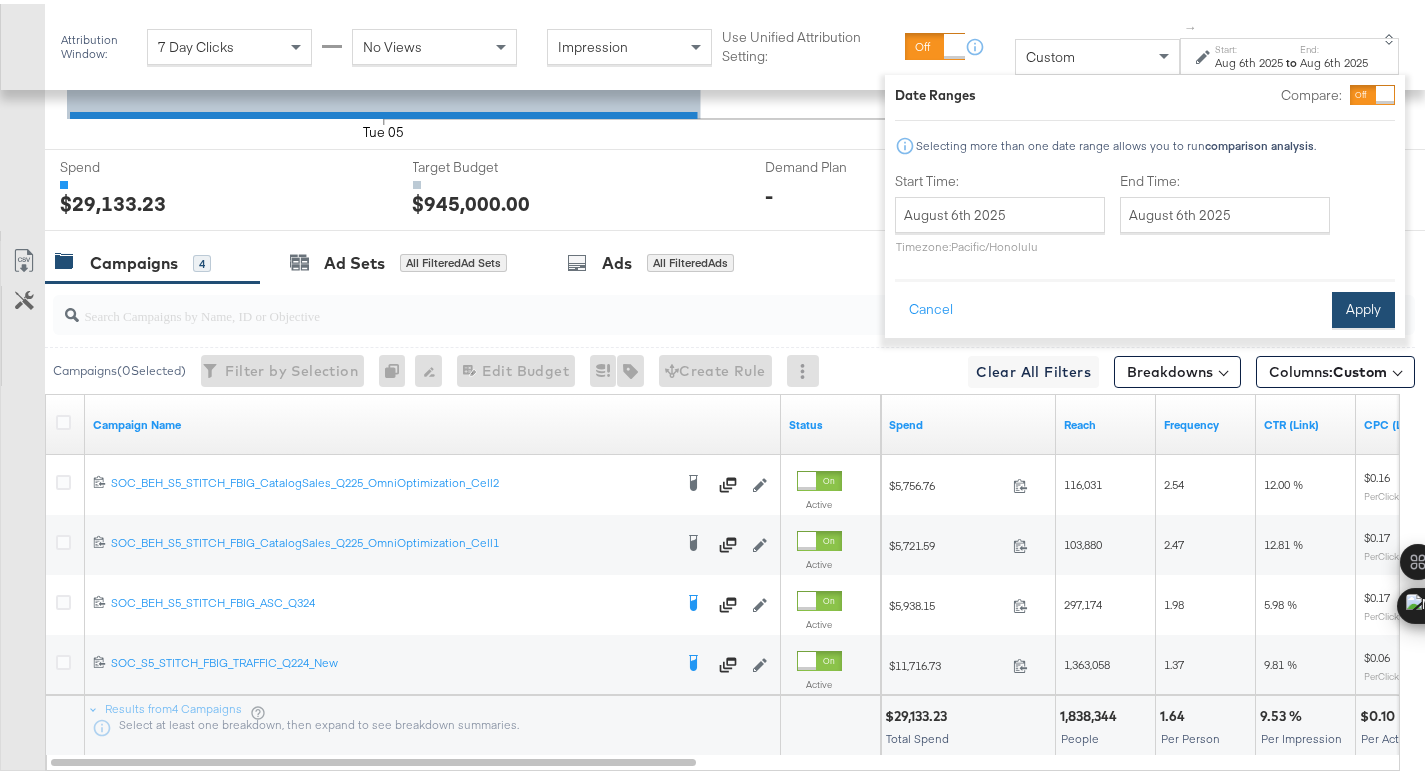 click on "Apply" at bounding box center (1363, 306) 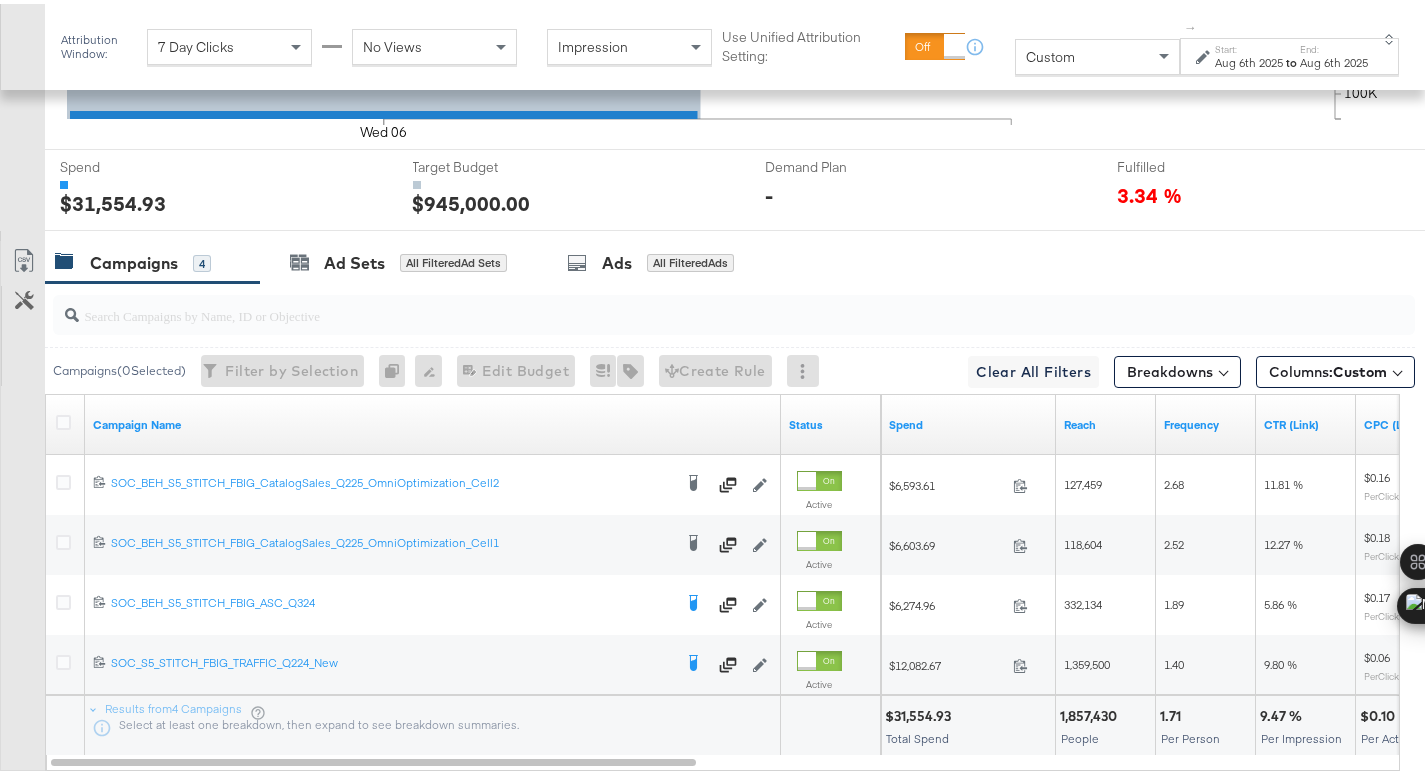 click on "$31,554.93" at bounding box center [921, 712] 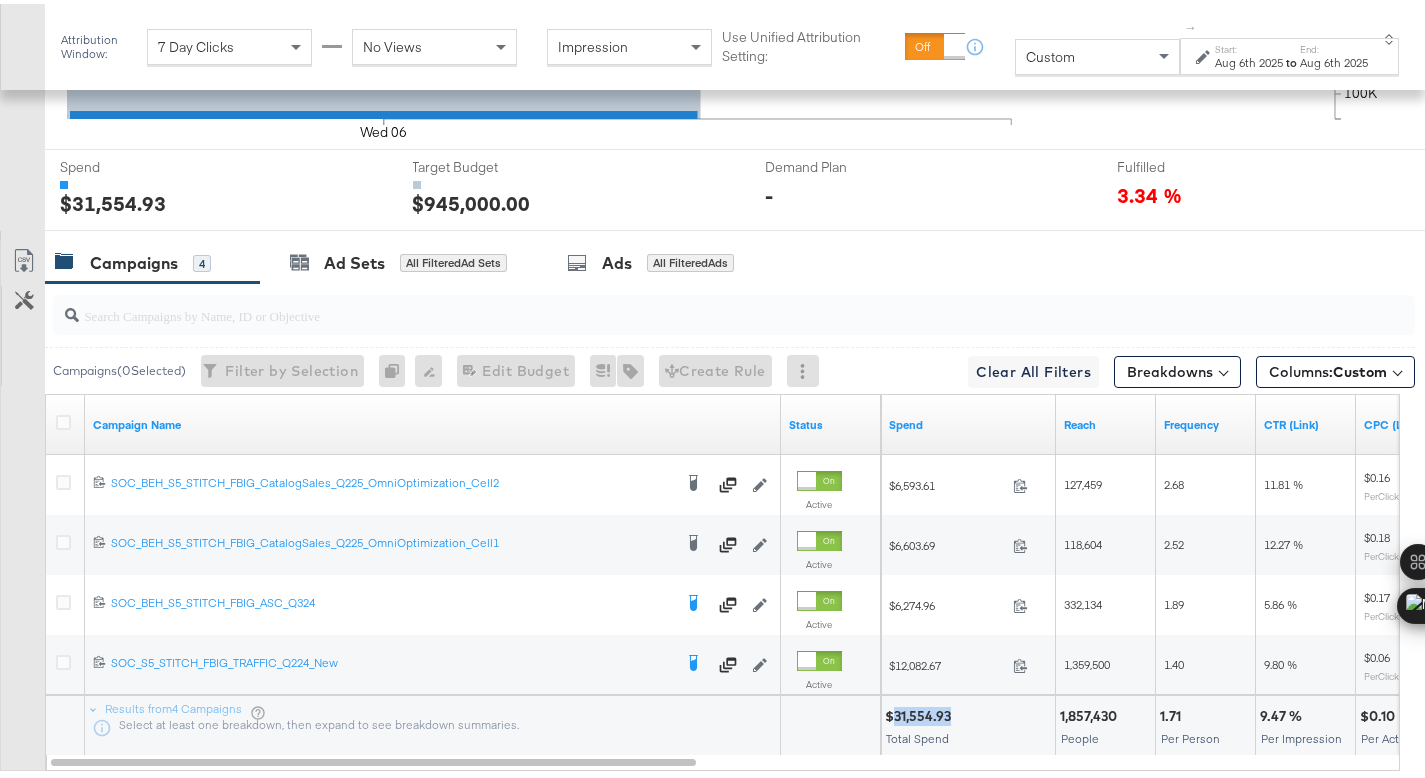 click on "$31,554.93" at bounding box center [921, 712] 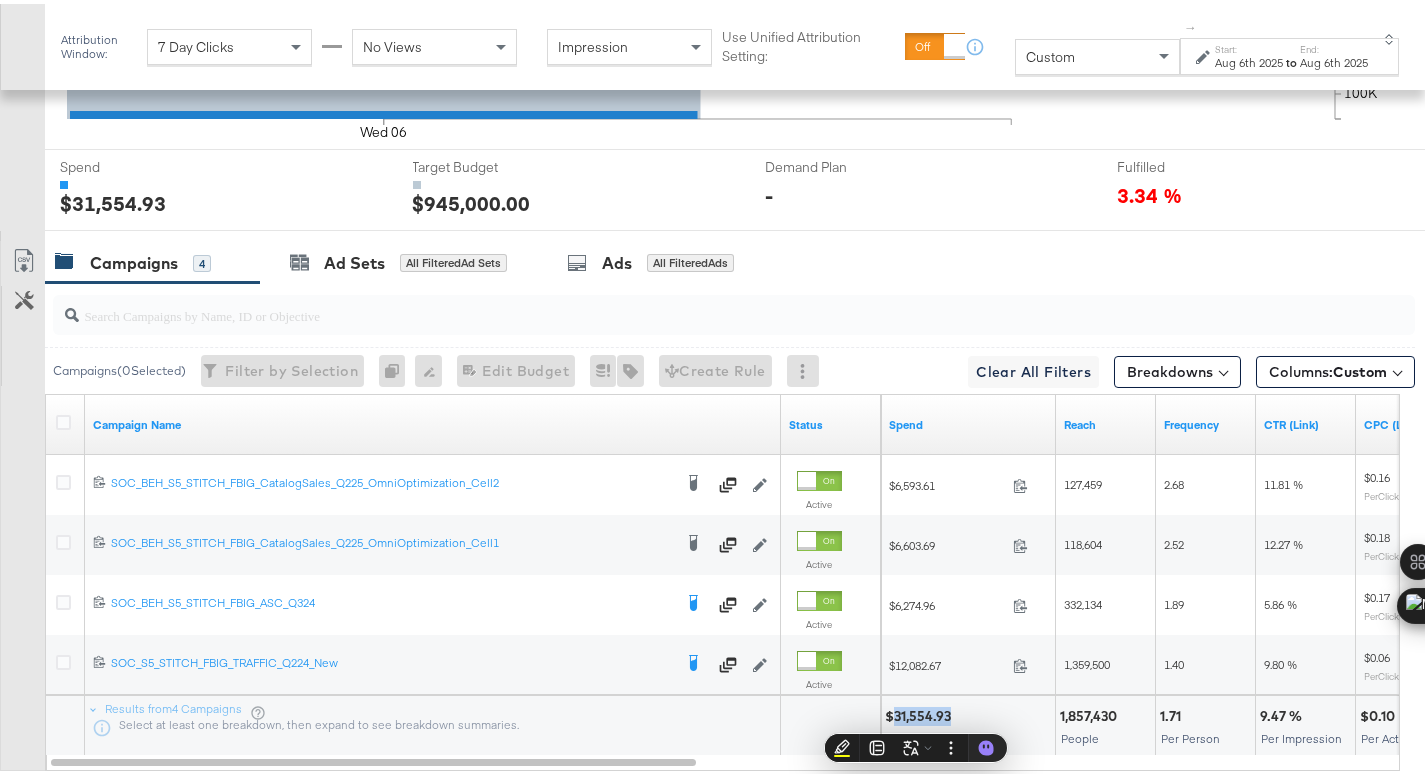 copy on "31,554.93" 